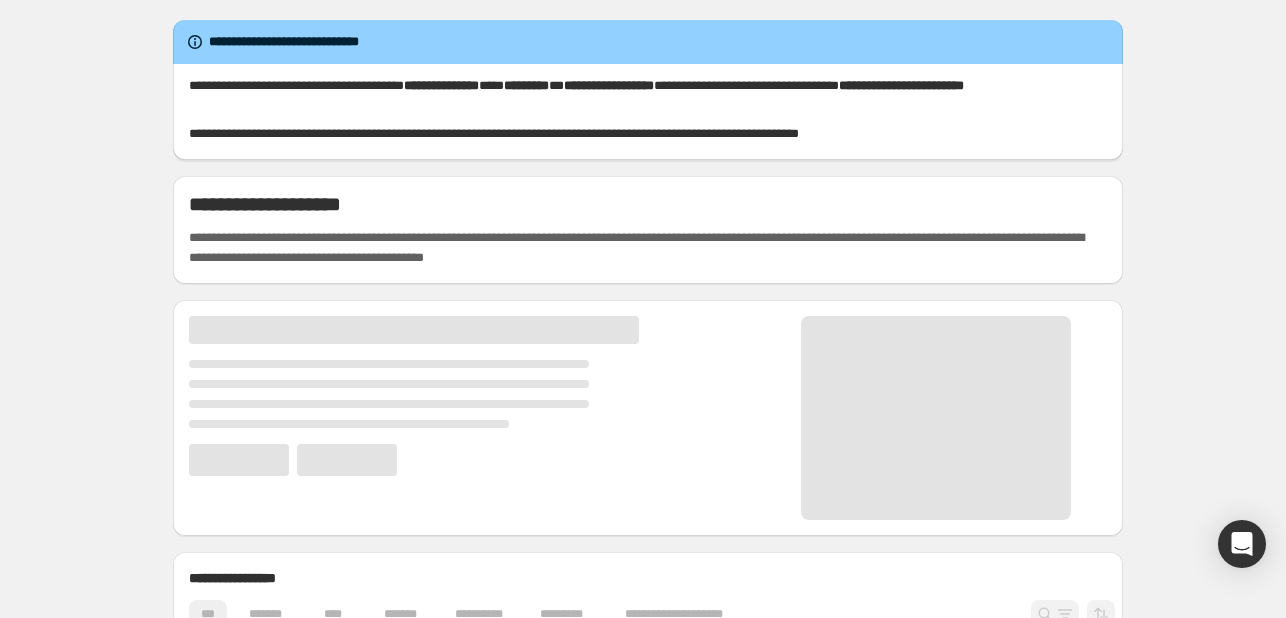 scroll, scrollTop: 0, scrollLeft: 0, axis: both 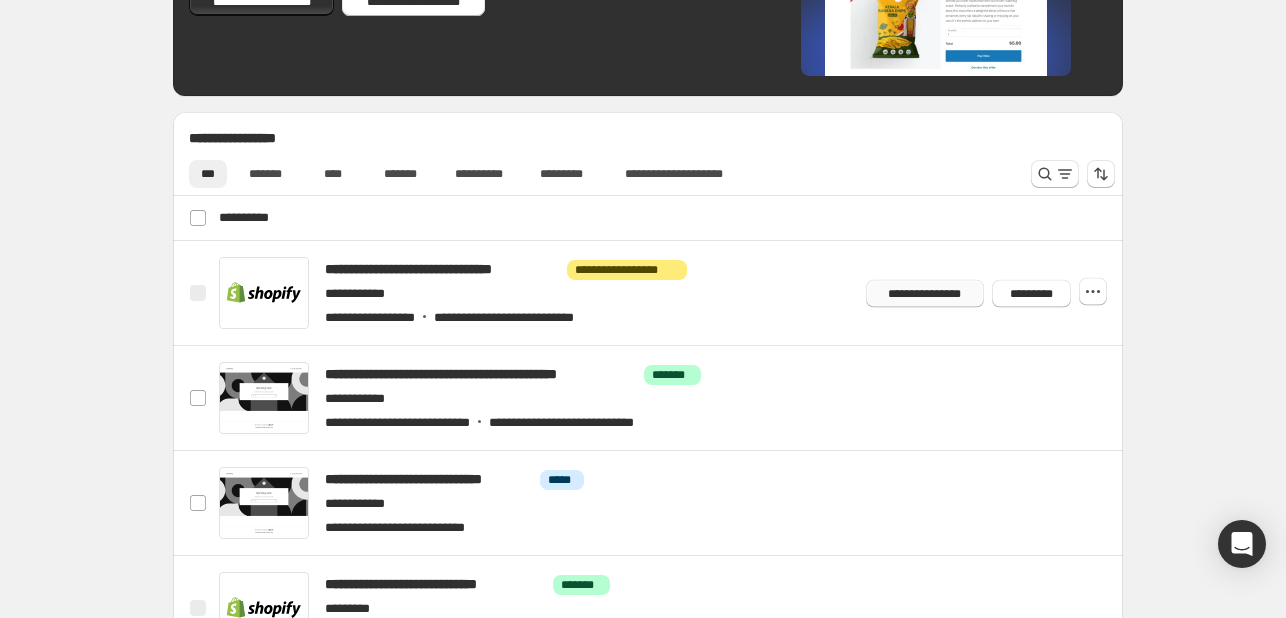 click on "**********" at bounding box center (925, 293) 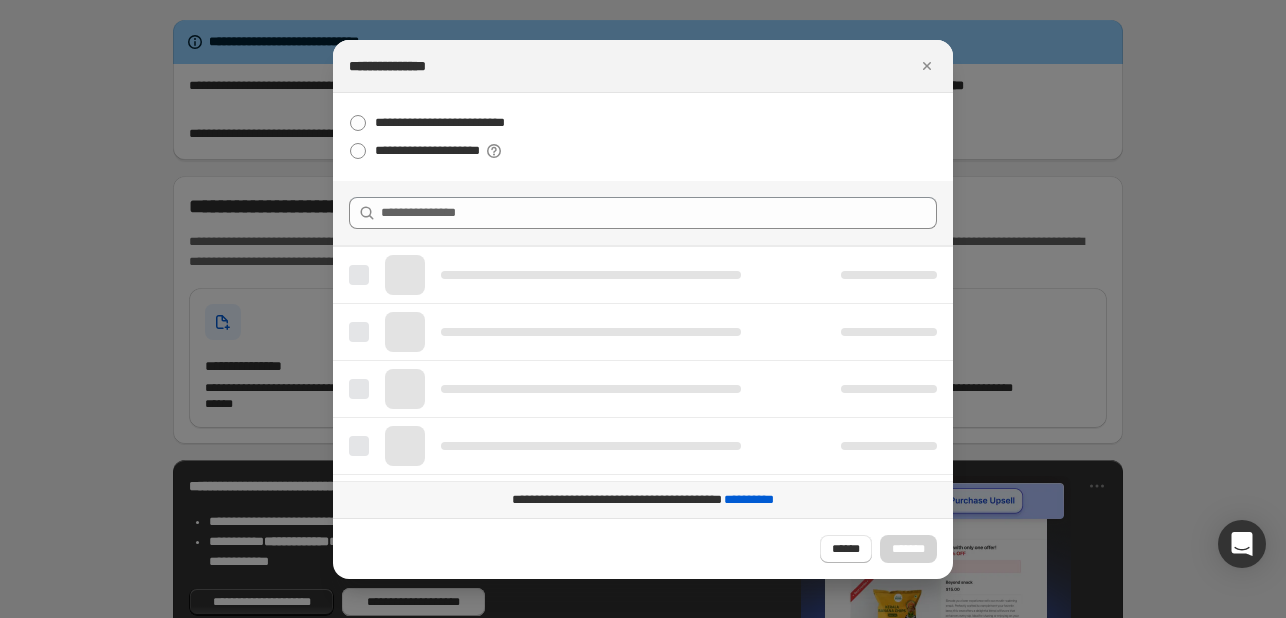 scroll, scrollTop: 0, scrollLeft: 0, axis: both 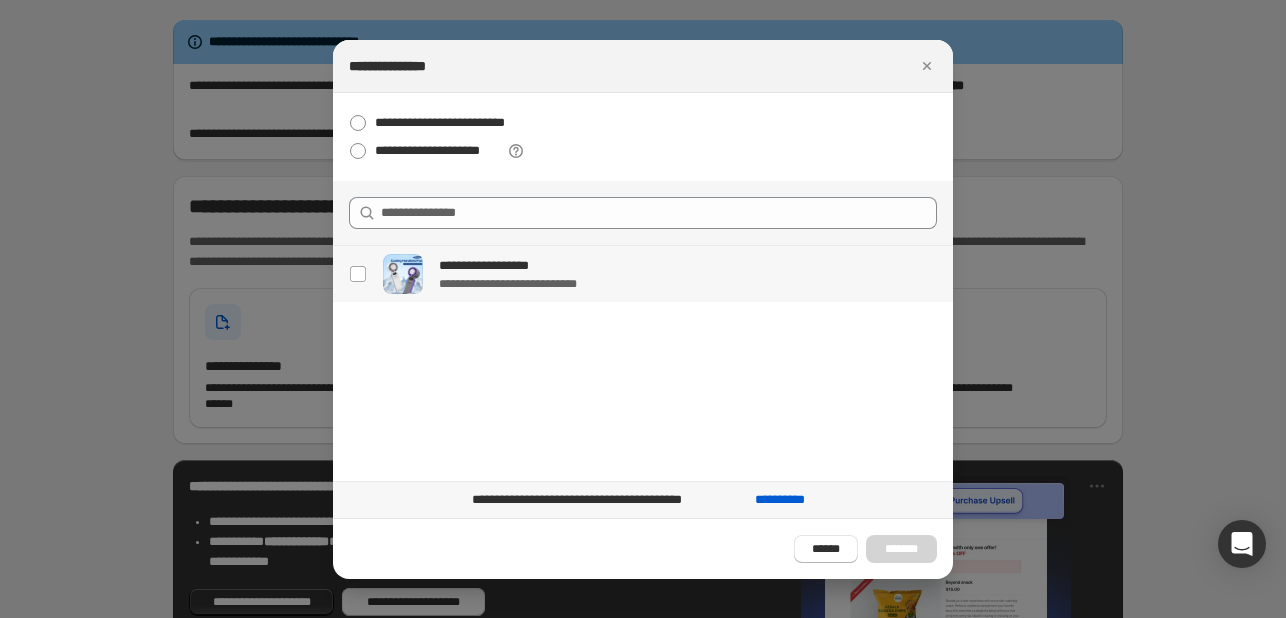 drag, startPoint x: 556, startPoint y: 273, endPoint x: 738, endPoint y: 356, distance: 200.0325 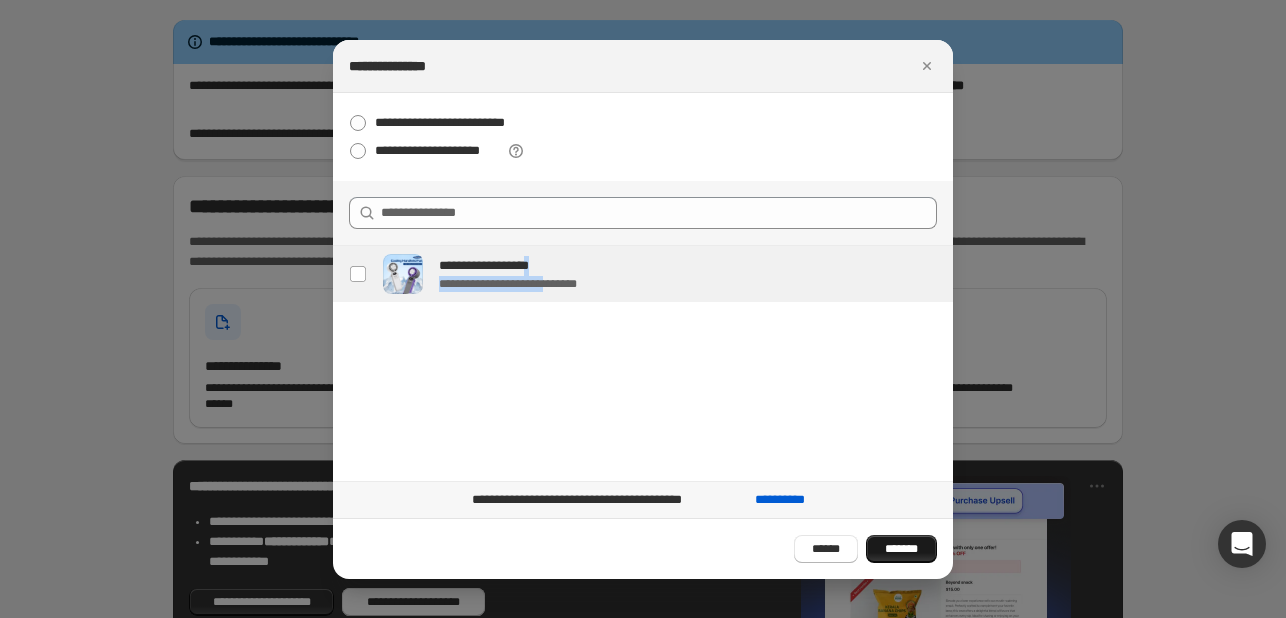 click on "*******" at bounding box center [901, 549] 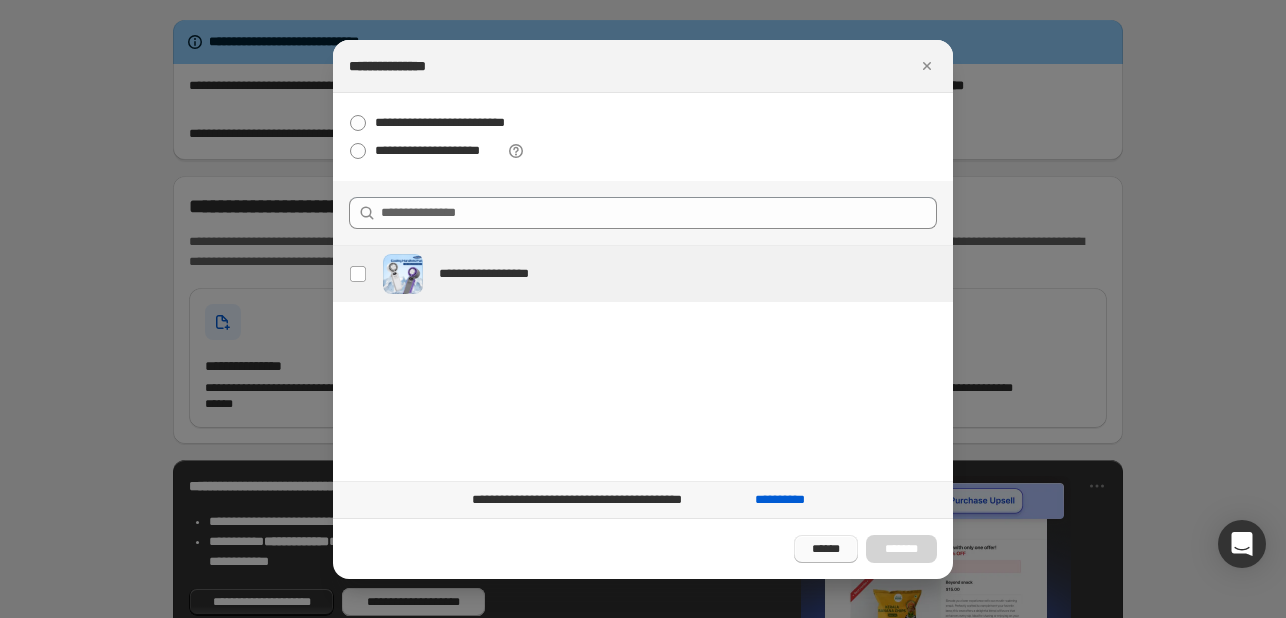 click on "******" at bounding box center [826, 549] 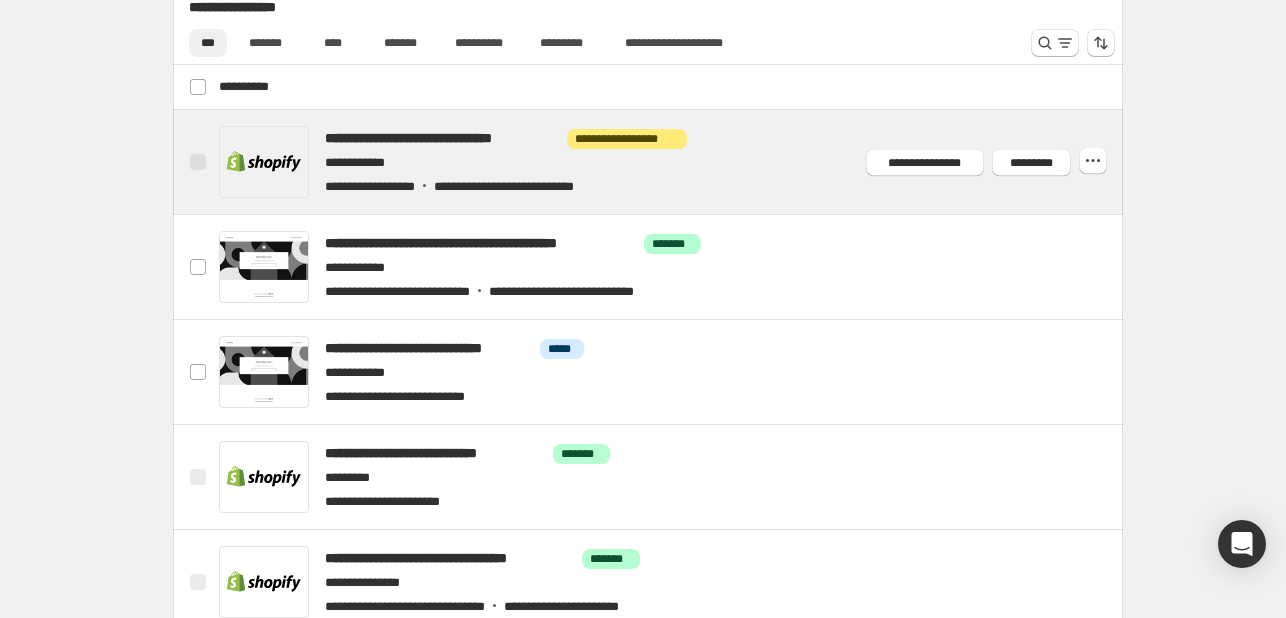 scroll, scrollTop: 800, scrollLeft: 0, axis: vertical 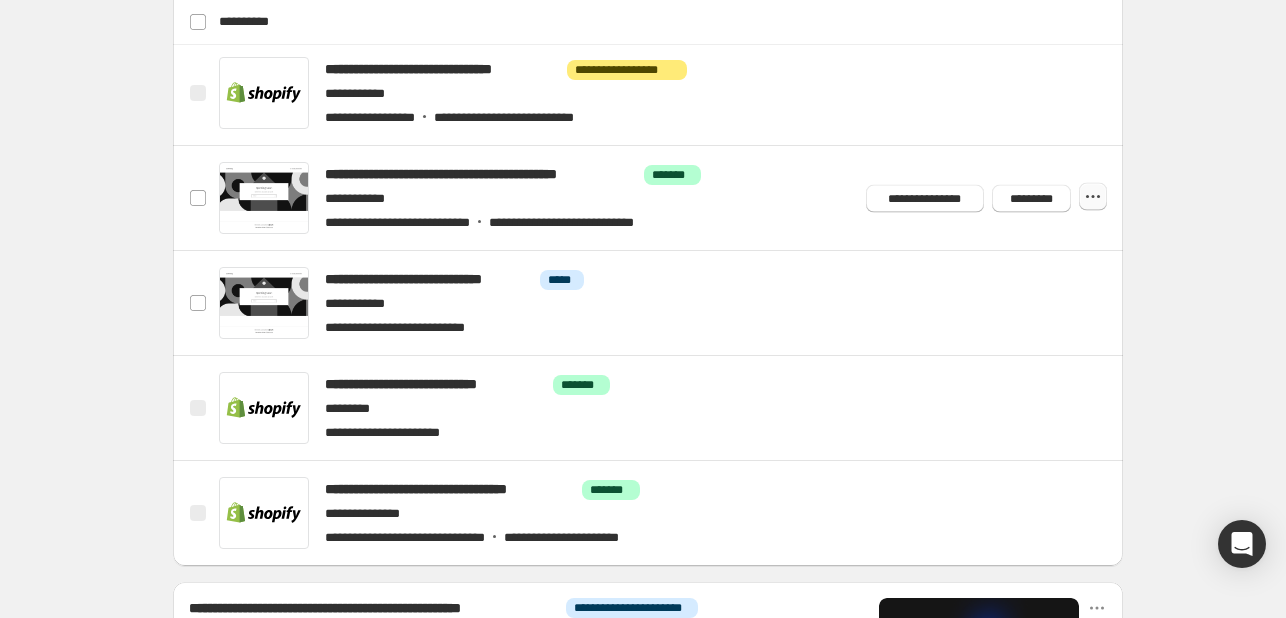 click 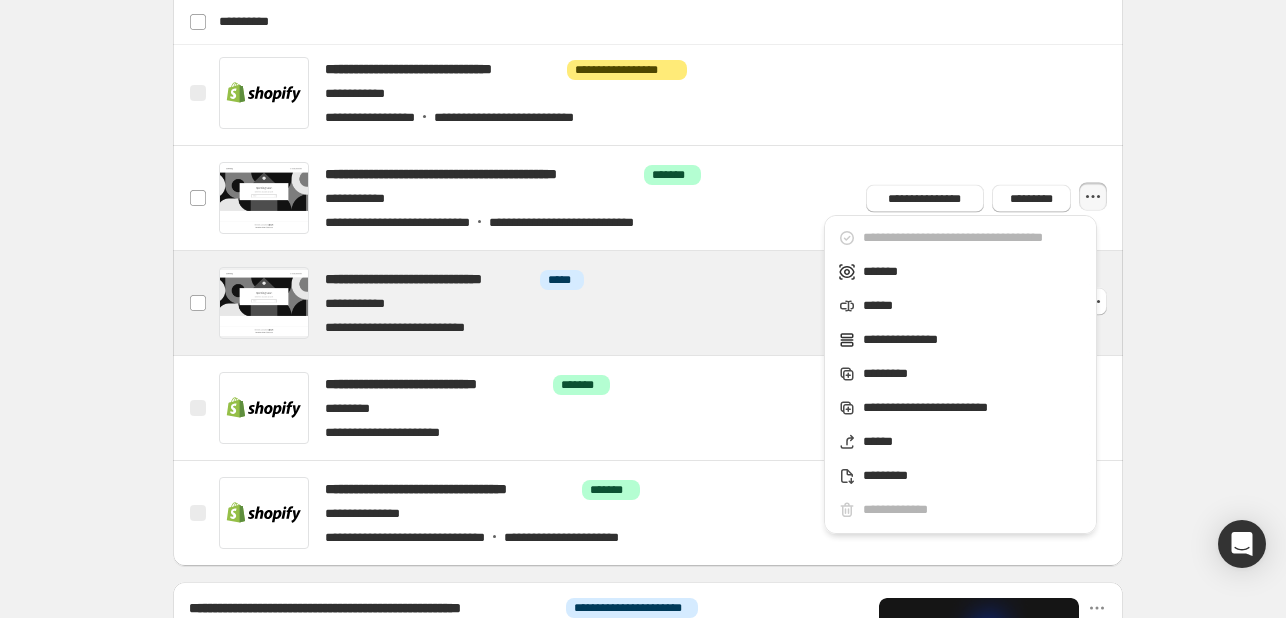 click at bounding box center (672, 303) 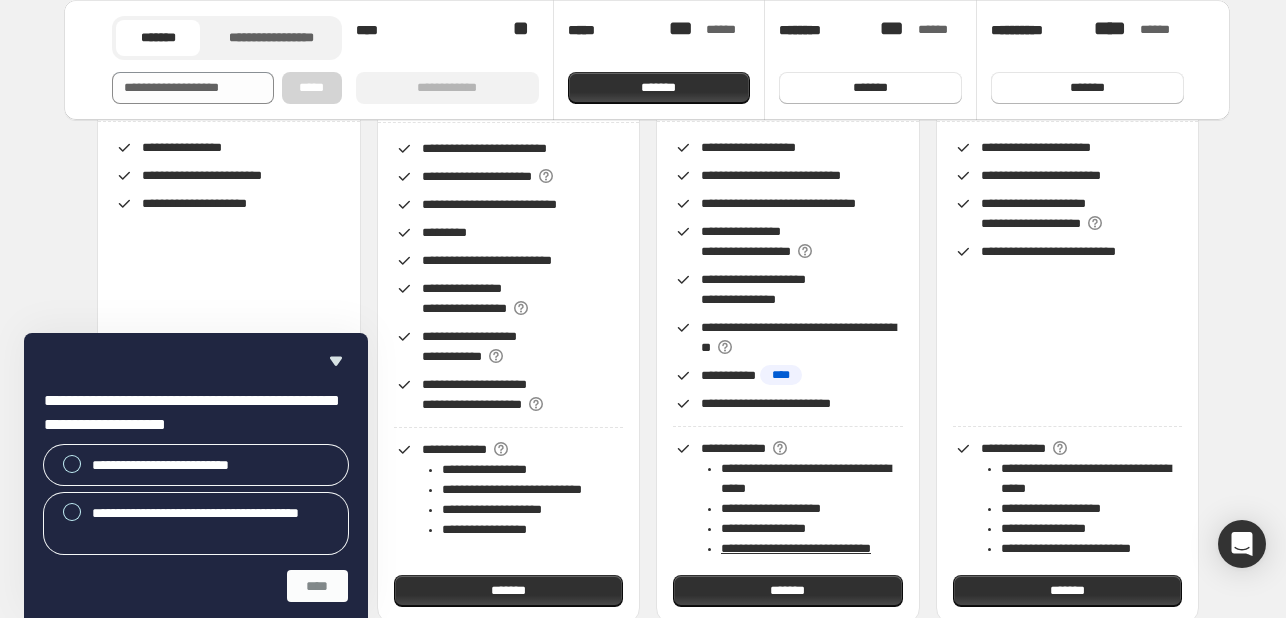scroll, scrollTop: 0, scrollLeft: 0, axis: both 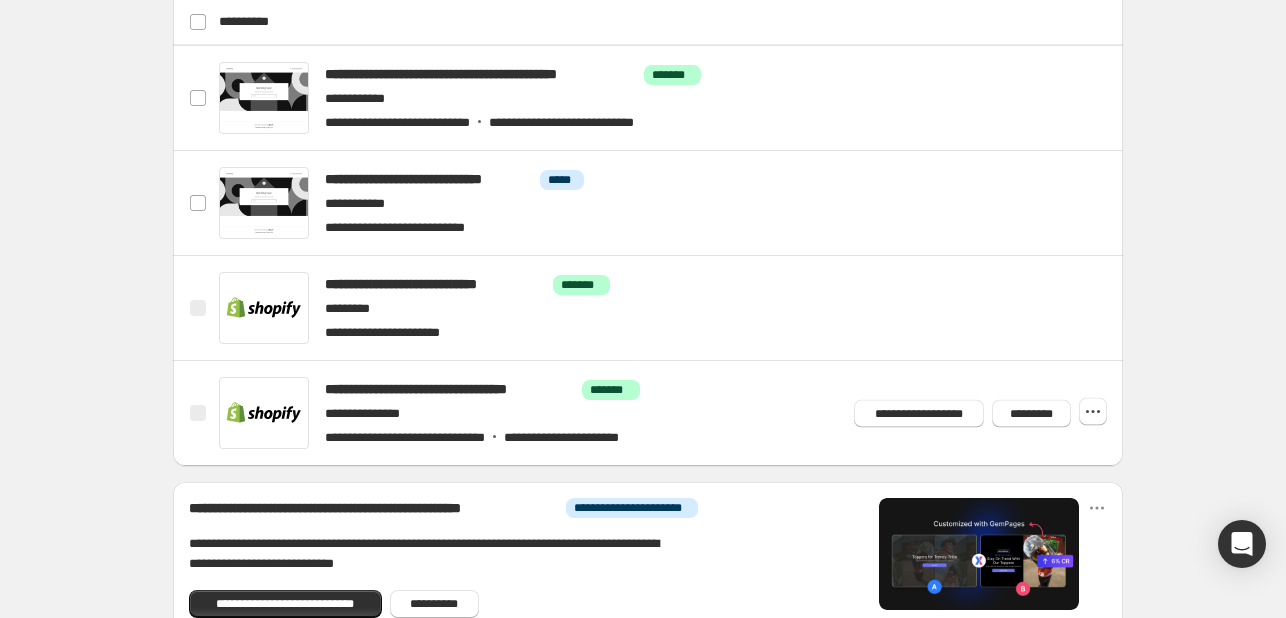 click on "**********" at bounding box center (976, 409) 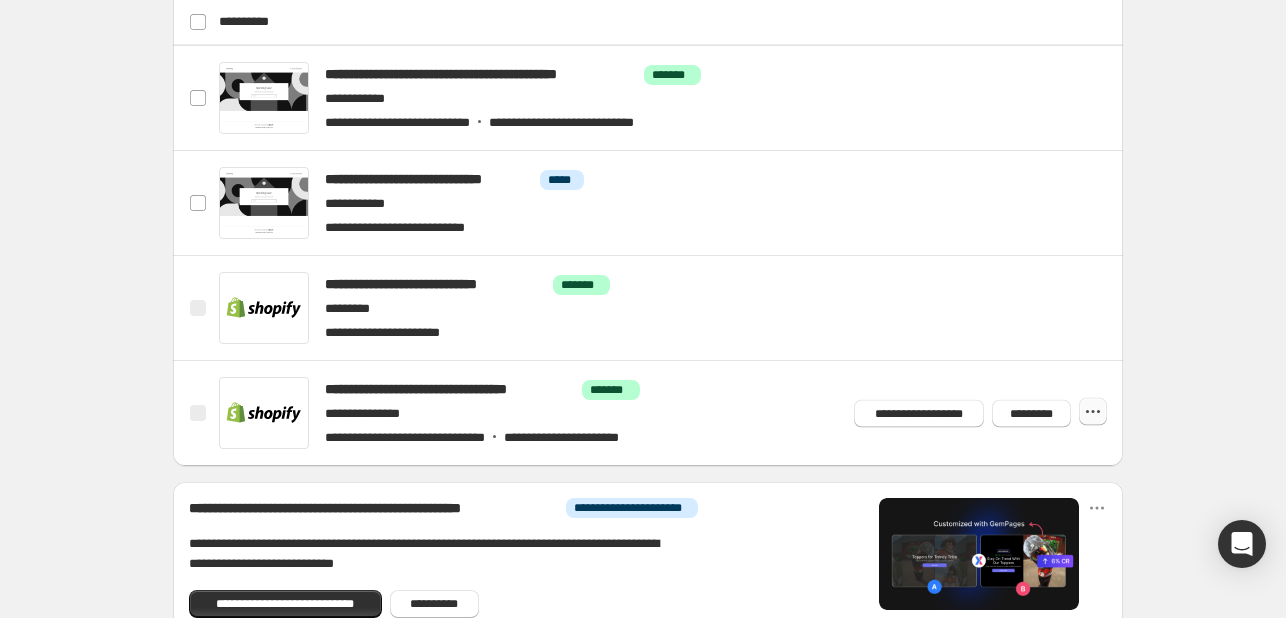 click 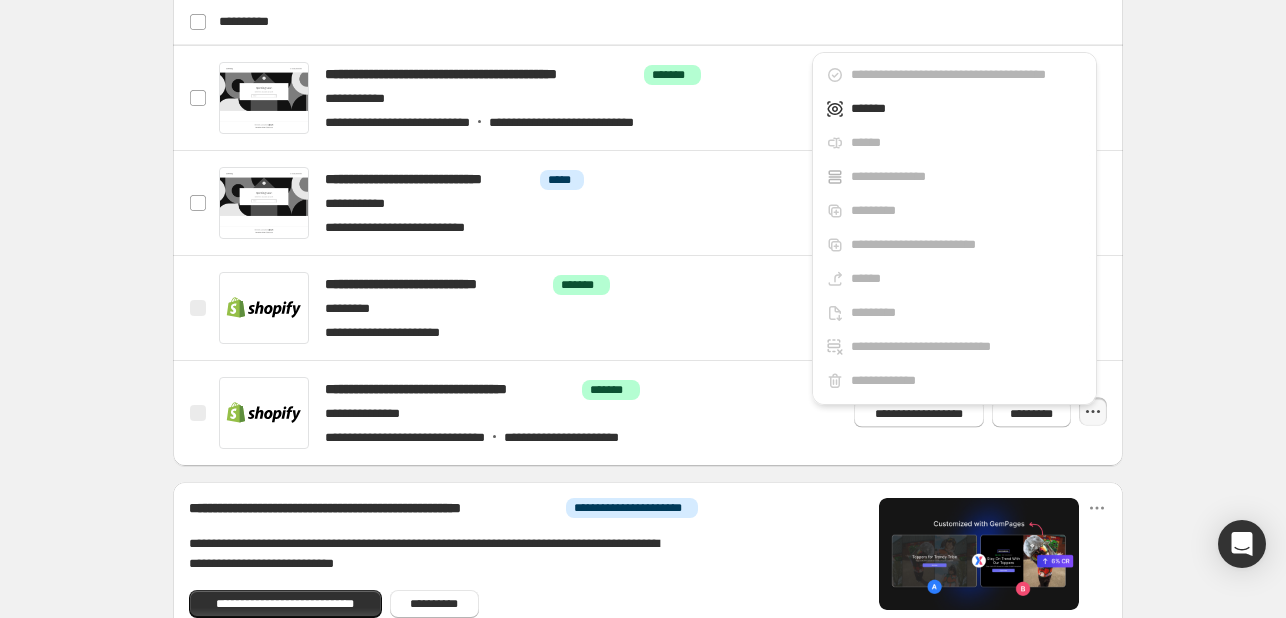 click on "**********" at bounding box center (648, 87) 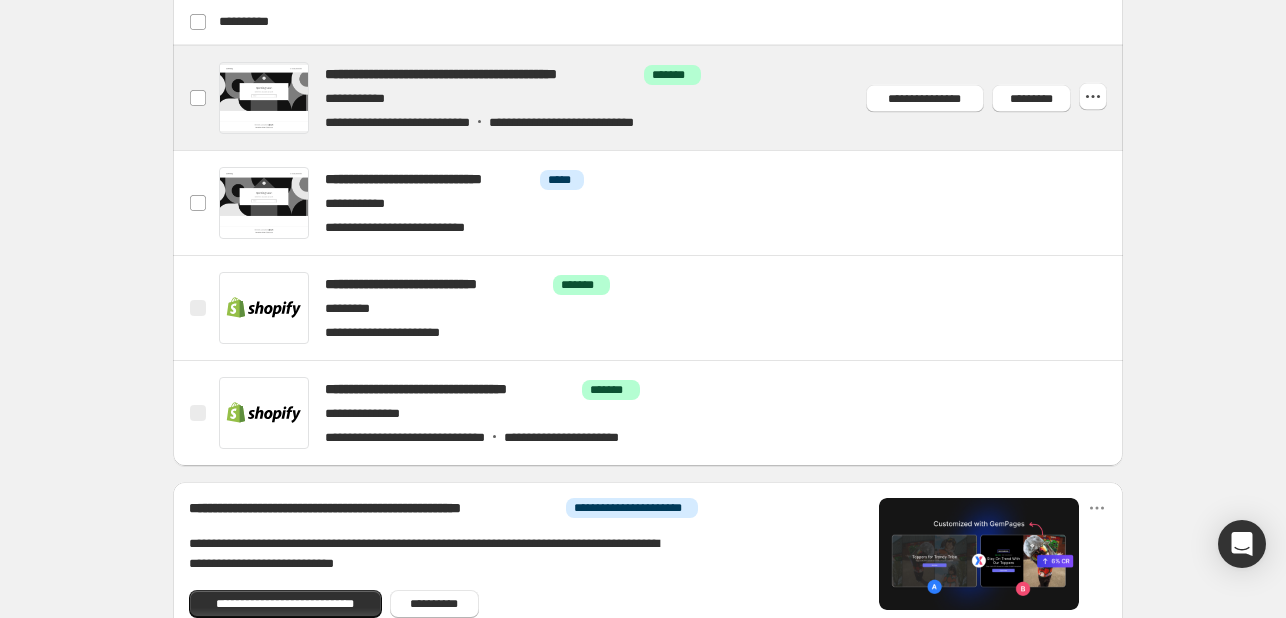 click at bounding box center [672, 98] 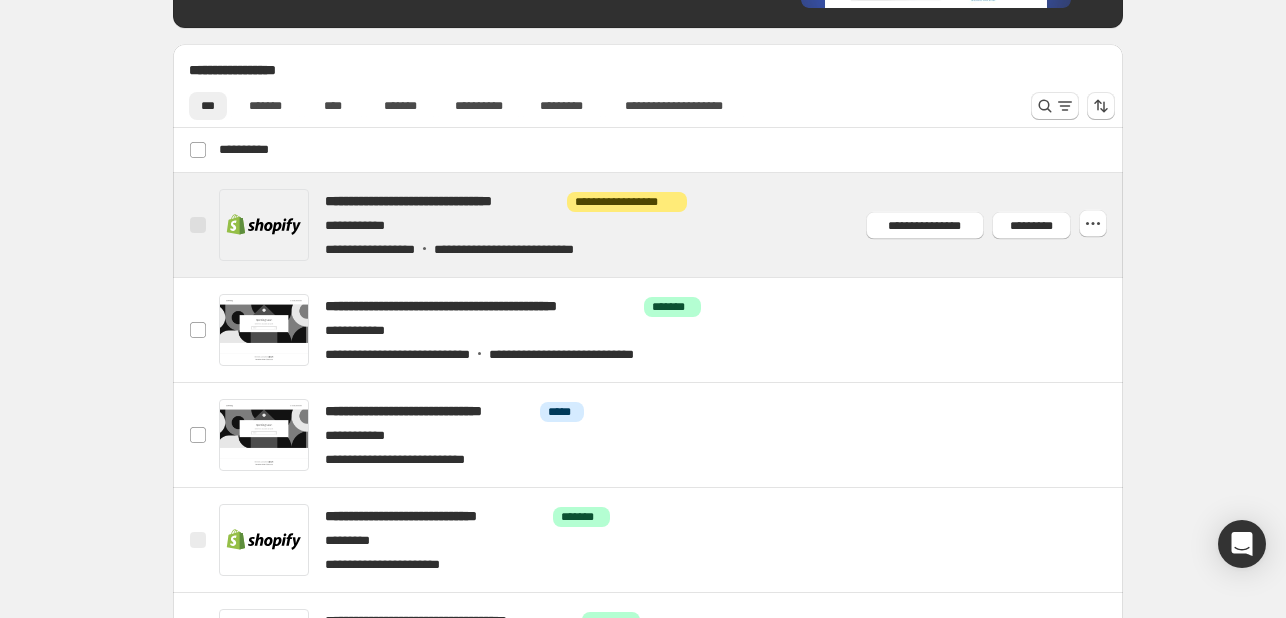 scroll, scrollTop: 700, scrollLeft: 0, axis: vertical 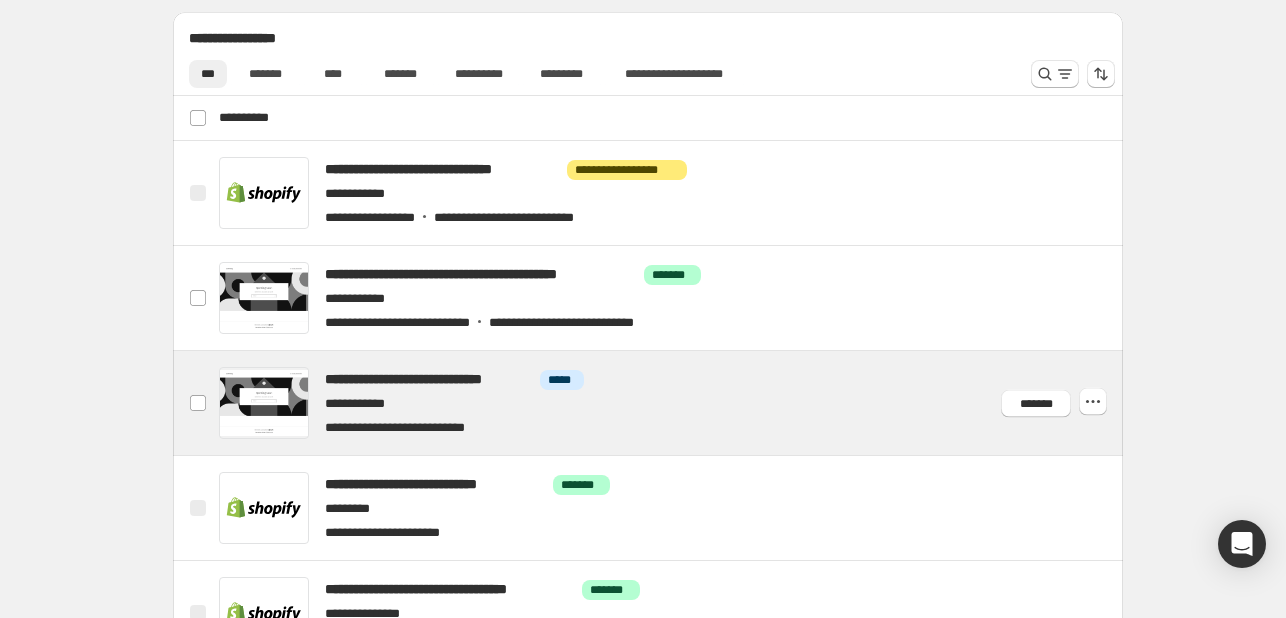click at bounding box center [198, 403] 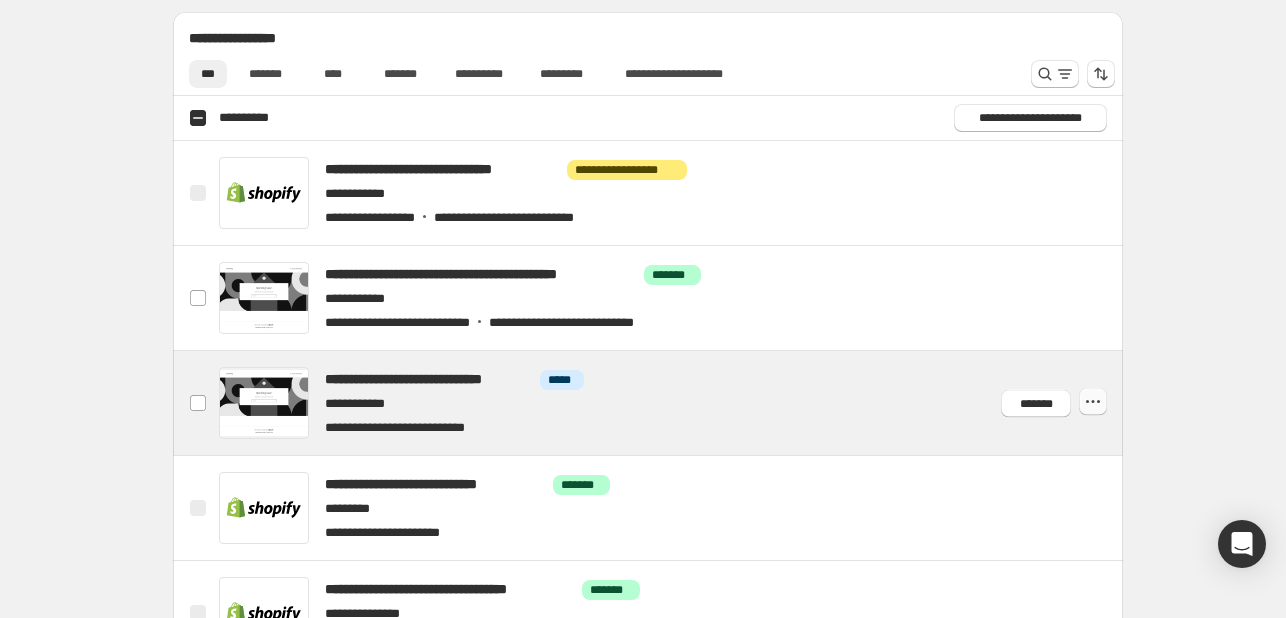 click 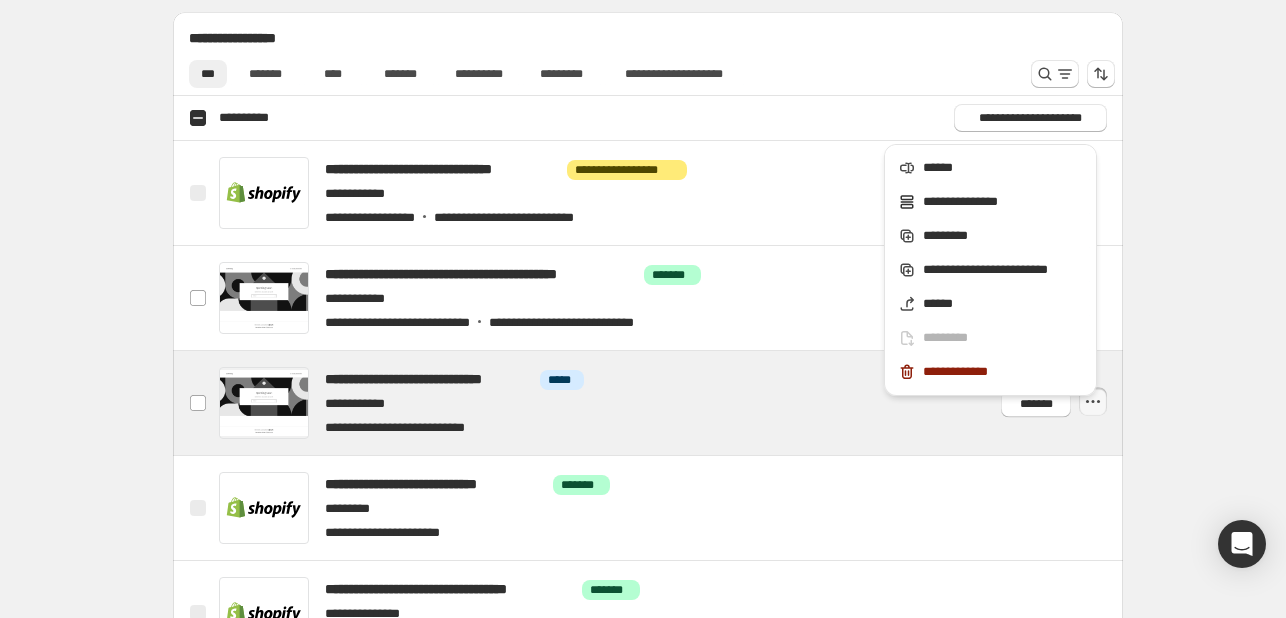 click on "**********" at bounding box center [648, 287] 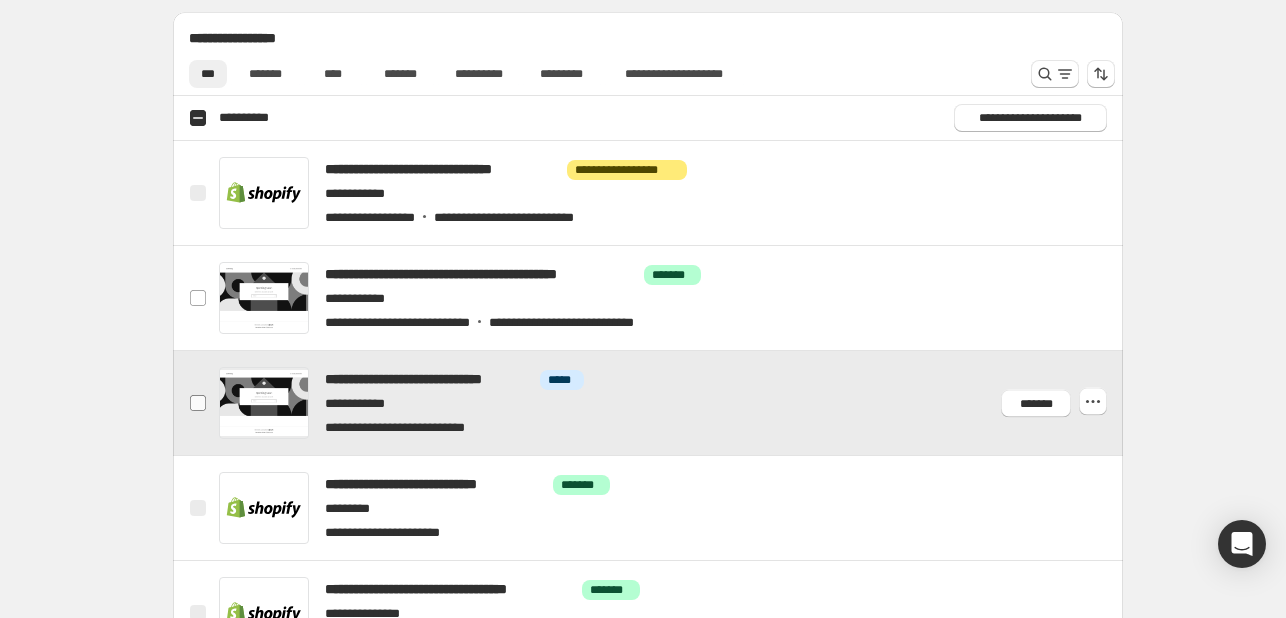 click at bounding box center [198, 403] 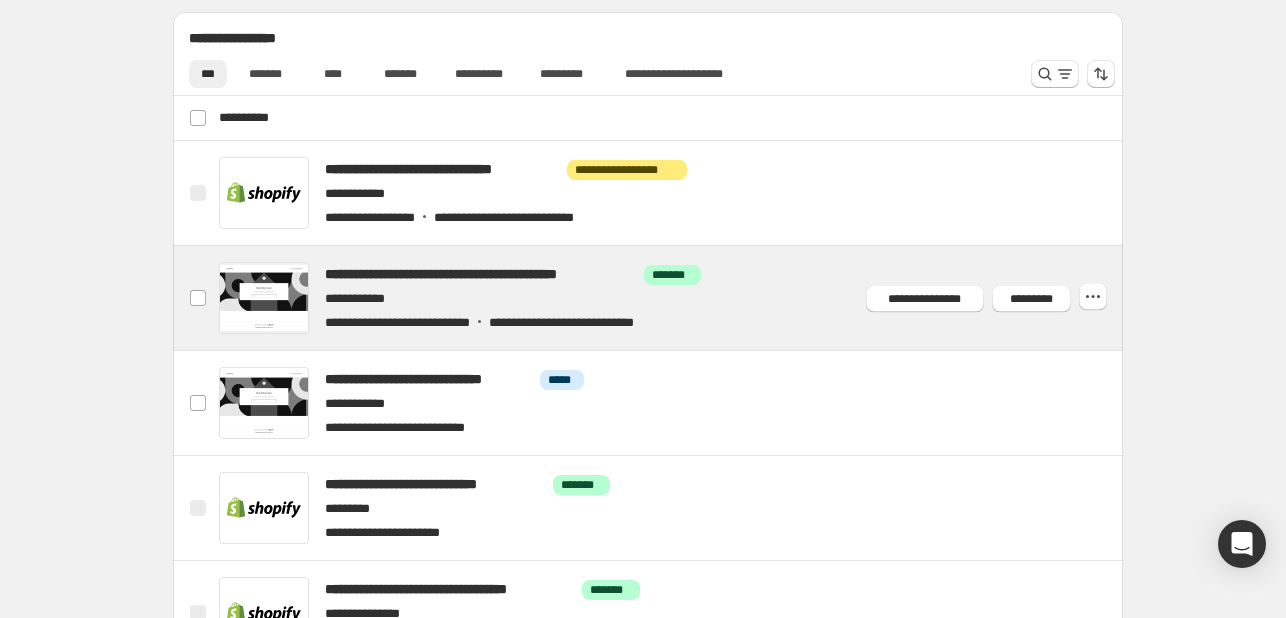 click at bounding box center (672, 298) 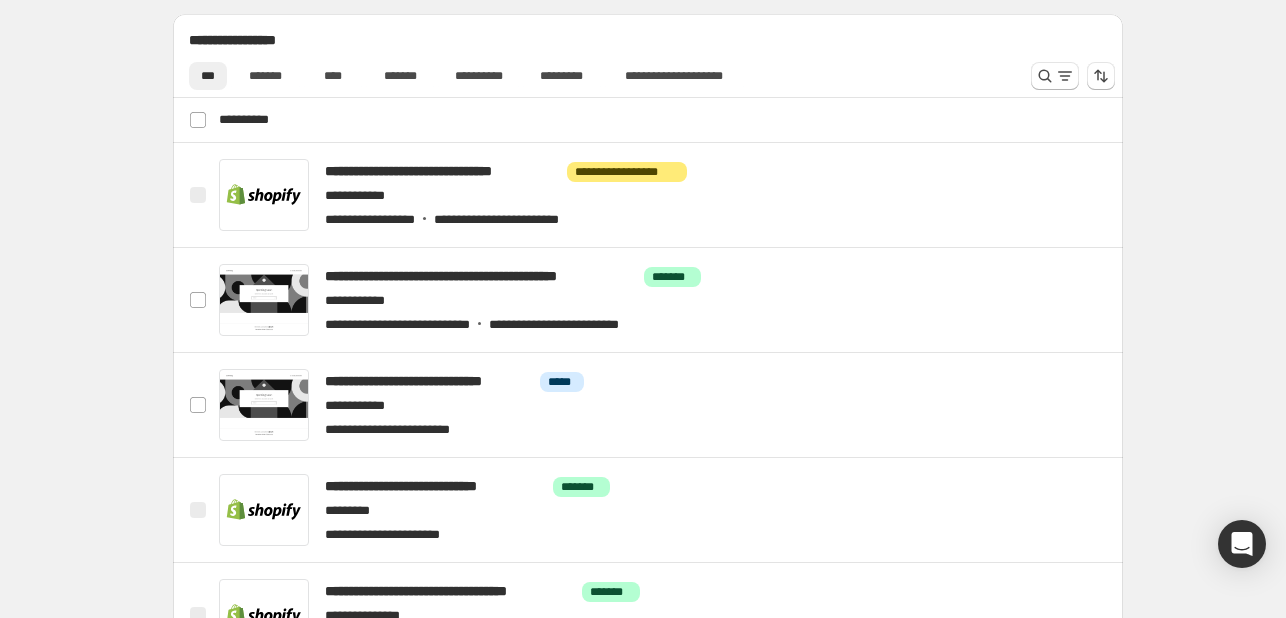 scroll, scrollTop: 800, scrollLeft: 0, axis: vertical 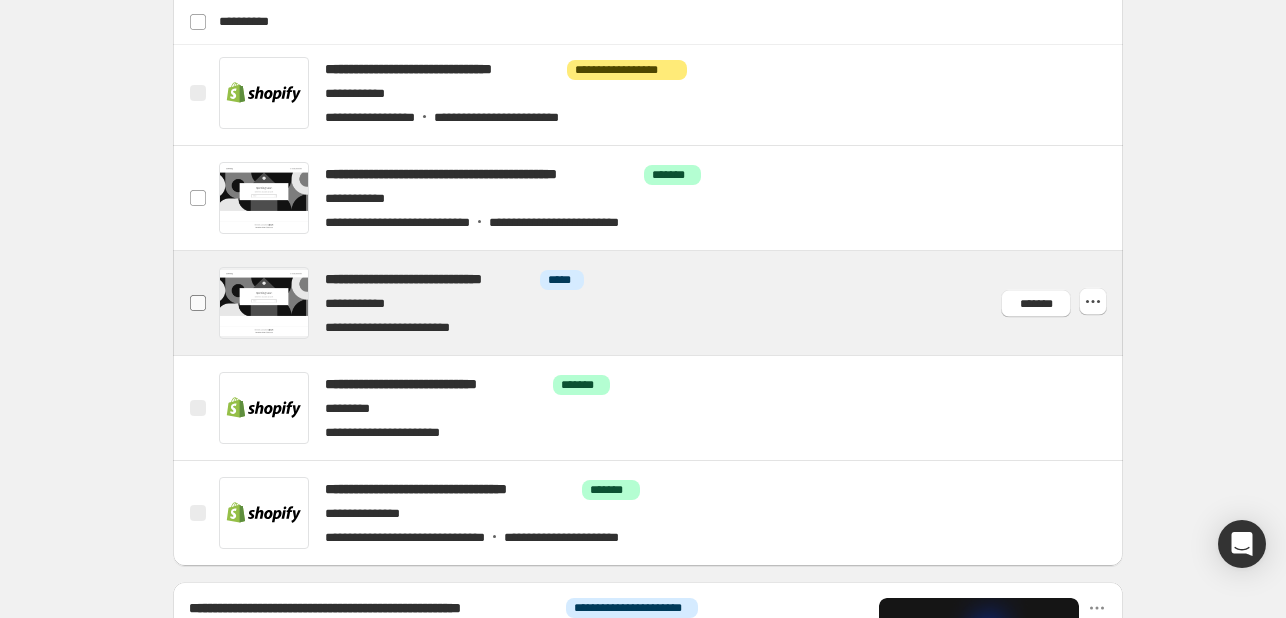 click at bounding box center [198, 303] 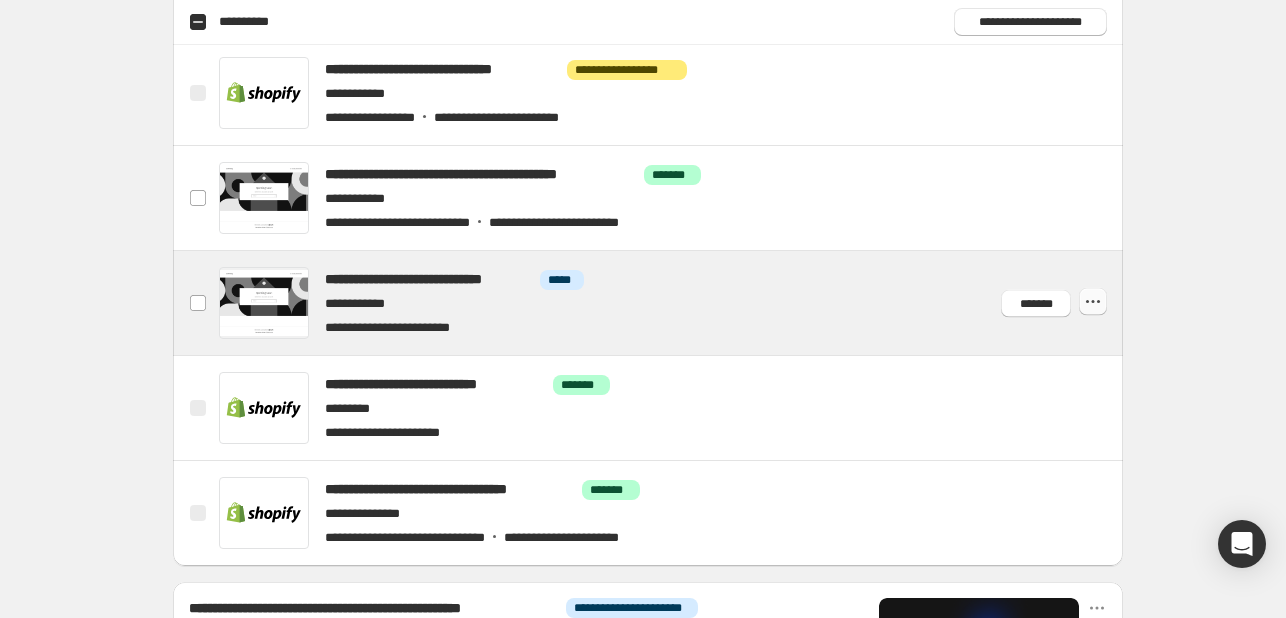 click 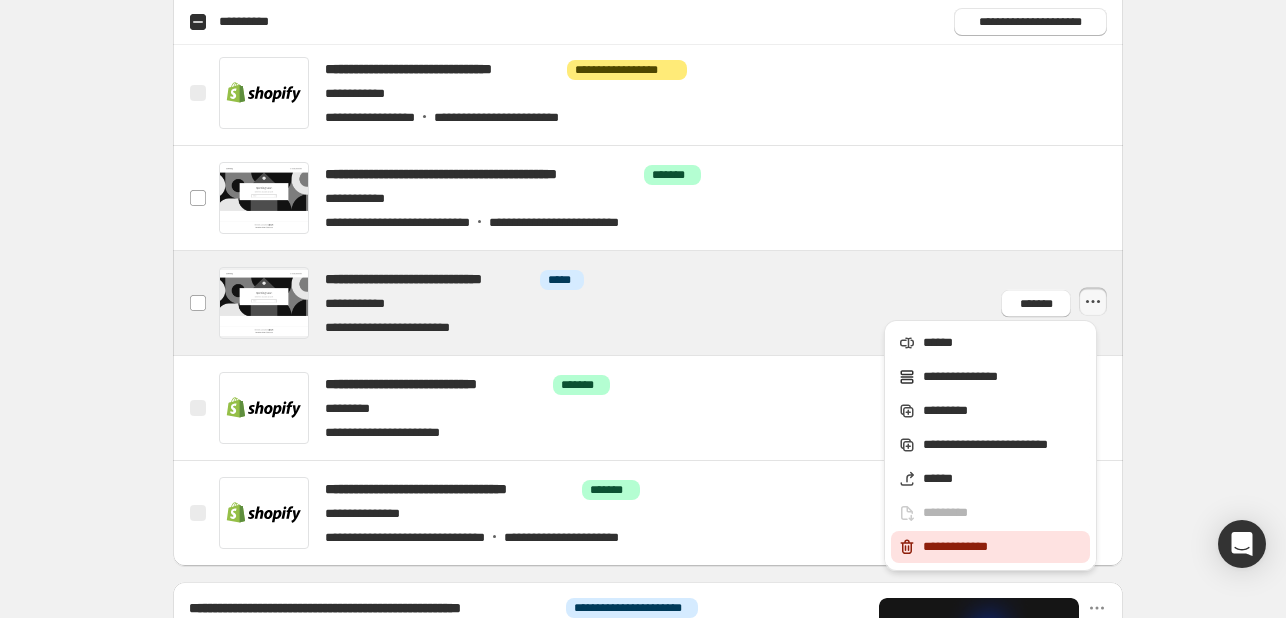 click on "**********" at bounding box center (1003, 547) 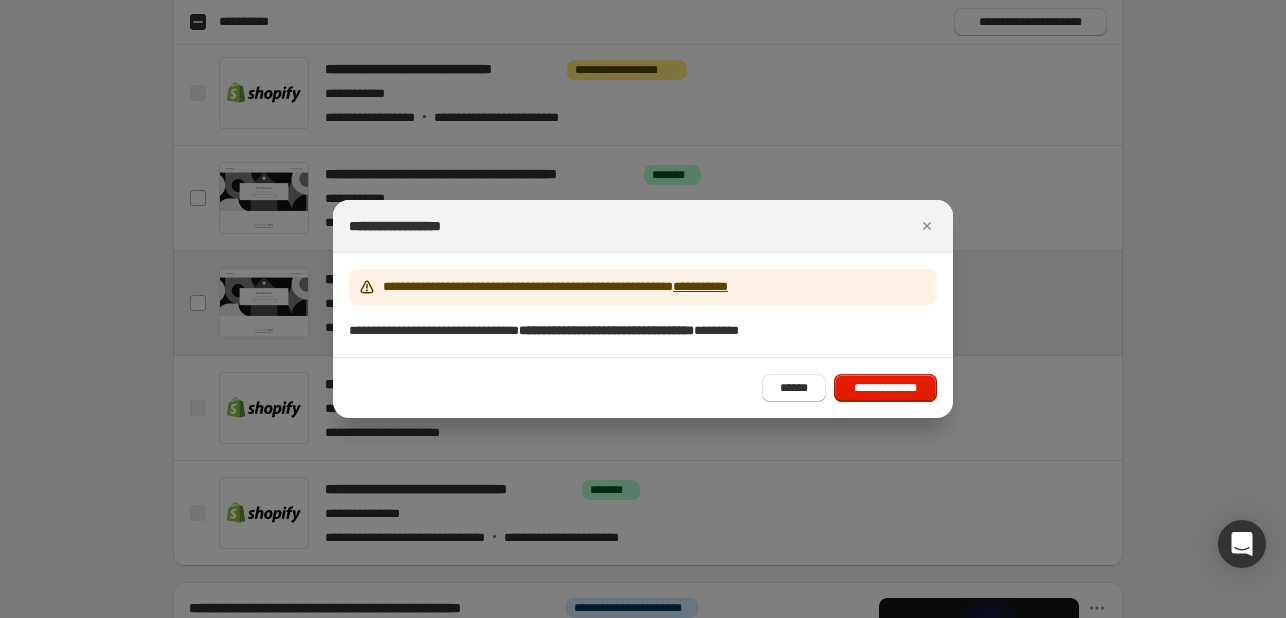 click on "**********" at bounding box center [885, 388] 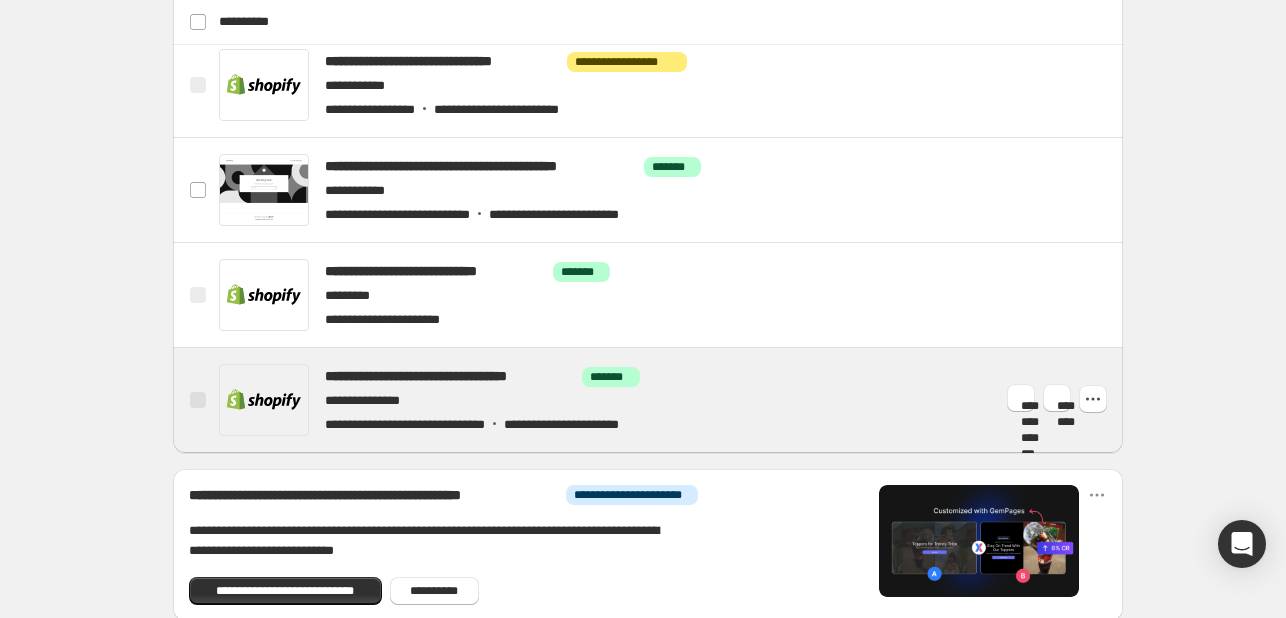 scroll, scrollTop: 806, scrollLeft: 0, axis: vertical 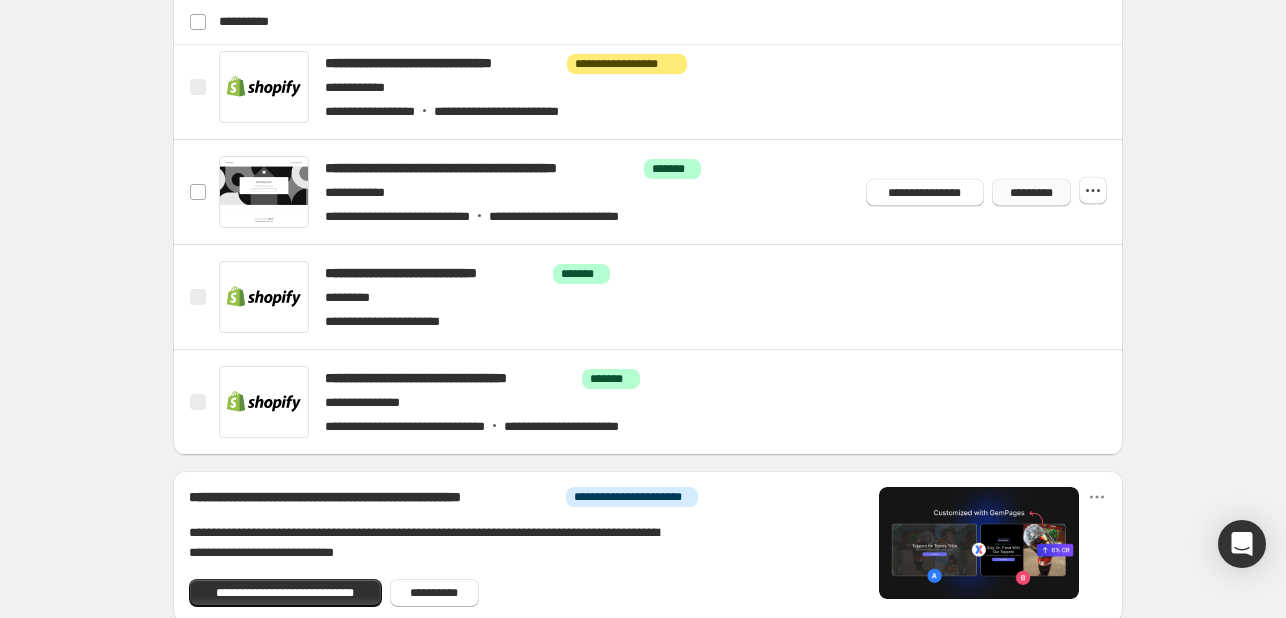 click on "*********" at bounding box center [1031, 192] 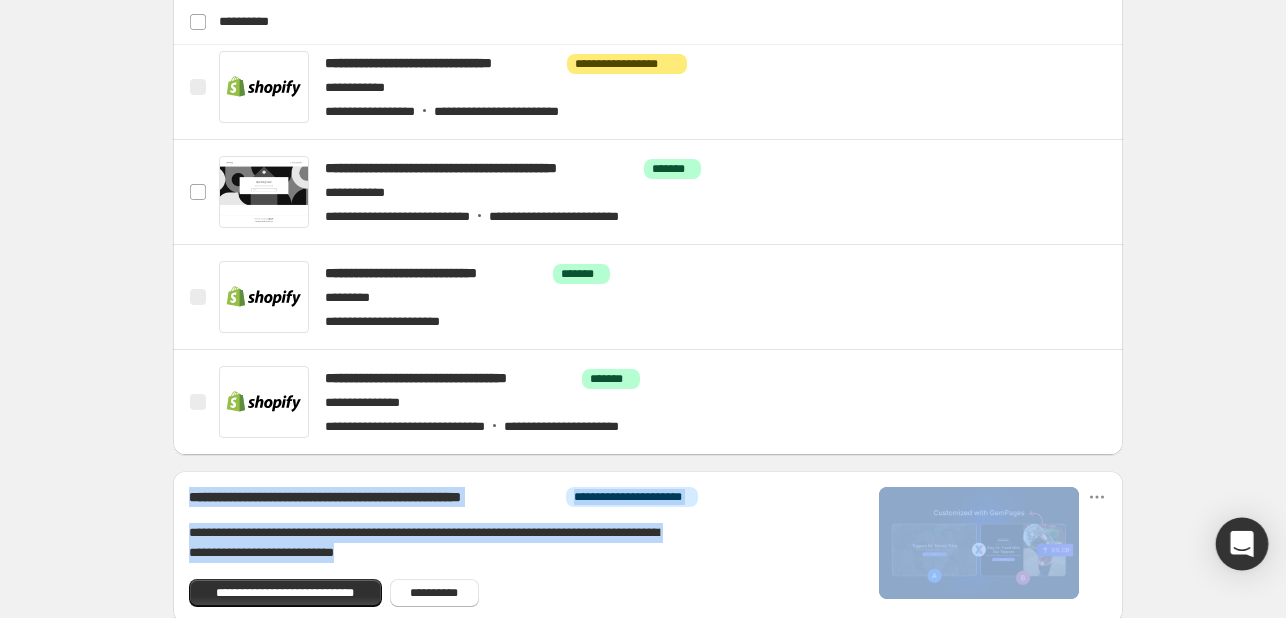 drag, startPoint x: 1255, startPoint y: 473, endPoint x: 1243, endPoint y: 520, distance: 48.507732 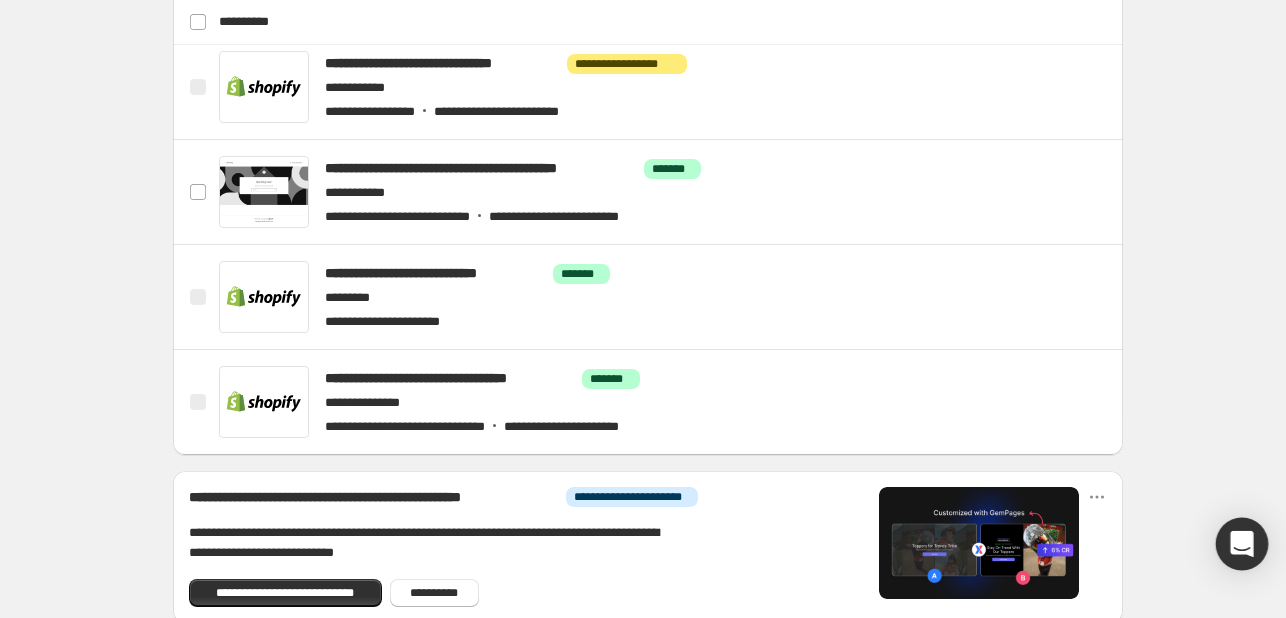 click at bounding box center (1242, 544) 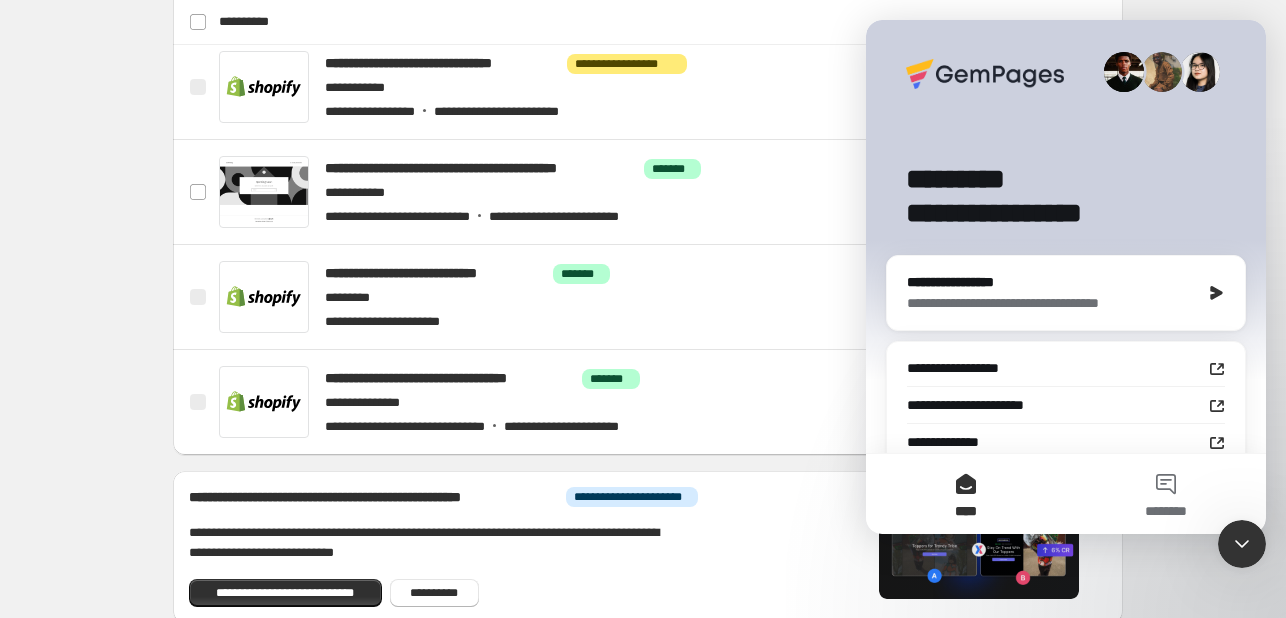 scroll, scrollTop: 0, scrollLeft: 0, axis: both 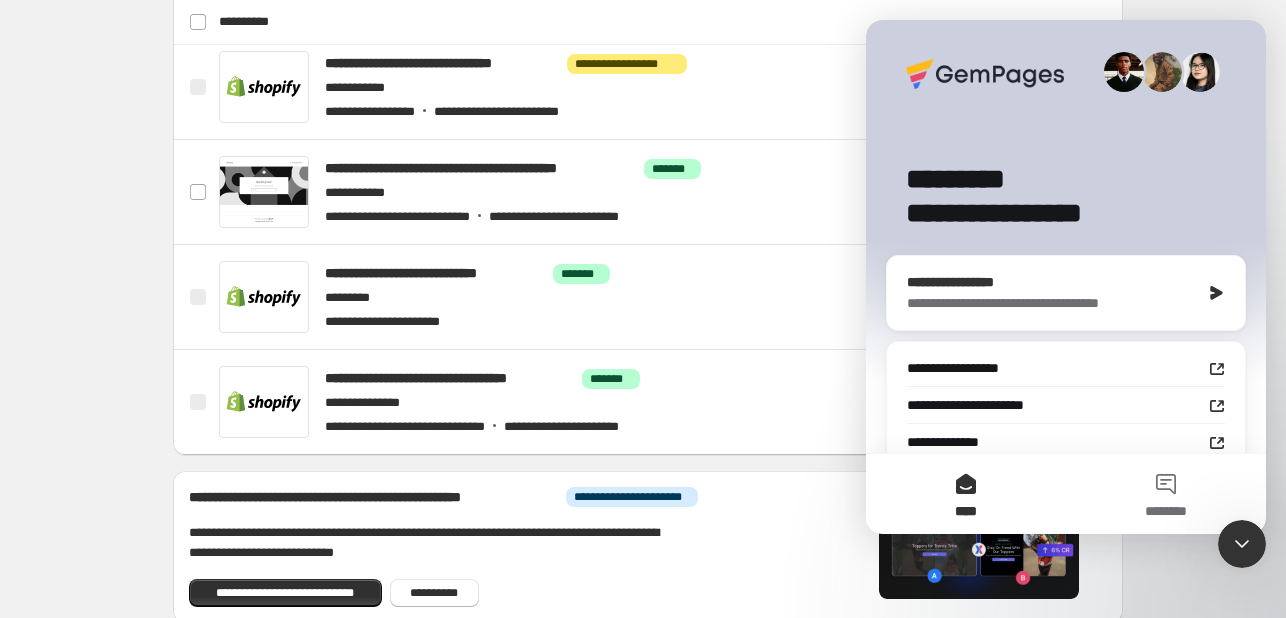 click on "**********" at bounding box center [1048, 282] 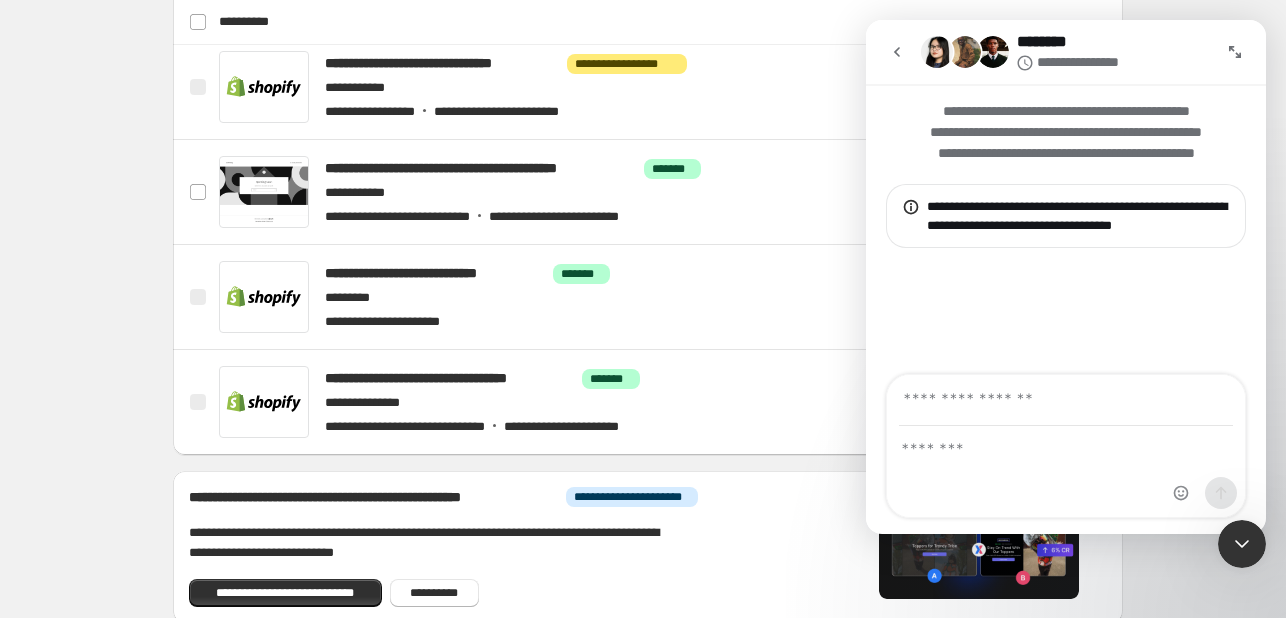 click at bounding box center [1066, 400] 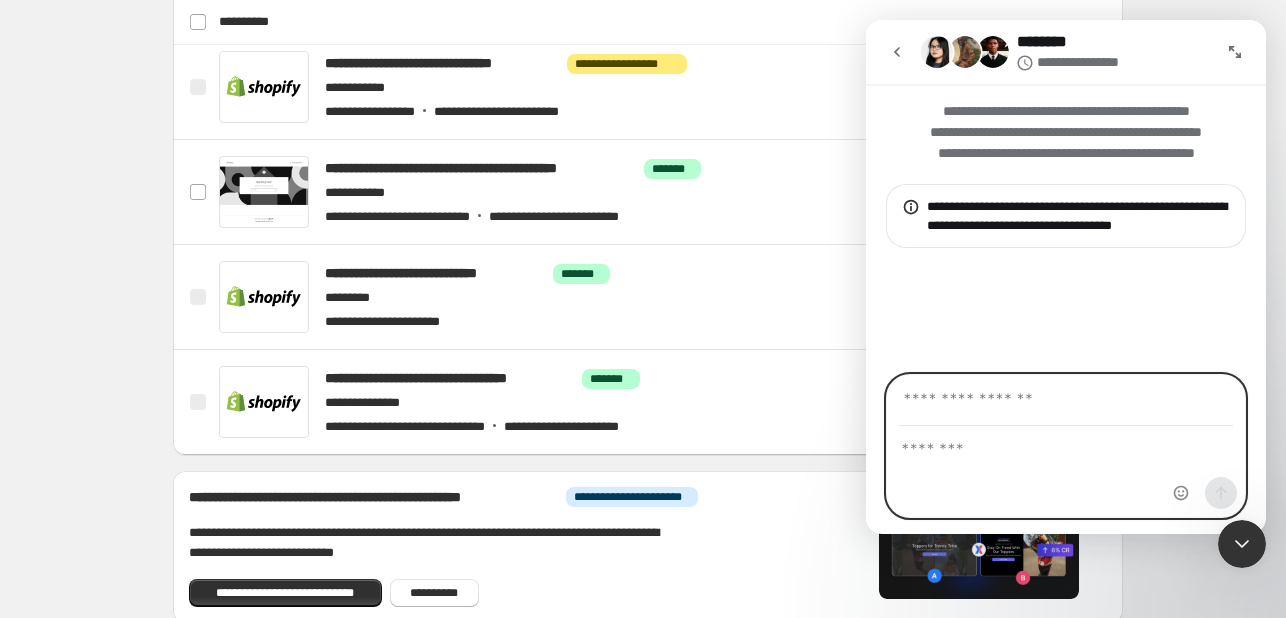 click at bounding box center [1066, 444] 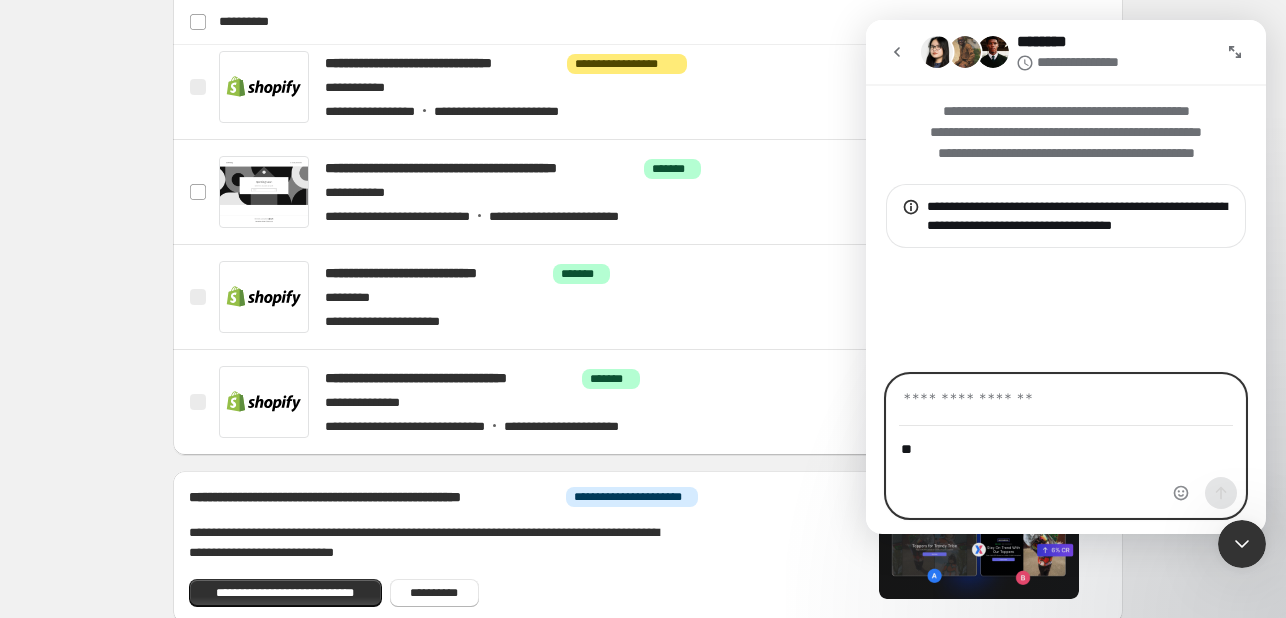 type on "*" 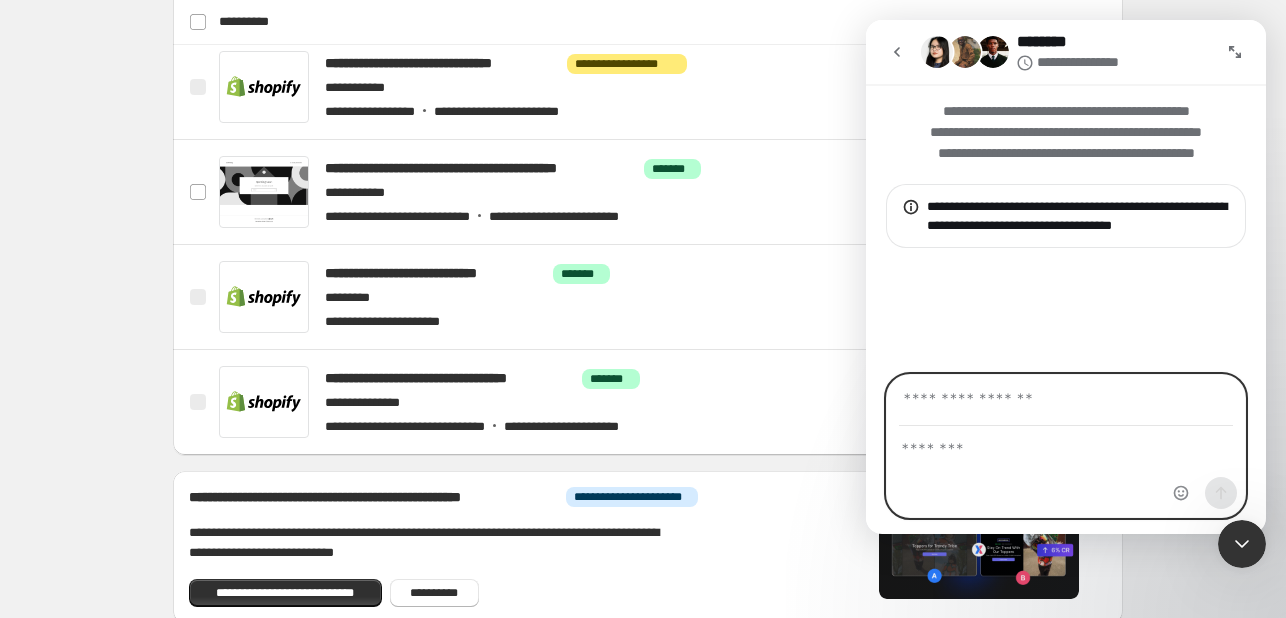 type on "*" 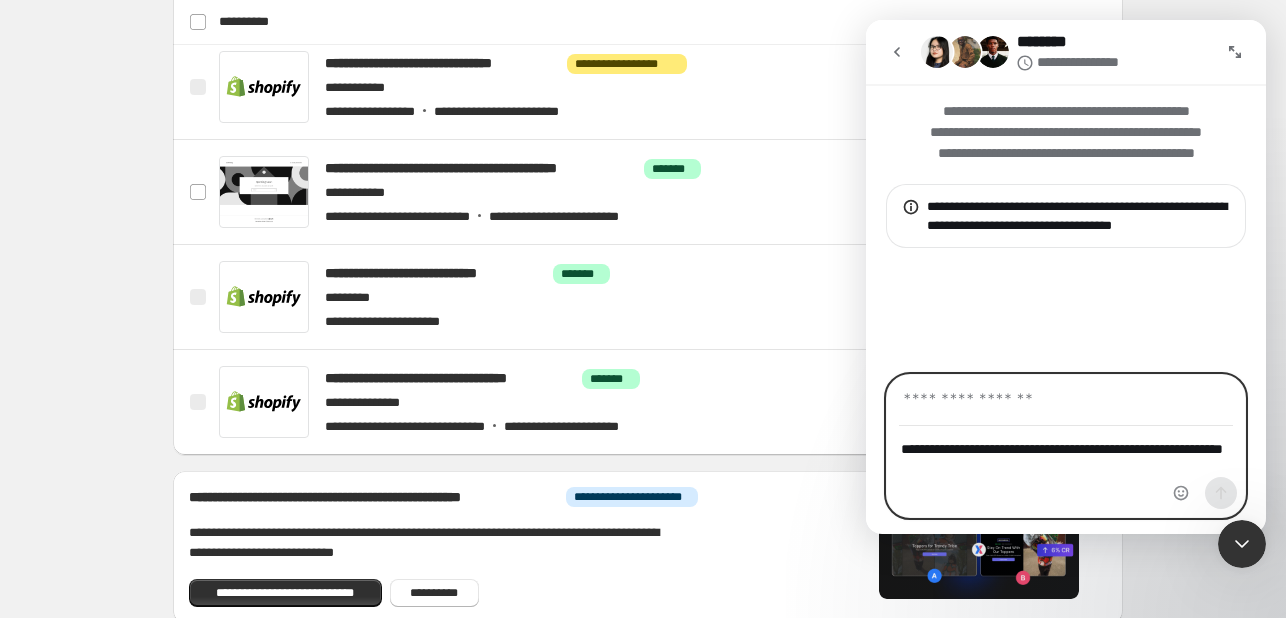 type on "**********" 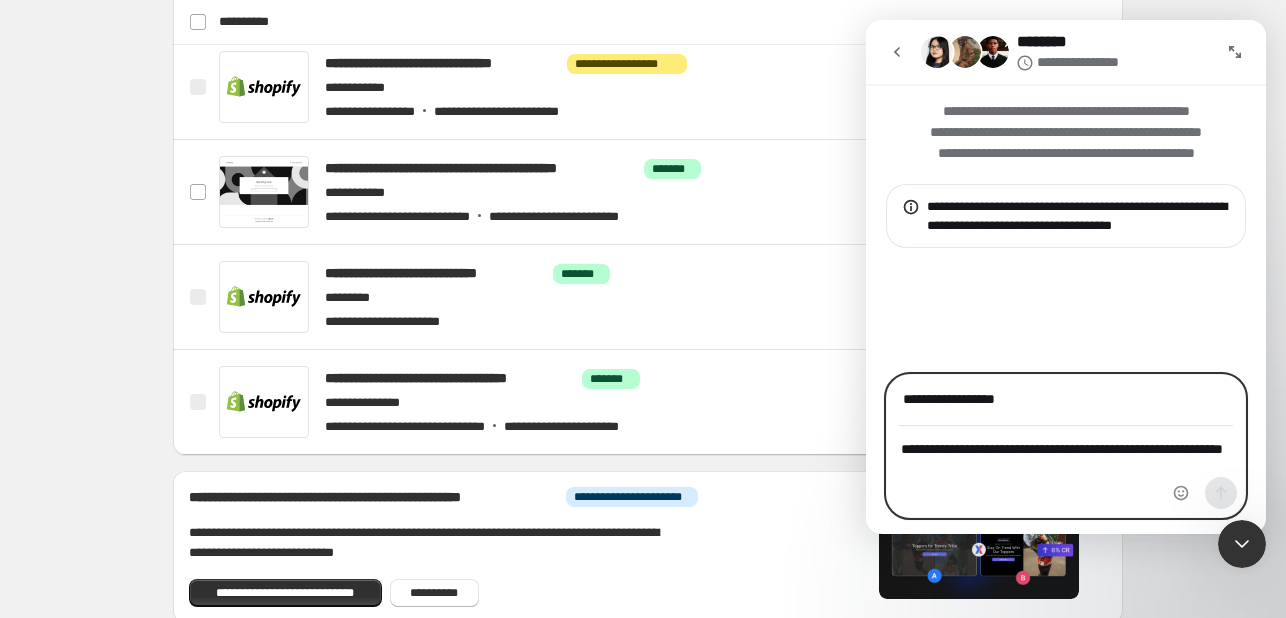 click on "**********" at bounding box center (1066, 400) 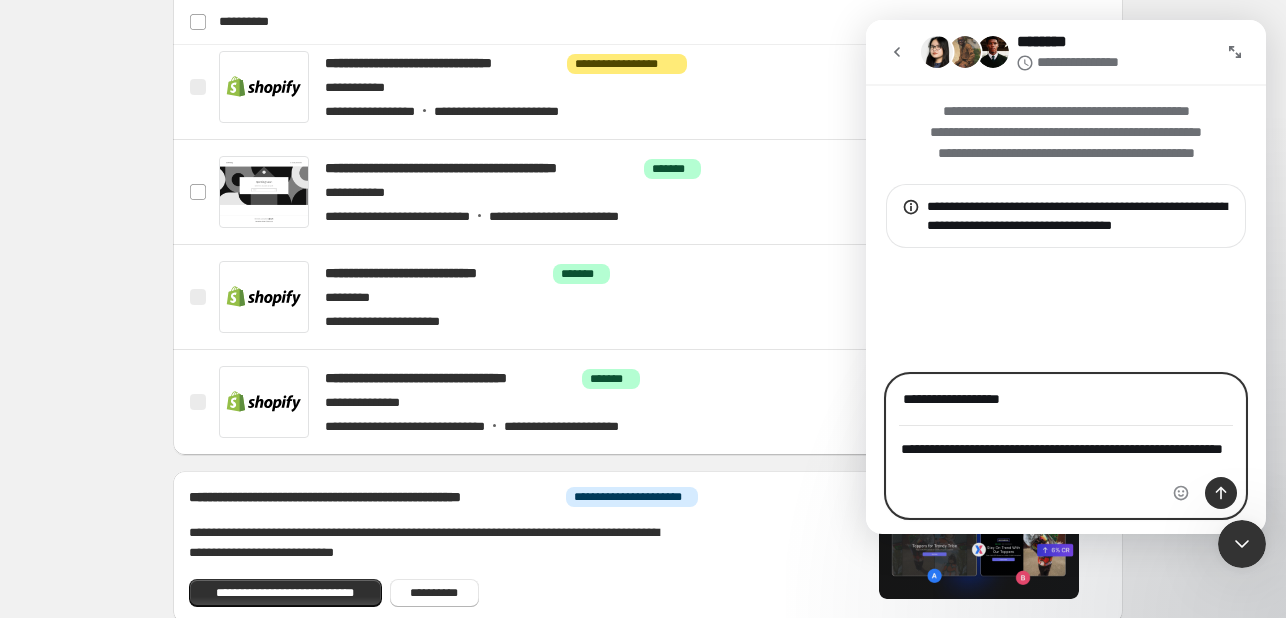 type on "**********" 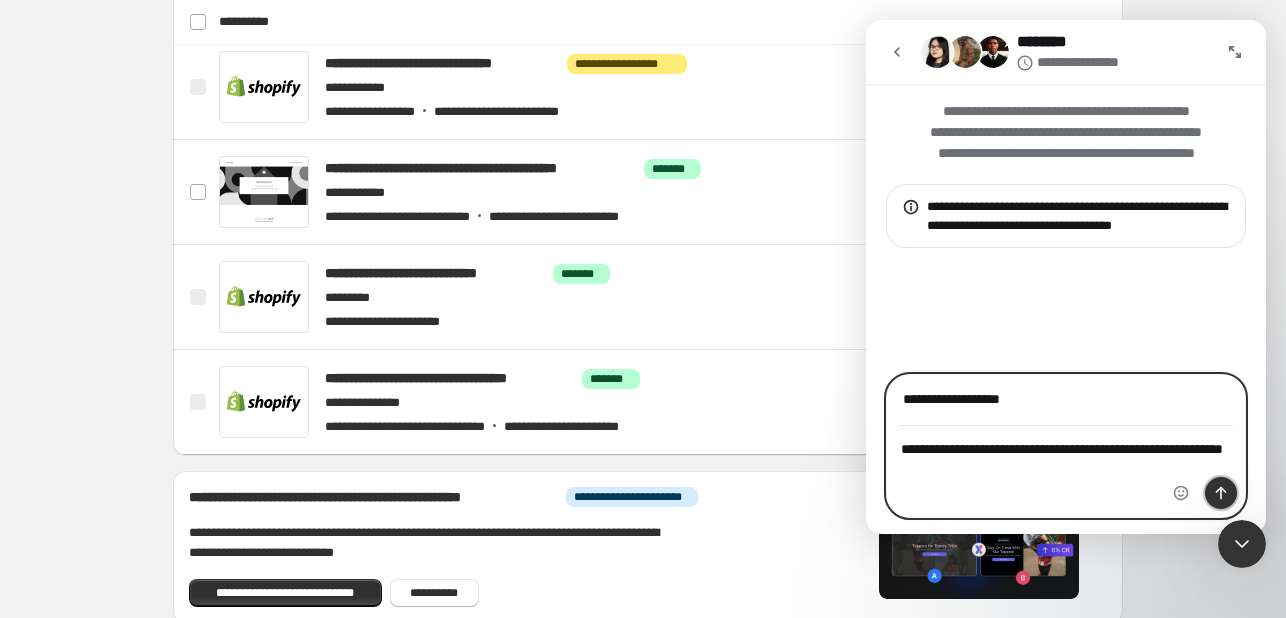 click at bounding box center [1221, 493] 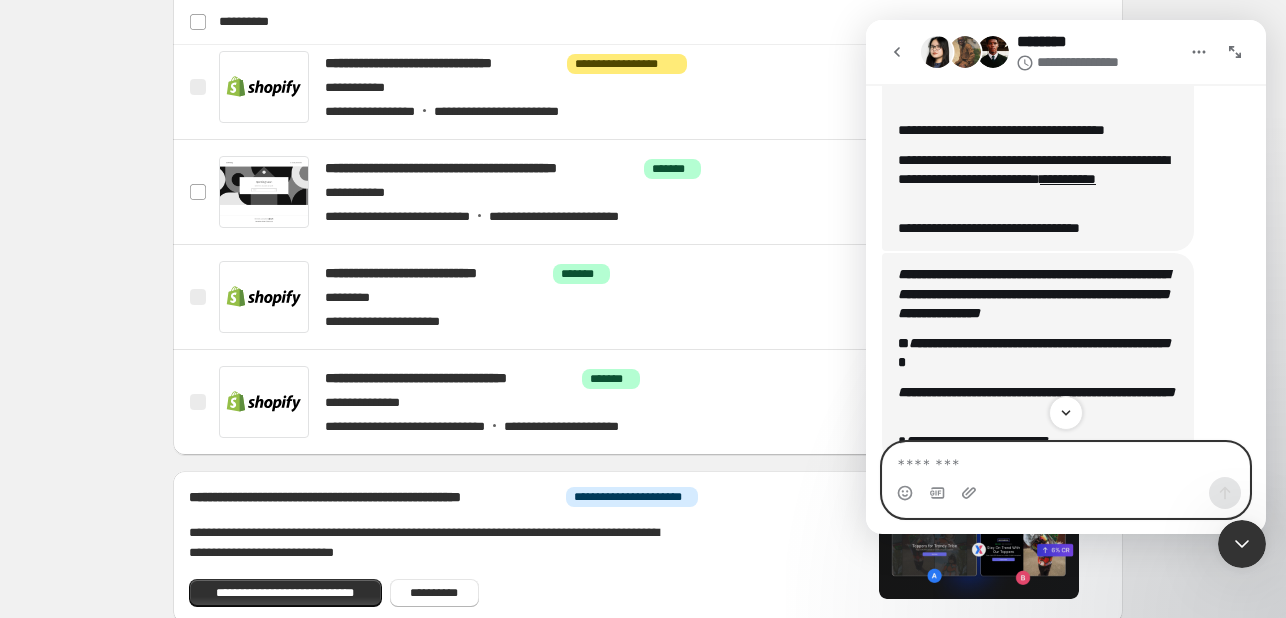 scroll, scrollTop: 412, scrollLeft: 0, axis: vertical 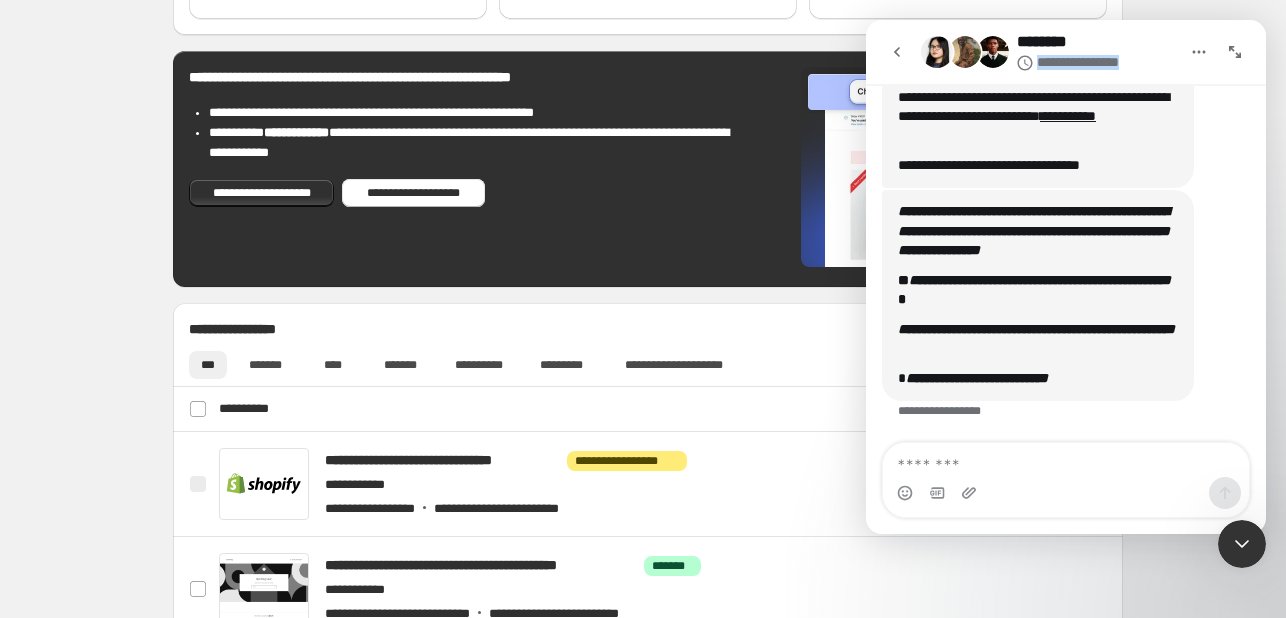 drag, startPoint x: 1038, startPoint y: 57, endPoint x: 1143, endPoint y: 67, distance: 105.47511 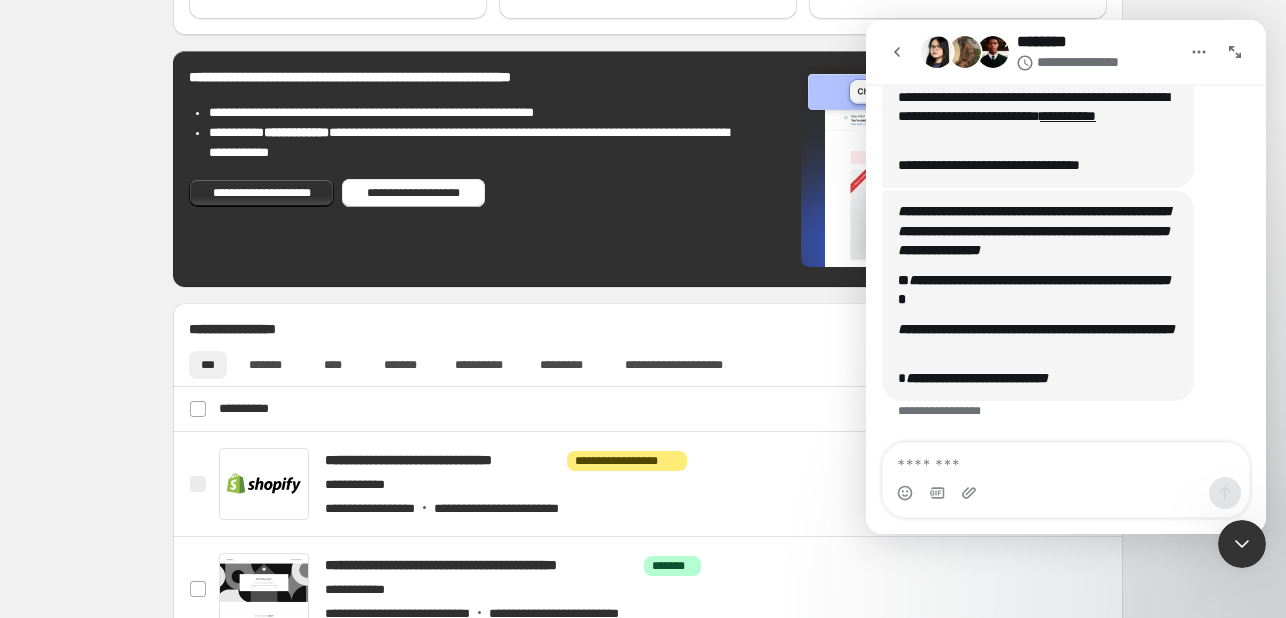 click on "**********" at bounding box center (1084, 63) 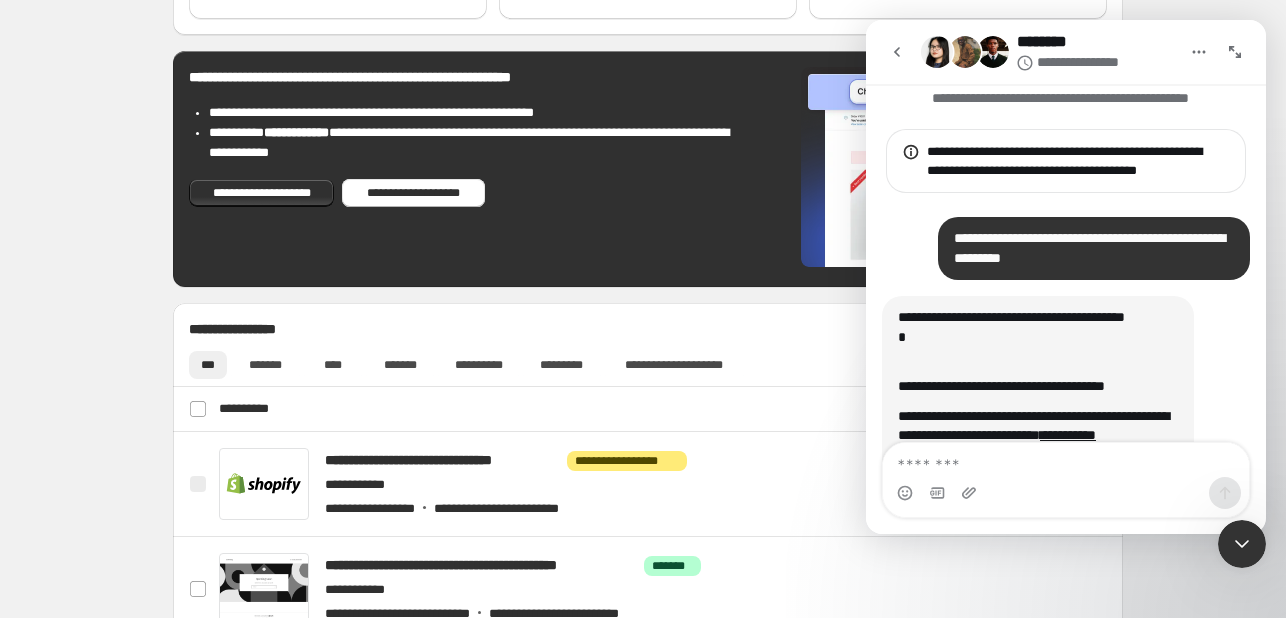 scroll, scrollTop: 0, scrollLeft: 0, axis: both 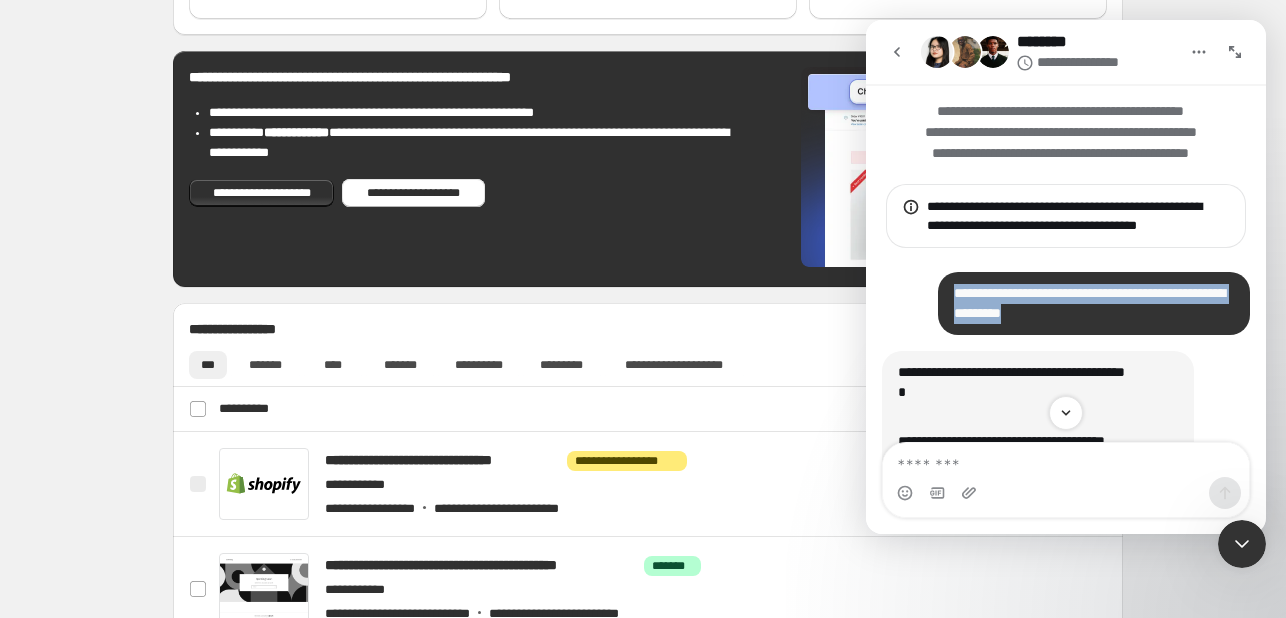 drag, startPoint x: 918, startPoint y: 297, endPoint x: 1150, endPoint y: 312, distance: 232.4844 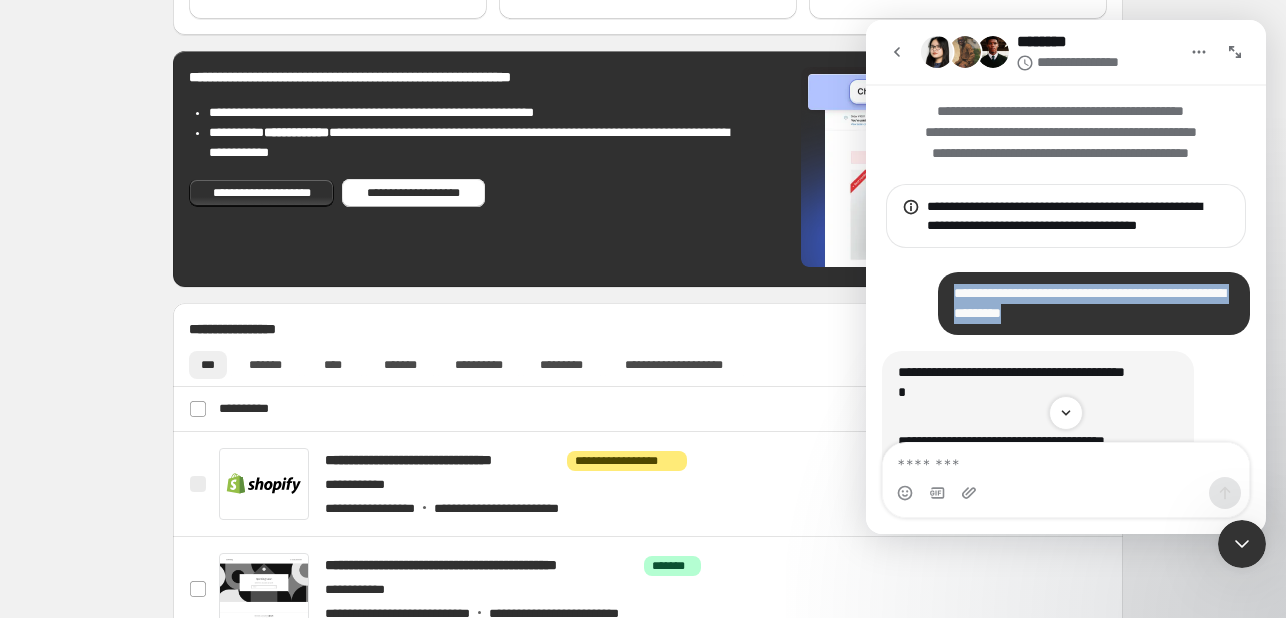 click on "**********" at bounding box center (1066, 311) 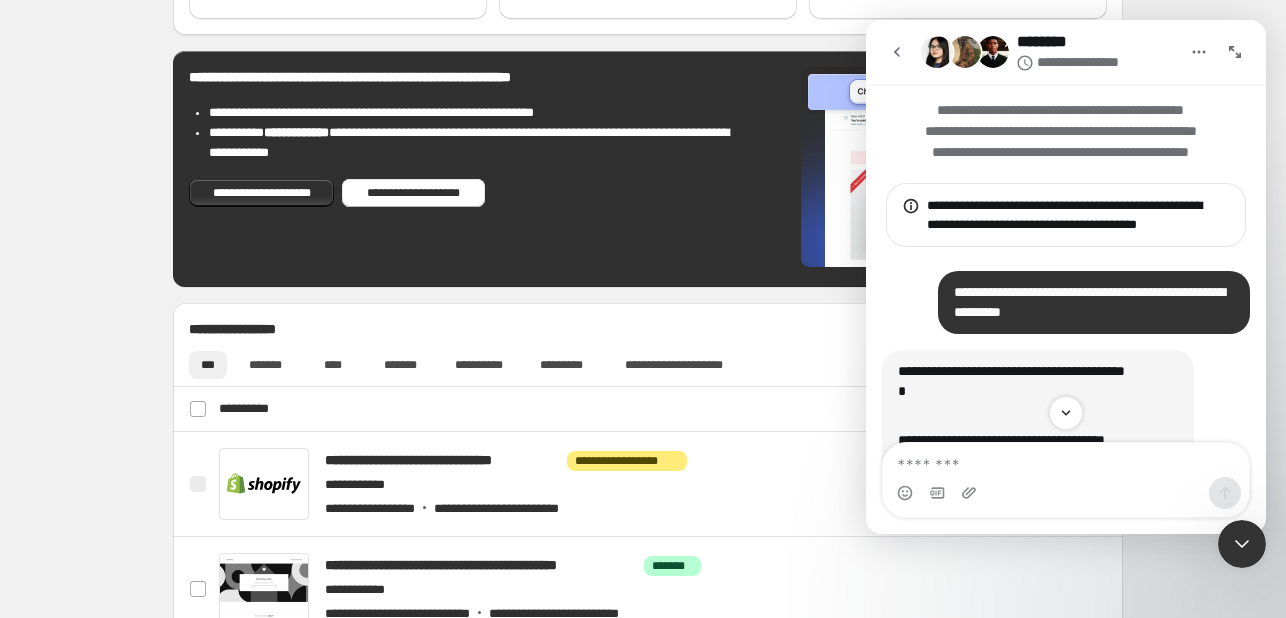 scroll, scrollTop: 0, scrollLeft: 0, axis: both 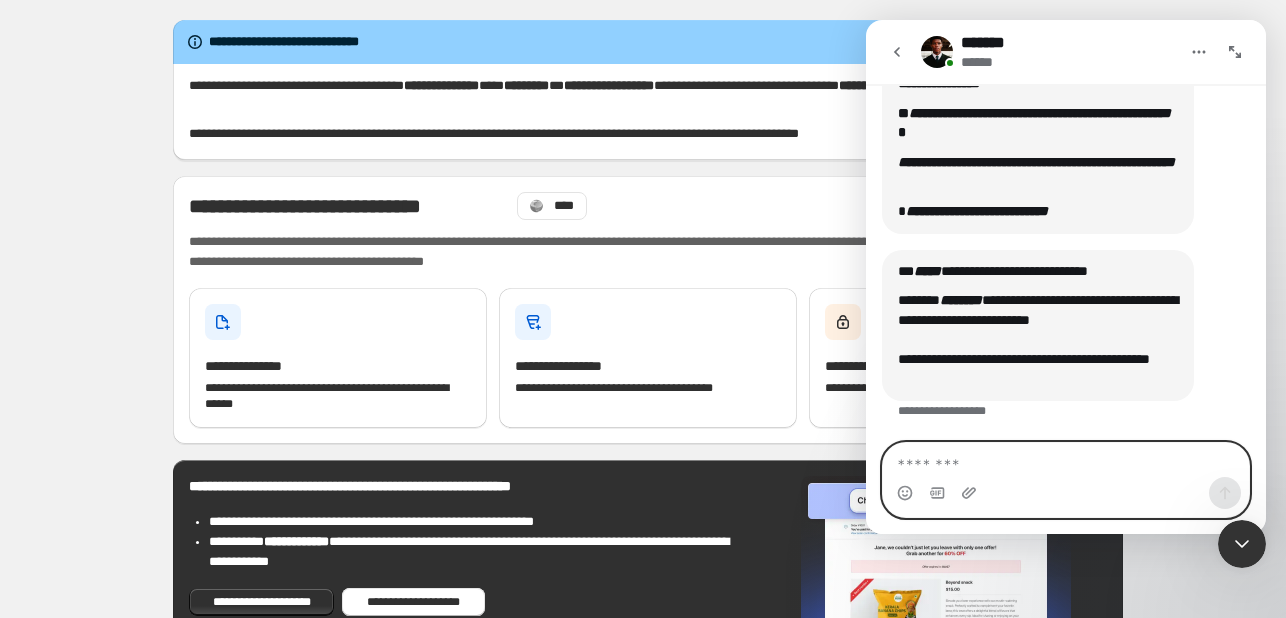 click at bounding box center (1066, 460) 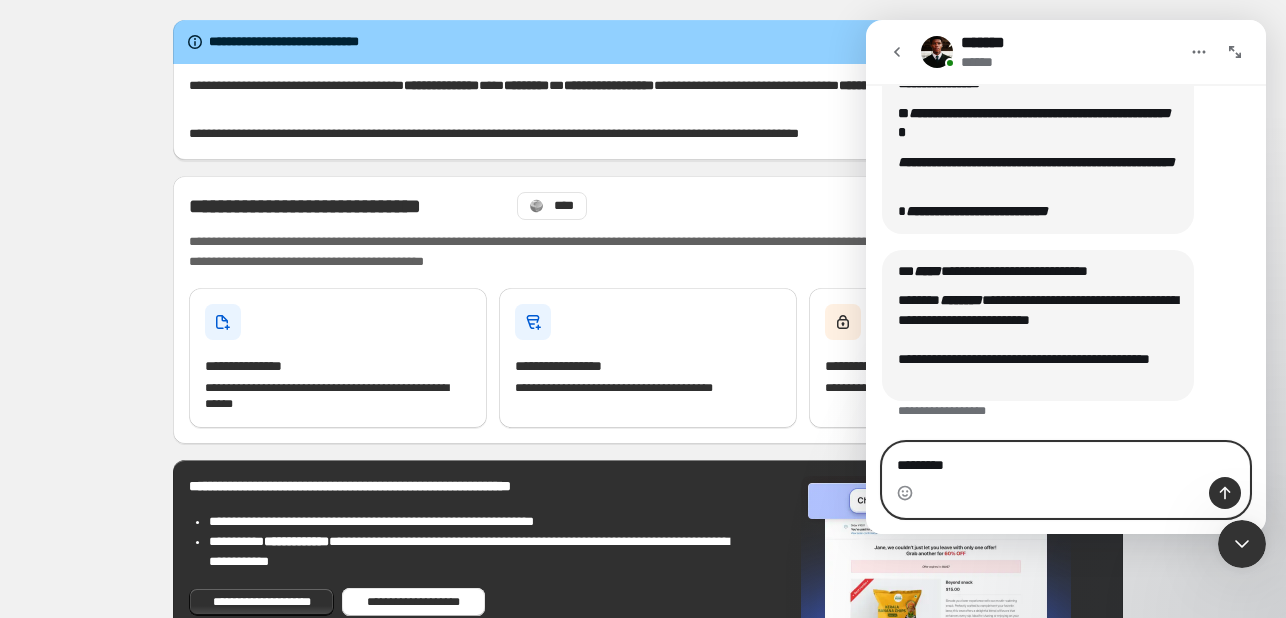 type on "*********" 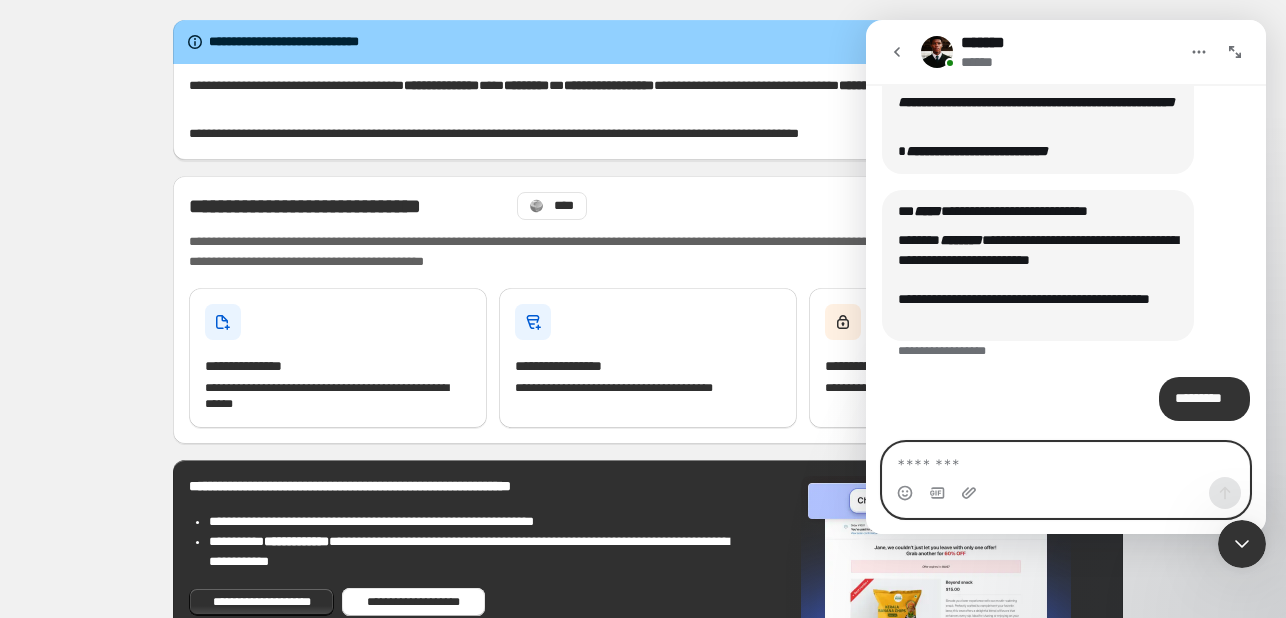 scroll, scrollTop: 639, scrollLeft: 0, axis: vertical 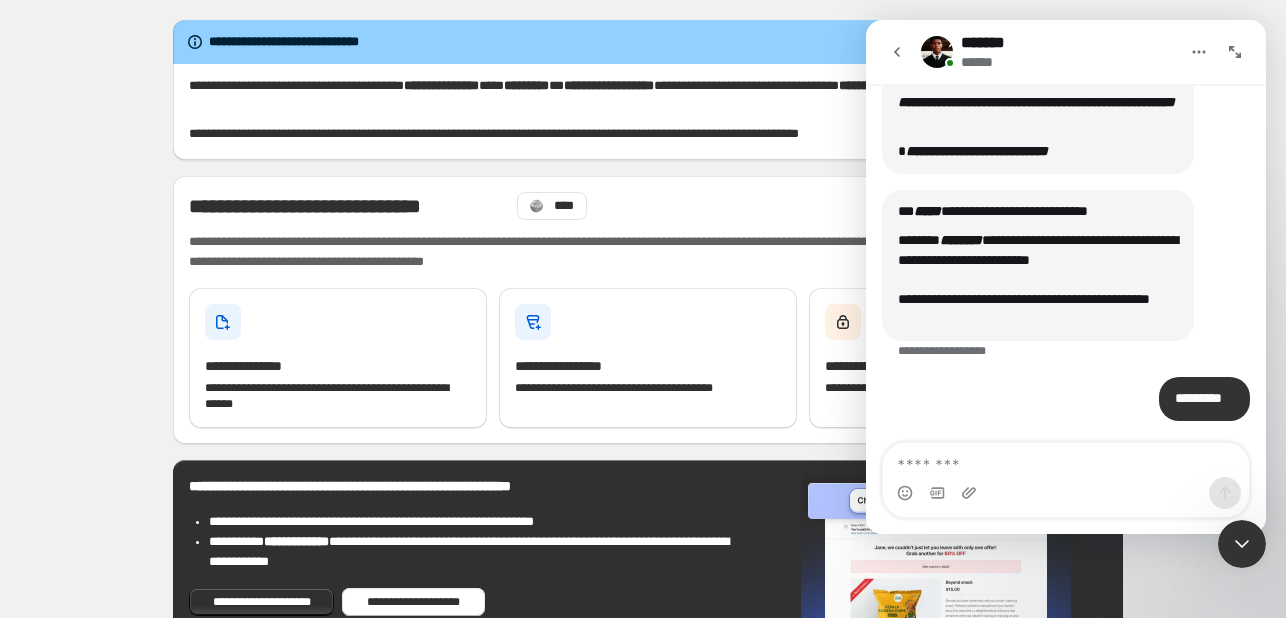 click at bounding box center (937, 52) 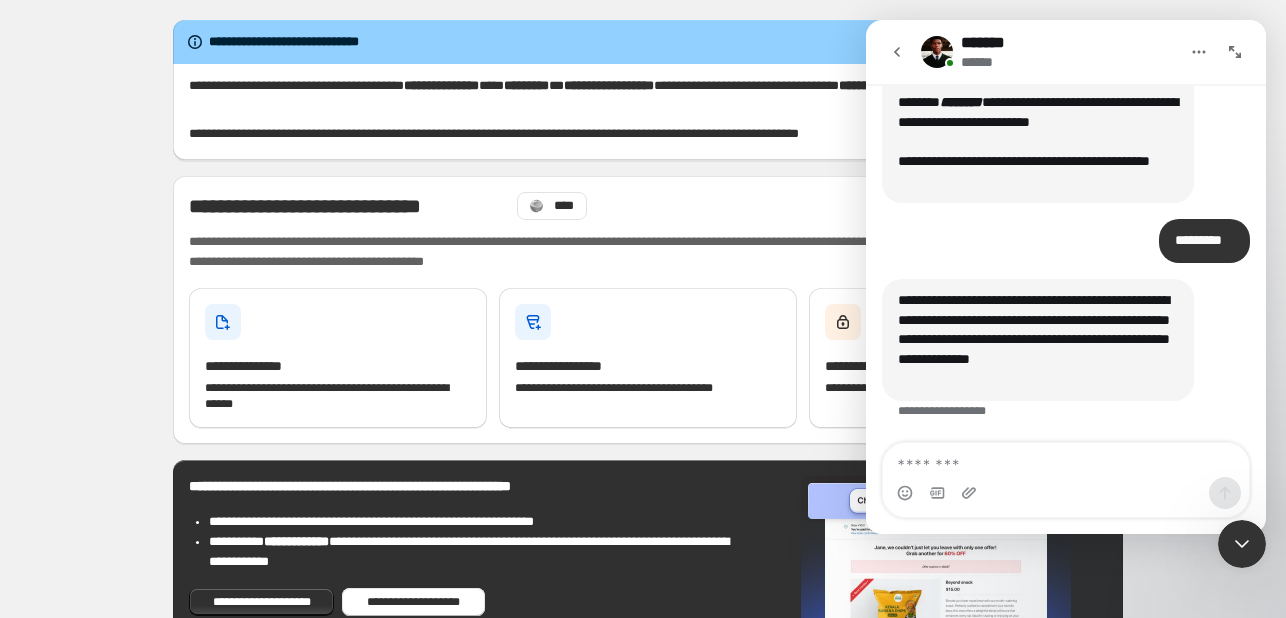 scroll, scrollTop: 777, scrollLeft: 0, axis: vertical 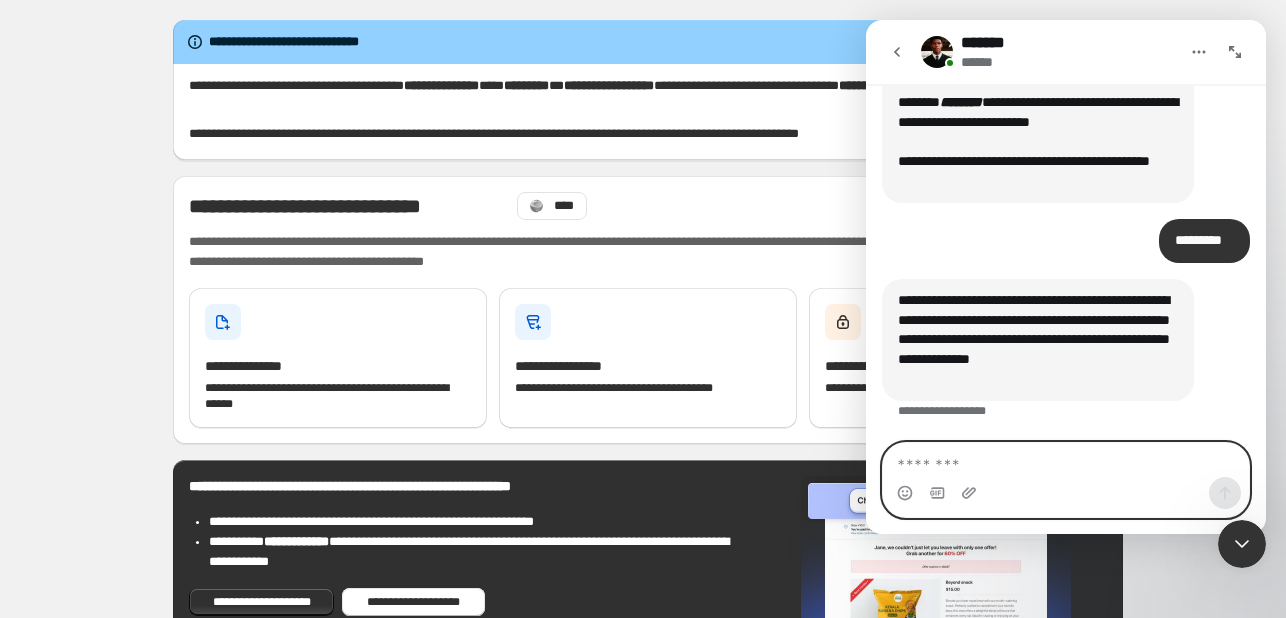 click at bounding box center (1066, 460) 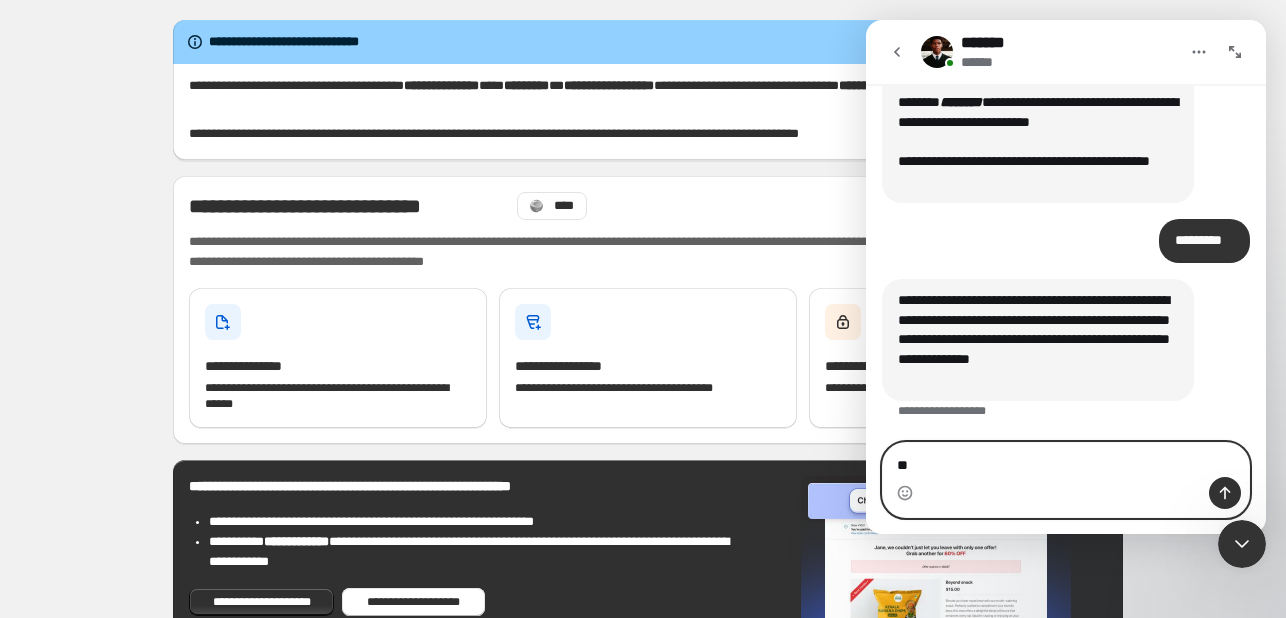 type on "***" 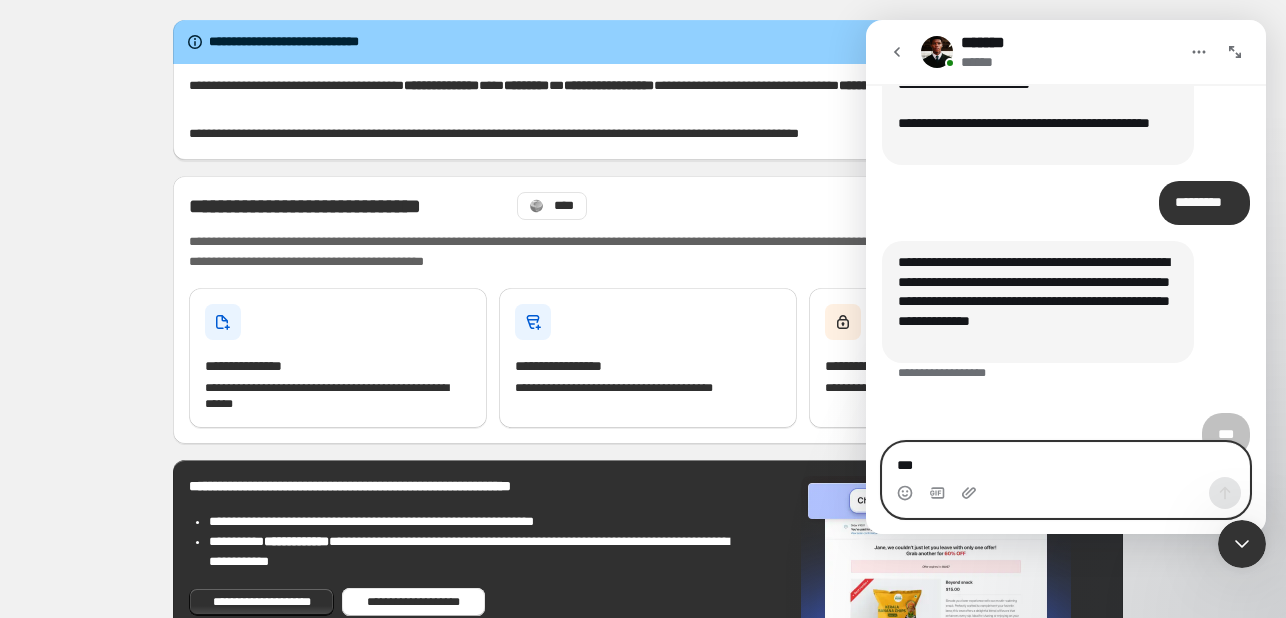 type 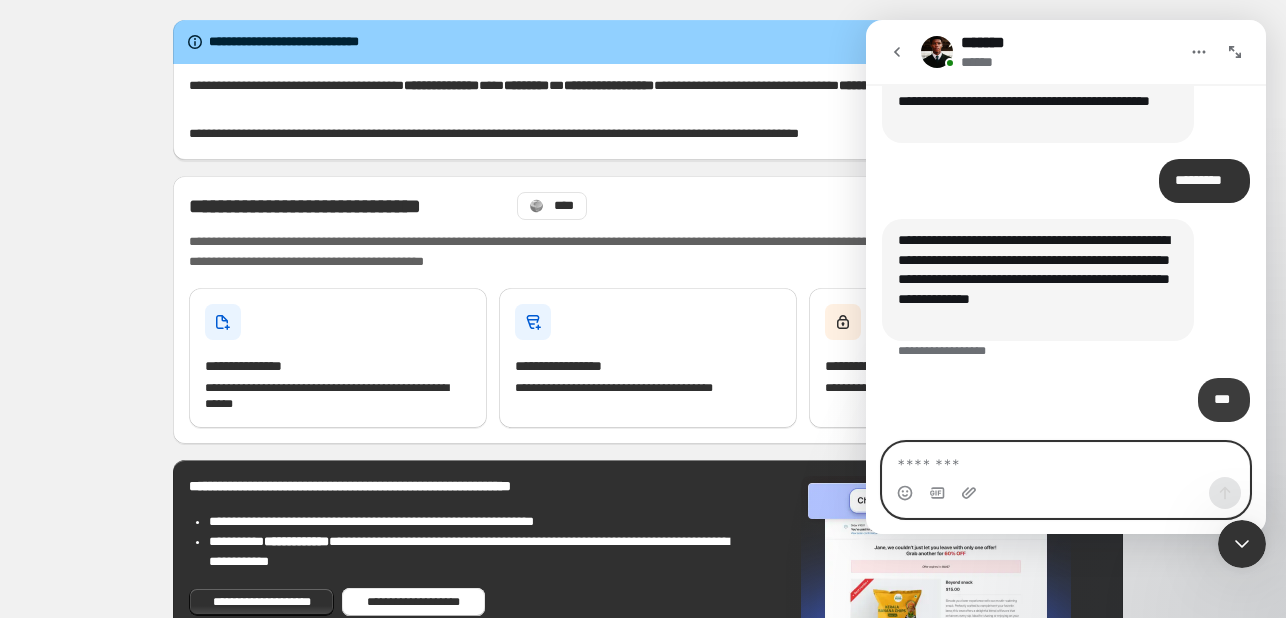 scroll, scrollTop: 836, scrollLeft: 0, axis: vertical 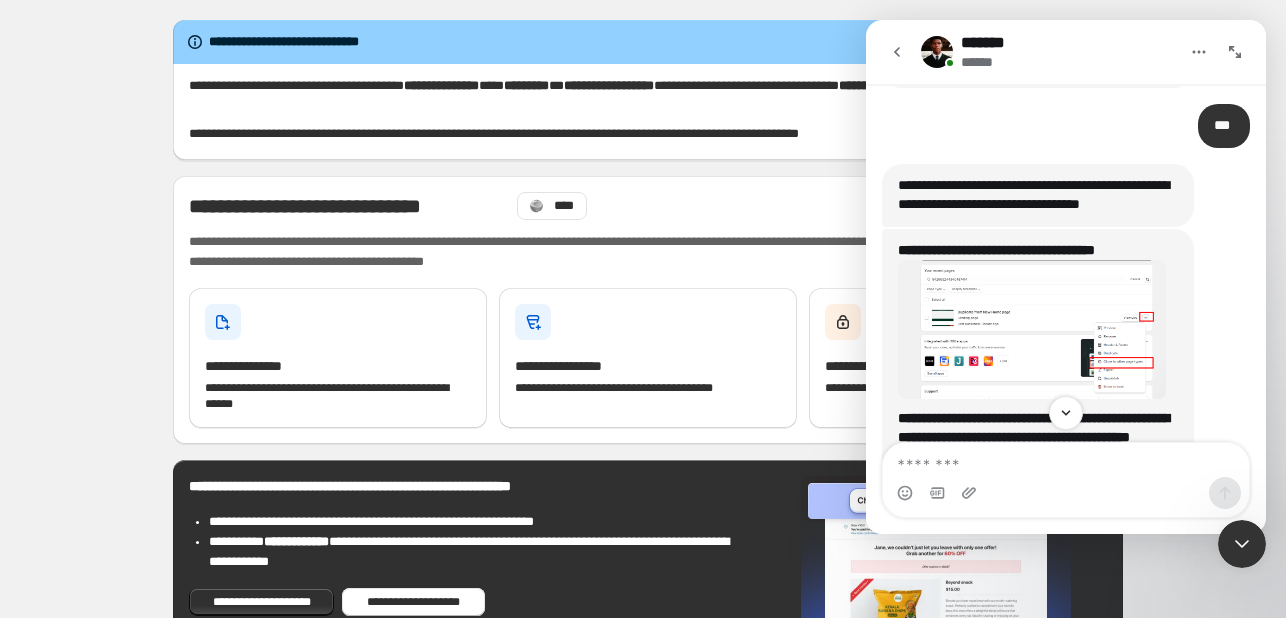 click at bounding box center (1032, 329) 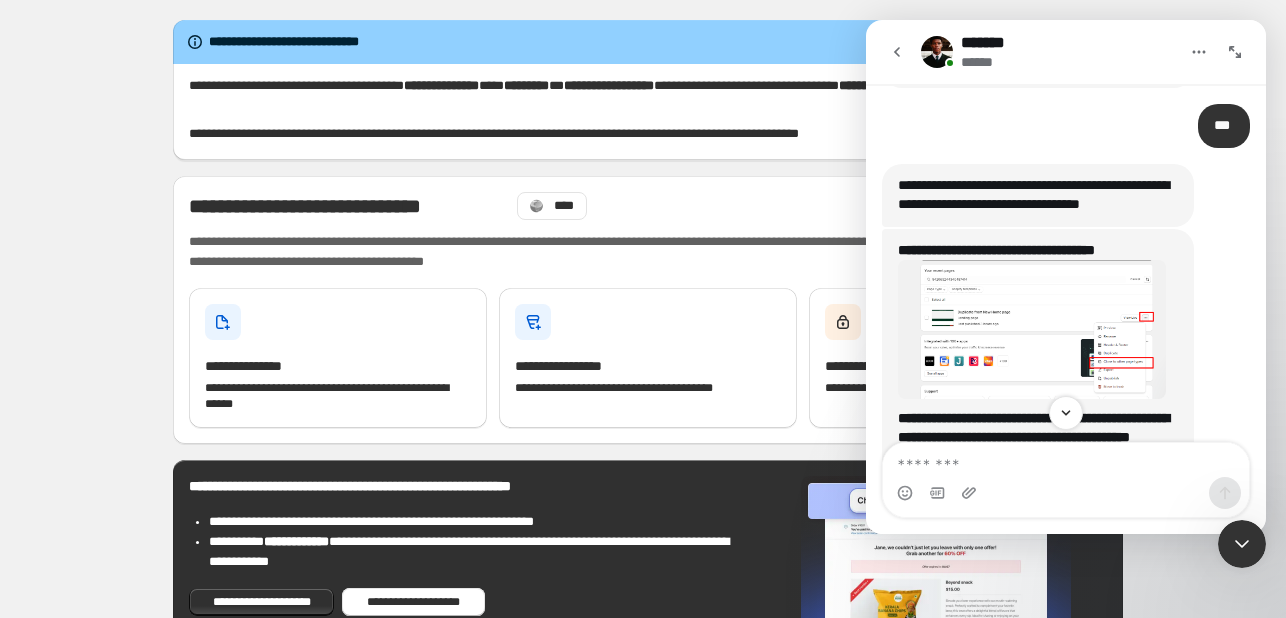 scroll, scrollTop: 0, scrollLeft: 0, axis: both 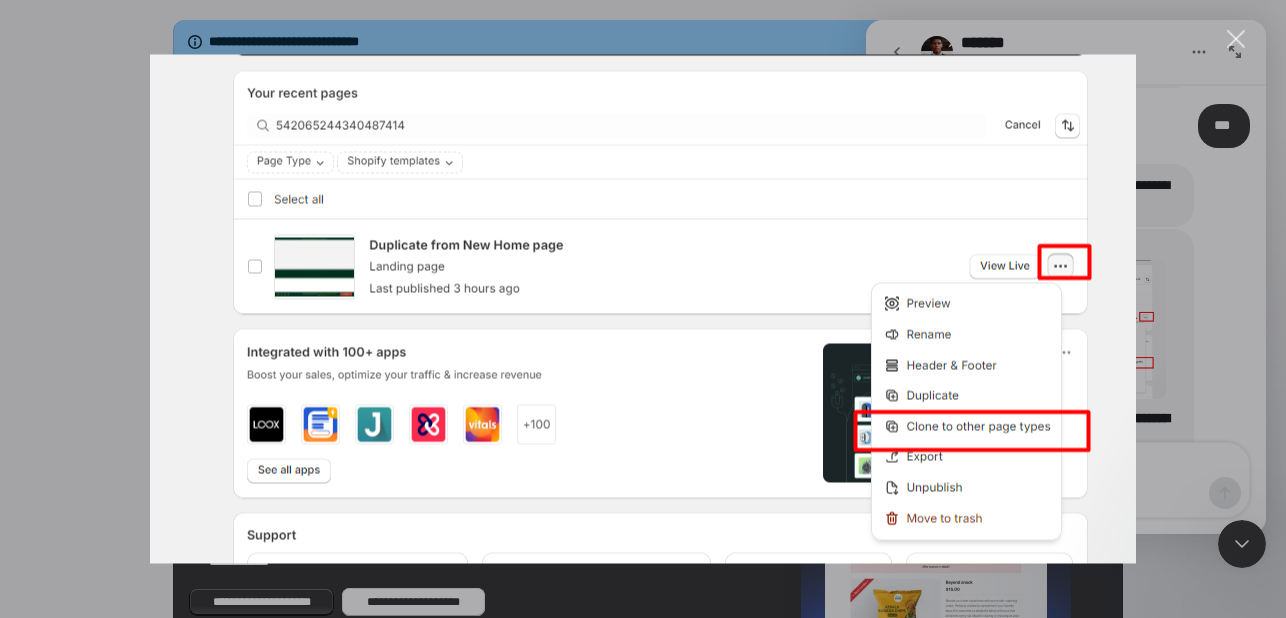 click at bounding box center (643, 309) 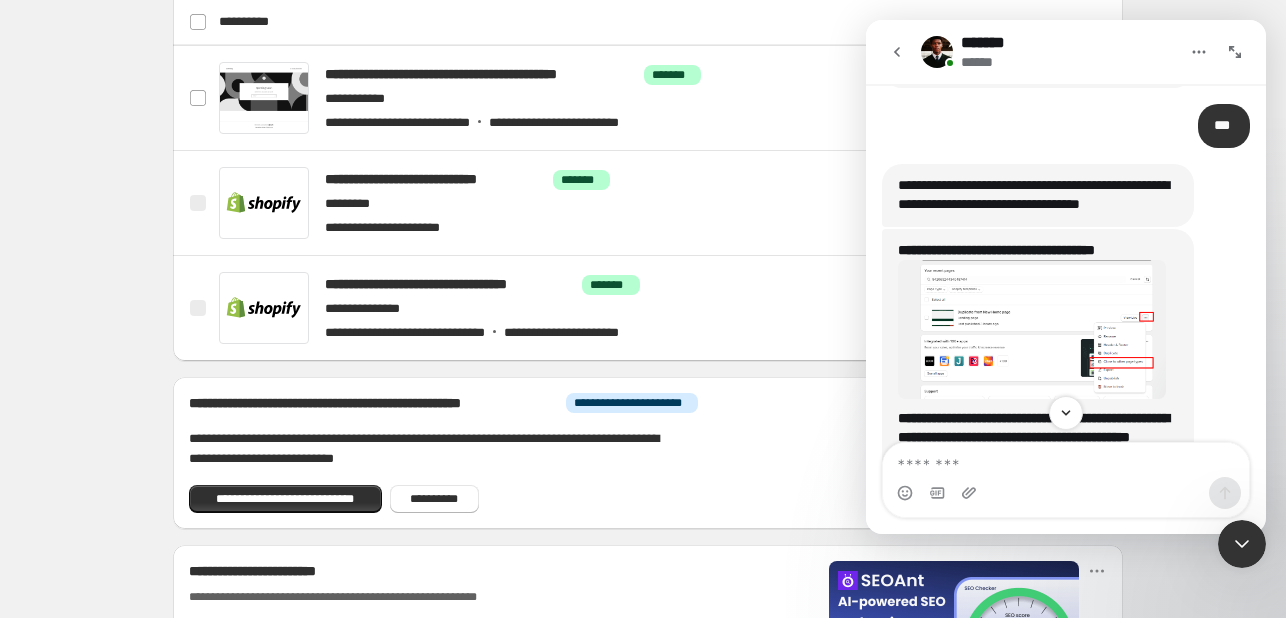 scroll, scrollTop: 600, scrollLeft: 0, axis: vertical 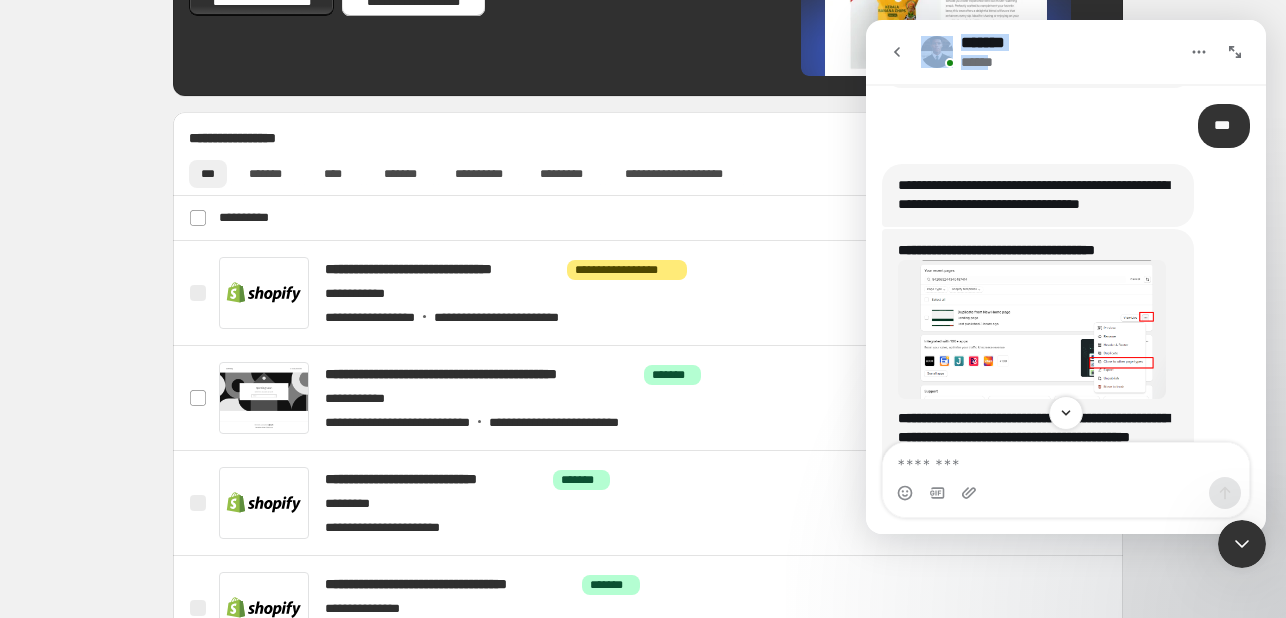drag, startPoint x: 989, startPoint y: 53, endPoint x: 589, endPoint y: 15, distance: 401.80093 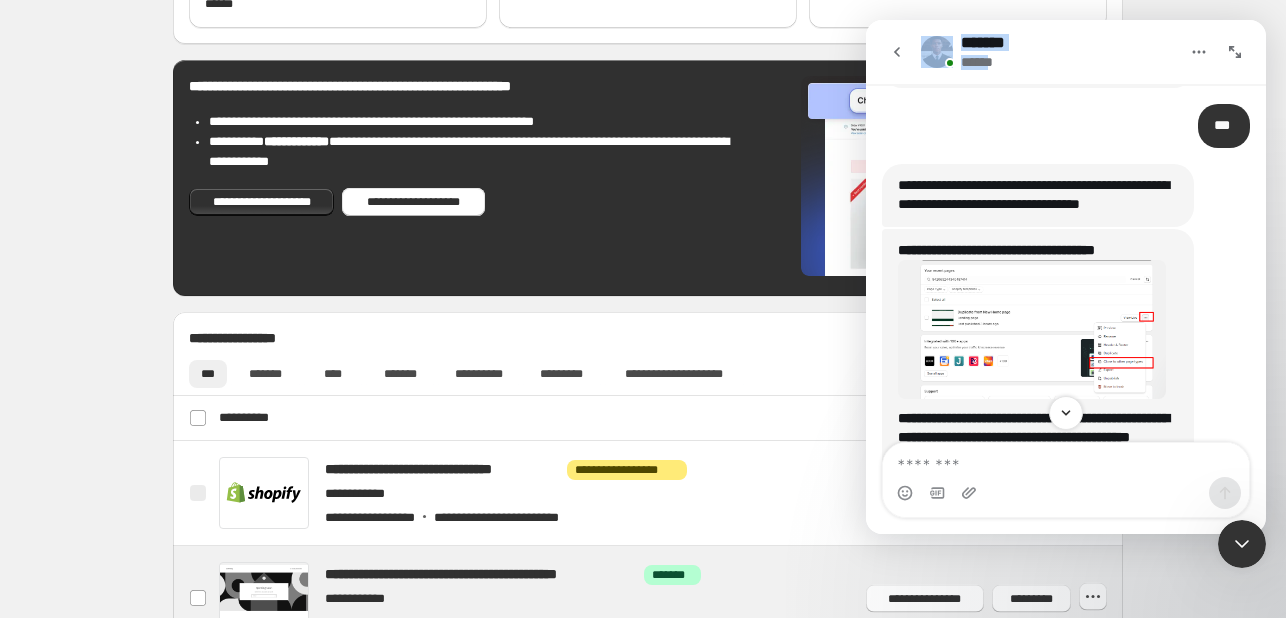 scroll, scrollTop: 400, scrollLeft: 0, axis: vertical 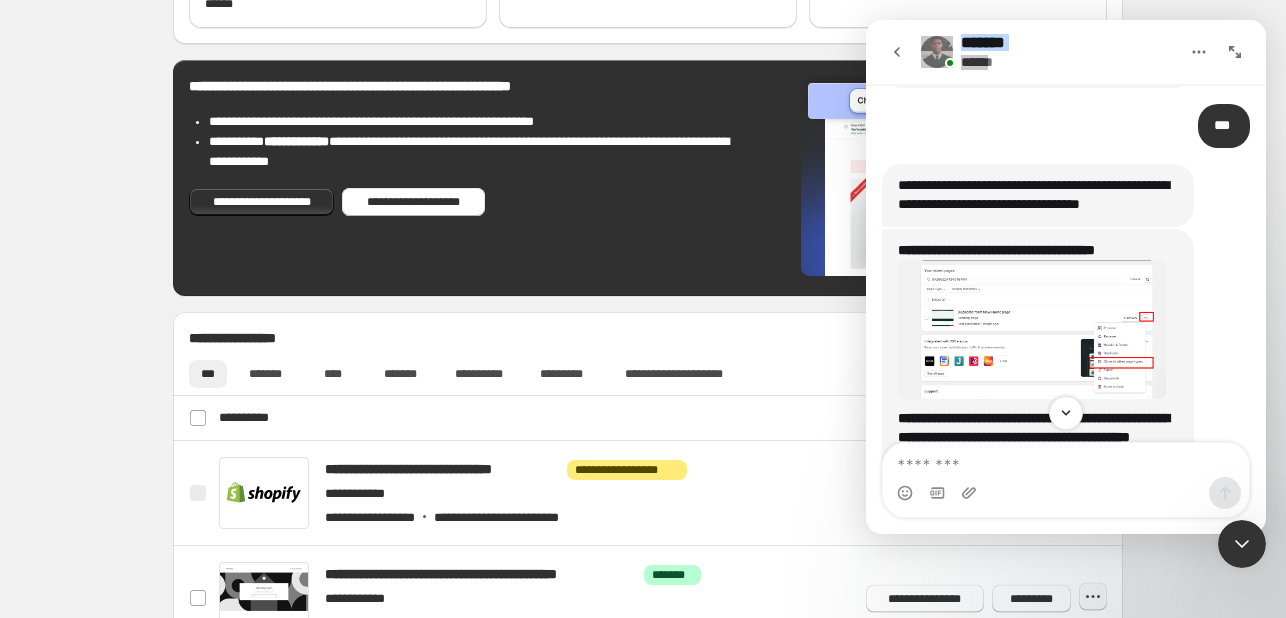 click 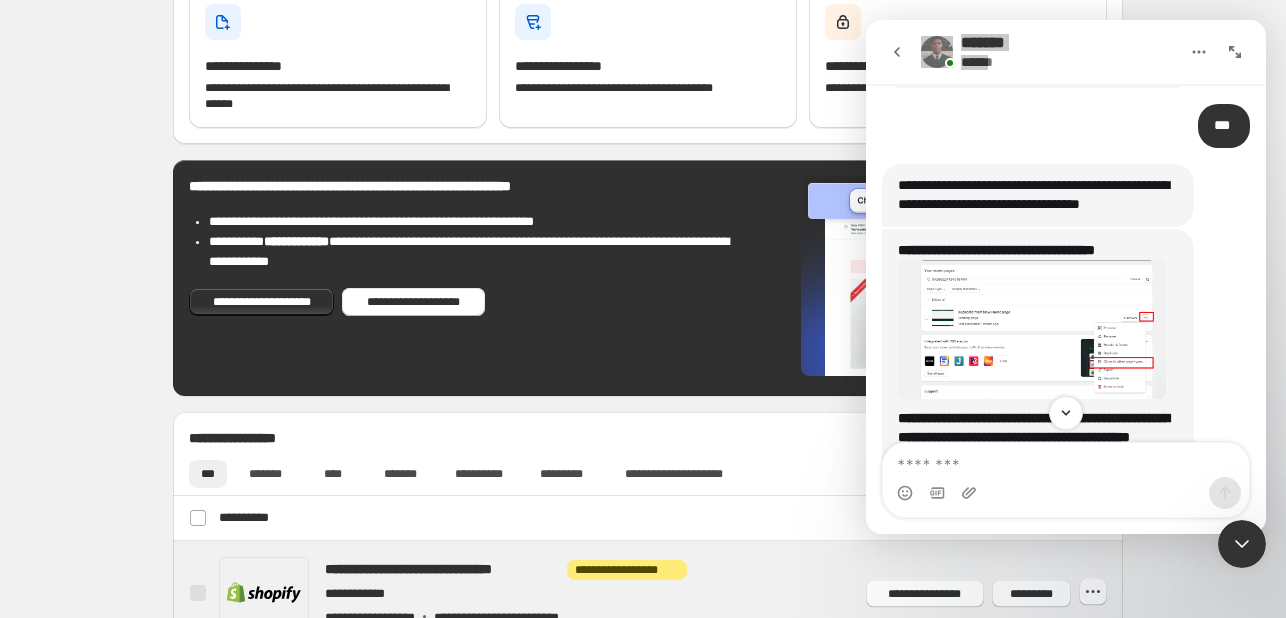 scroll, scrollTop: 400, scrollLeft: 0, axis: vertical 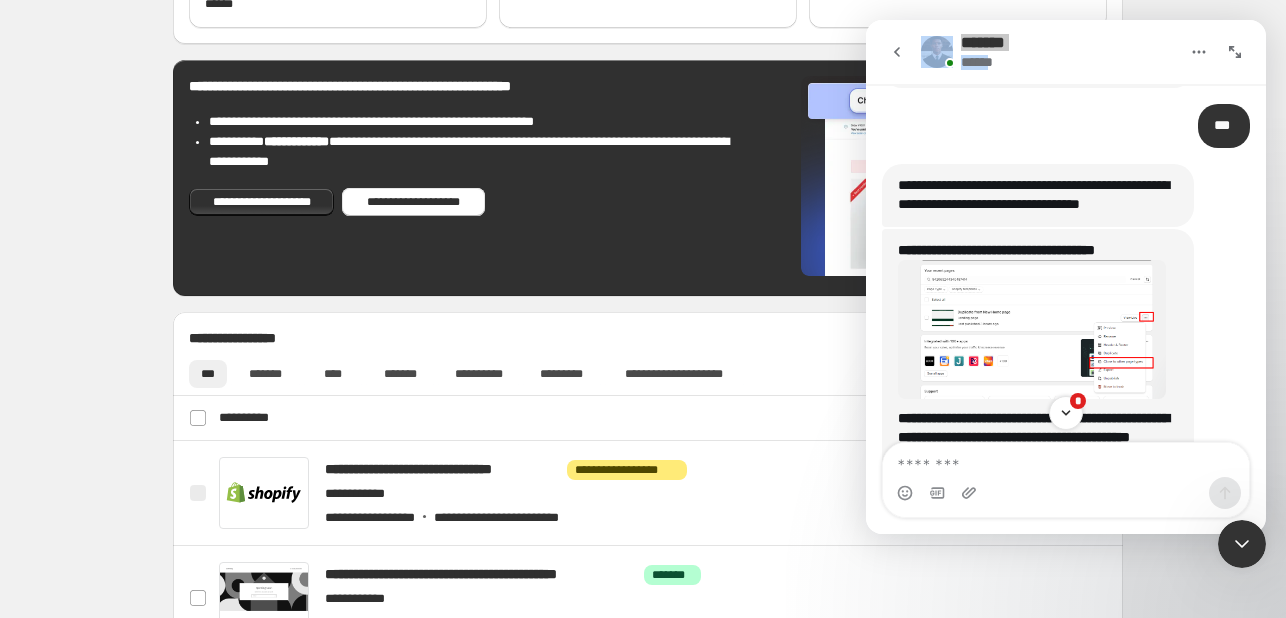 click 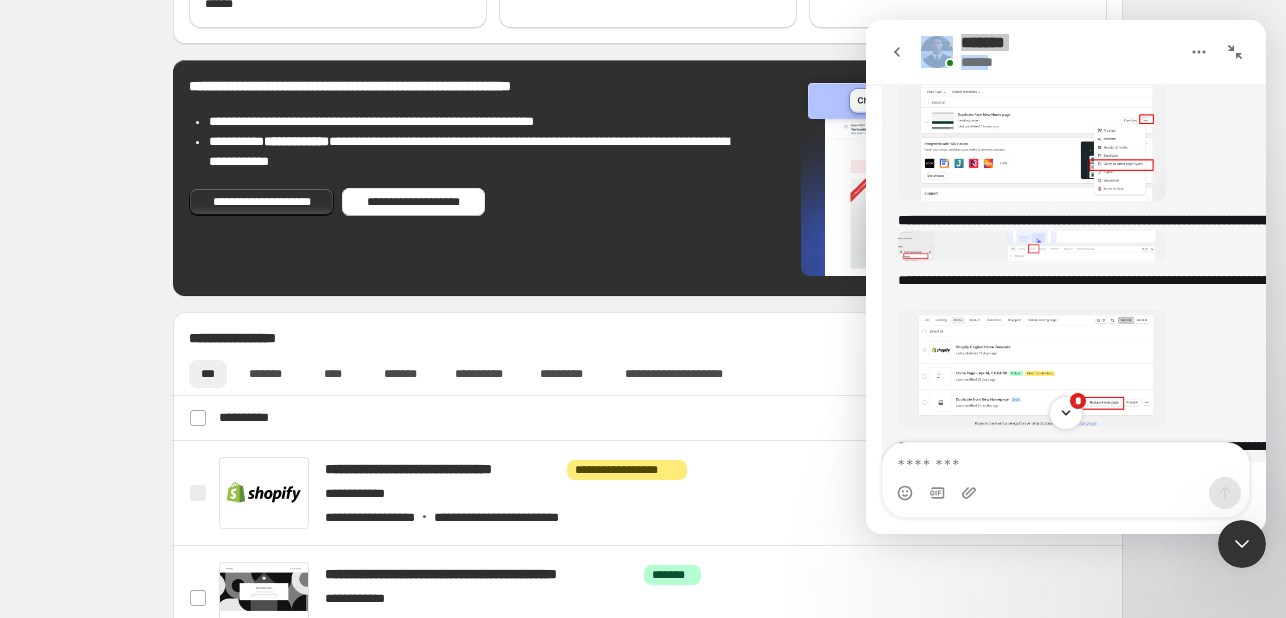 scroll, scrollTop: 1012, scrollLeft: 0, axis: vertical 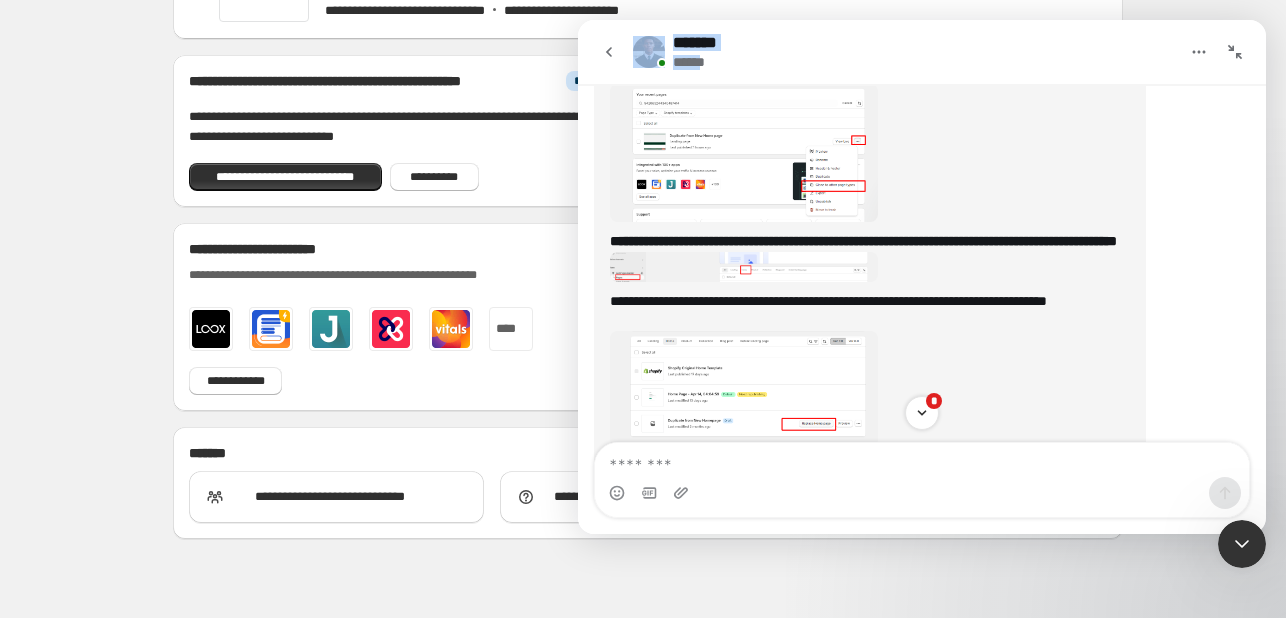click 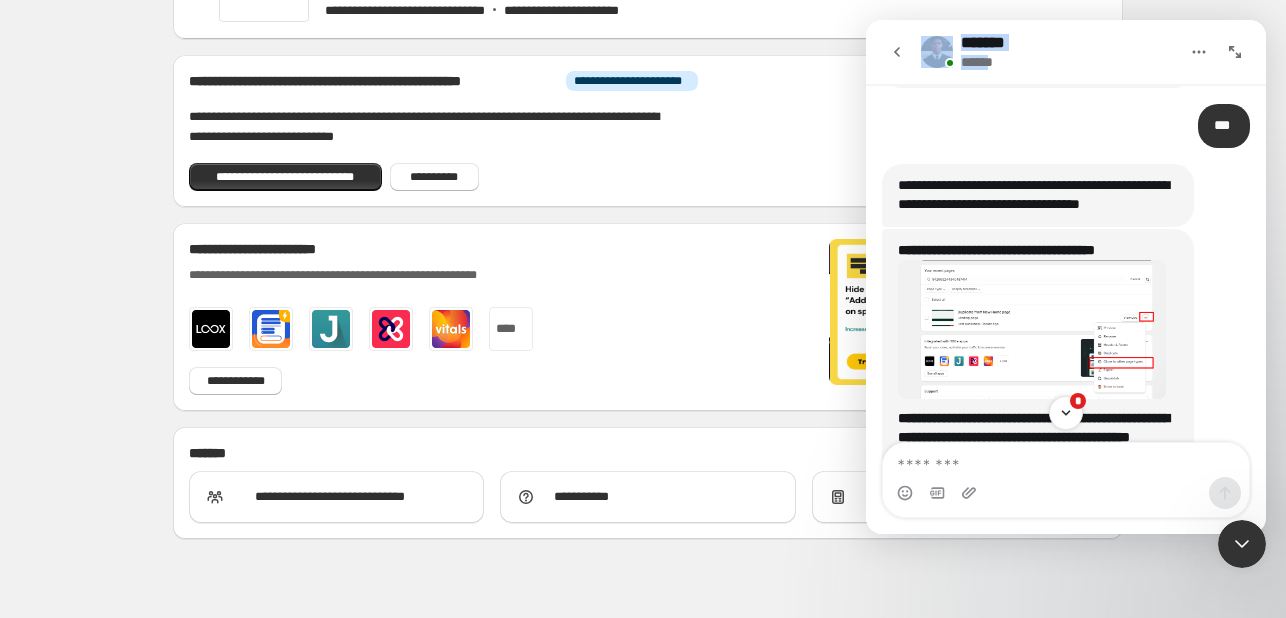 click 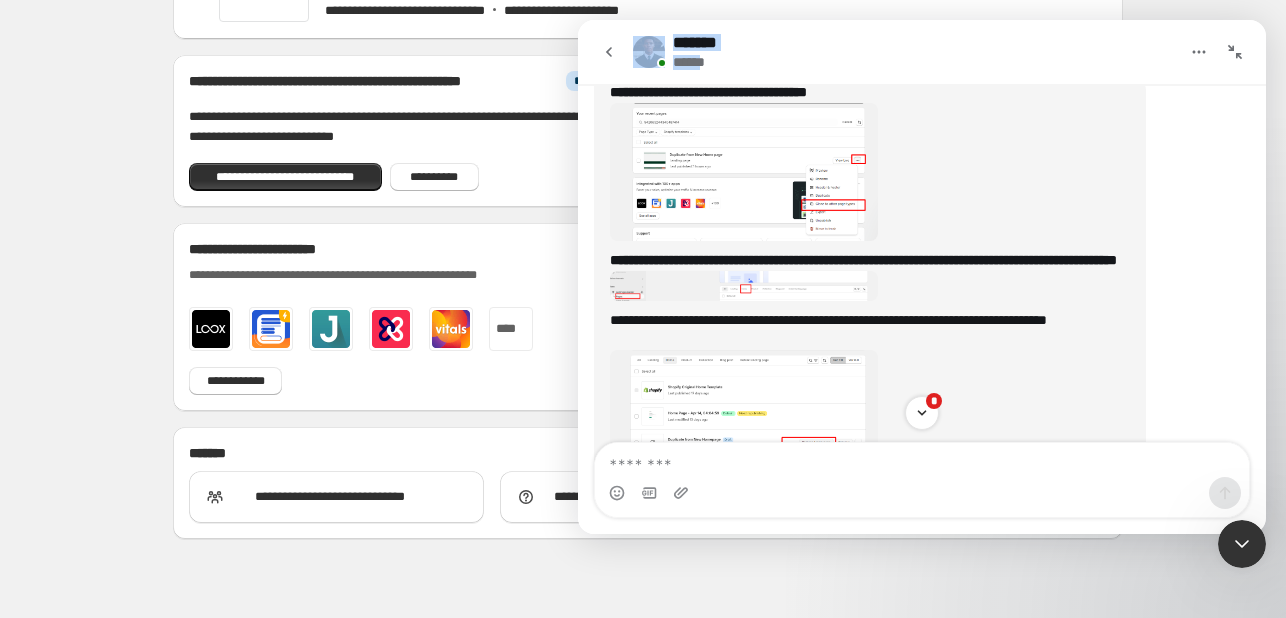 click 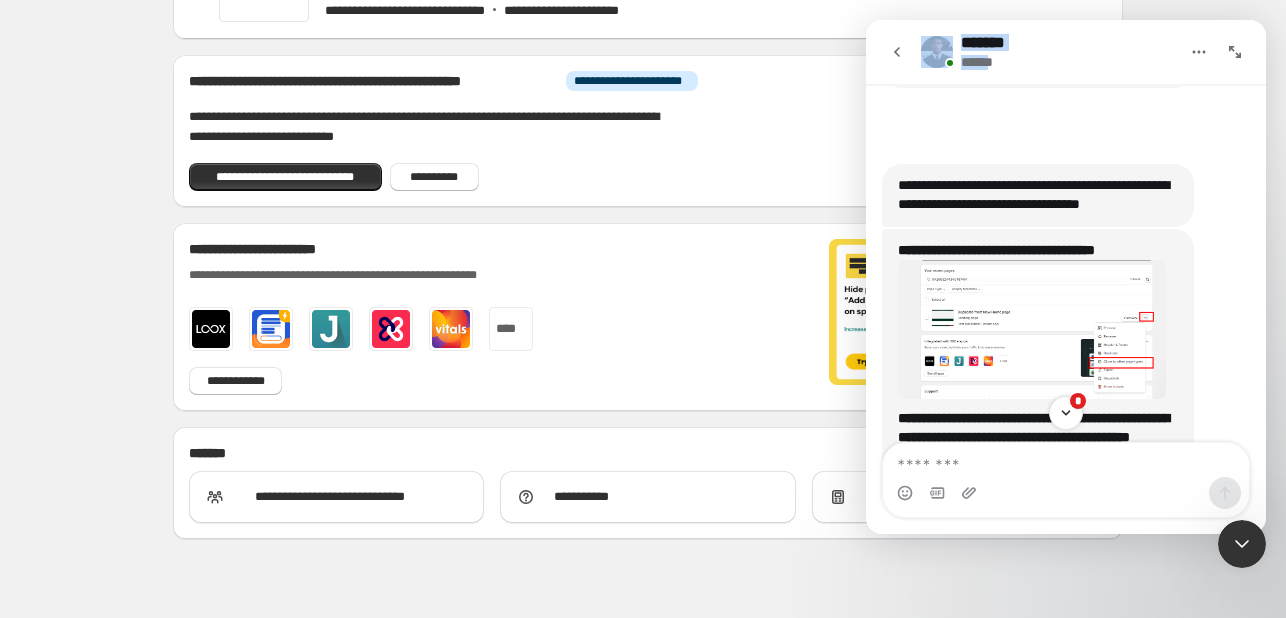 scroll, scrollTop: 1052, scrollLeft: 0, axis: vertical 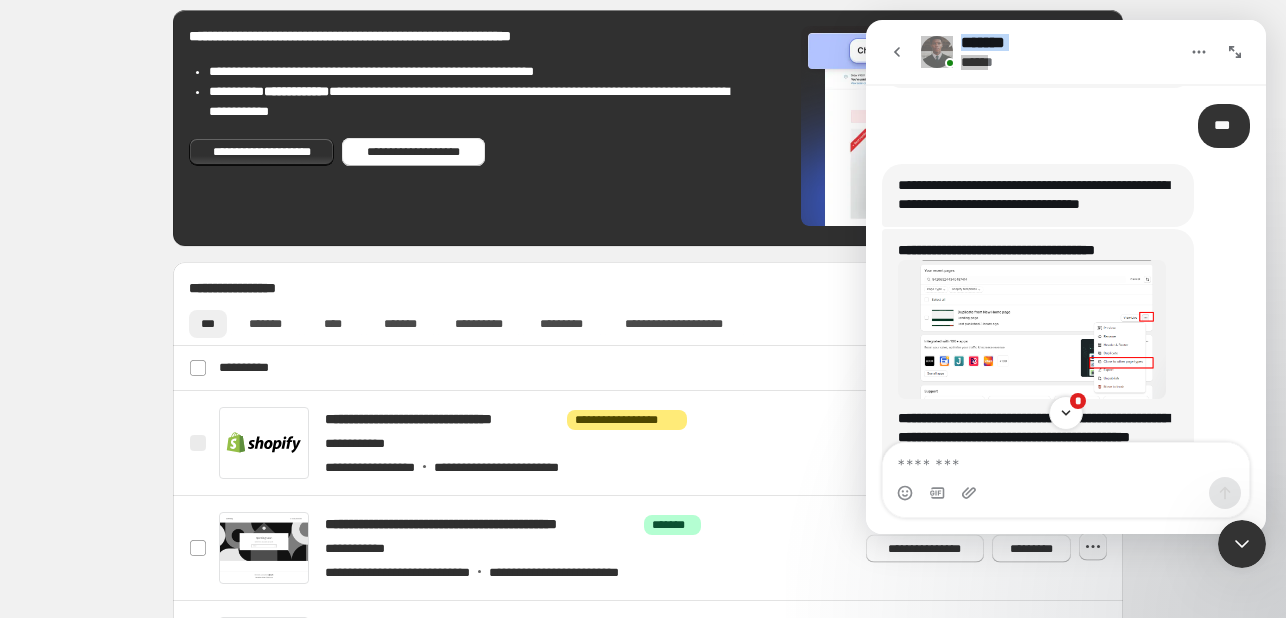 click 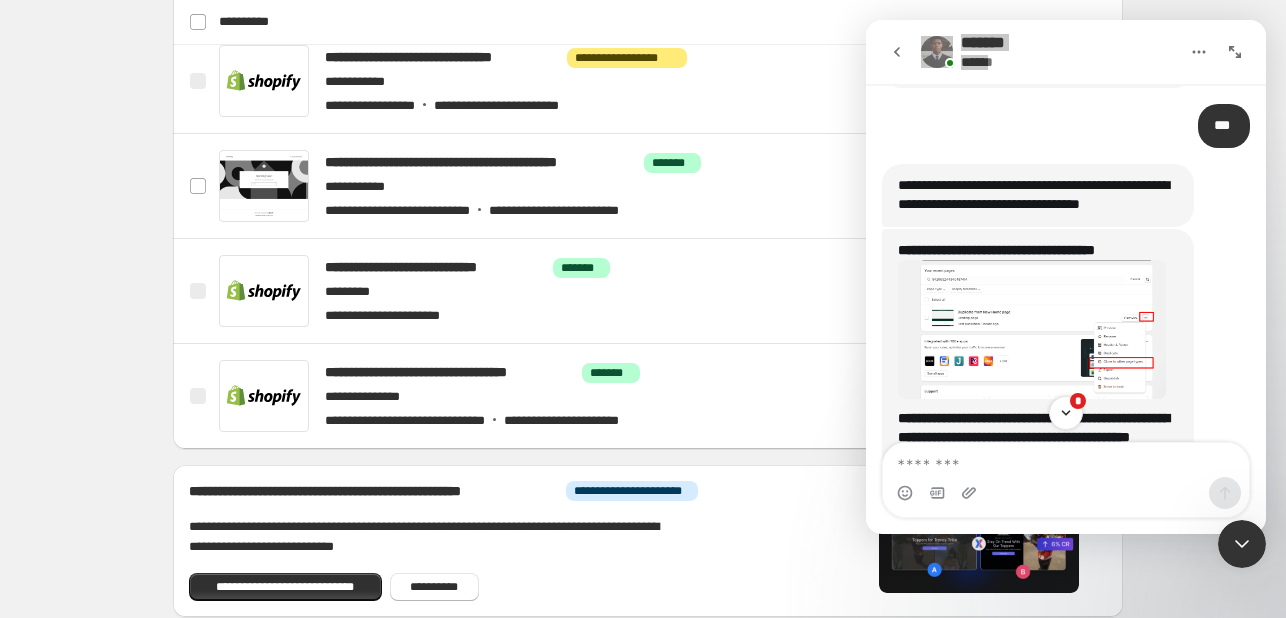 scroll, scrollTop: 850, scrollLeft: 0, axis: vertical 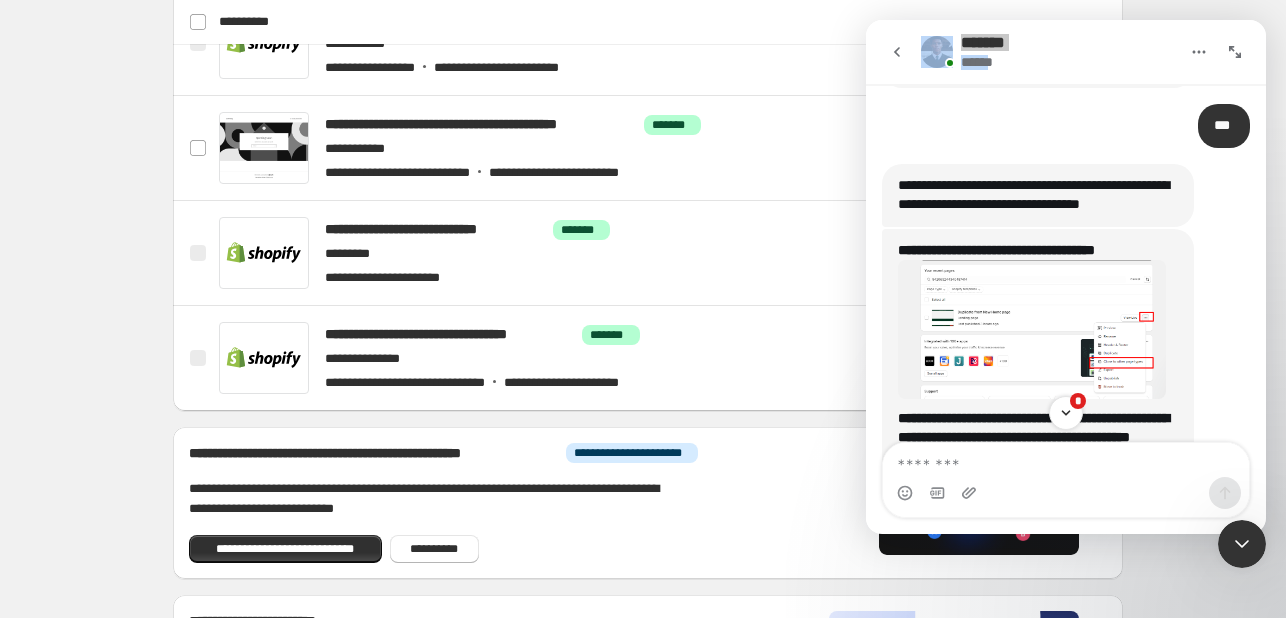 click 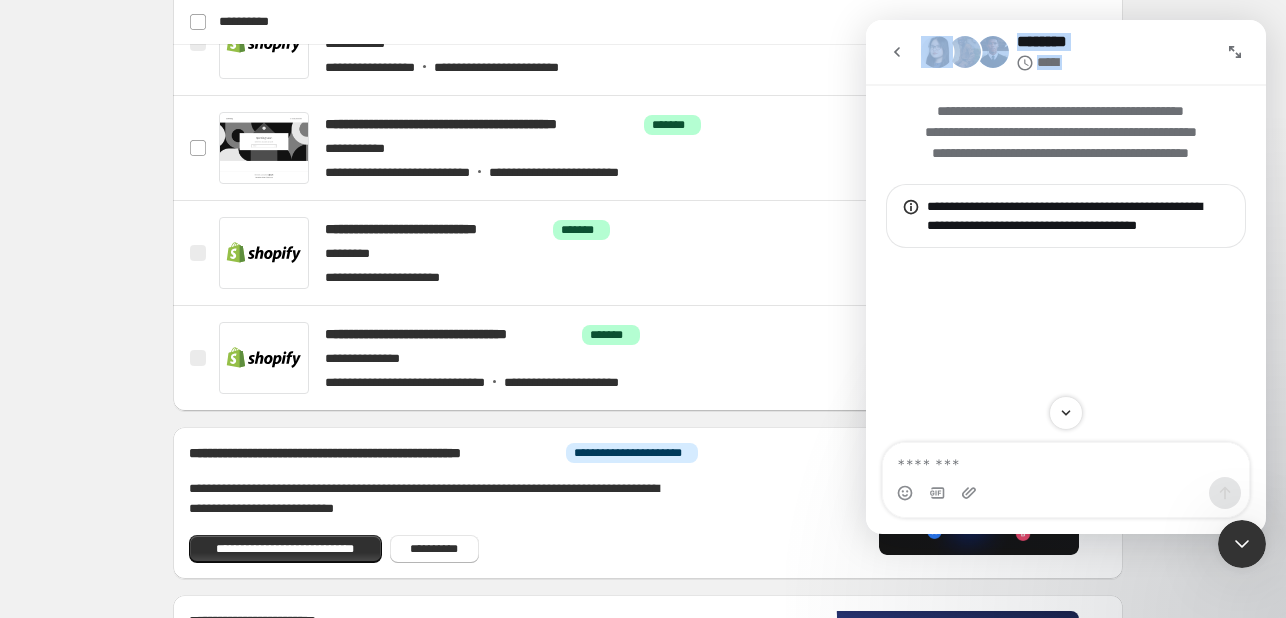 scroll, scrollTop: 0, scrollLeft: 0, axis: both 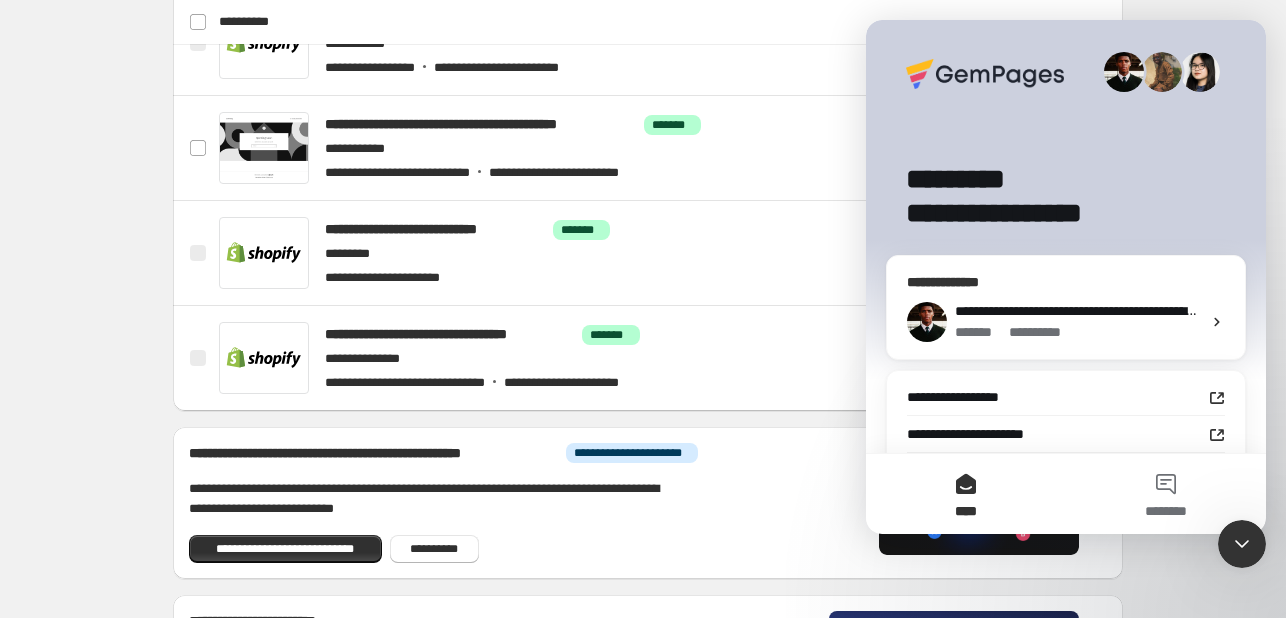 click on "**********" at bounding box center (1101, 311) 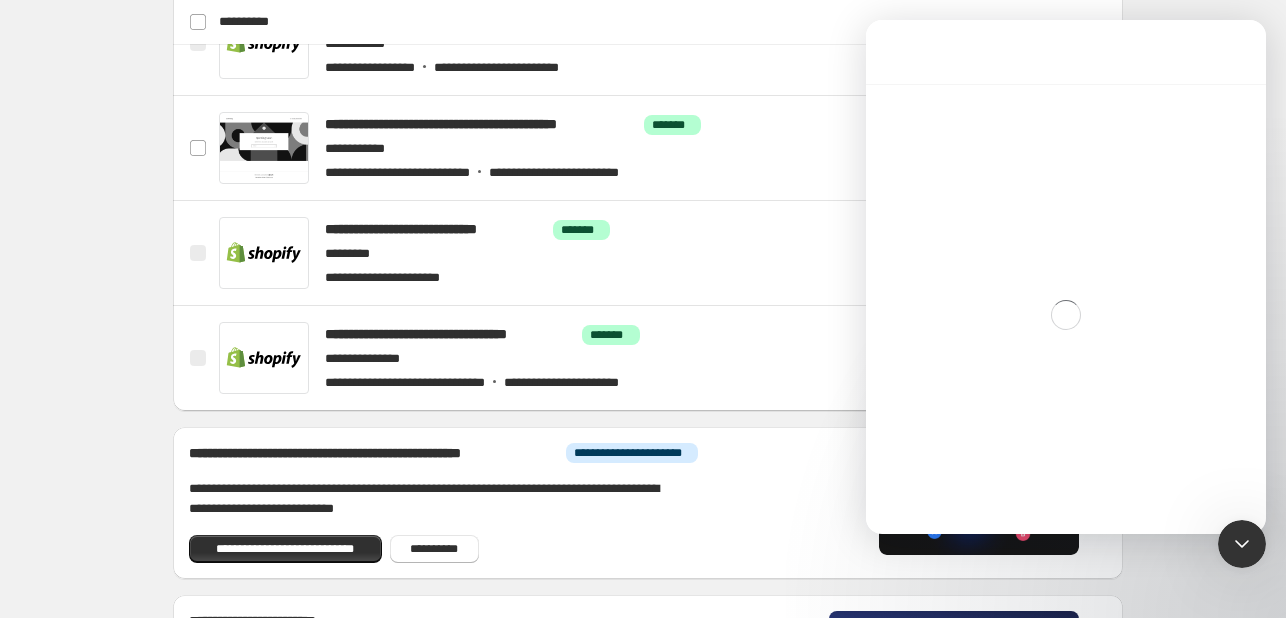 scroll, scrollTop: 1107, scrollLeft: 0, axis: vertical 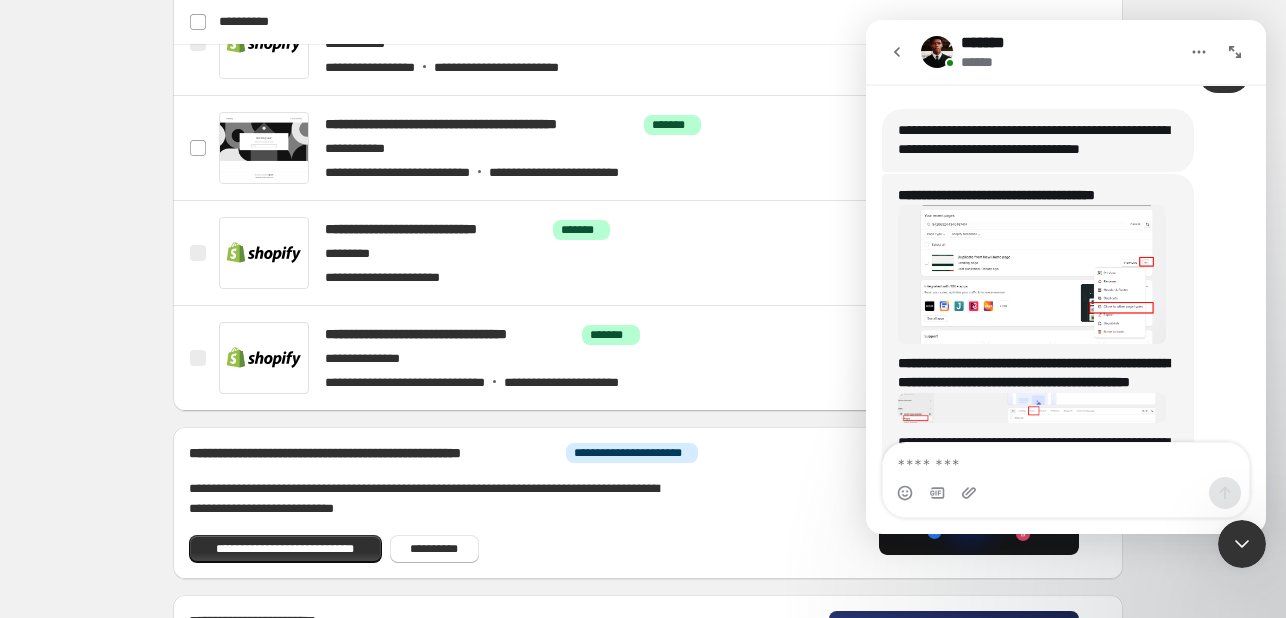 click 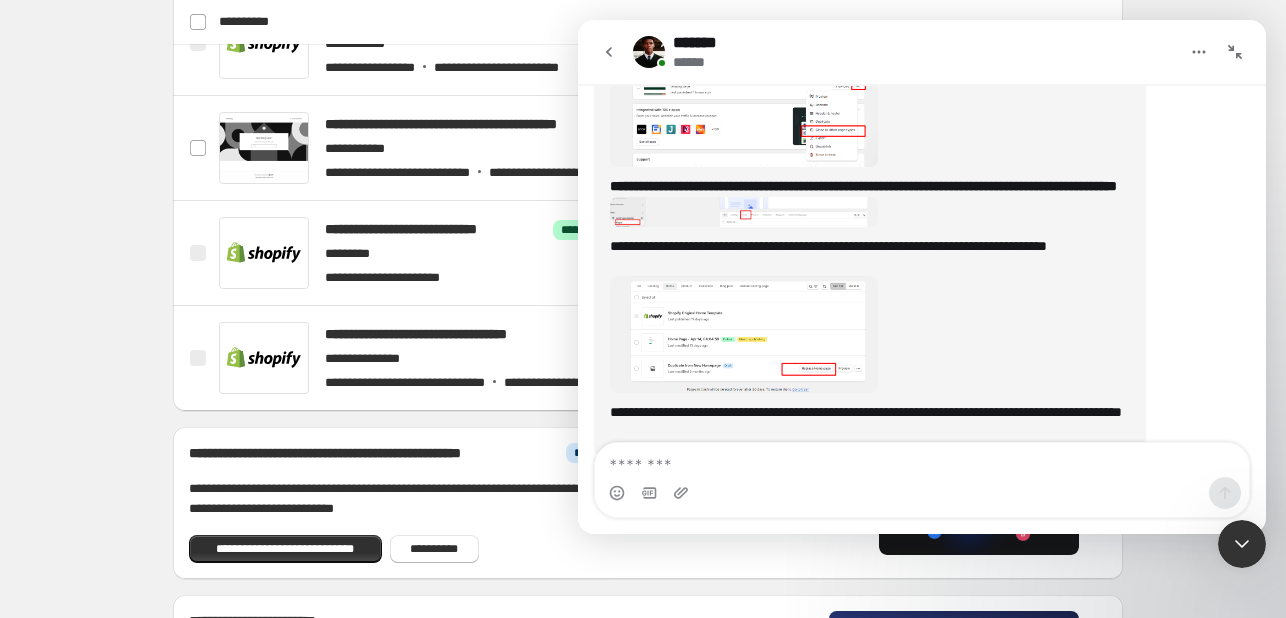 click 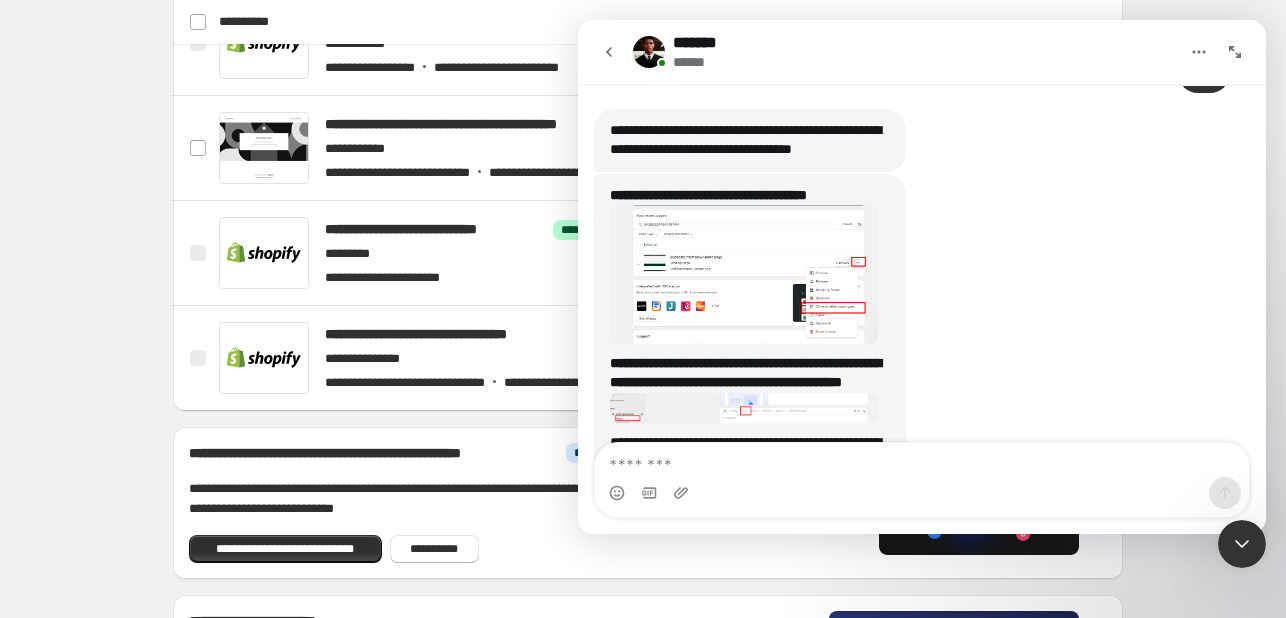 scroll, scrollTop: 1107, scrollLeft: 0, axis: vertical 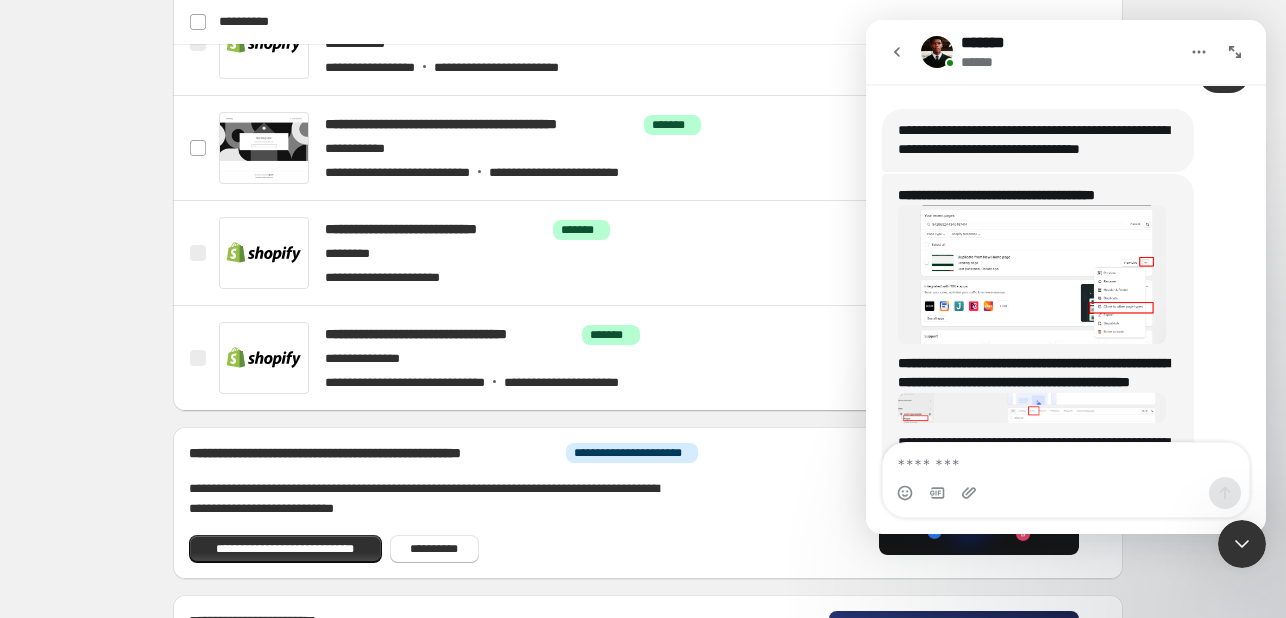 click 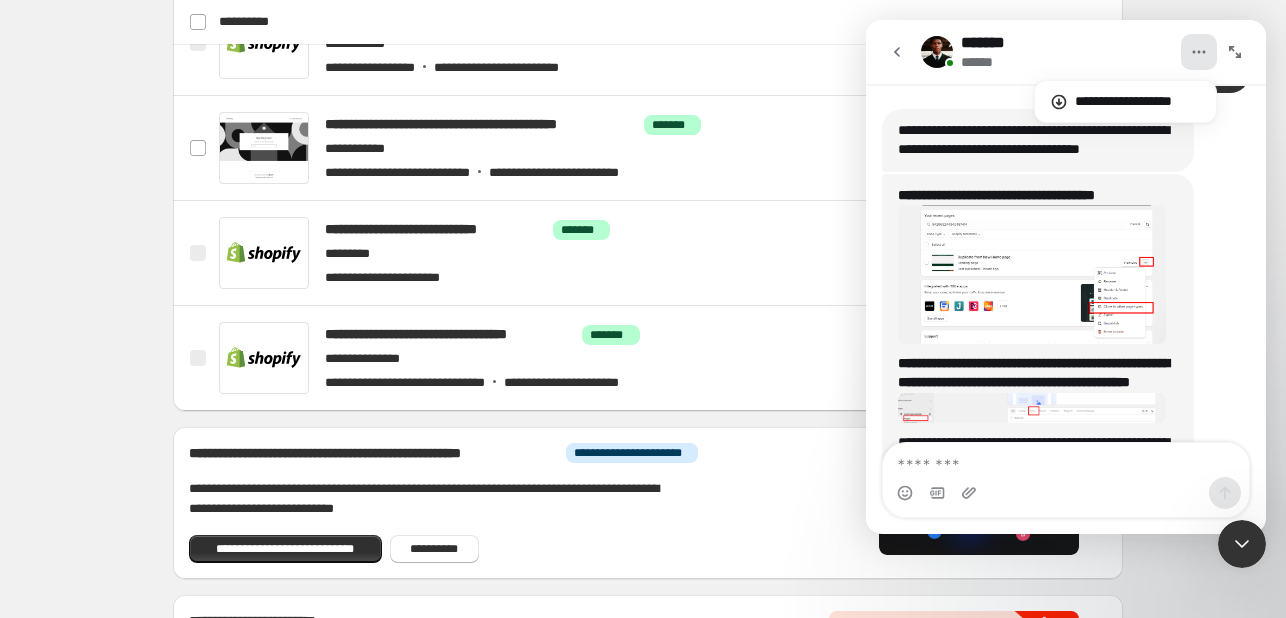 click at bounding box center [1235, 52] 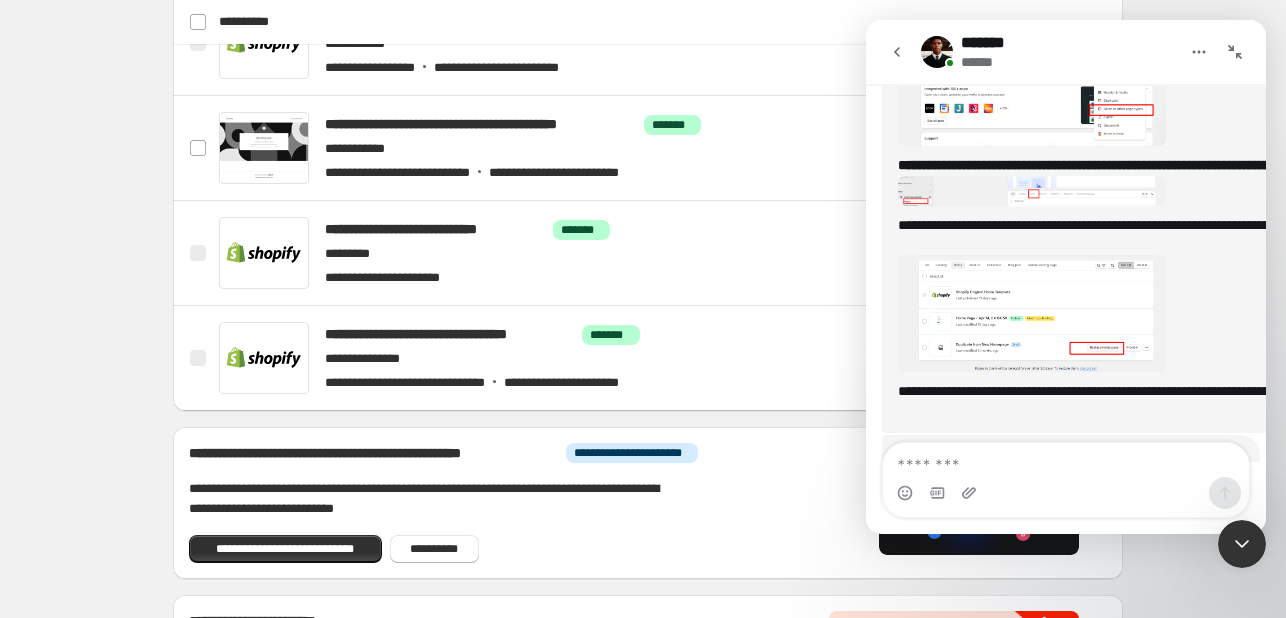 scroll, scrollTop: 1067, scrollLeft: 0, axis: vertical 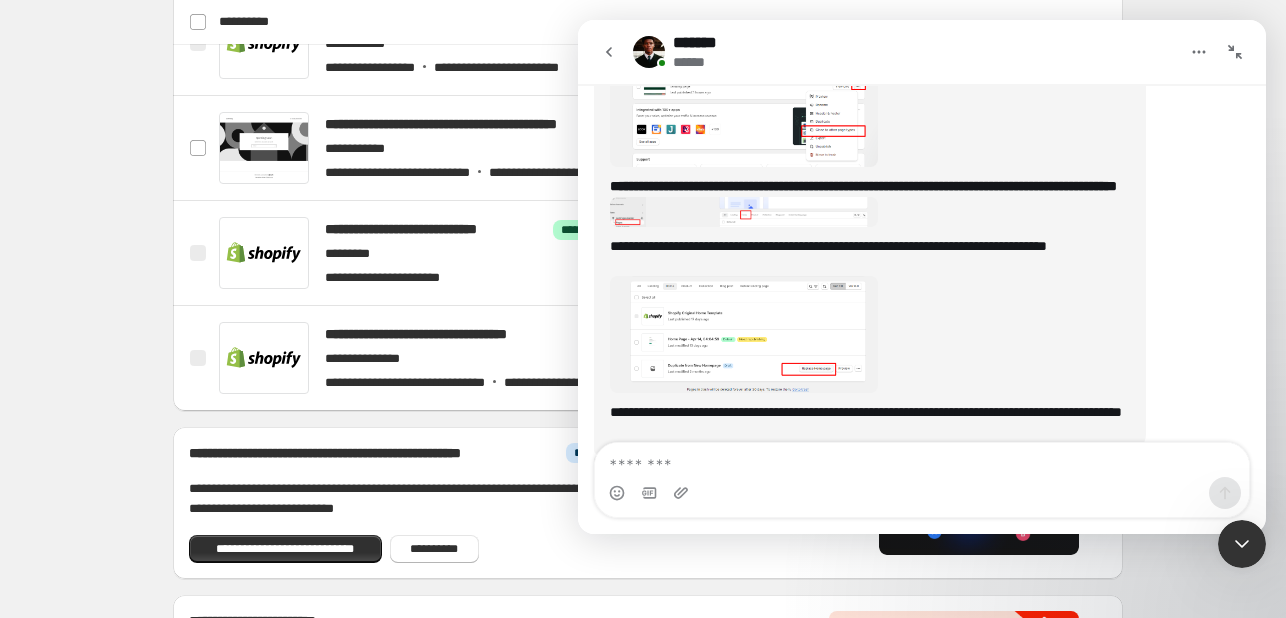 click 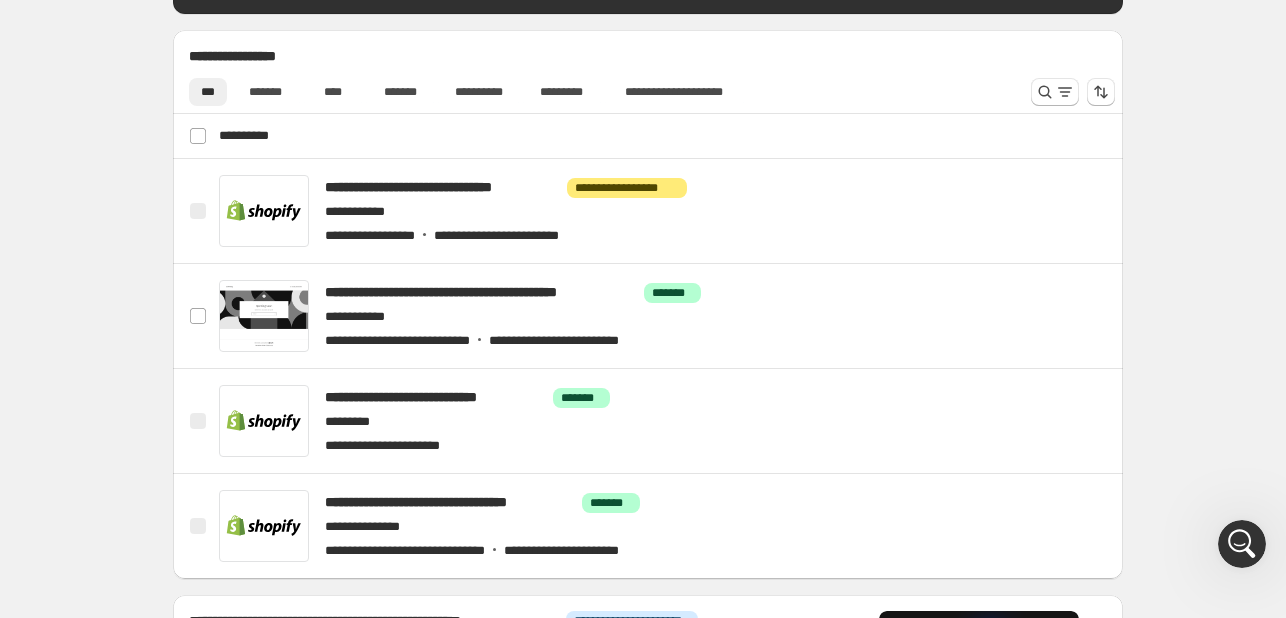 scroll, scrollTop: 650, scrollLeft: 0, axis: vertical 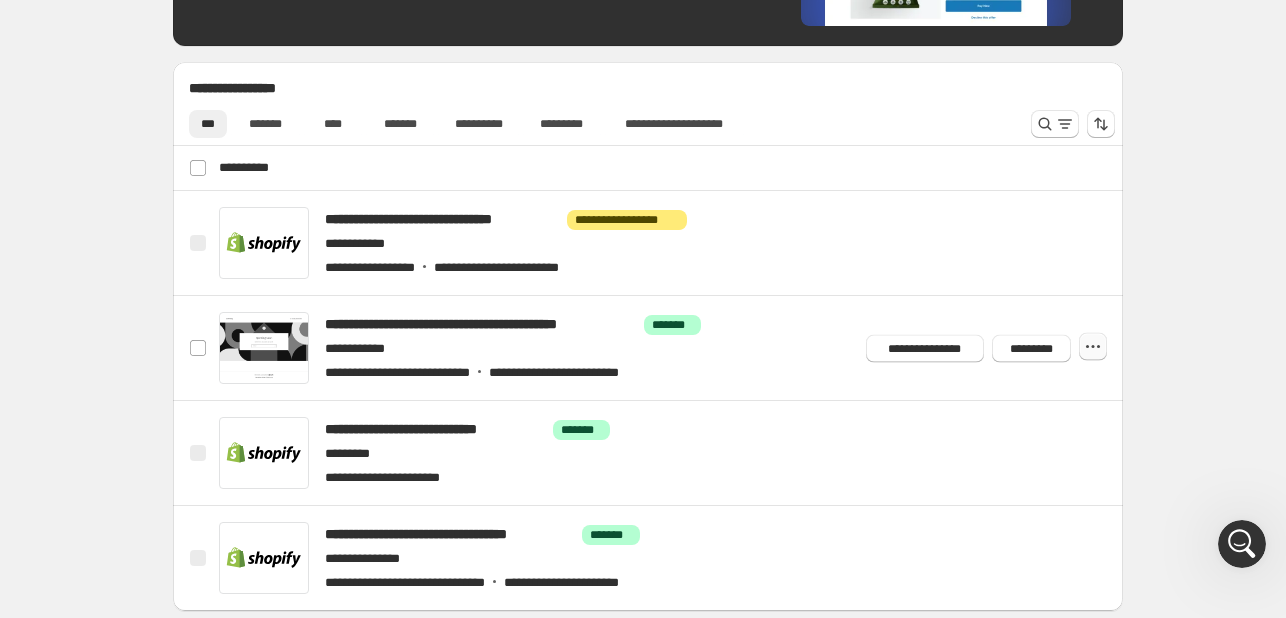 click 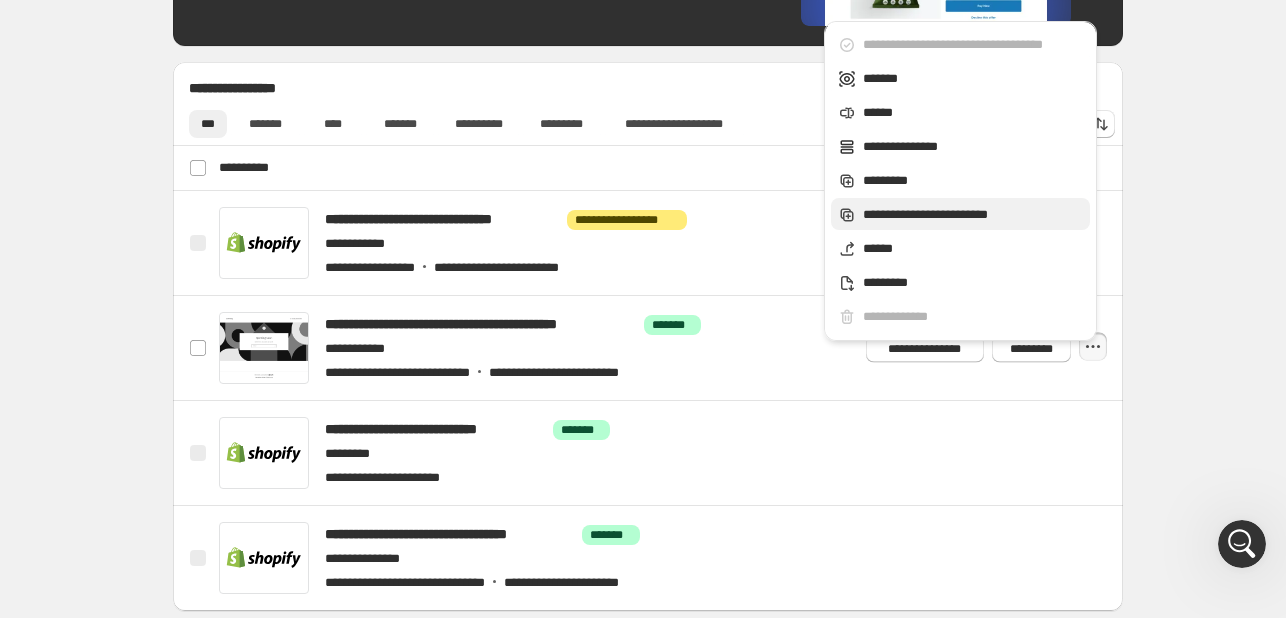 click on "**********" at bounding box center (973, 215) 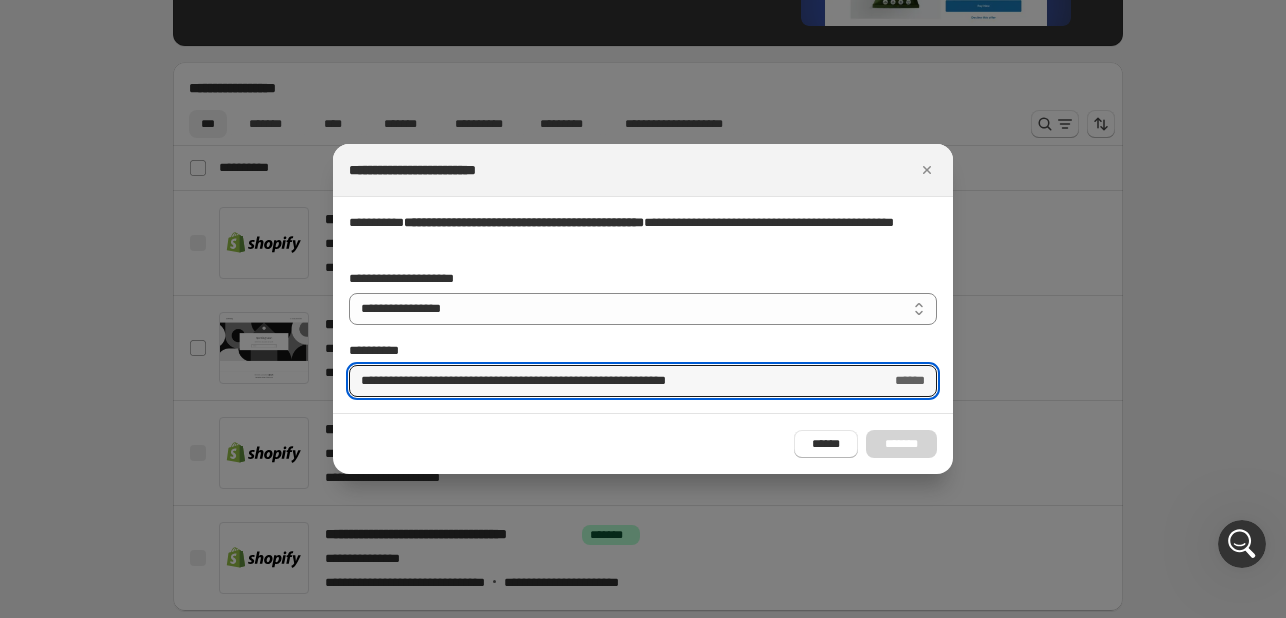 click 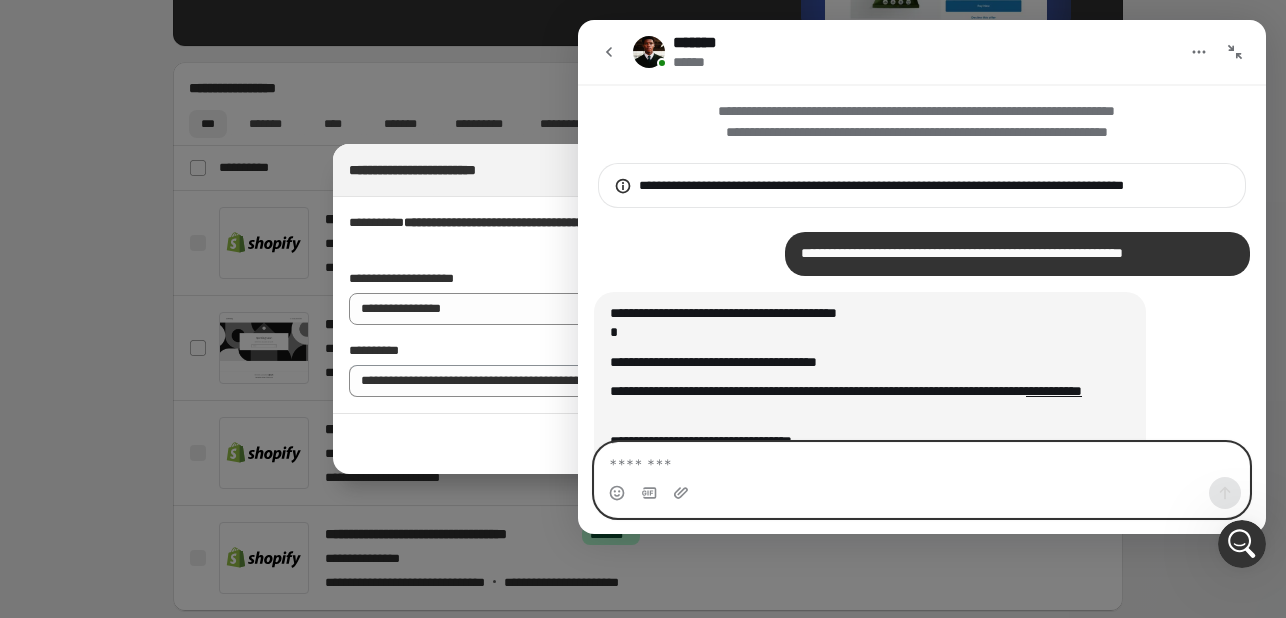 scroll, scrollTop: 0, scrollLeft: 0, axis: both 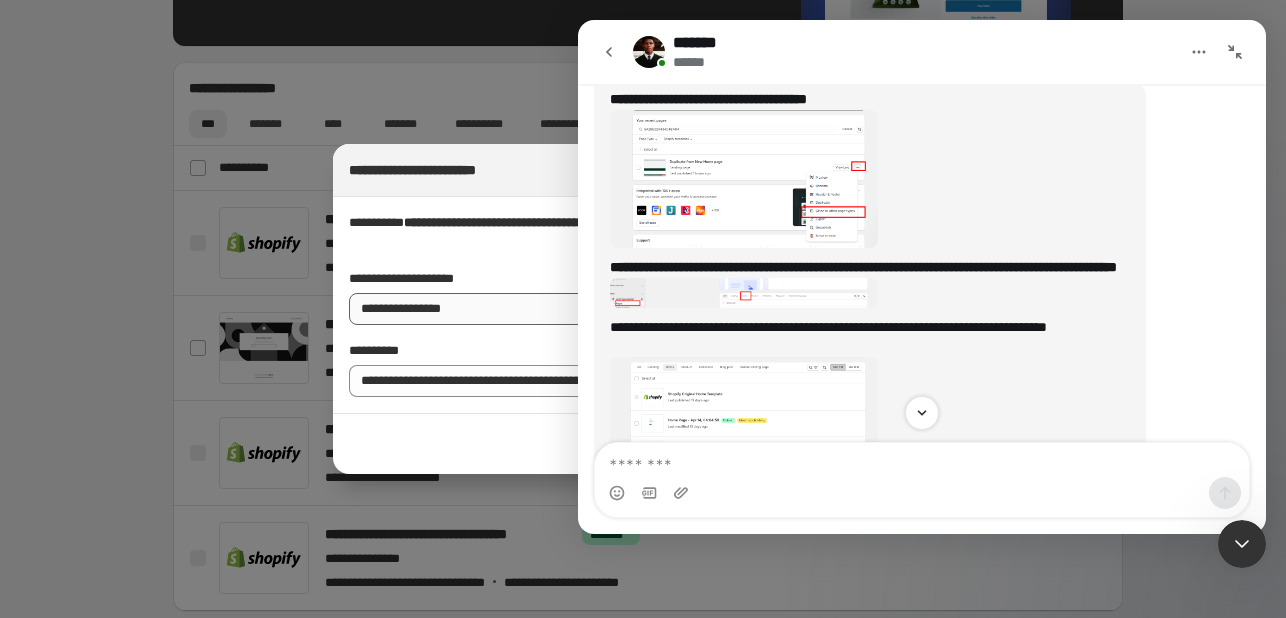 click on "**********" at bounding box center [643, 309] 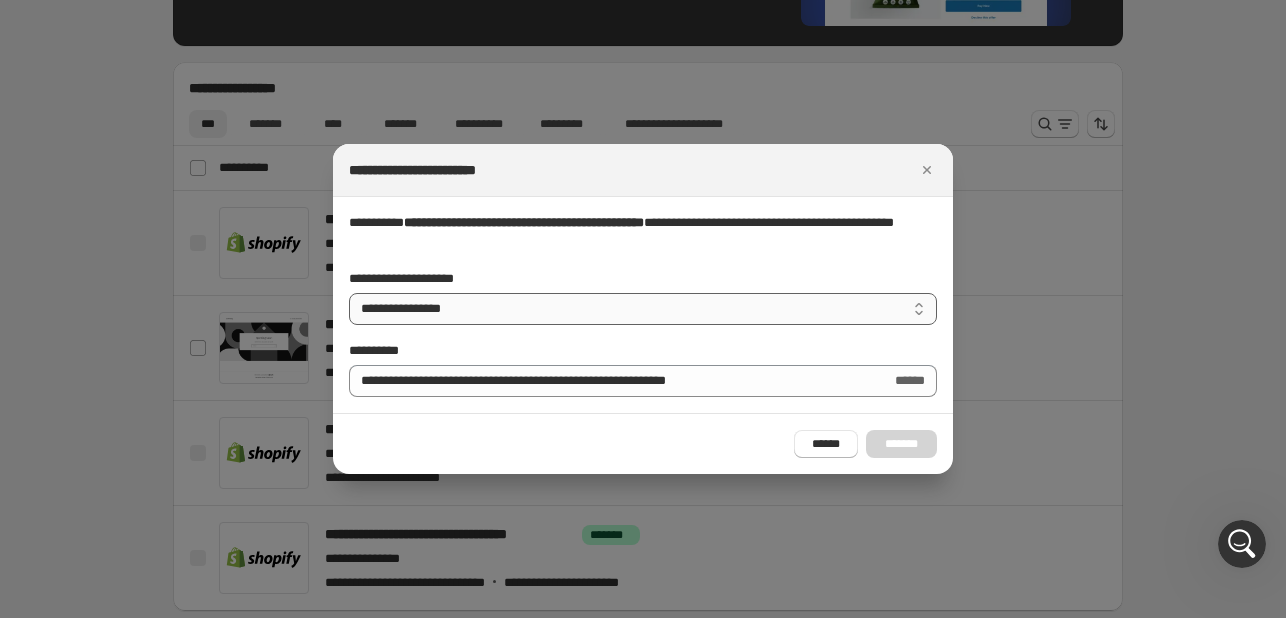 select on "********" 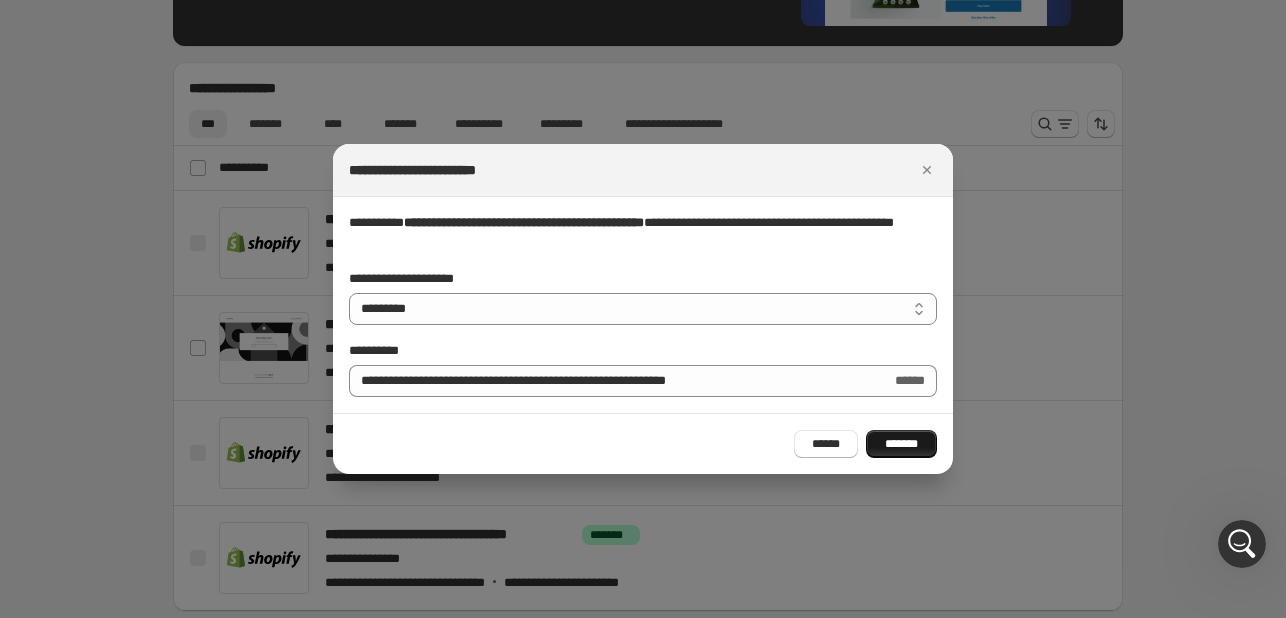 click on "*******" at bounding box center (901, 444) 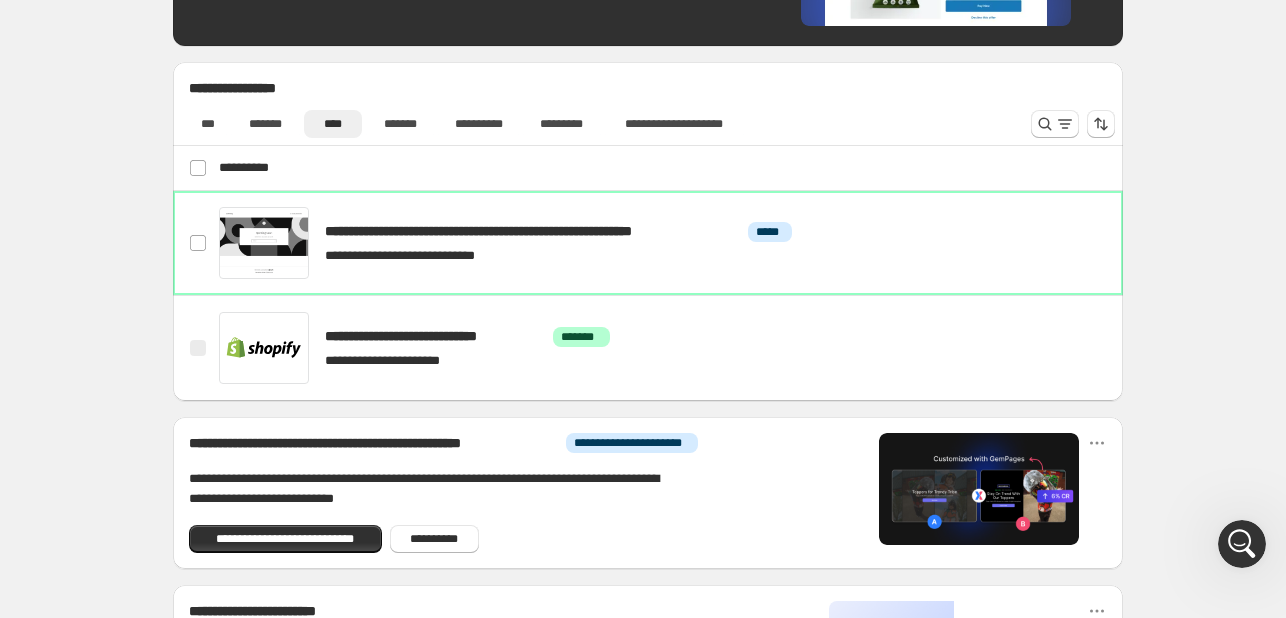 click at bounding box center (1242, 544) 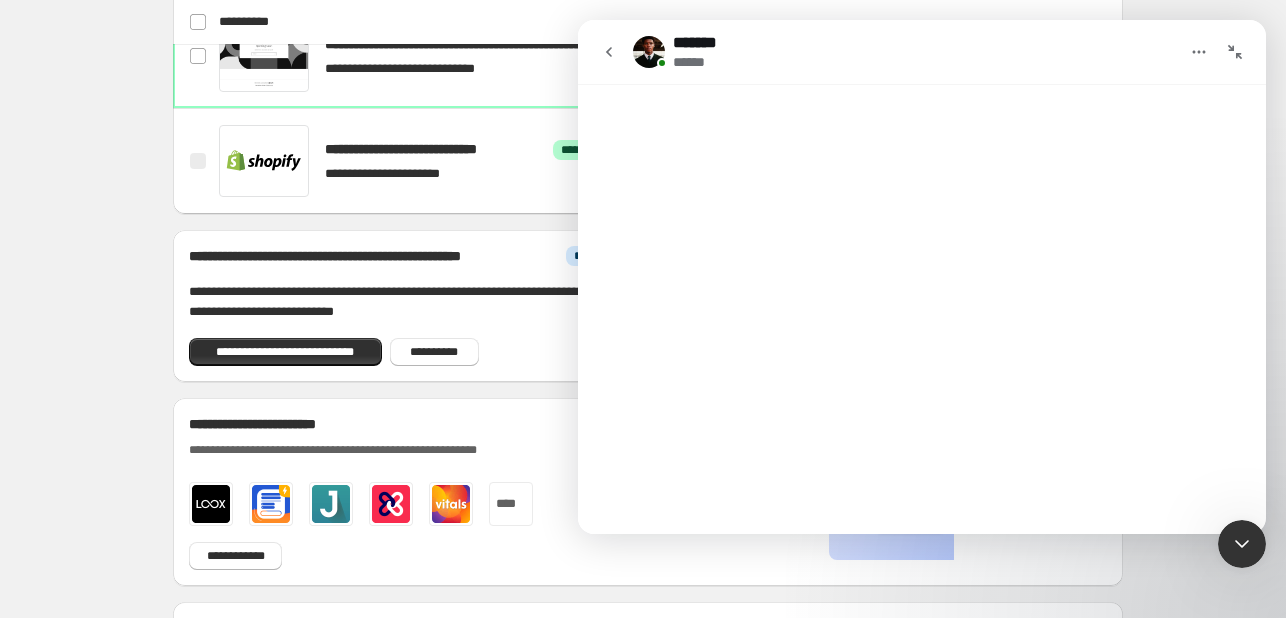 scroll, scrollTop: 850, scrollLeft: 0, axis: vertical 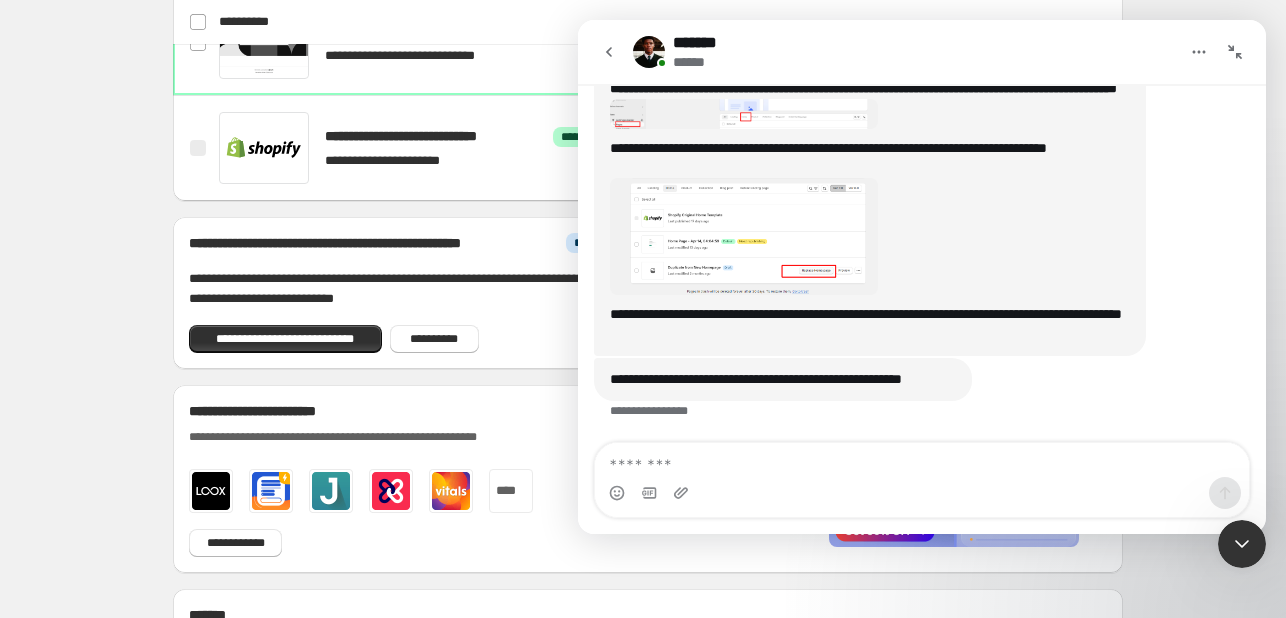 click at bounding box center (744, 236) 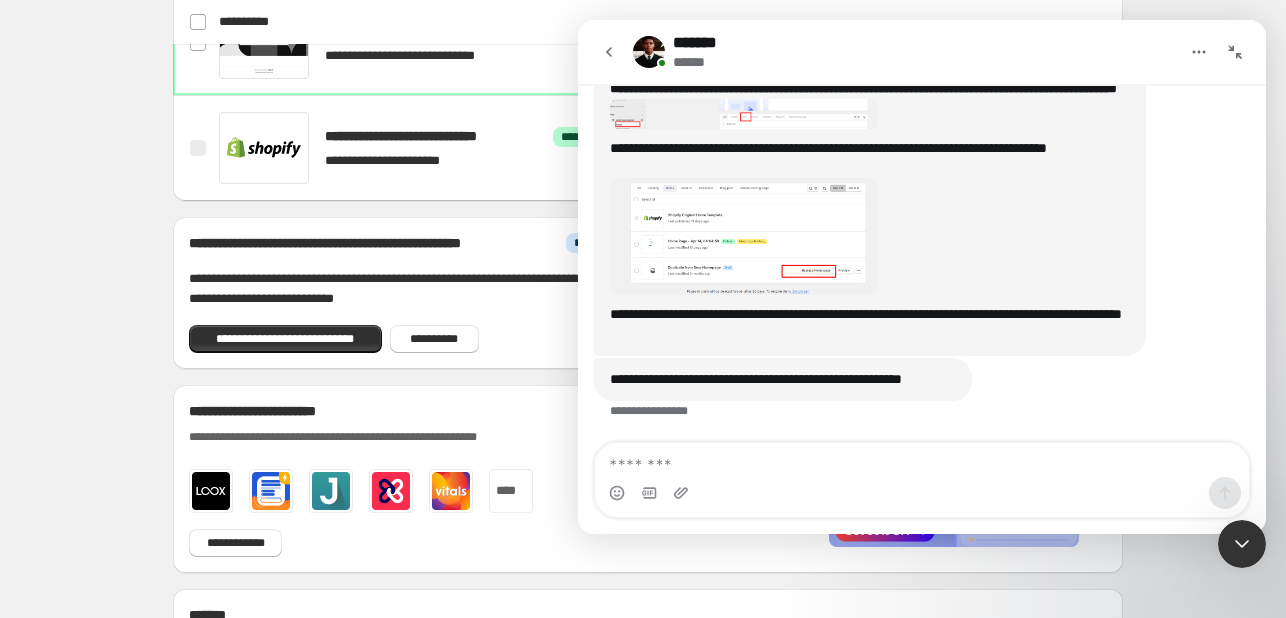 click at bounding box center [643, 329] 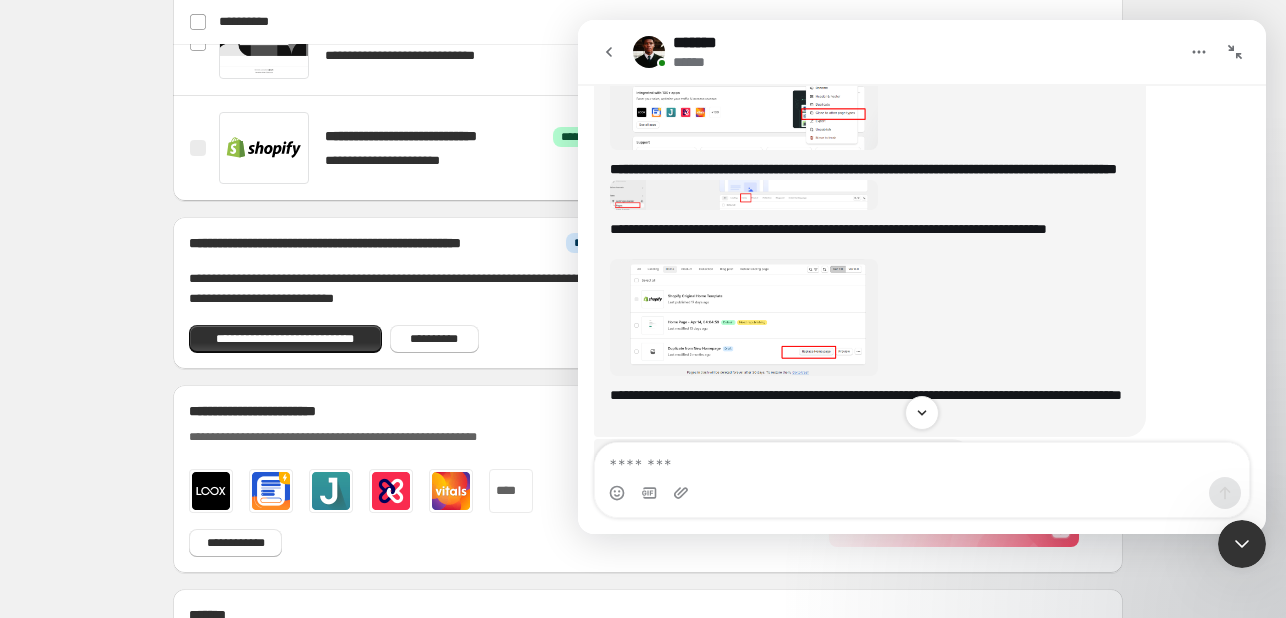 scroll, scrollTop: 1184, scrollLeft: 0, axis: vertical 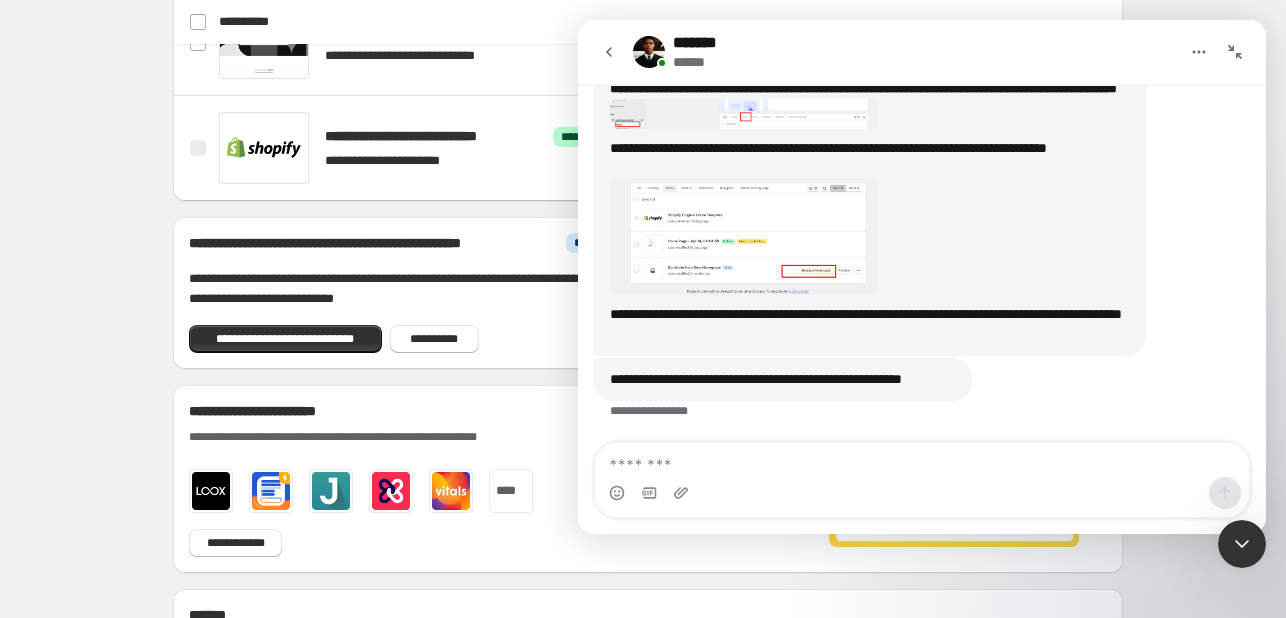 click 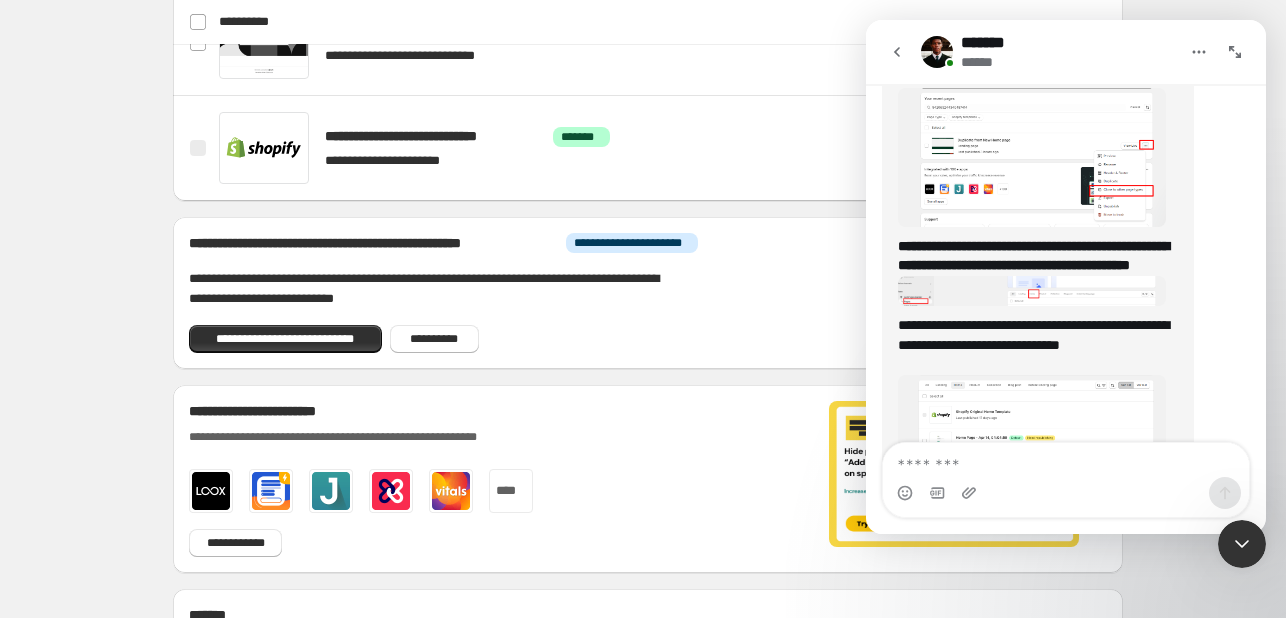 scroll, scrollTop: 1224, scrollLeft: 0, axis: vertical 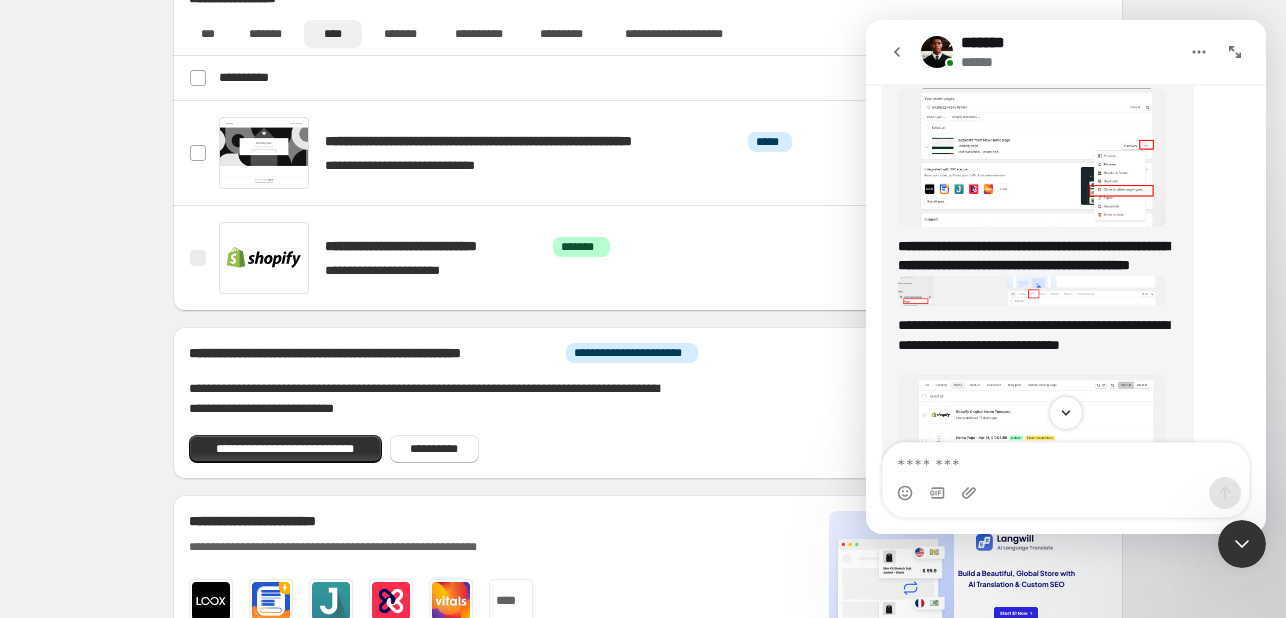 click 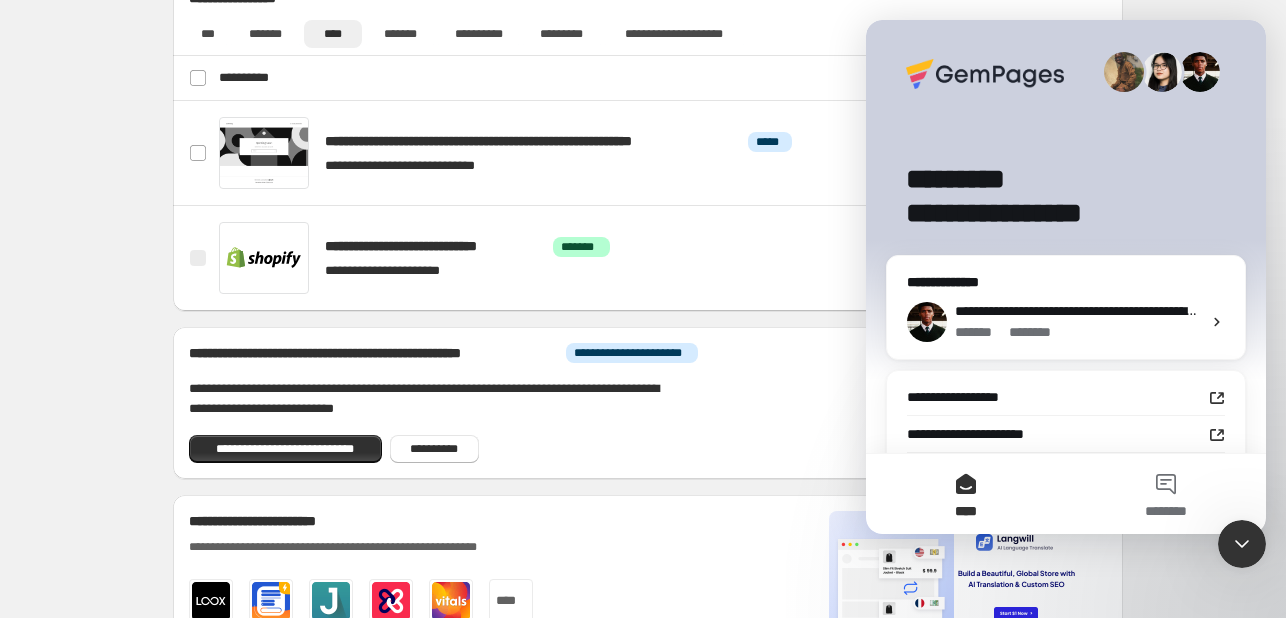 click 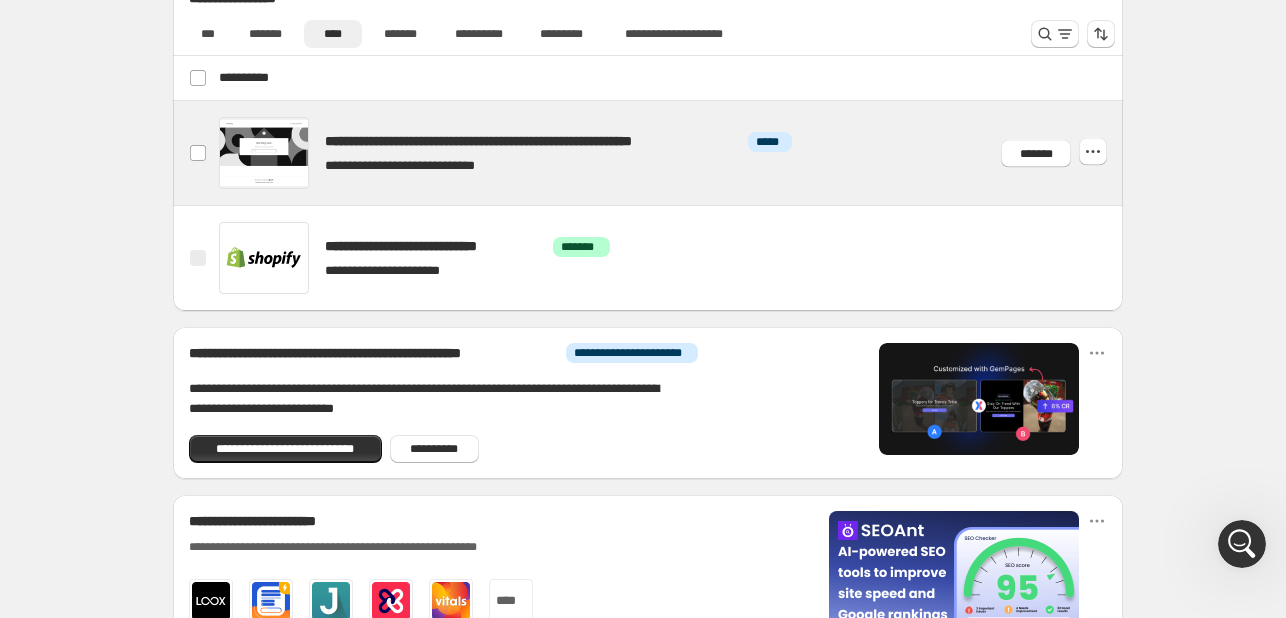 click at bounding box center (672, 153) 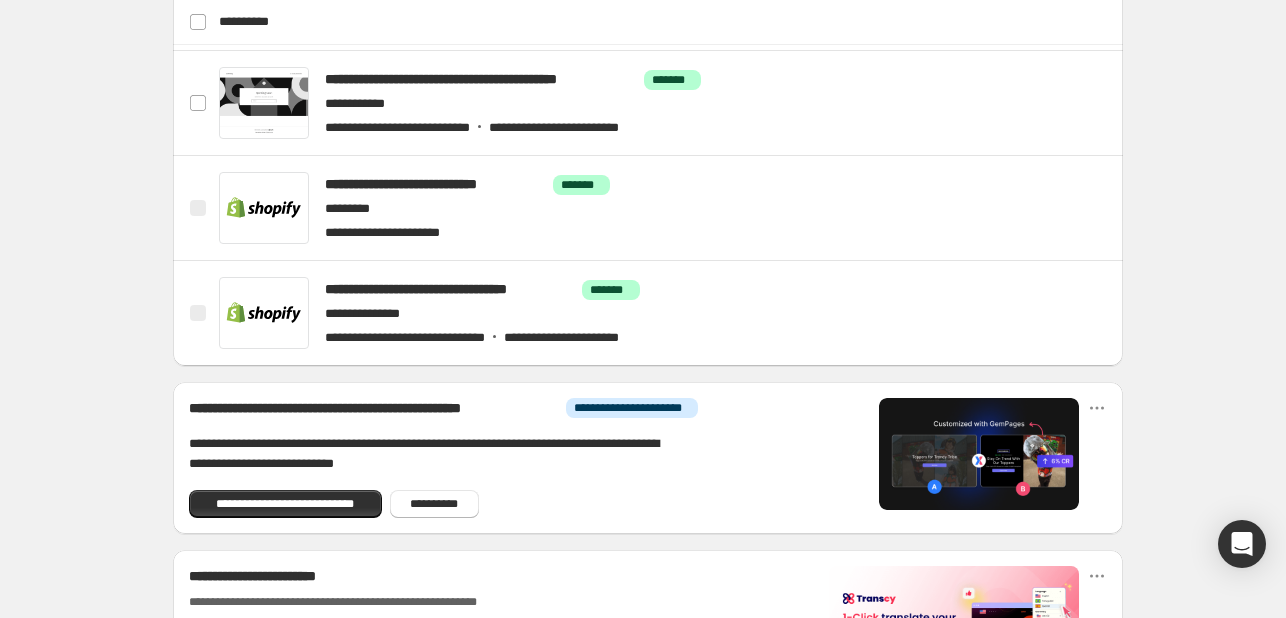 scroll, scrollTop: 900, scrollLeft: 0, axis: vertical 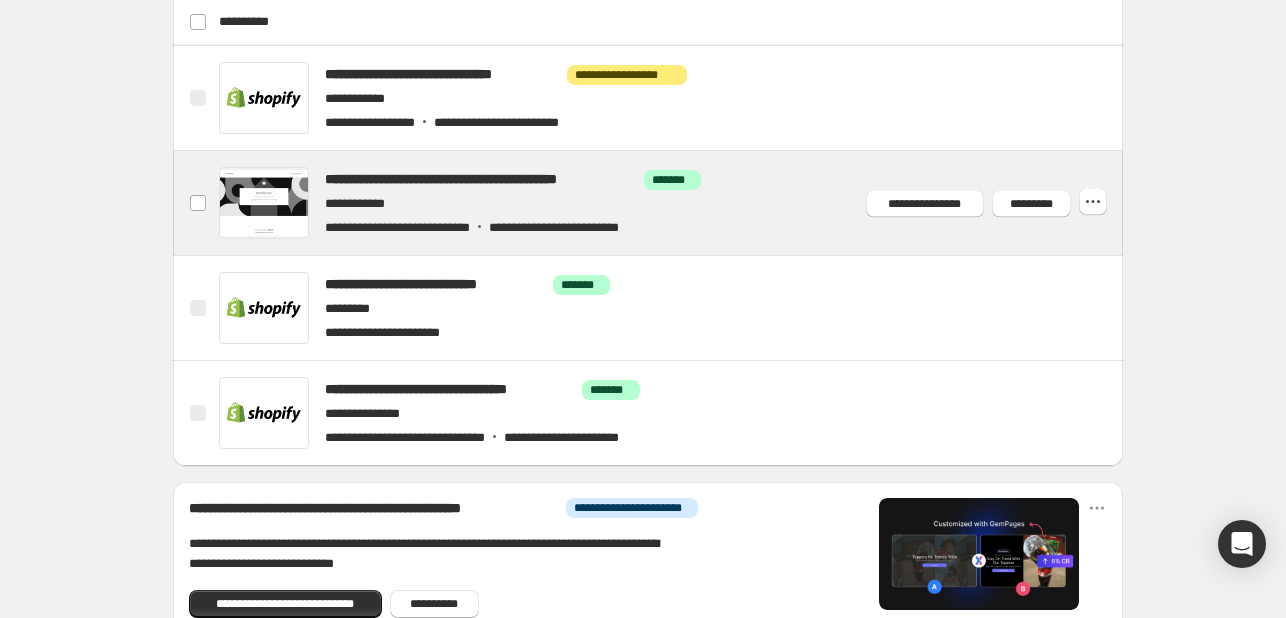 click at bounding box center [672, 203] 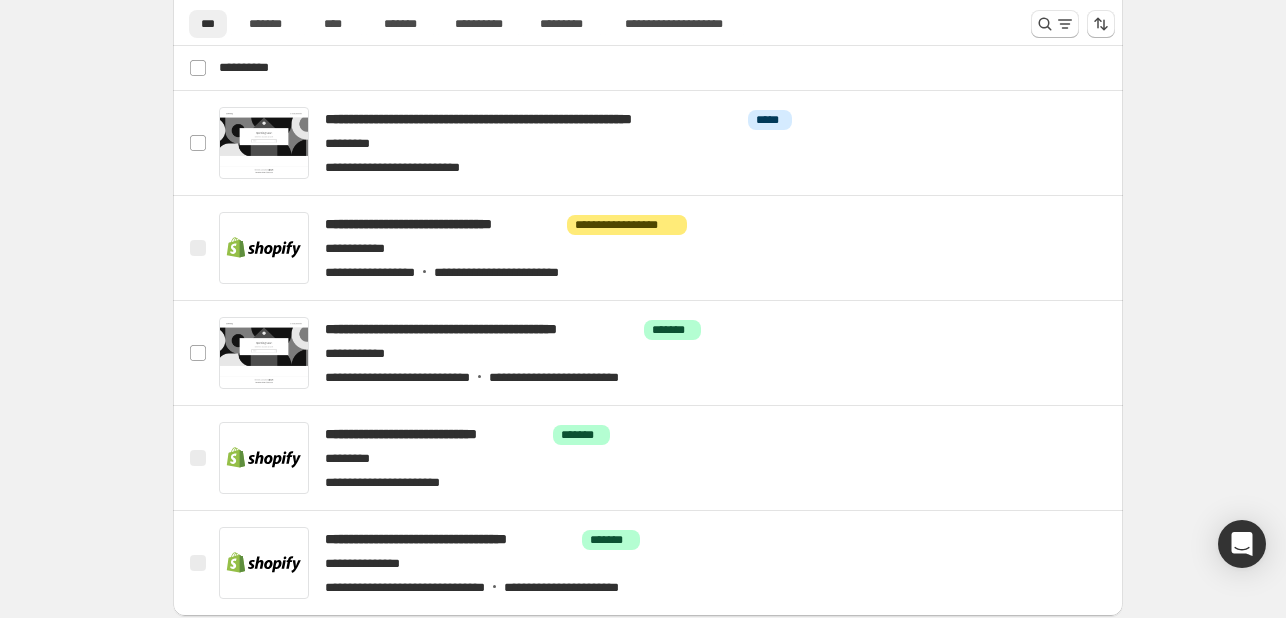 scroll, scrollTop: 760, scrollLeft: 0, axis: vertical 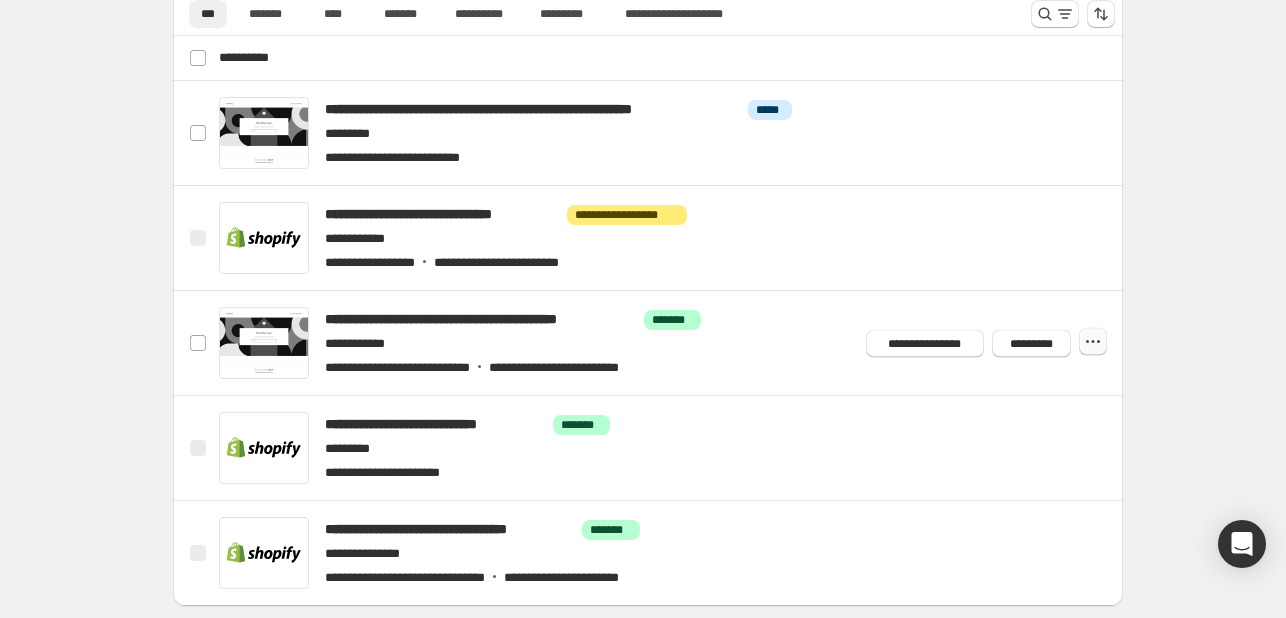 click 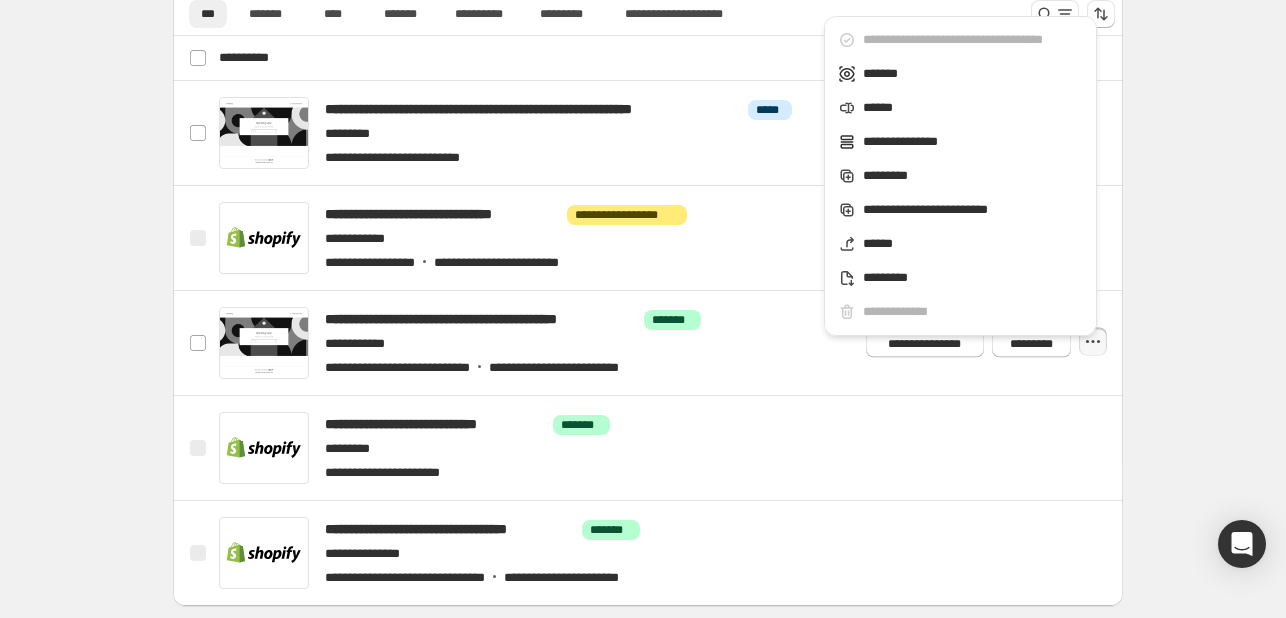 click on "**********" at bounding box center (648, 227) 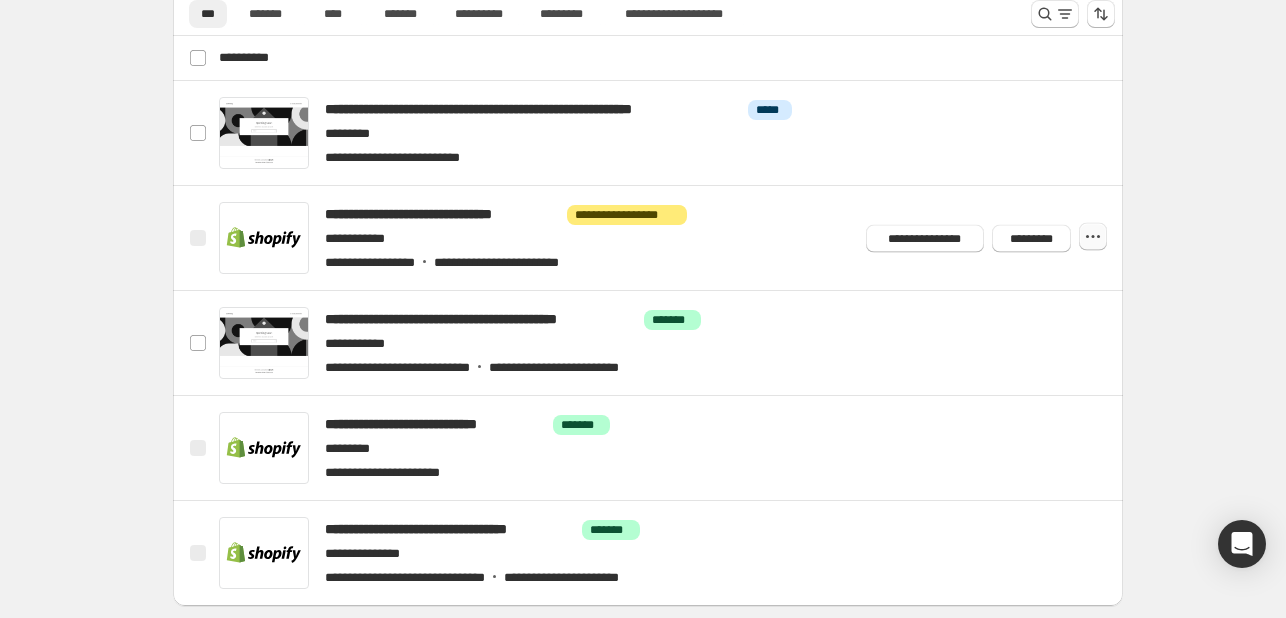 click 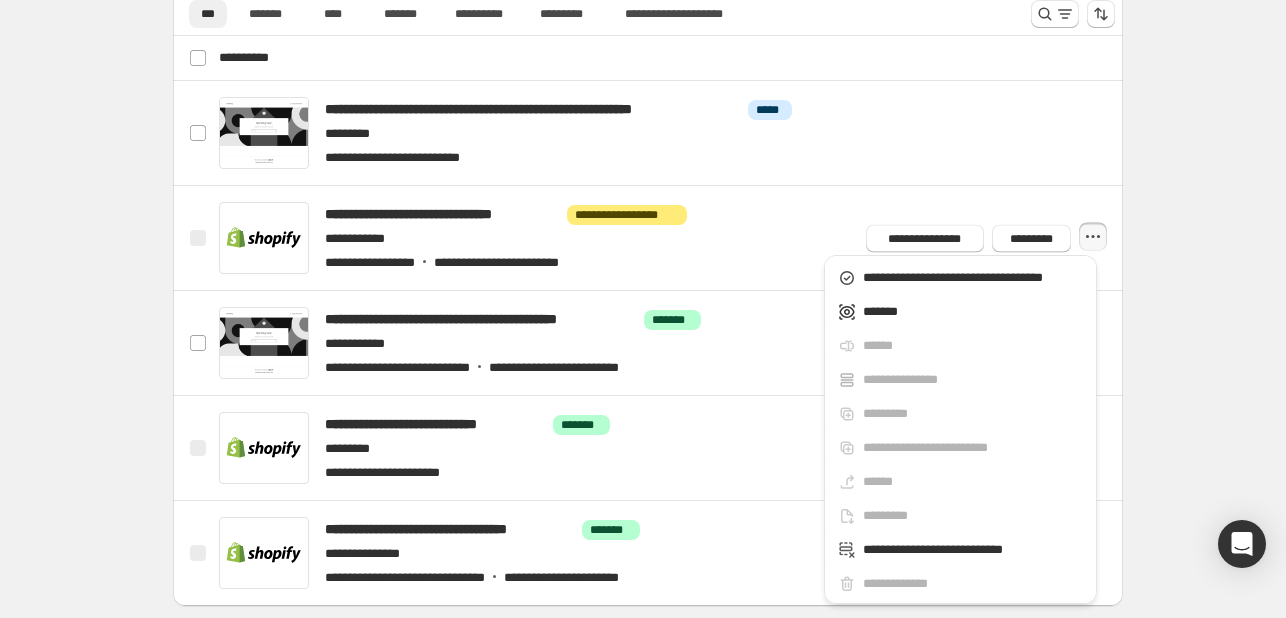 click on "**********" at bounding box center (648, 227) 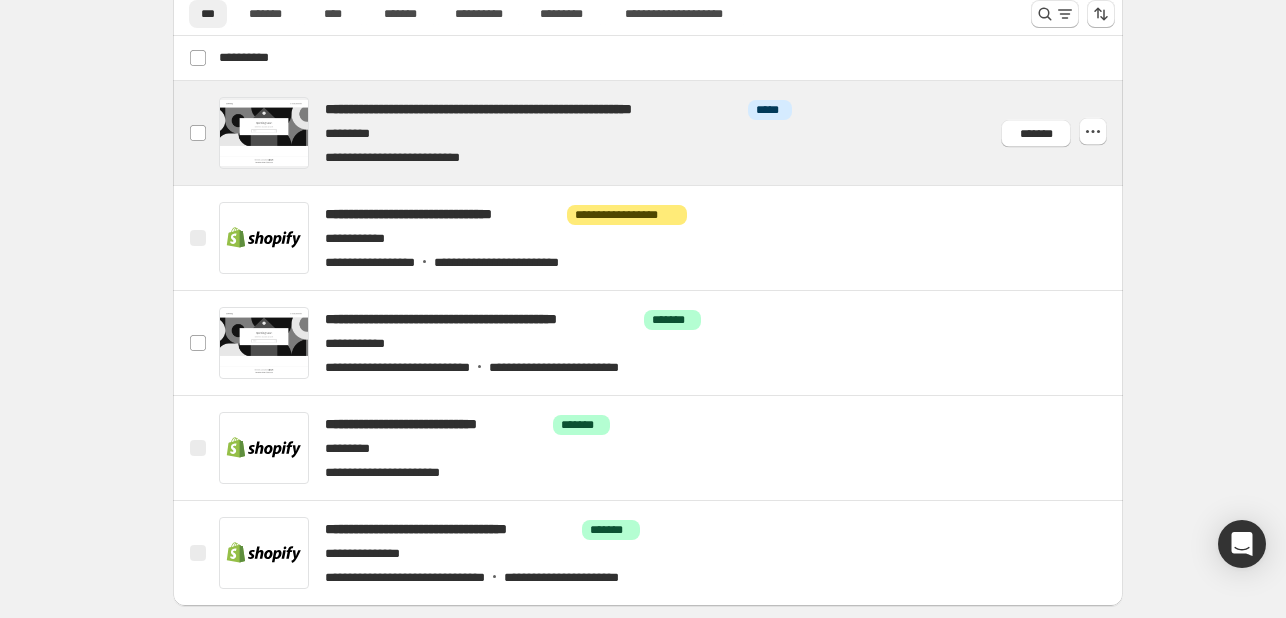 click at bounding box center (672, 133) 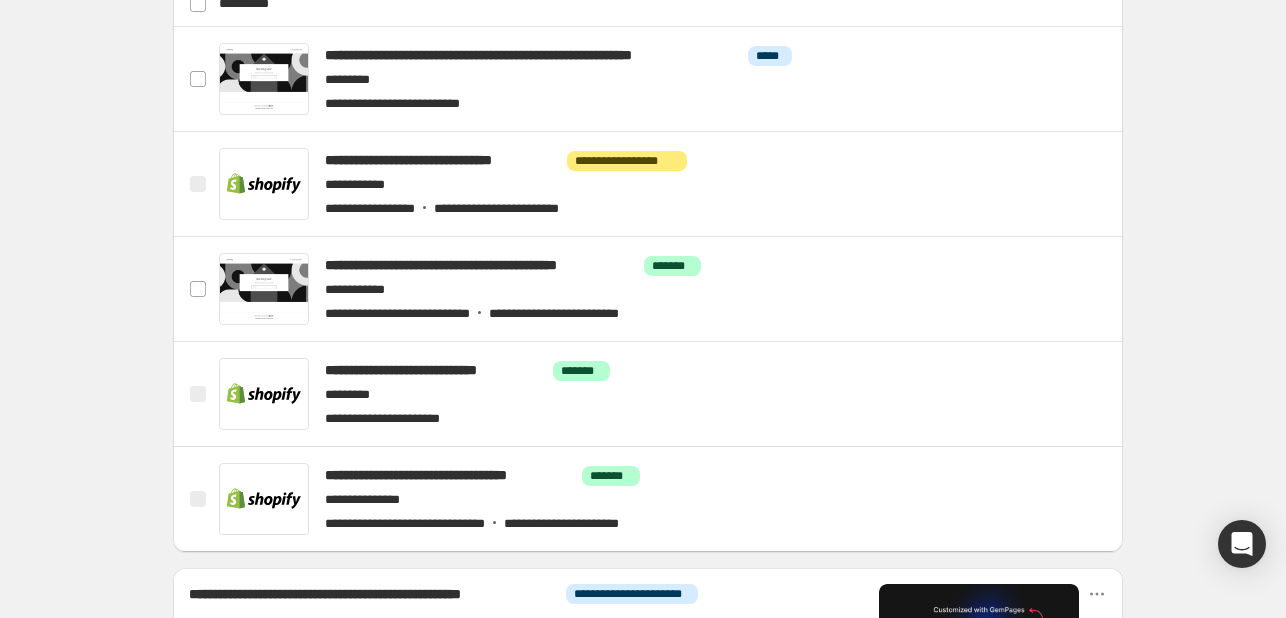 scroll, scrollTop: 700, scrollLeft: 0, axis: vertical 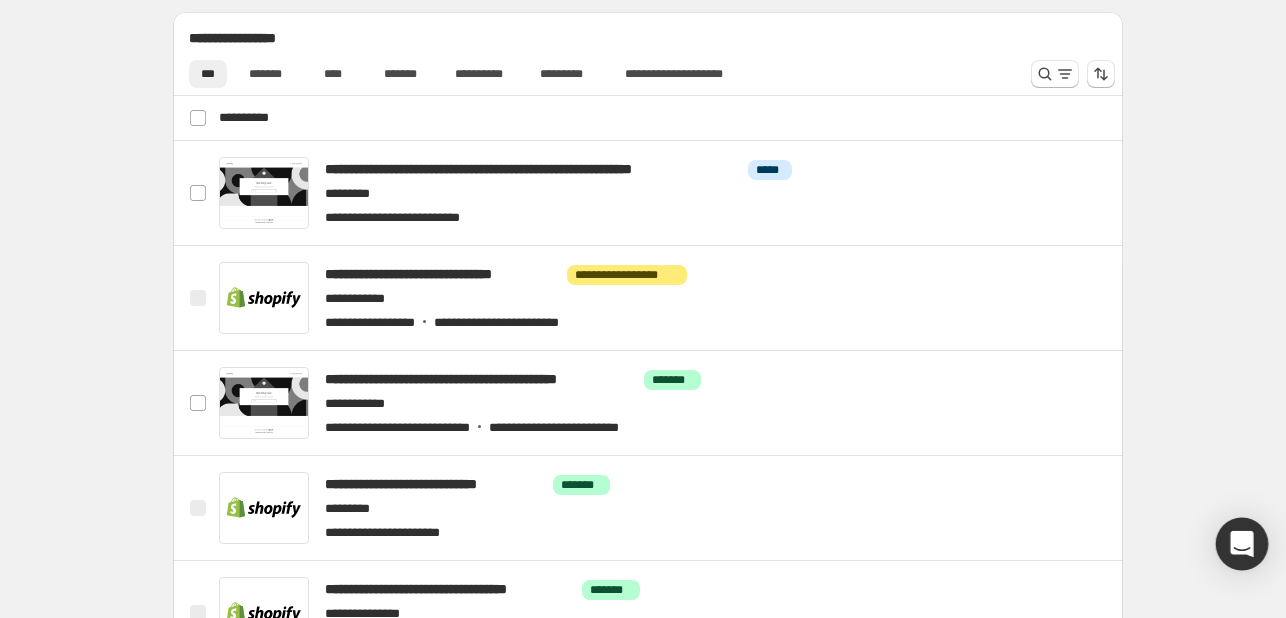 click at bounding box center [1242, 544] 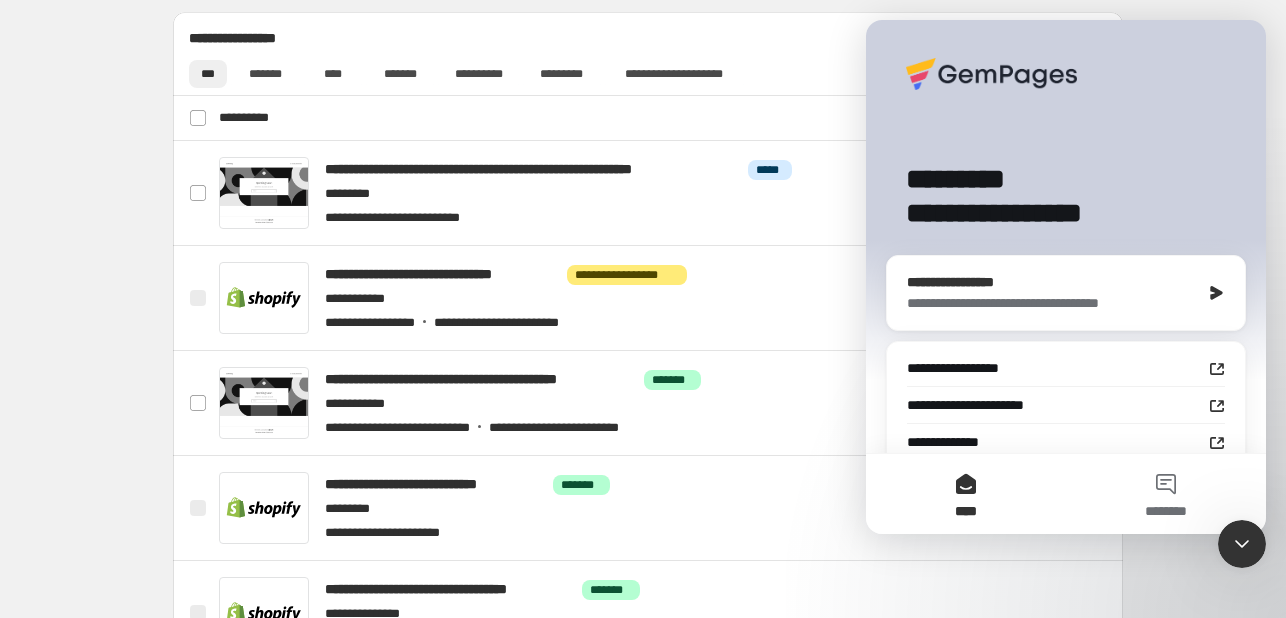 scroll, scrollTop: 0, scrollLeft: 0, axis: both 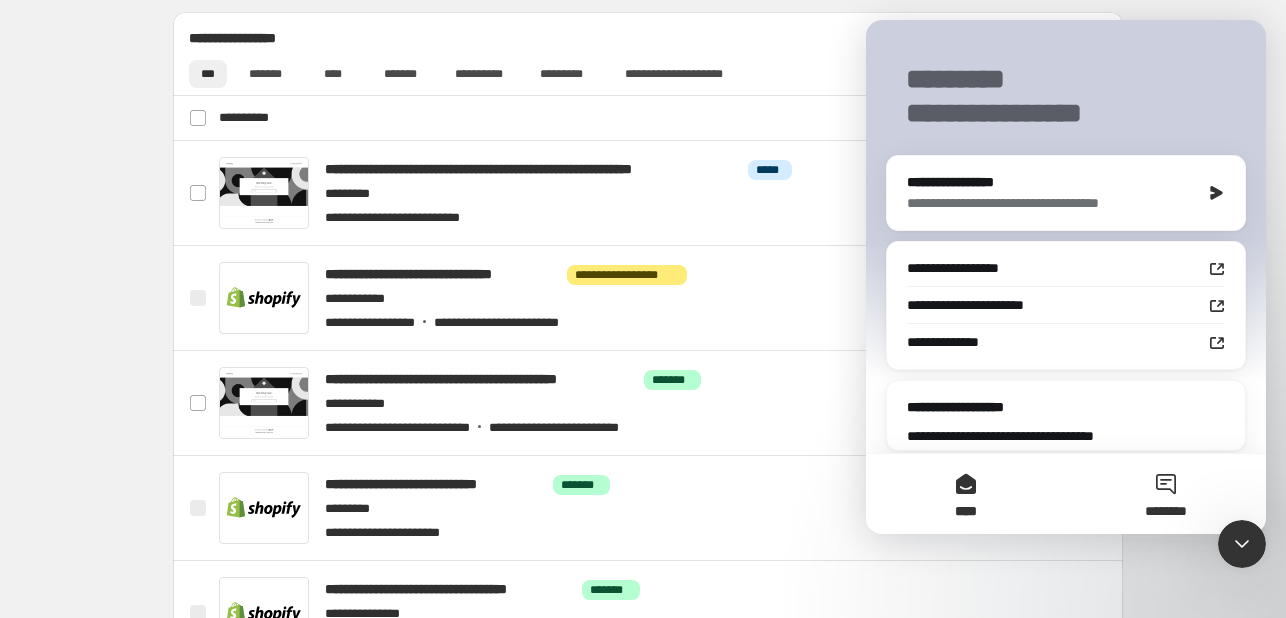 click on "********" at bounding box center (1166, 494) 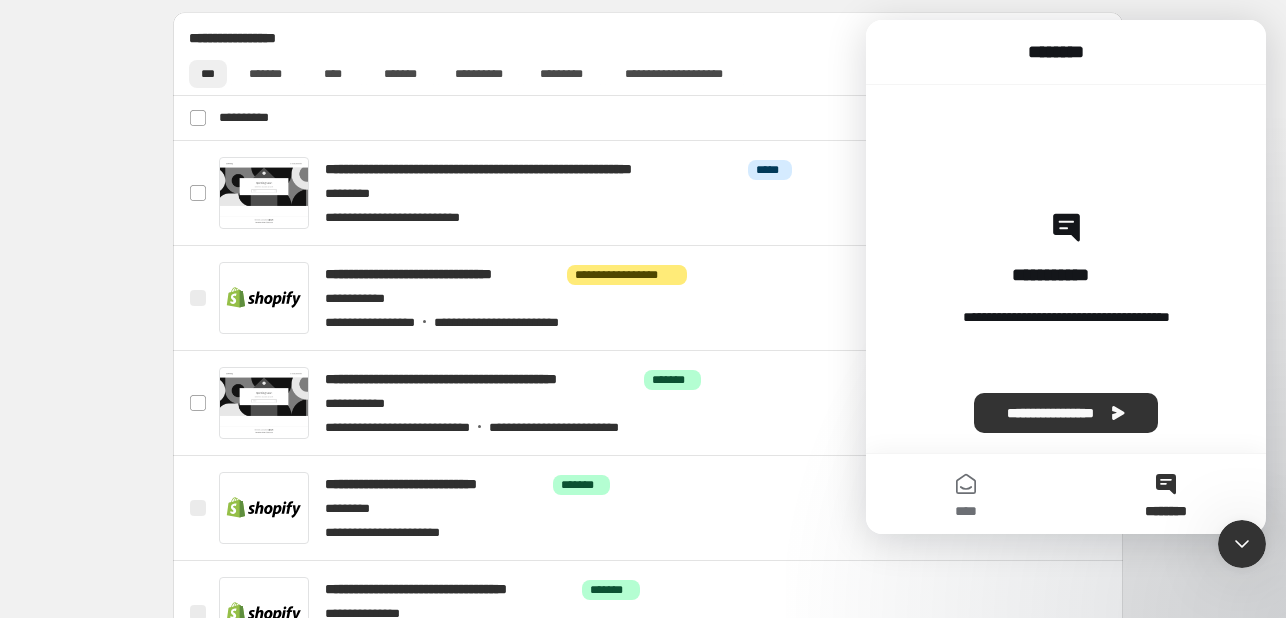 click on "**********" at bounding box center (1066, 269) 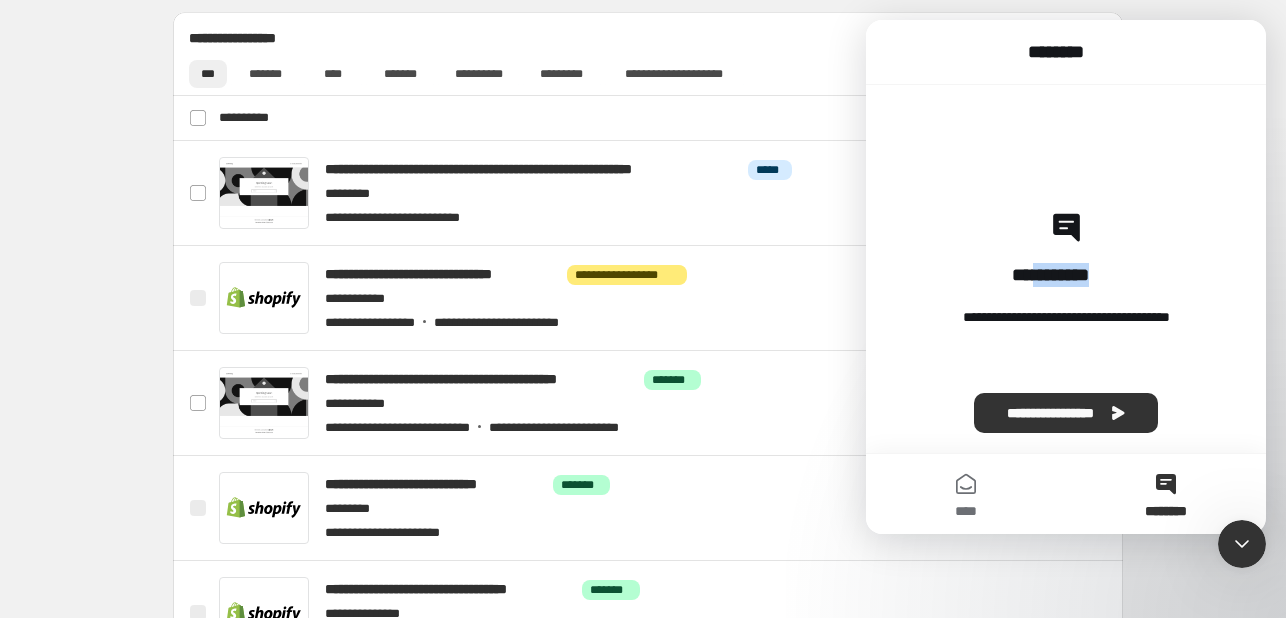drag, startPoint x: 1062, startPoint y: 269, endPoint x: 1039, endPoint y: 377, distance: 110.42192 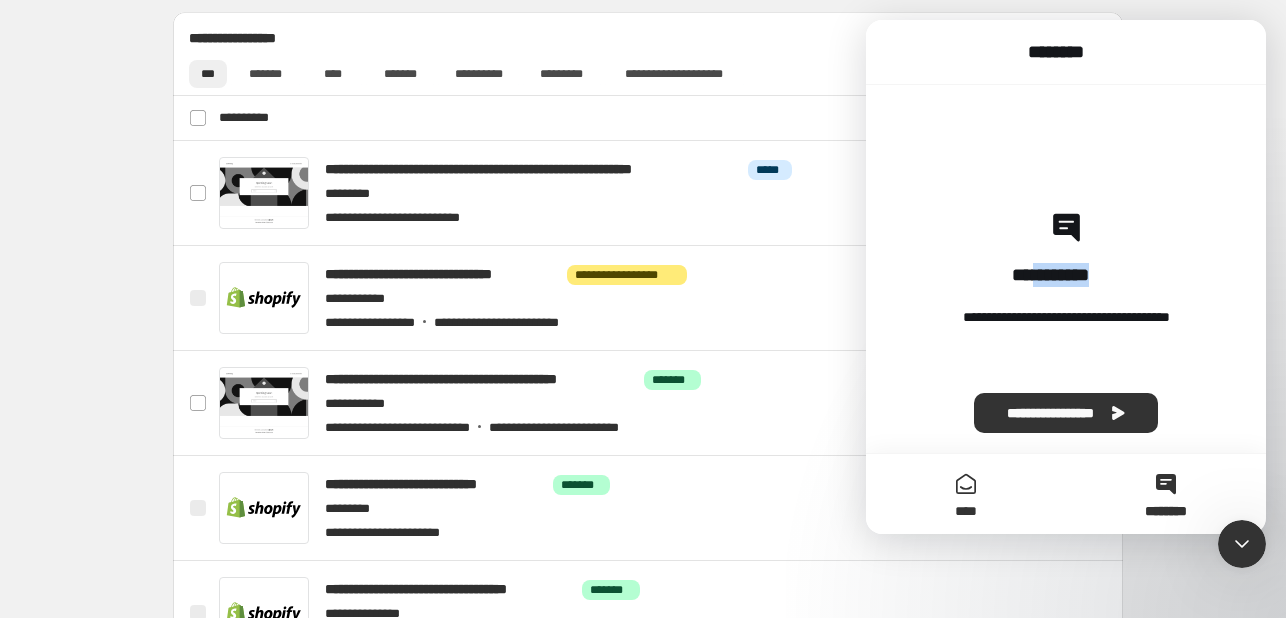 click on "****" at bounding box center (966, 494) 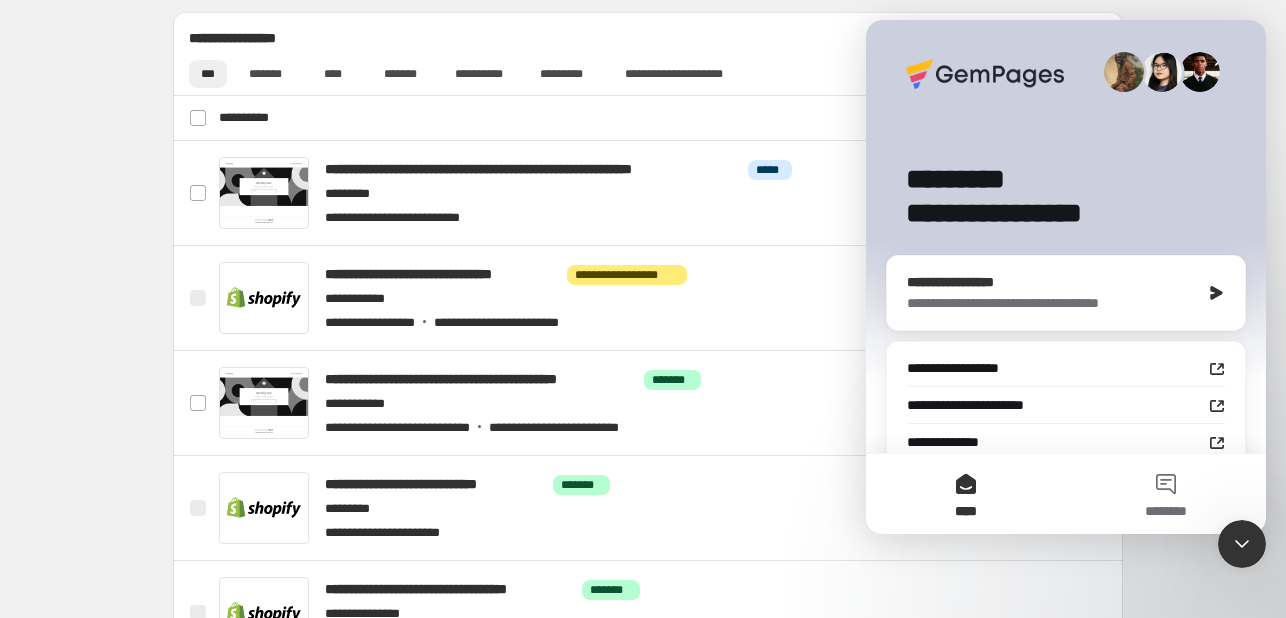 click on "**********" at bounding box center (1048, 282) 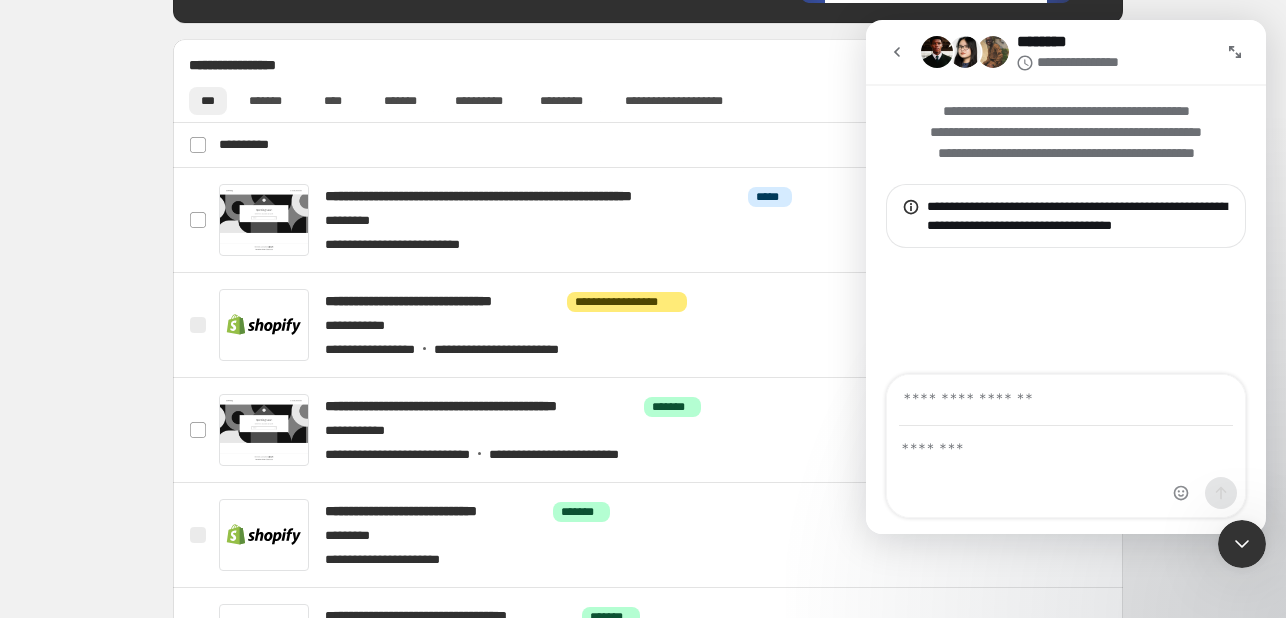 scroll, scrollTop: 700, scrollLeft: 0, axis: vertical 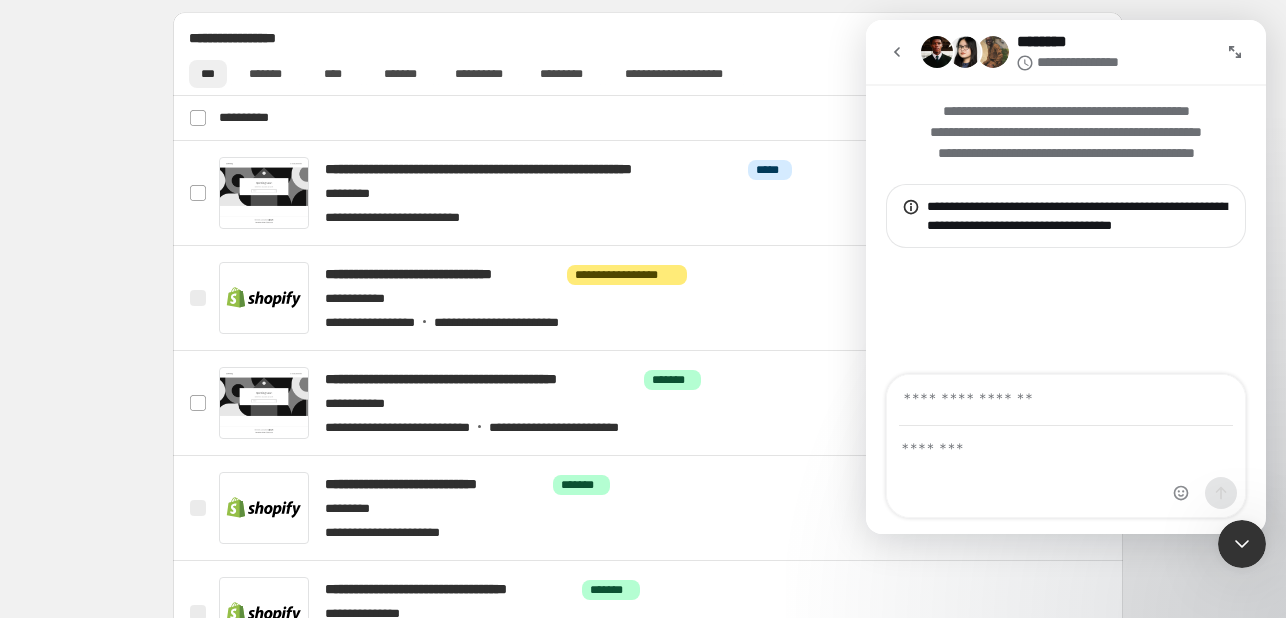 click 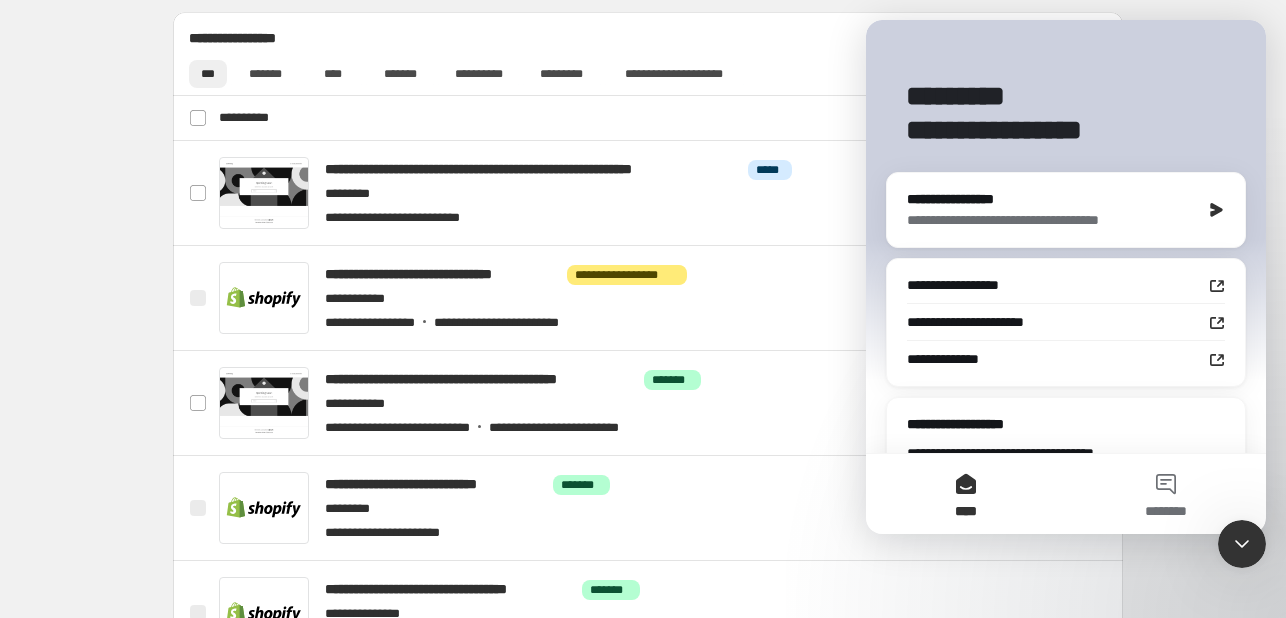 scroll, scrollTop: 0, scrollLeft: 0, axis: both 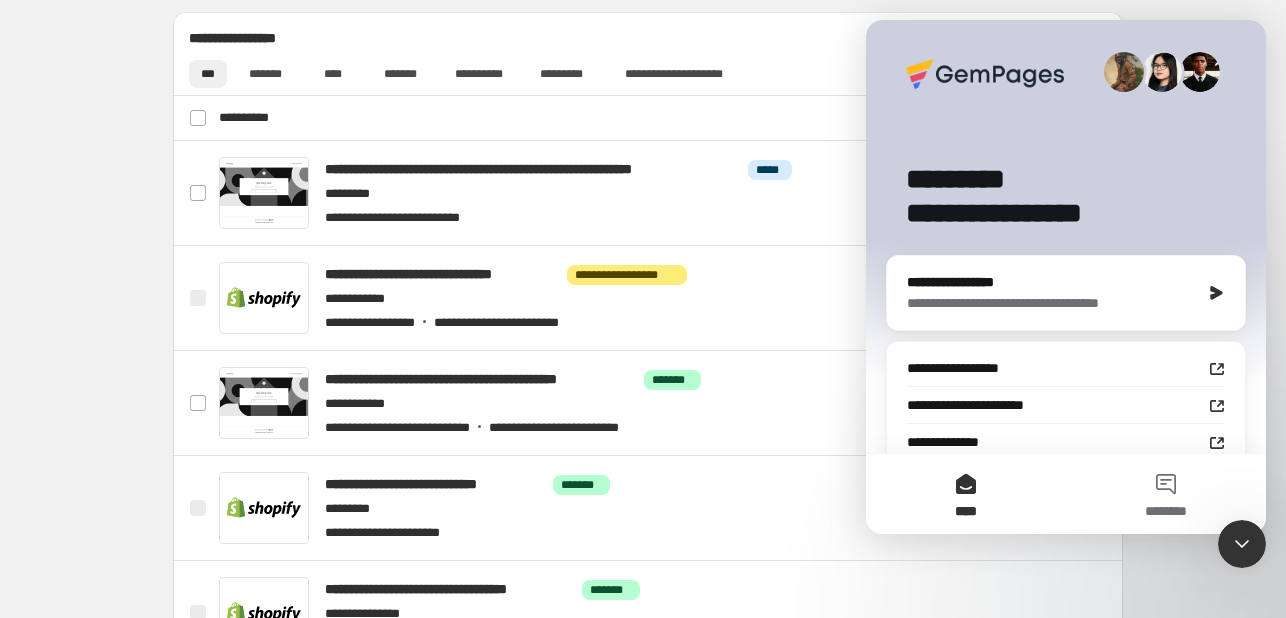 click on "**********" at bounding box center (648, 287) 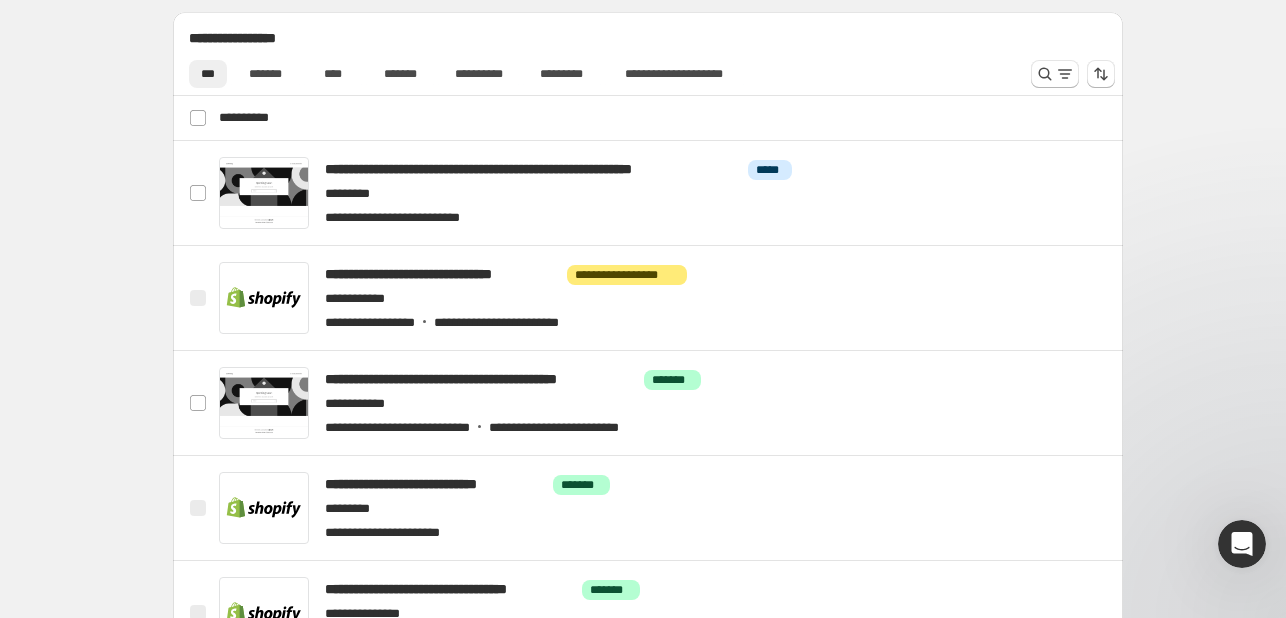 scroll, scrollTop: 0, scrollLeft: 0, axis: both 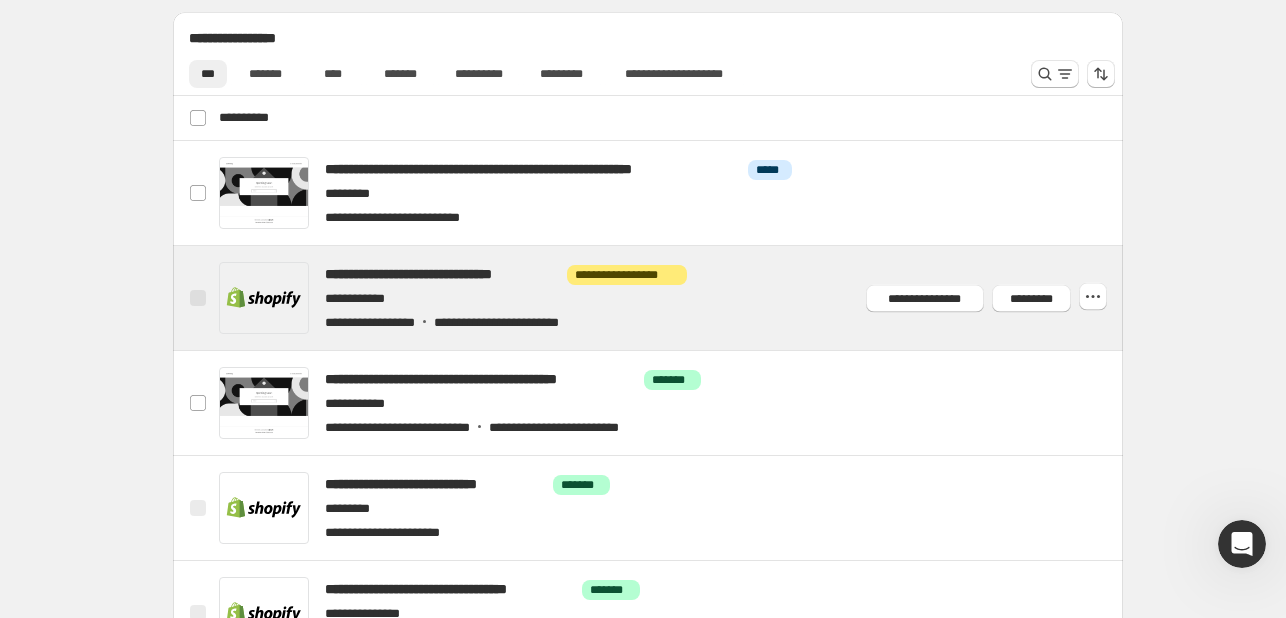 click at bounding box center [198, 298] 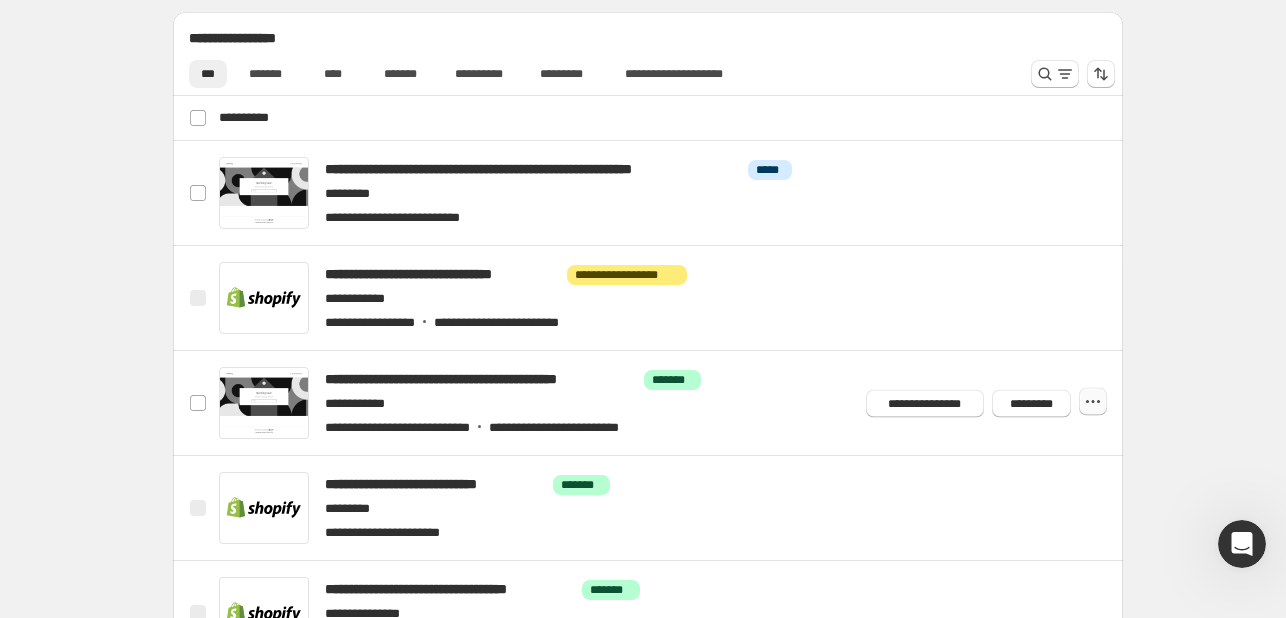 click at bounding box center (1093, 402) 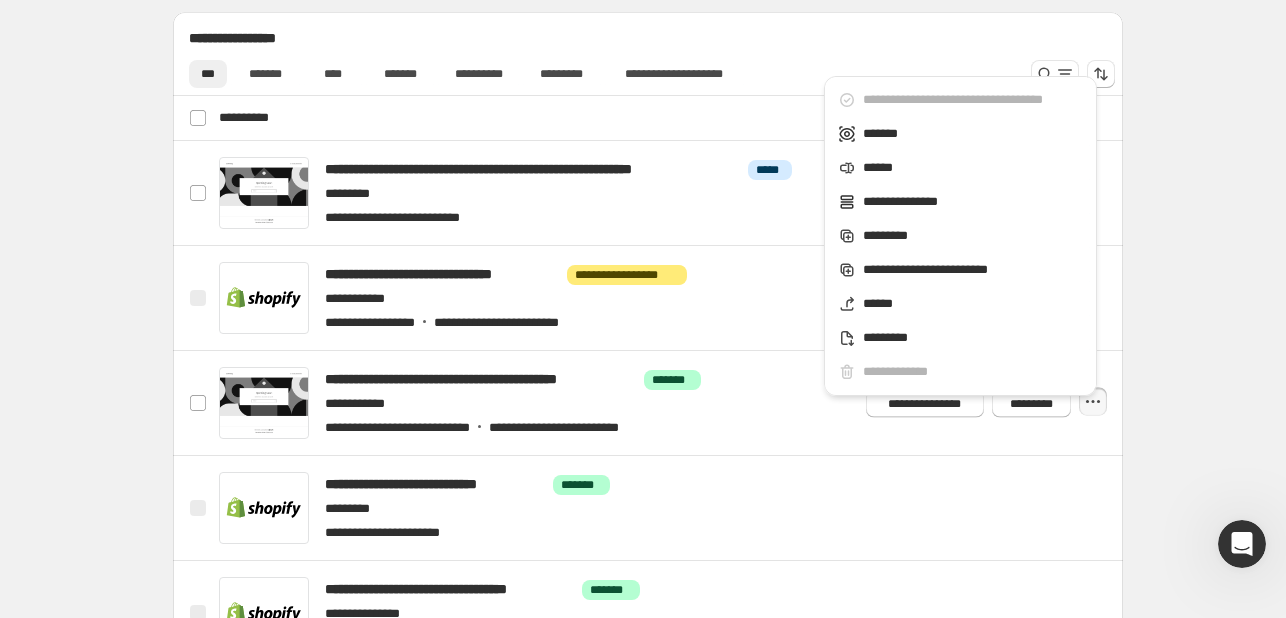 click on "**********" at bounding box center [648, 287] 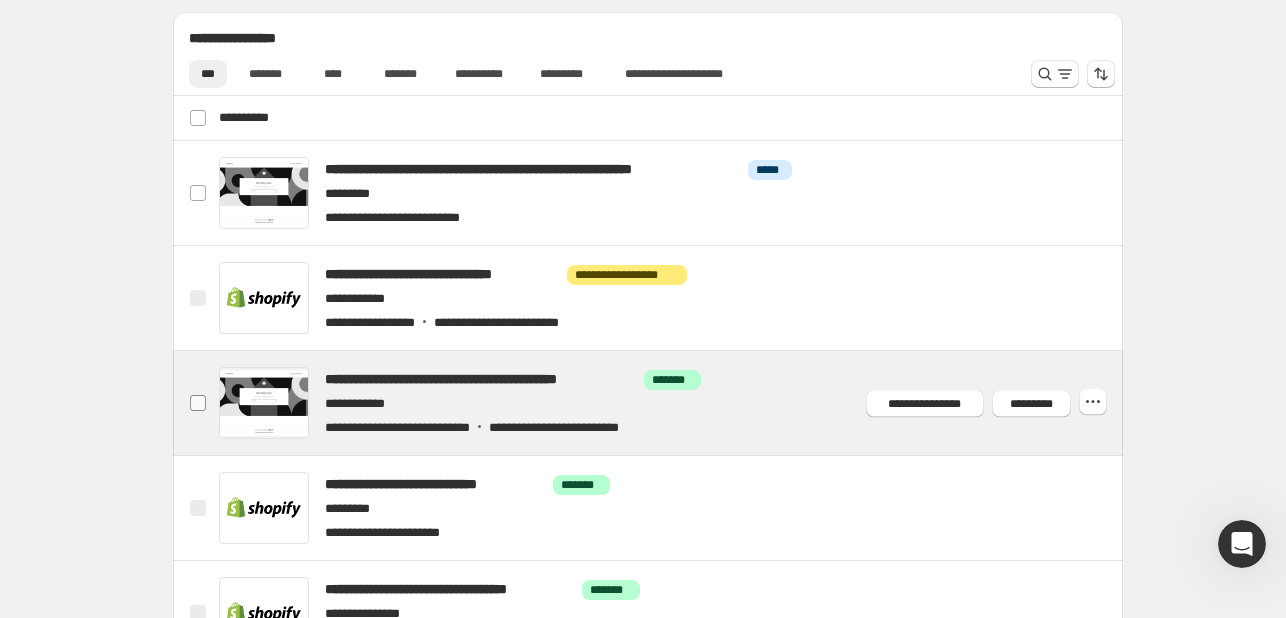 click at bounding box center [198, 403] 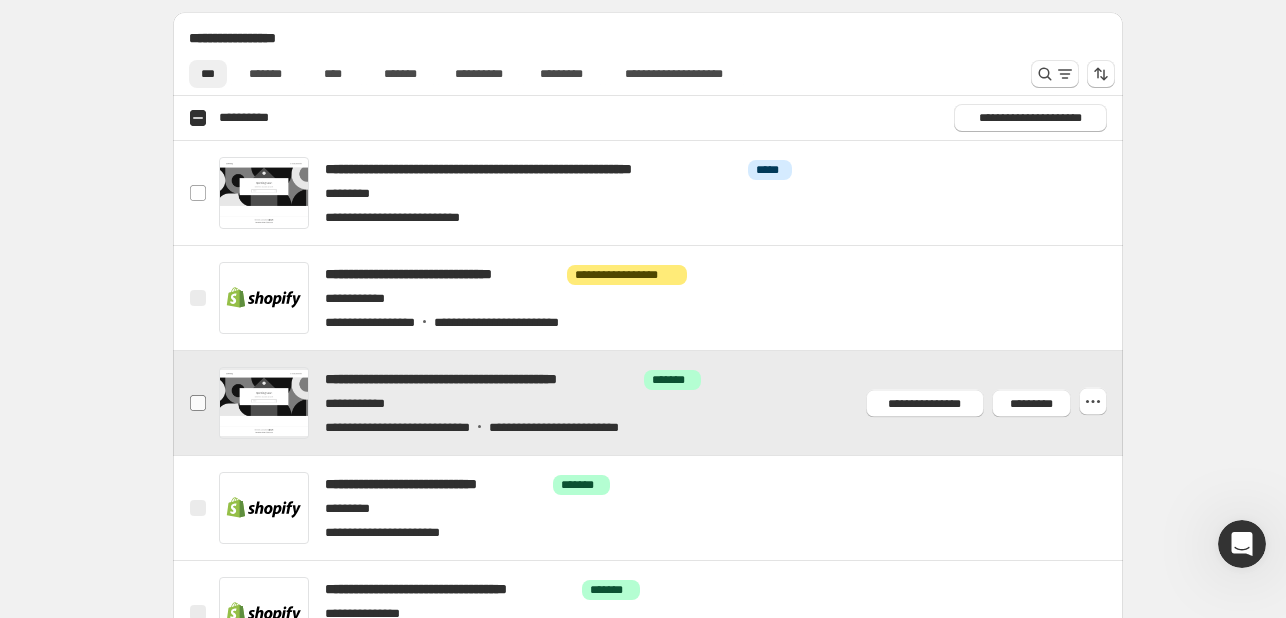 click at bounding box center (198, 403) 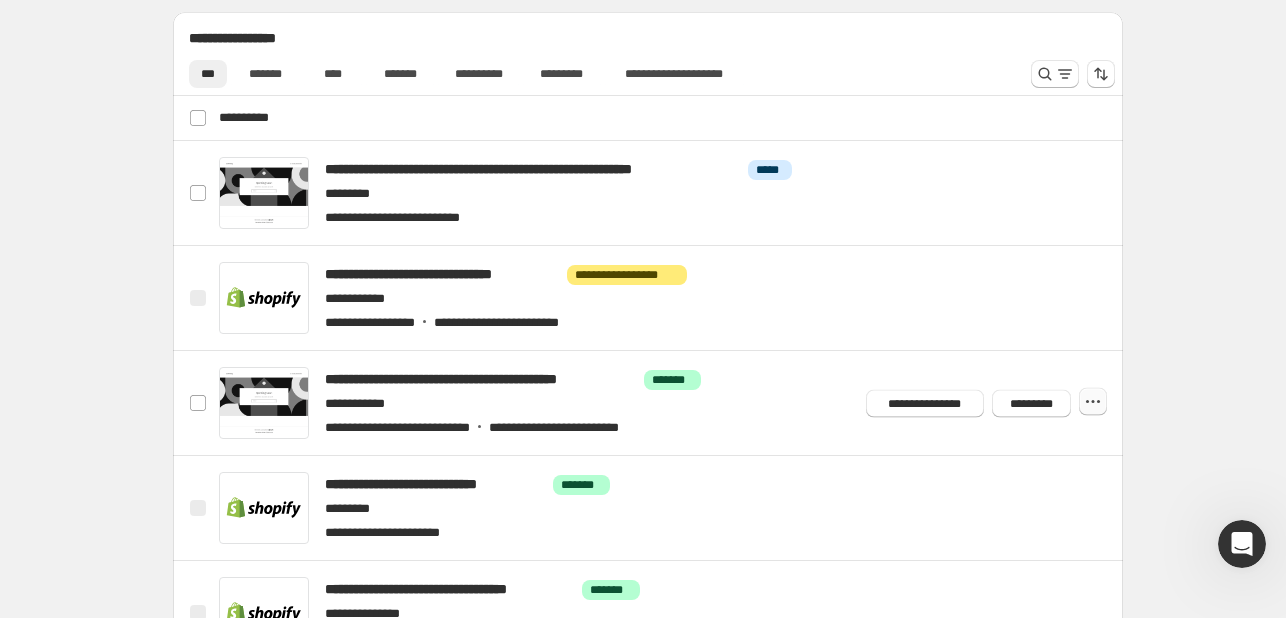 click 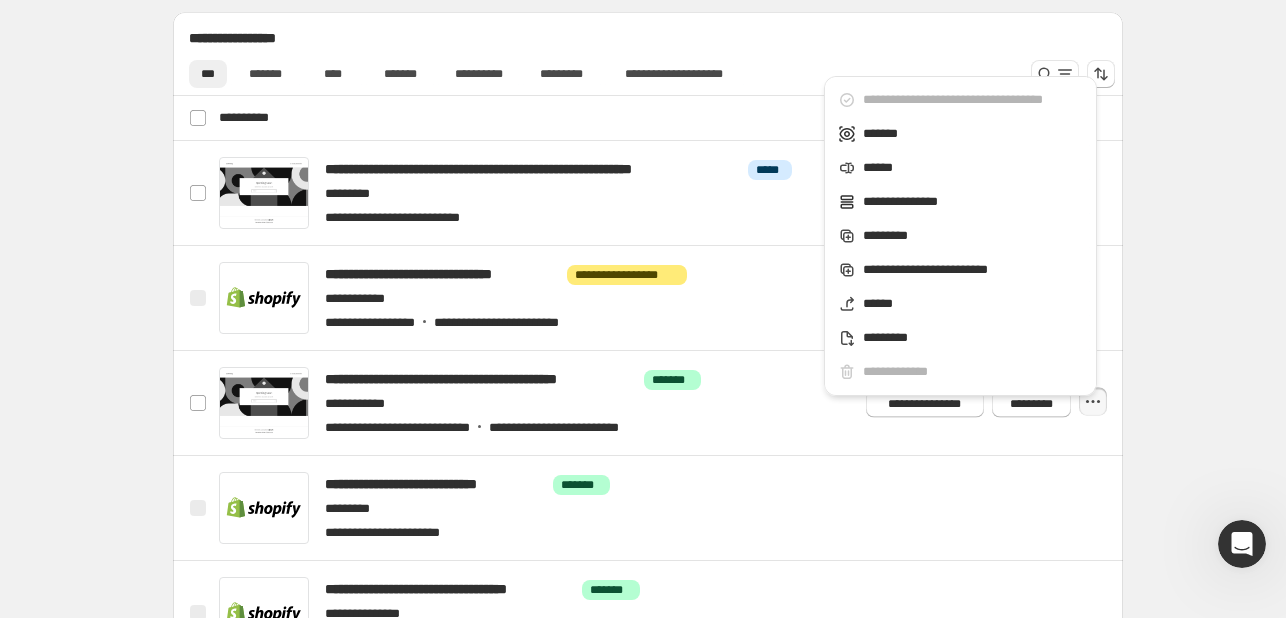click on "**********" at bounding box center [648, 243] 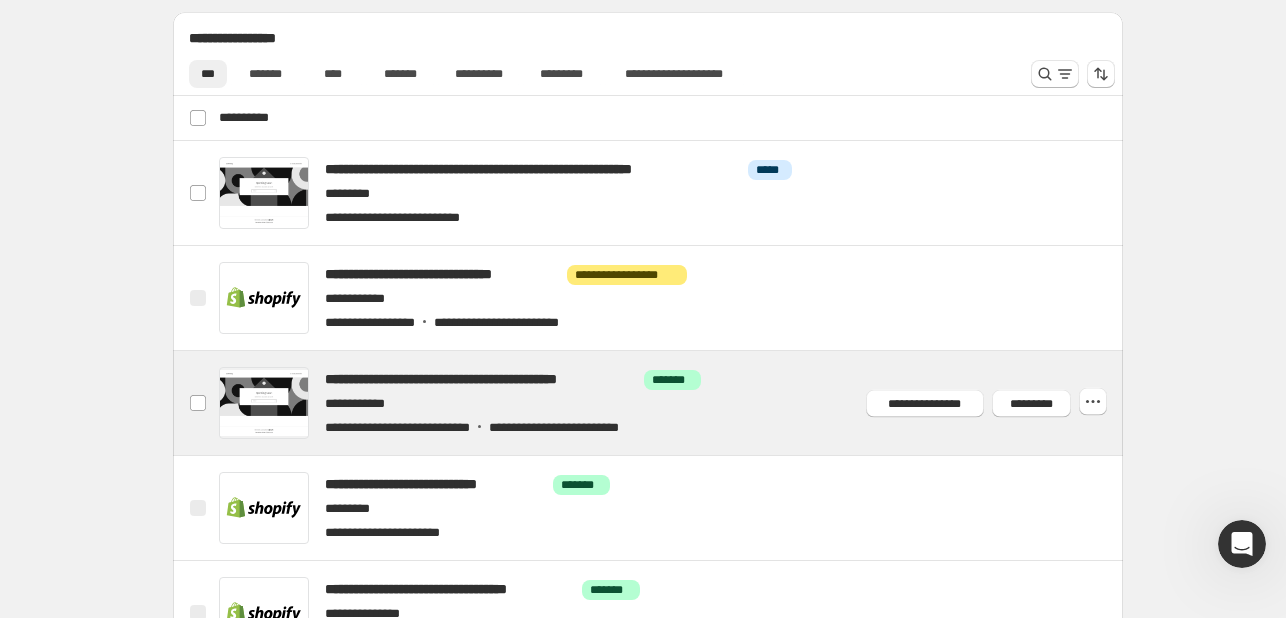 click at bounding box center (672, 403) 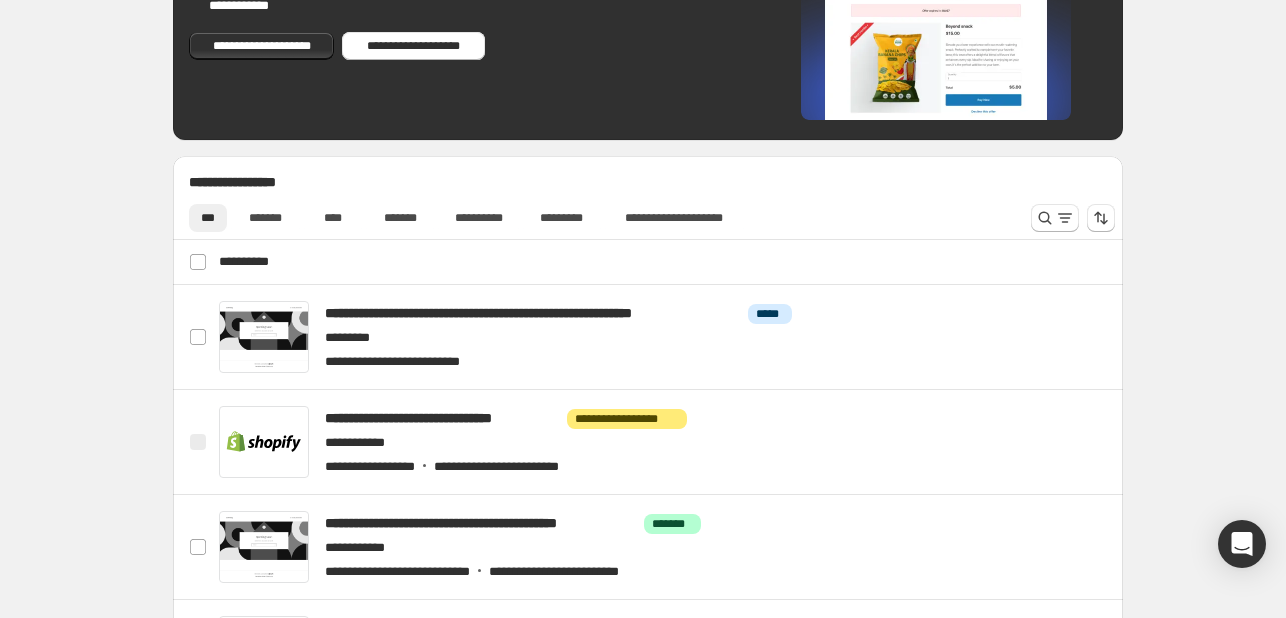 scroll, scrollTop: 700, scrollLeft: 0, axis: vertical 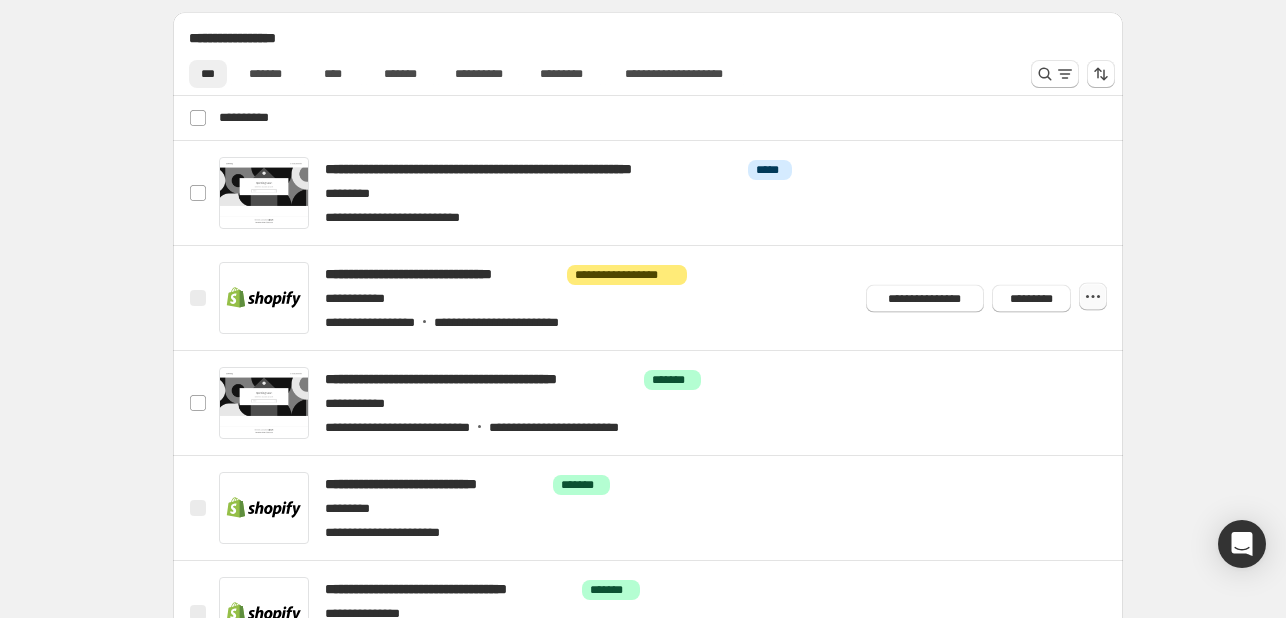 click 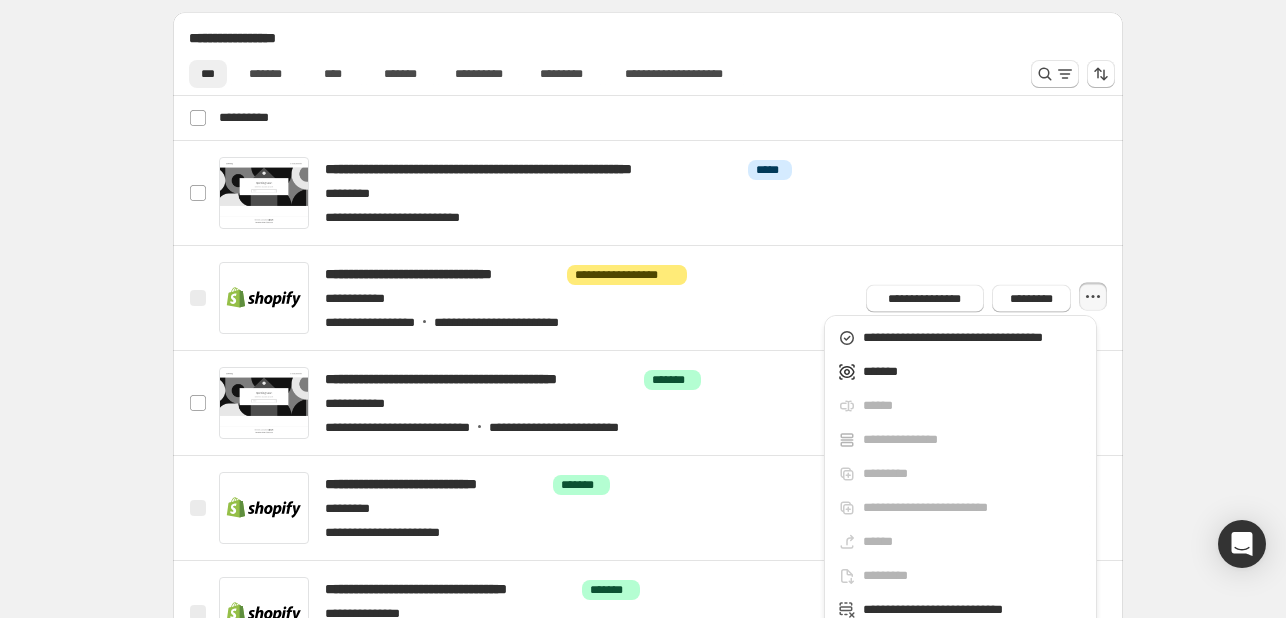 scroll, scrollTop: 900, scrollLeft: 0, axis: vertical 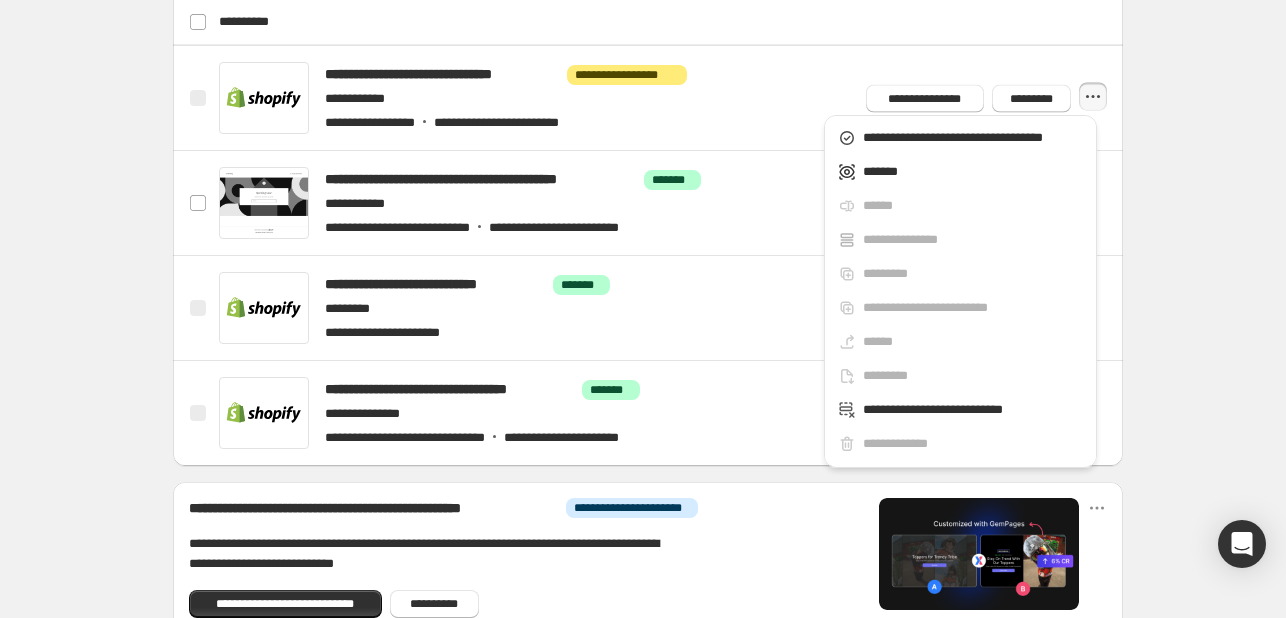 click on "**********" at bounding box center (648, 87) 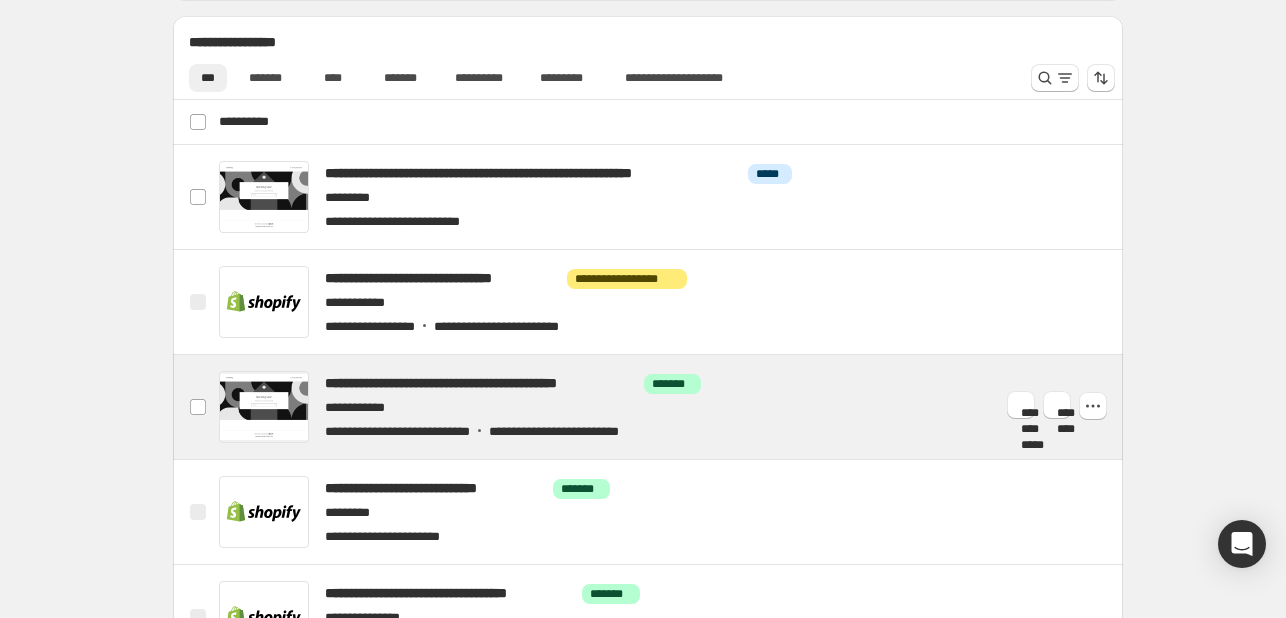 scroll, scrollTop: 700, scrollLeft: 0, axis: vertical 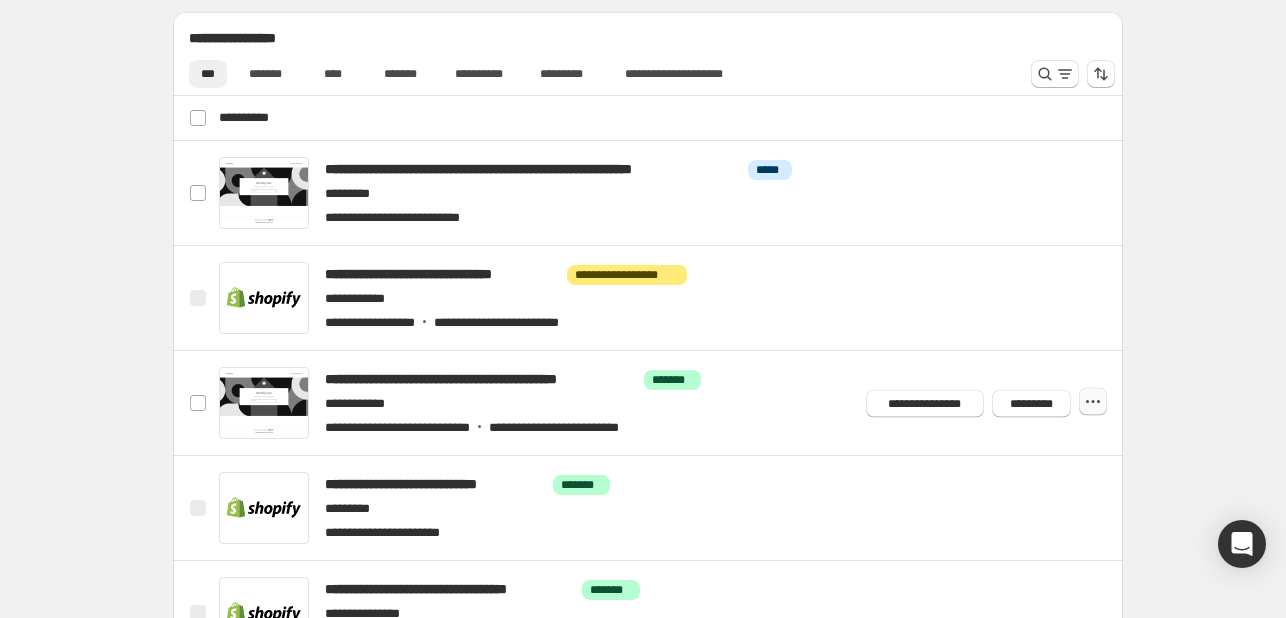 click 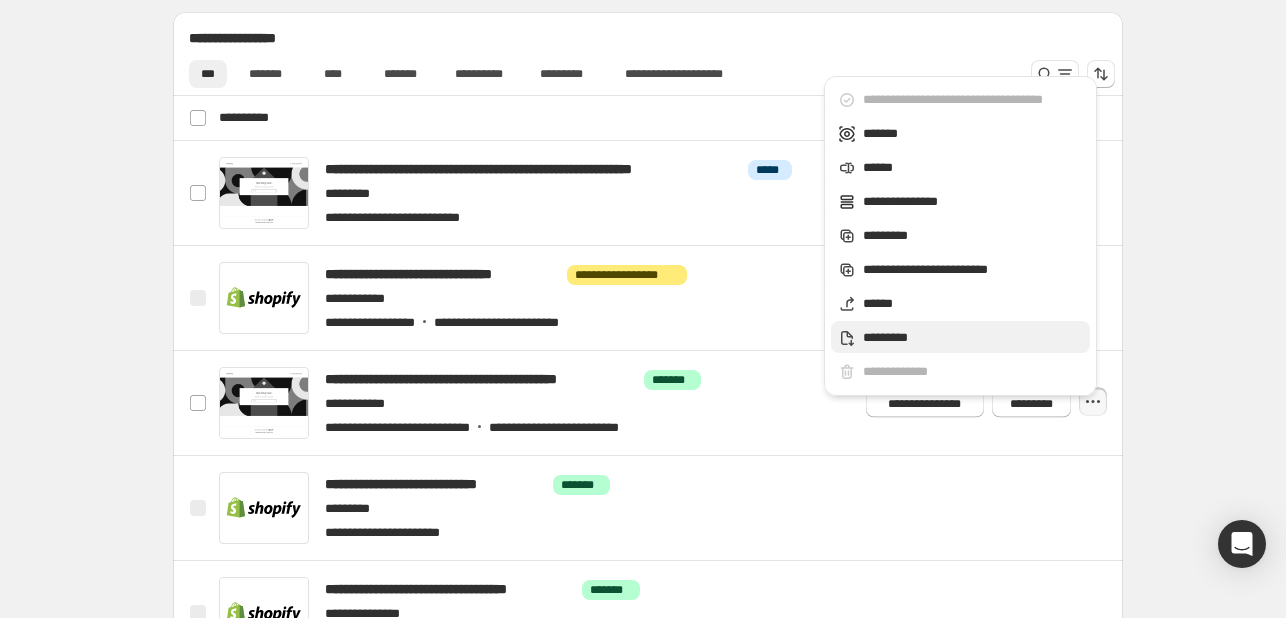 click on "*********" at bounding box center (973, 338) 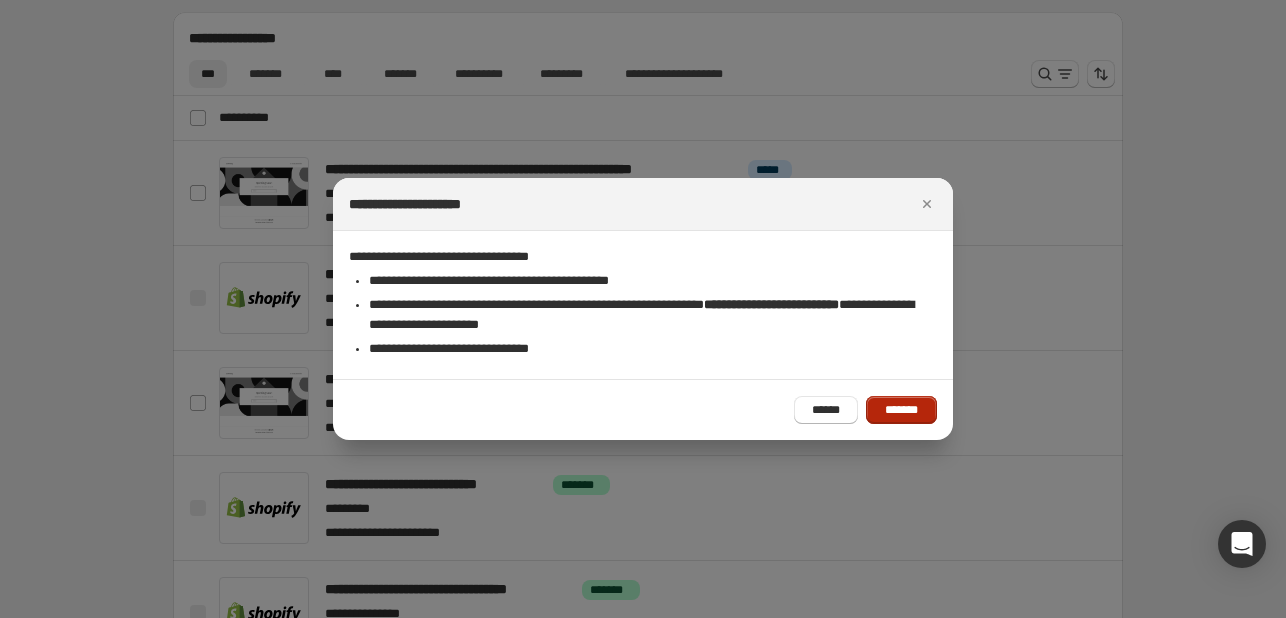 click on "*******" at bounding box center [901, 410] 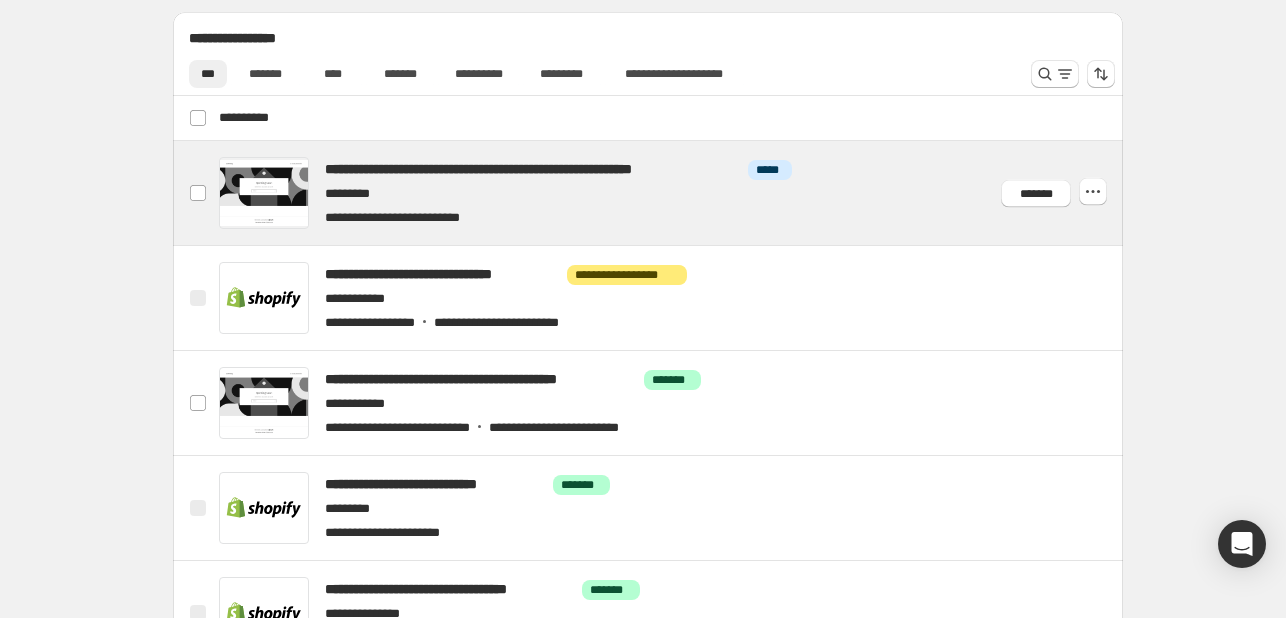 click at bounding box center [672, 193] 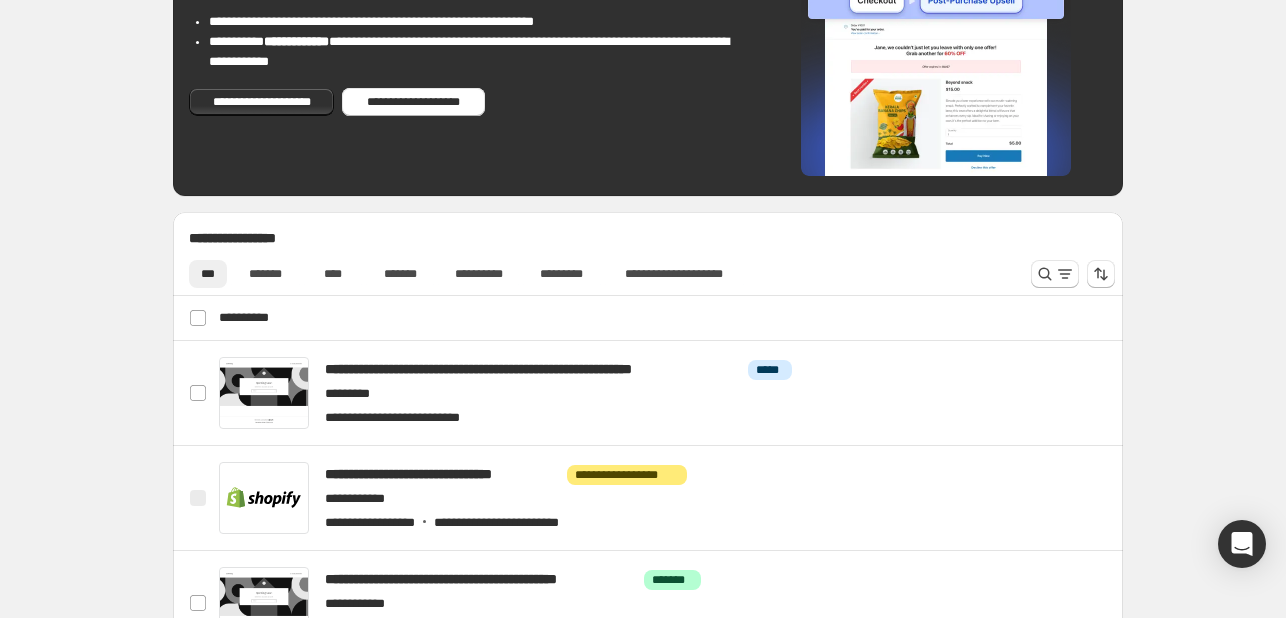 scroll, scrollTop: 700, scrollLeft: 0, axis: vertical 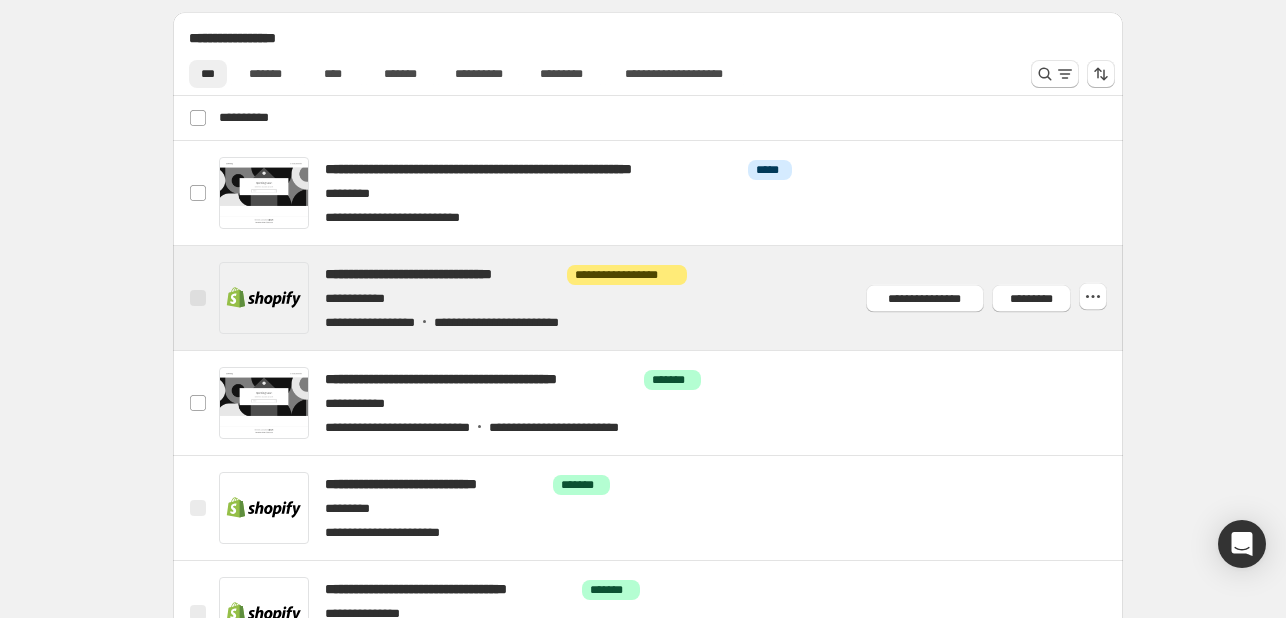 click at bounding box center [672, 298] 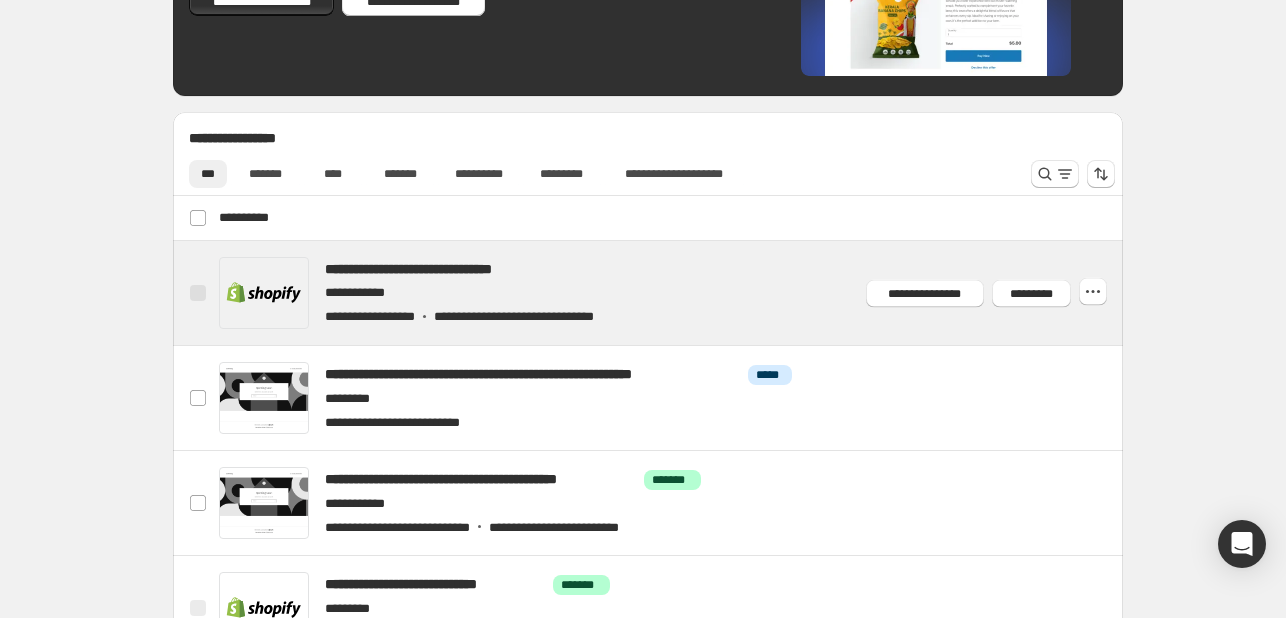 scroll, scrollTop: 700, scrollLeft: 0, axis: vertical 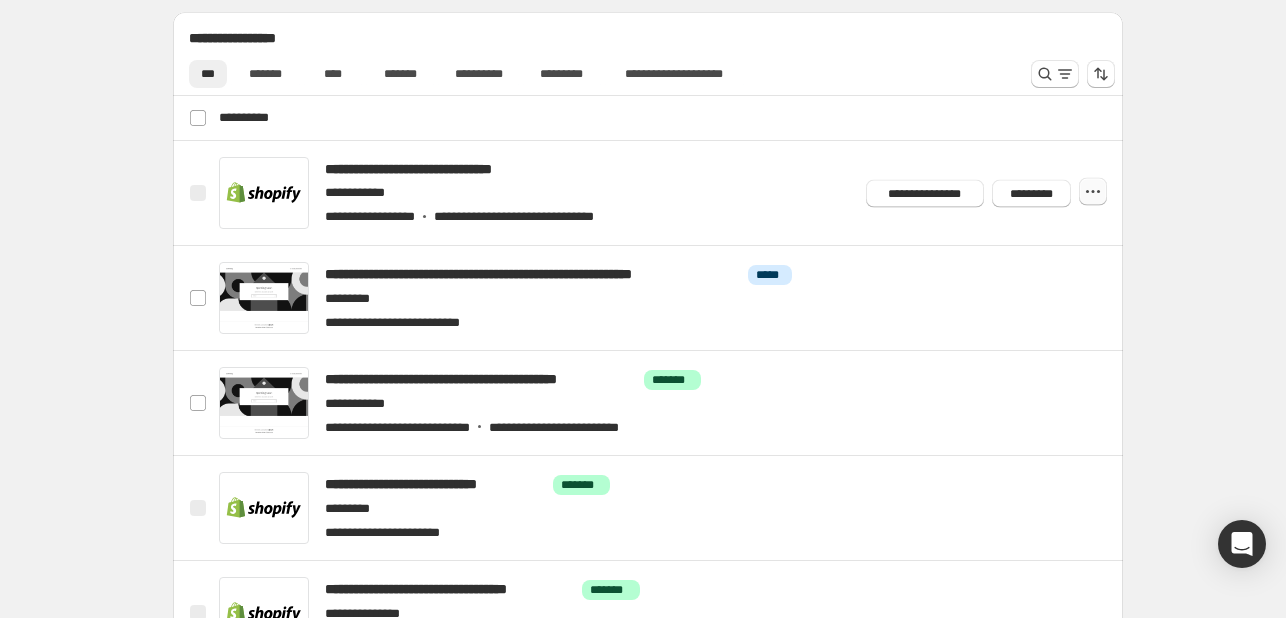 click 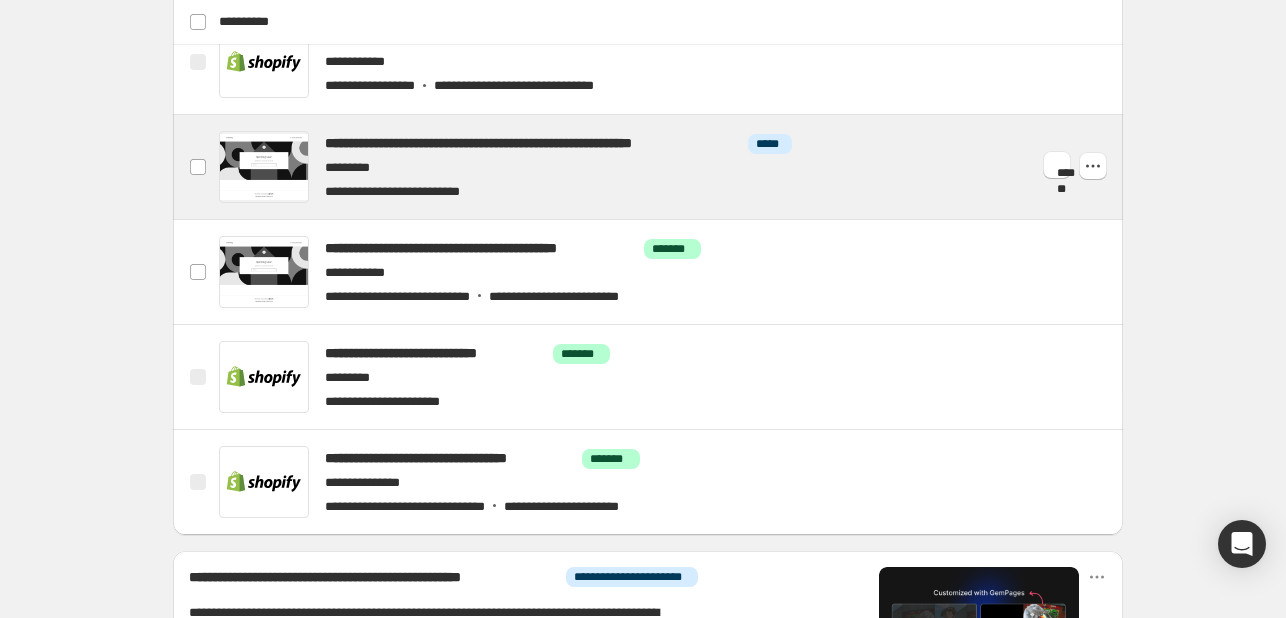 scroll, scrollTop: 860, scrollLeft: 0, axis: vertical 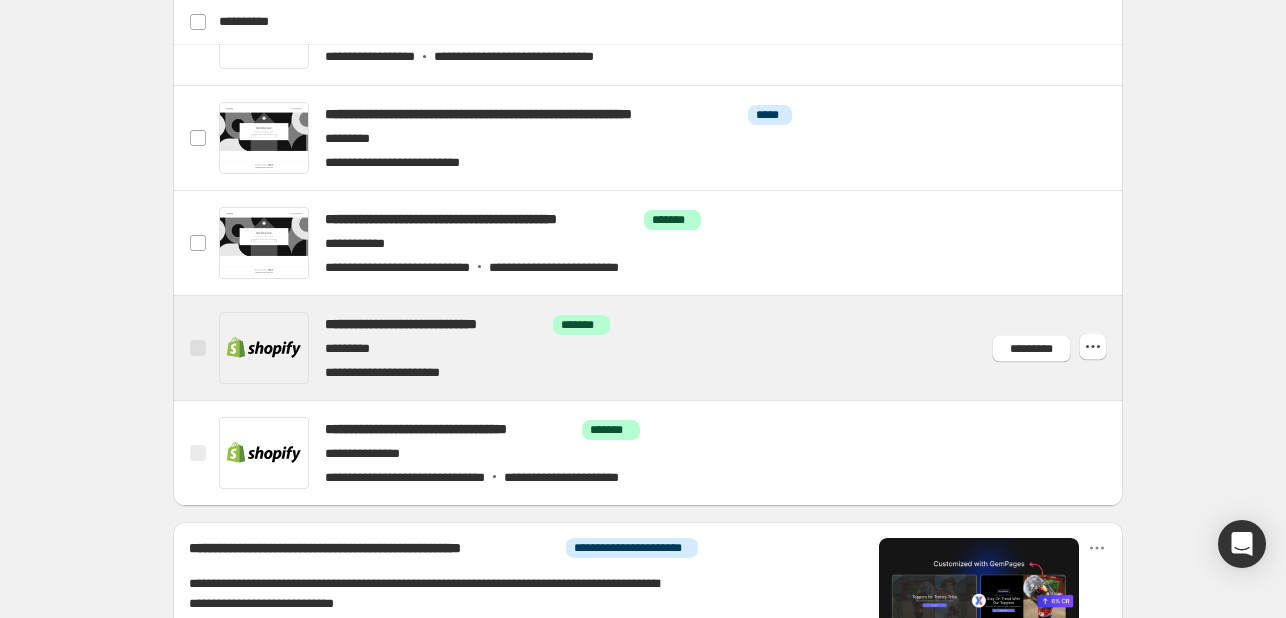 click at bounding box center [672, 348] 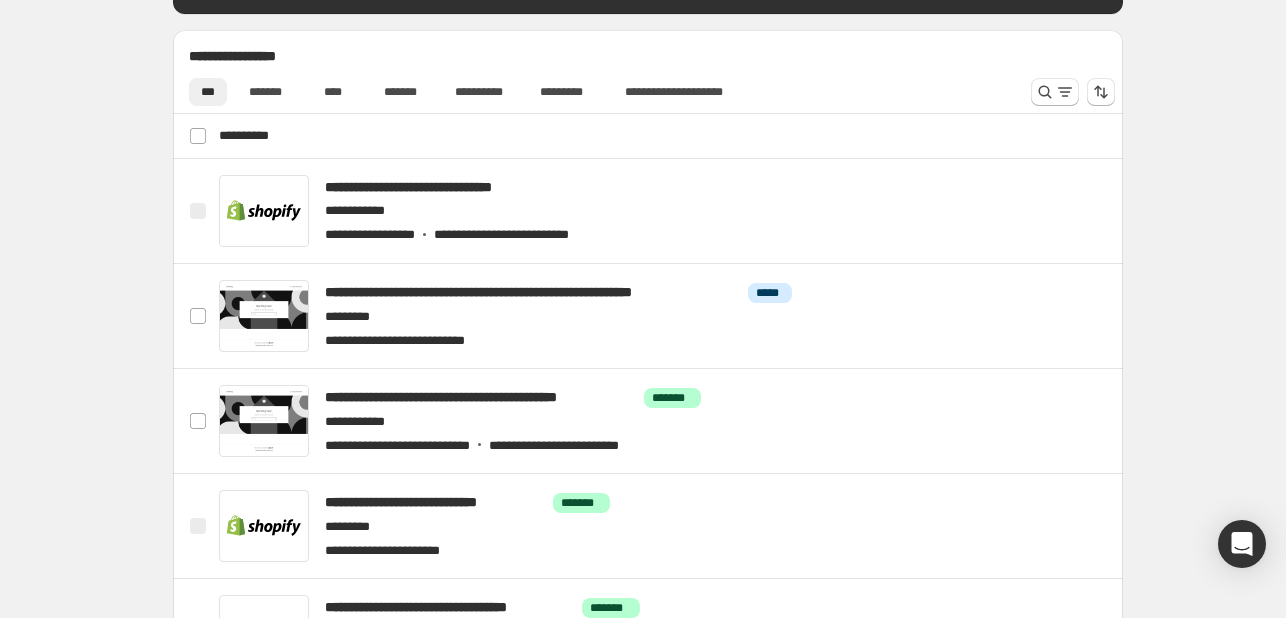 scroll, scrollTop: 800, scrollLeft: 0, axis: vertical 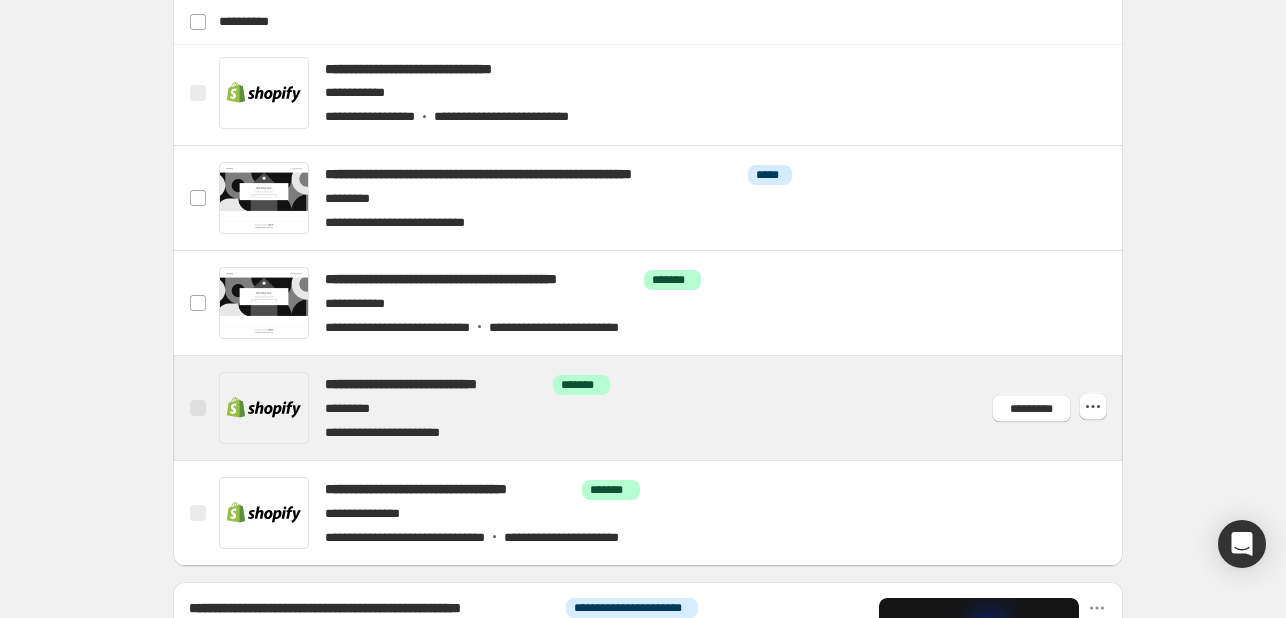 click at bounding box center [672, 408] 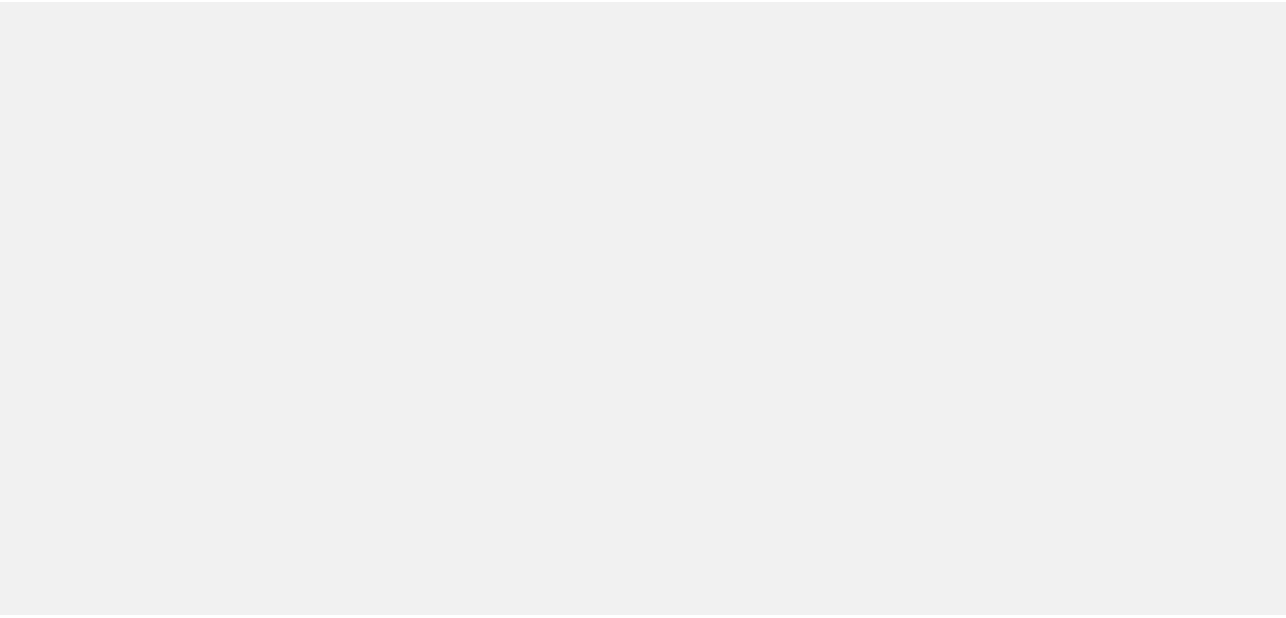 scroll, scrollTop: 0, scrollLeft: 0, axis: both 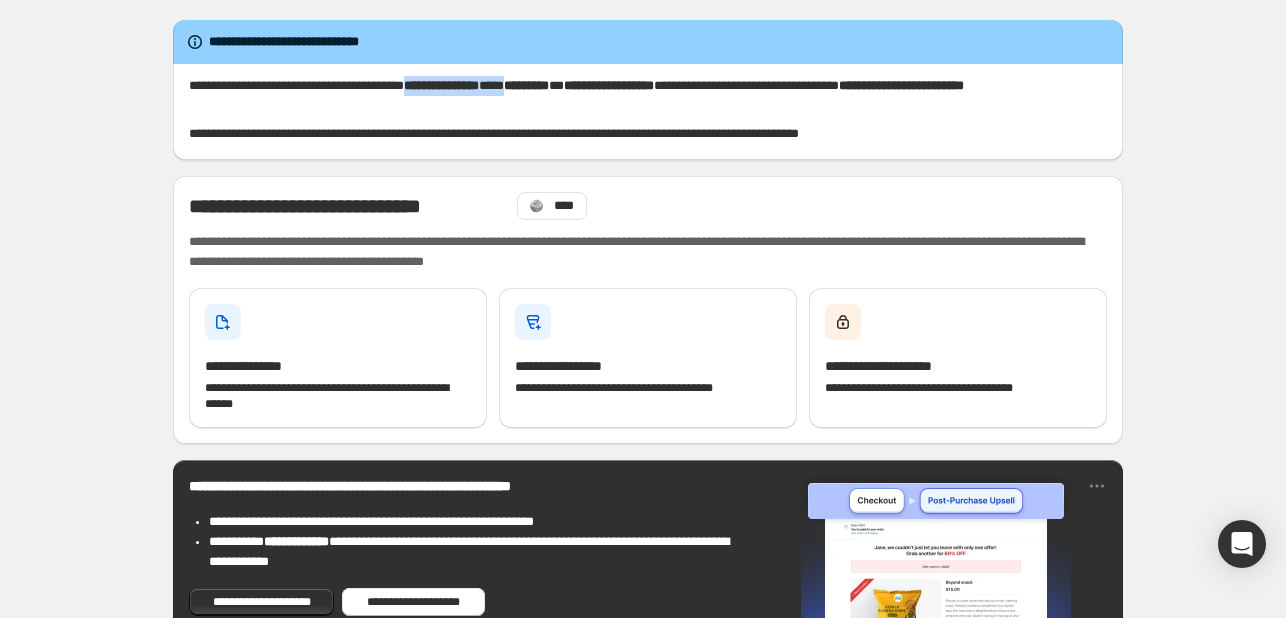 drag, startPoint x: 483, startPoint y: 81, endPoint x: 600, endPoint y: 93, distance: 117.61378 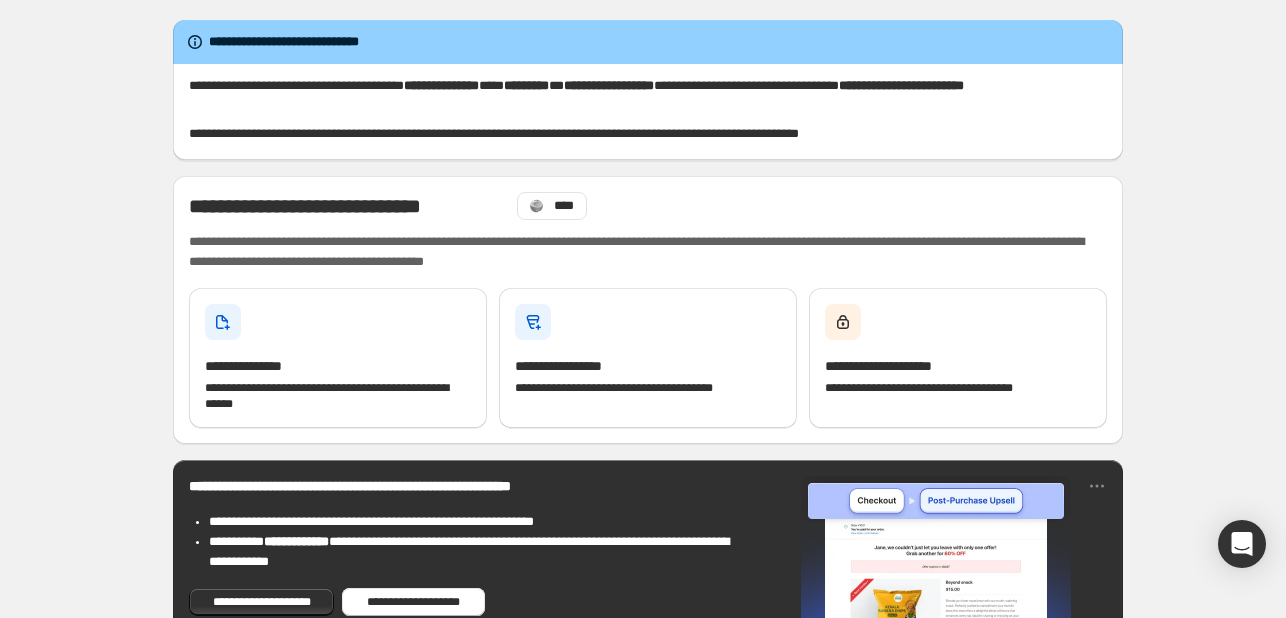 click on "**********" at bounding box center (648, 96) 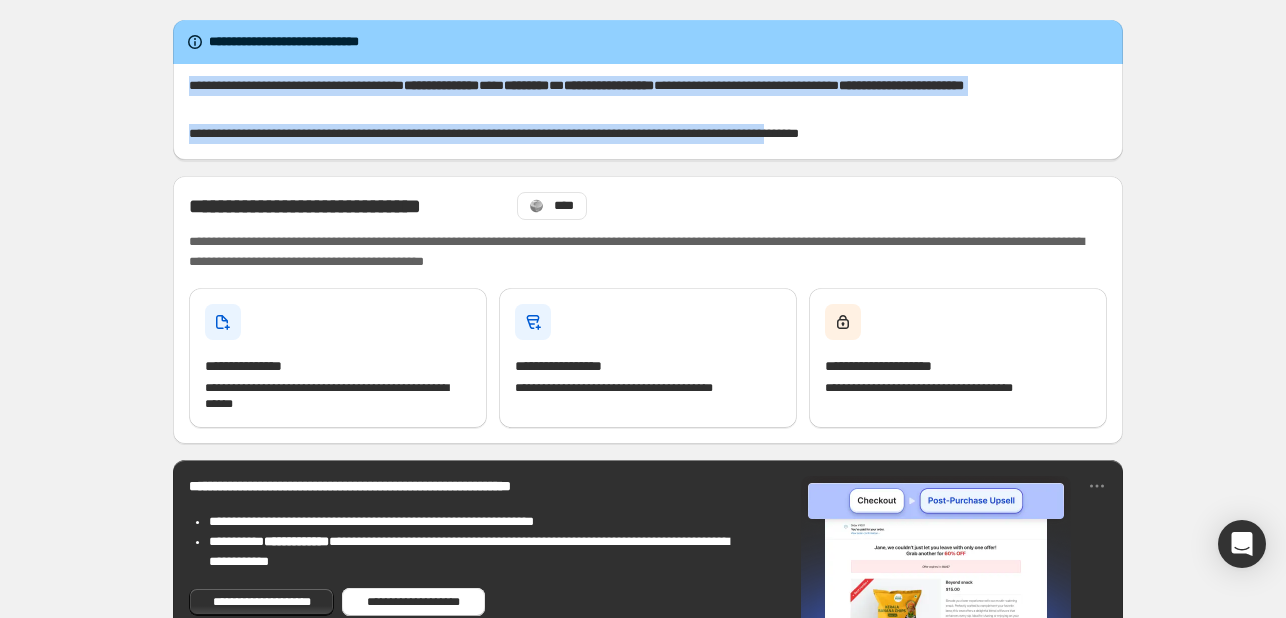 drag, startPoint x: 180, startPoint y: 85, endPoint x: 922, endPoint y: 125, distance: 743.0774 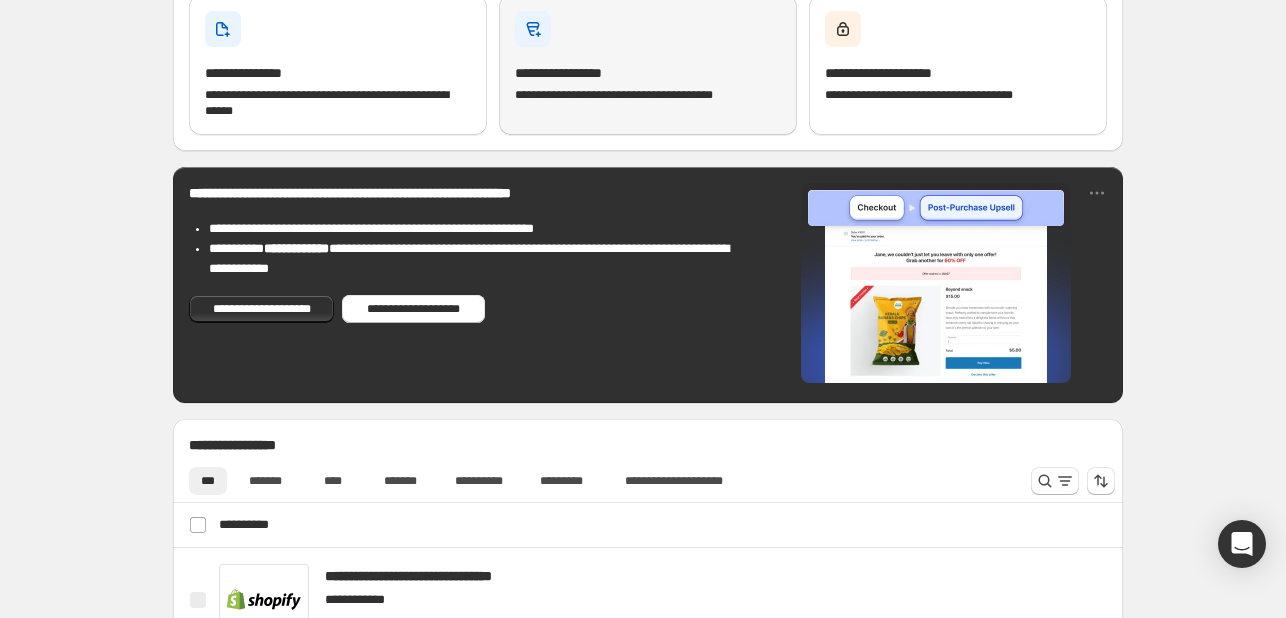 scroll, scrollTop: 500, scrollLeft: 0, axis: vertical 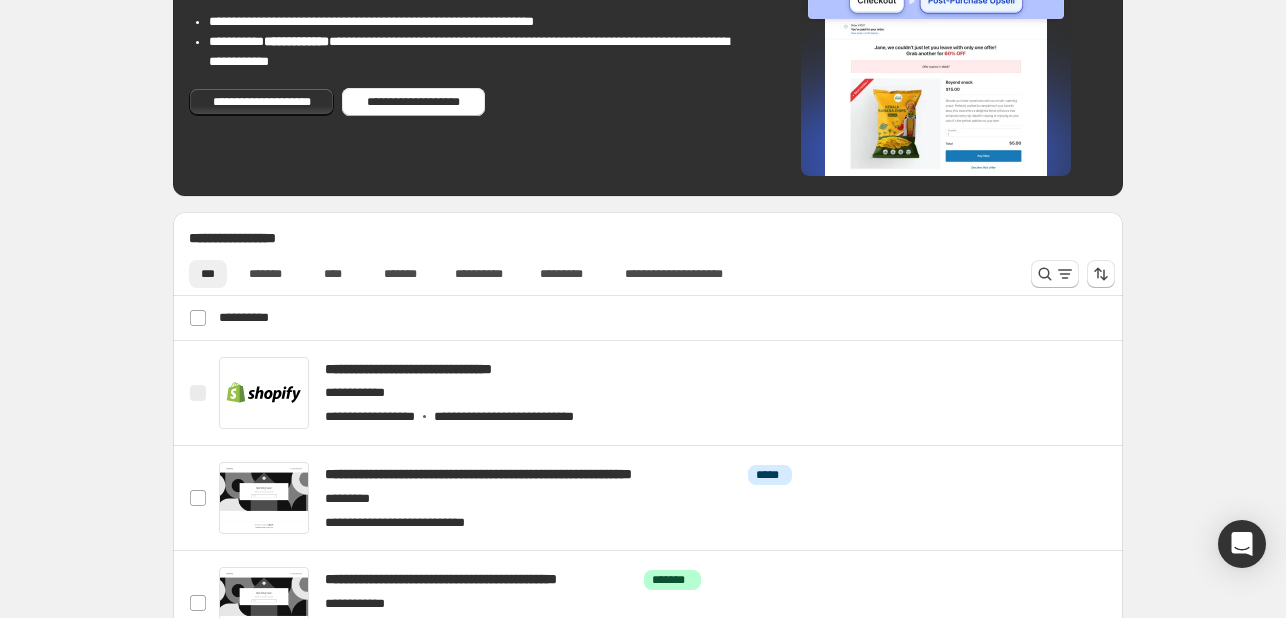 click on "**********" at bounding box center (648, 487) 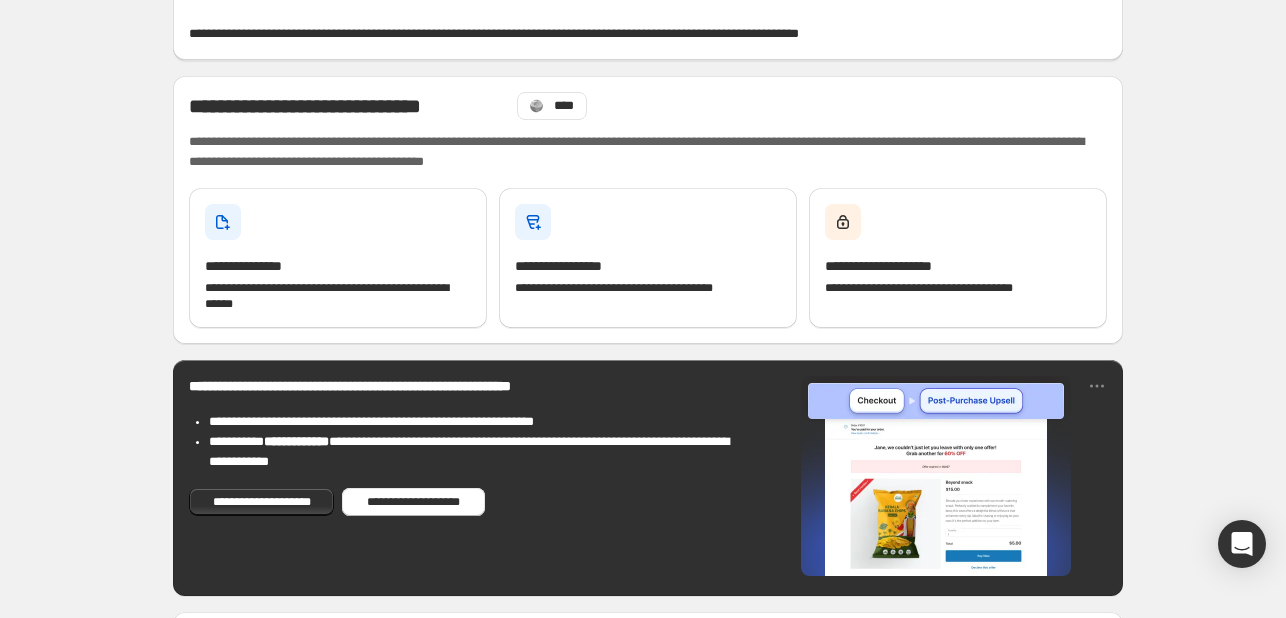 scroll, scrollTop: 0, scrollLeft: 0, axis: both 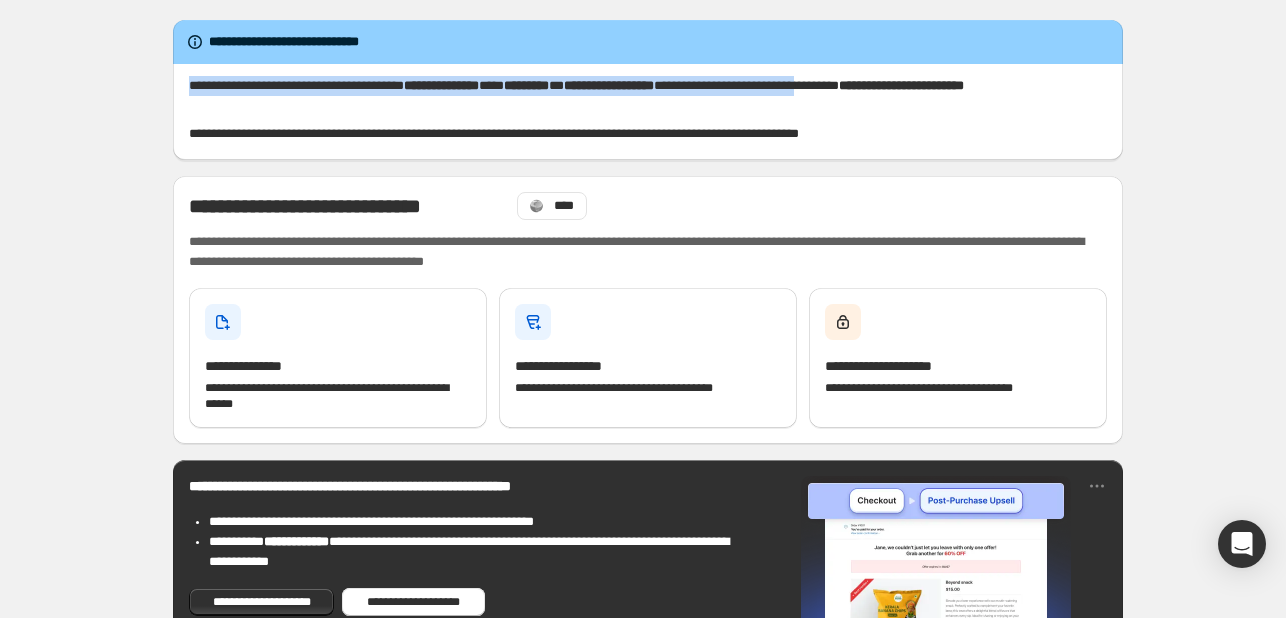 drag, startPoint x: 180, startPoint y: 83, endPoint x: 992, endPoint y: 93, distance: 812.0616 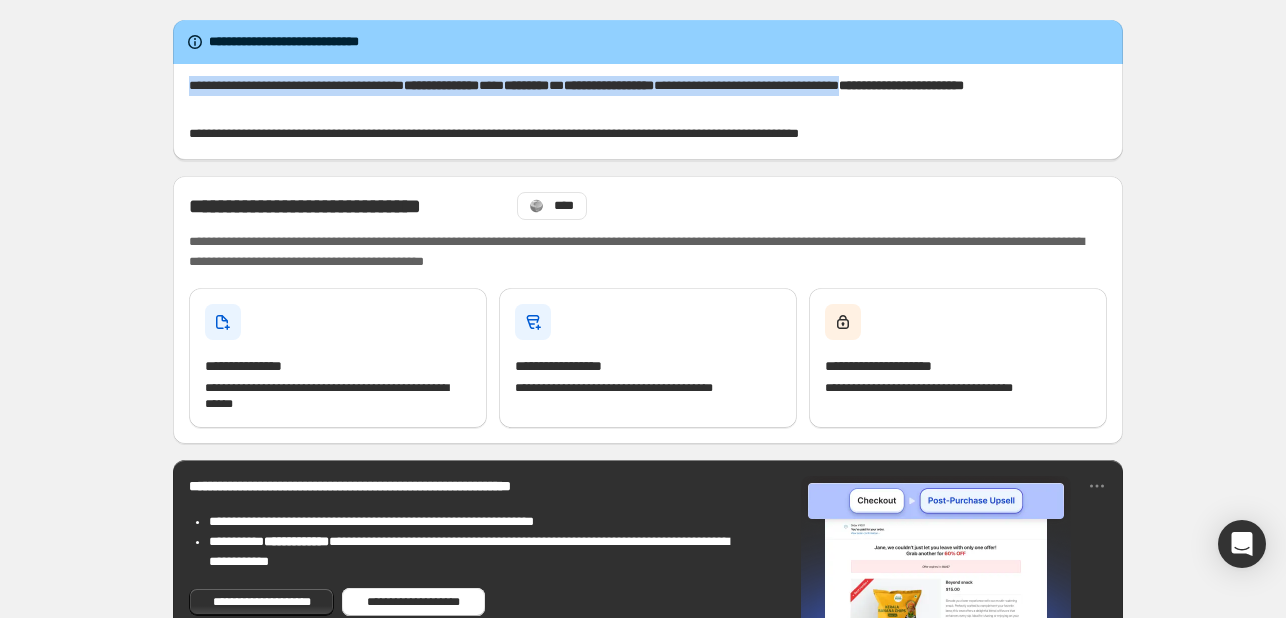 click on "**********" at bounding box center [648, 987] 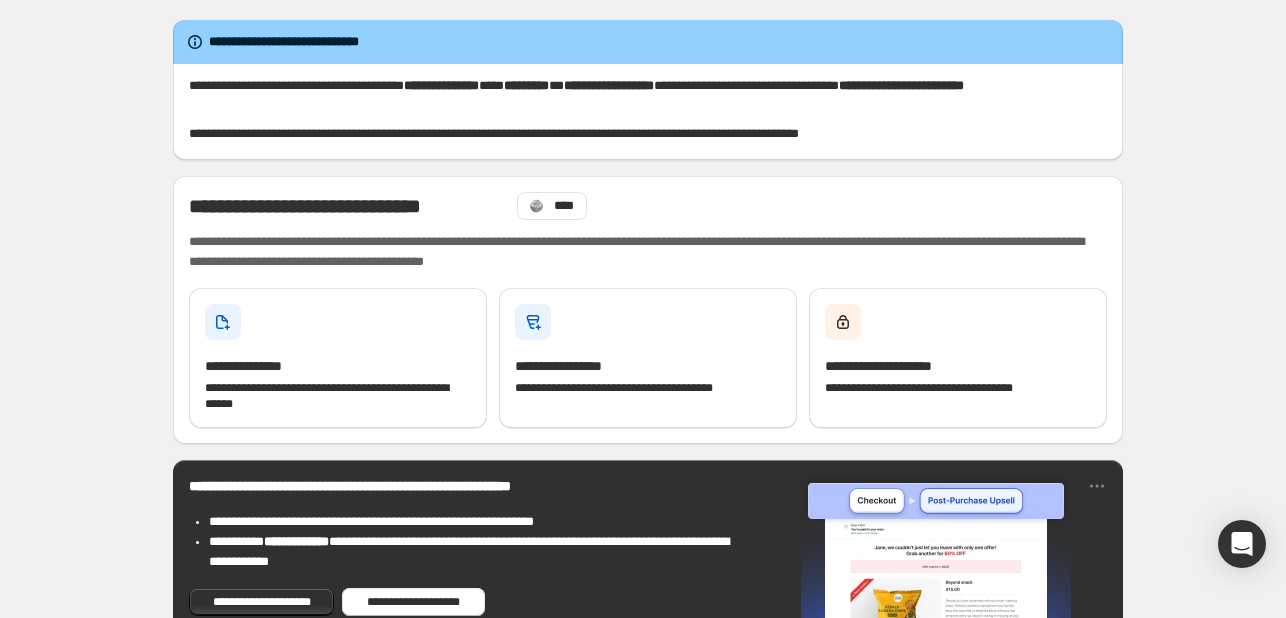 click on "********" at bounding box center (526, 85) 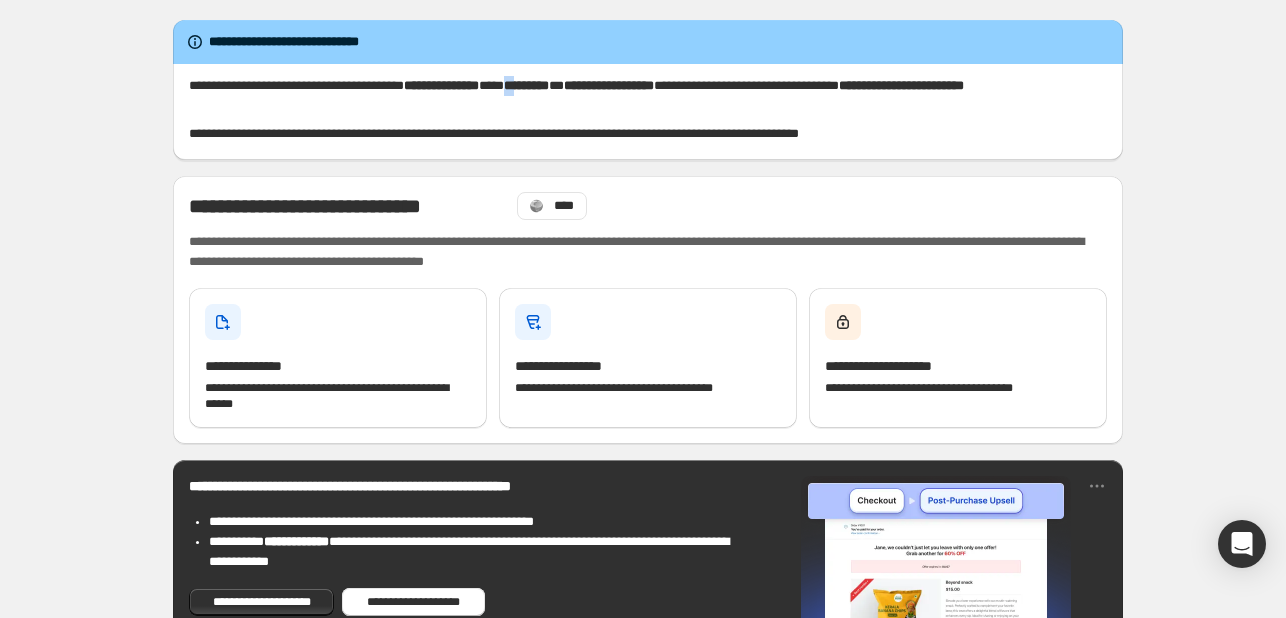 click on "********" at bounding box center [526, 85] 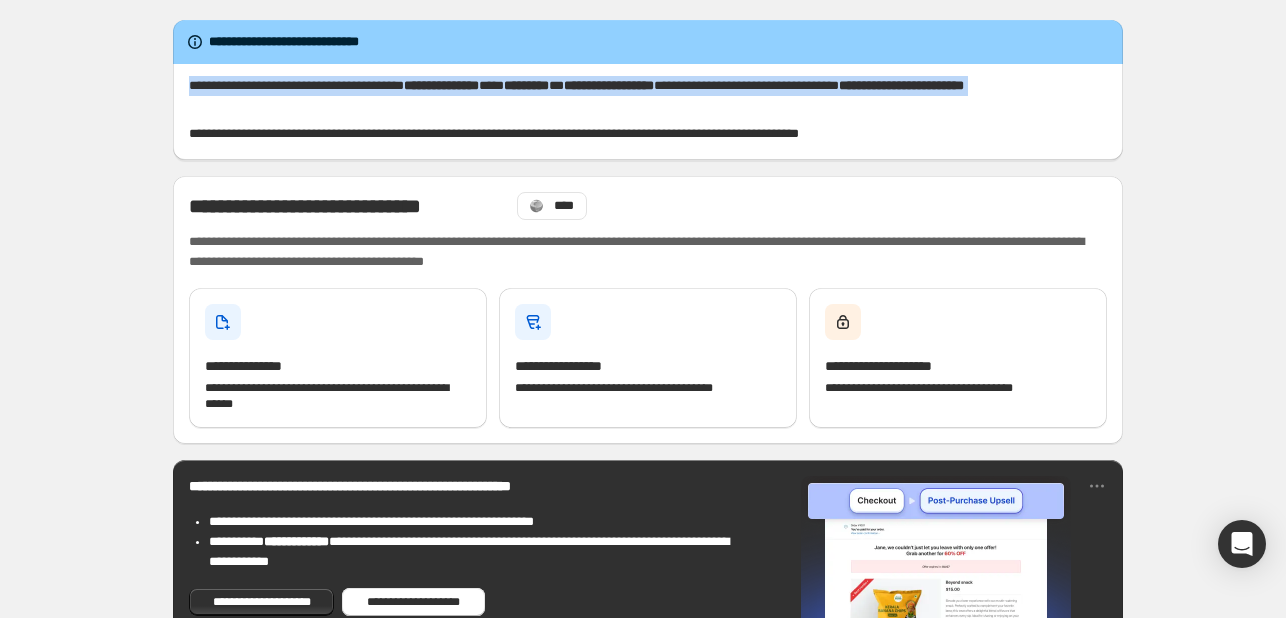 click on "********" at bounding box center (526, 85) 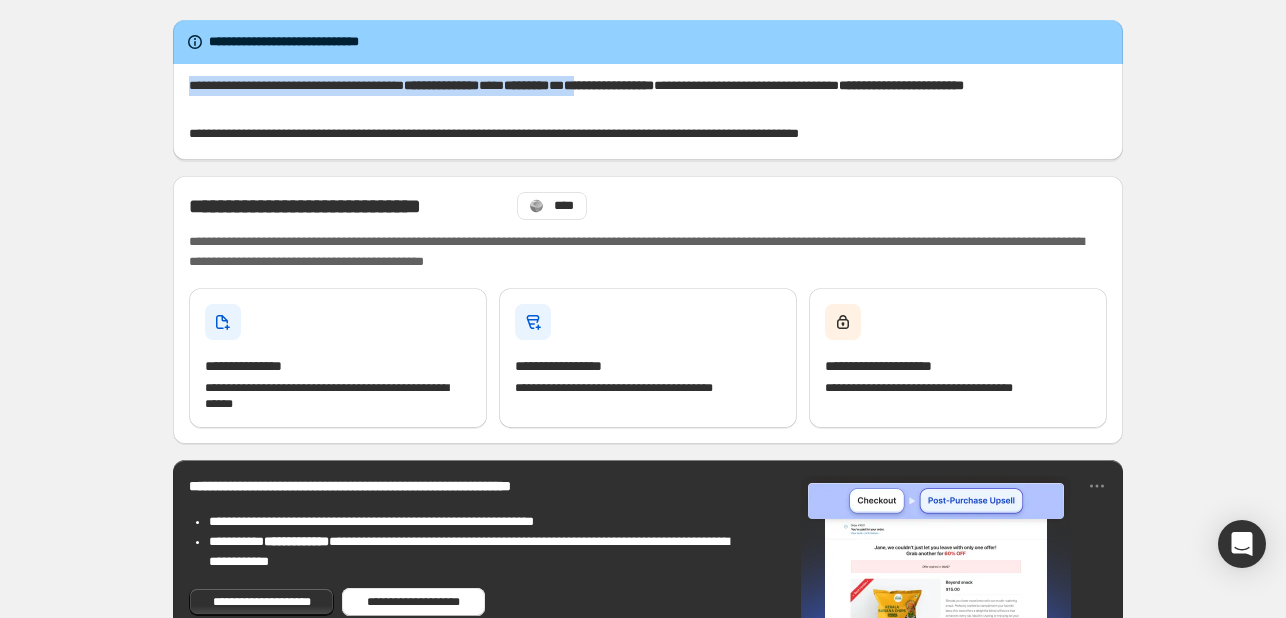 drag, startPoint x: 187, startPoint y: 89, endPoint x: 697, endPoint y: 83, distance: 510.03528 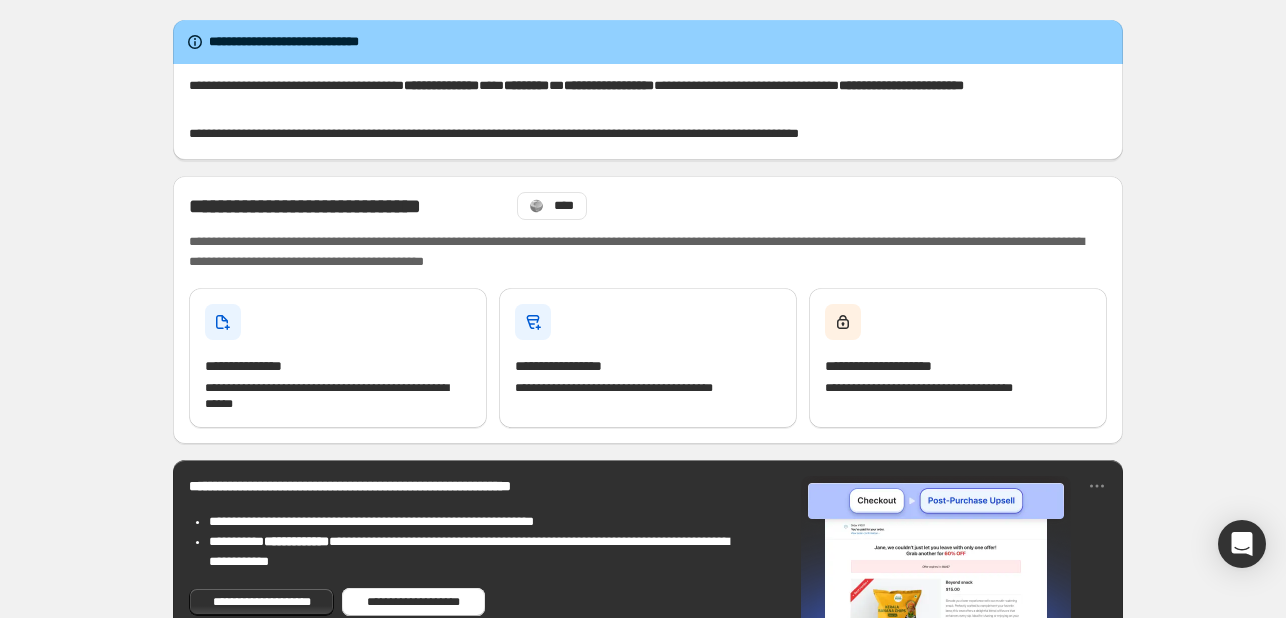 click on "**********" at bounding box center (648, 987) 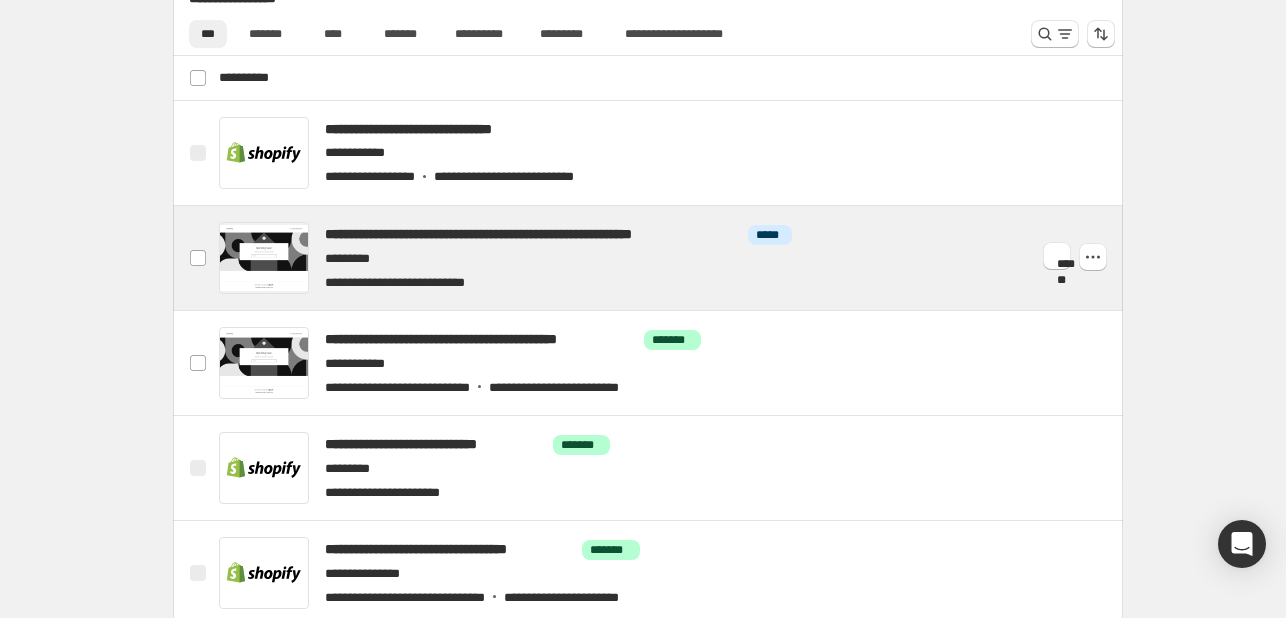 scroll, scrollTop: 800, scrollLeft: 0, axis: vertical 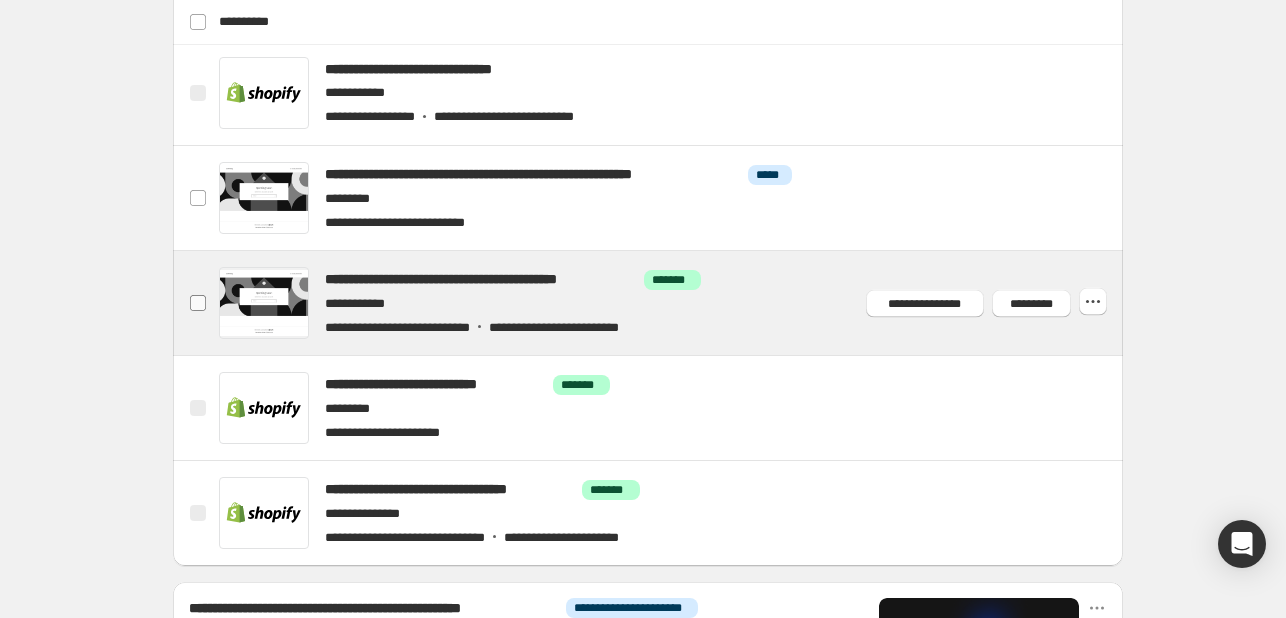 click at bounding box center (198, 303) 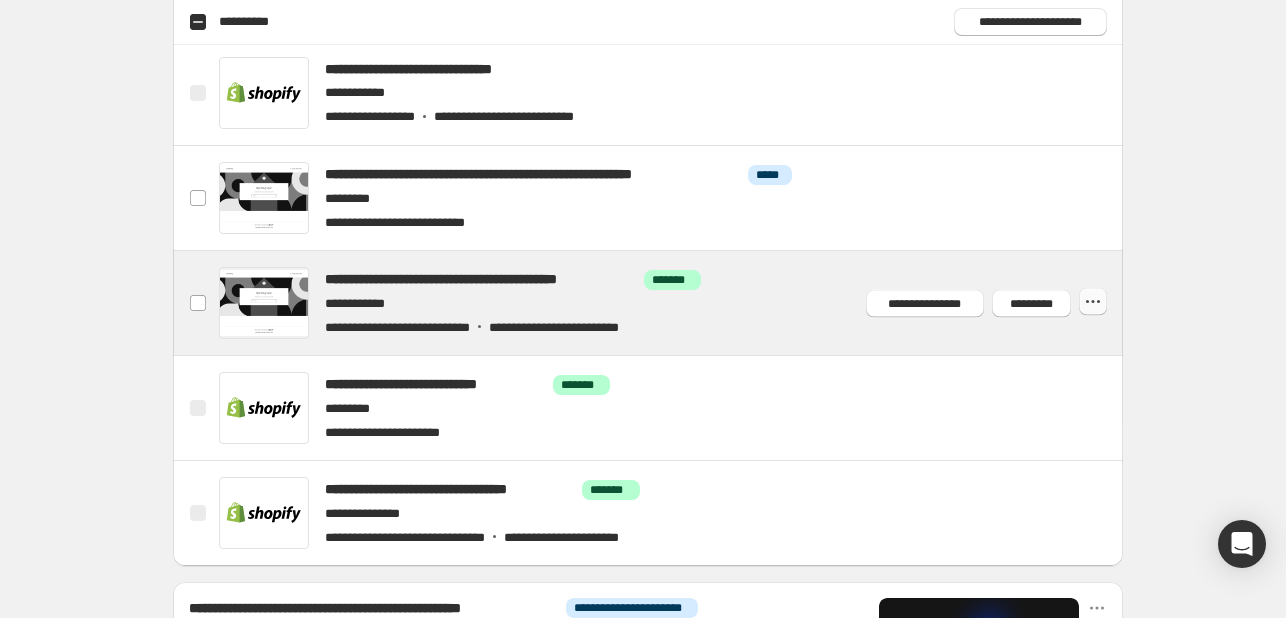 click 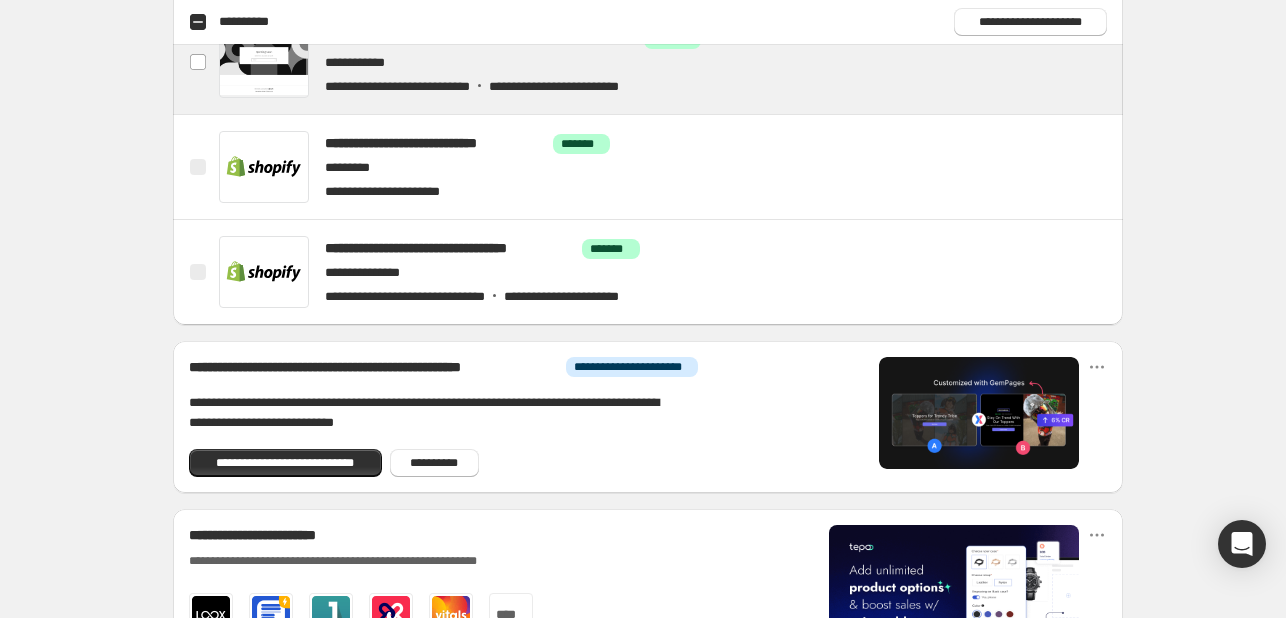 scroll, scrollTop: 800, scrollLeft: 0, axis: vertical 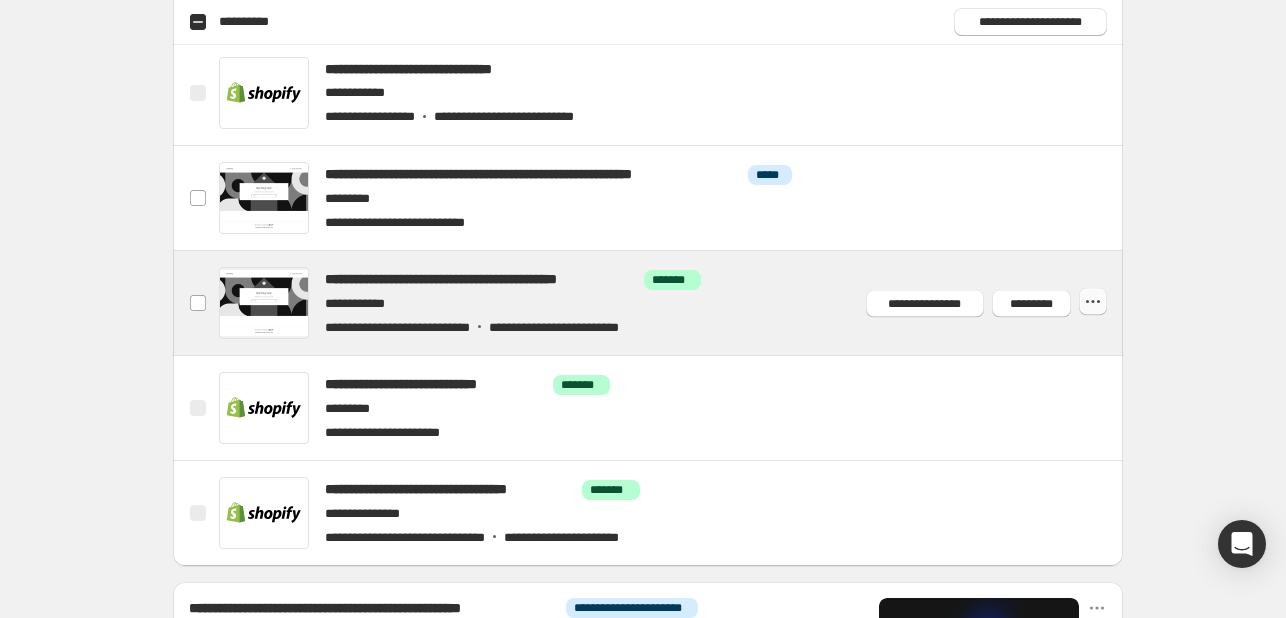 click 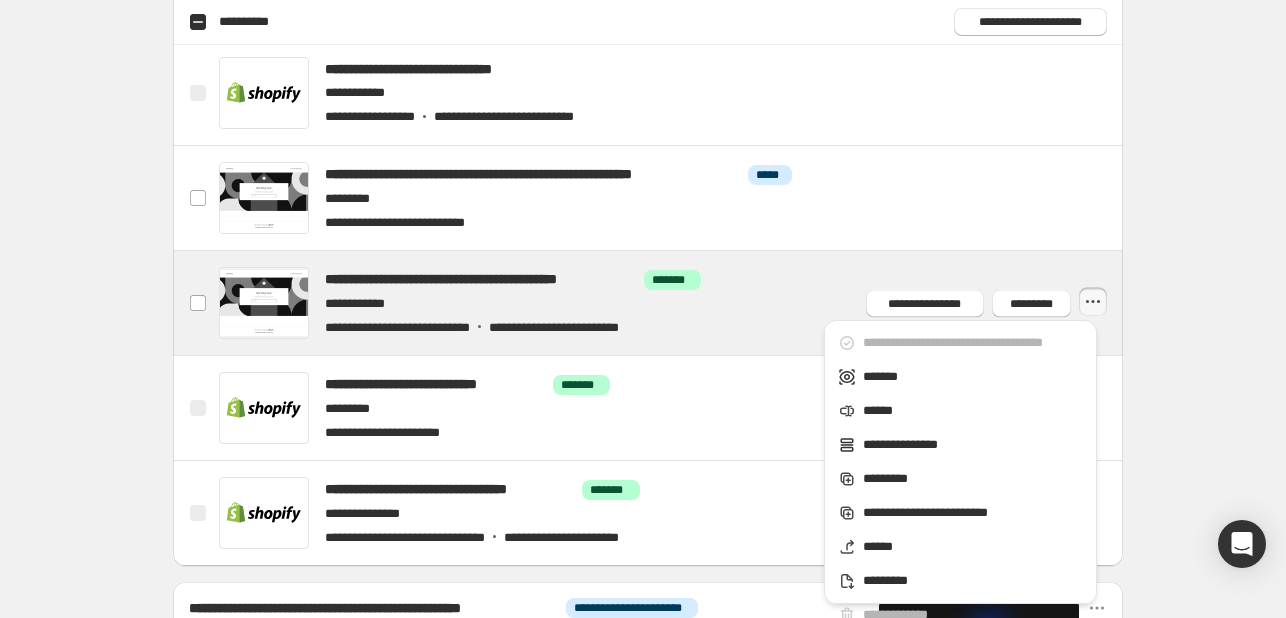 click on "**********" at bounding box center [648, 187] 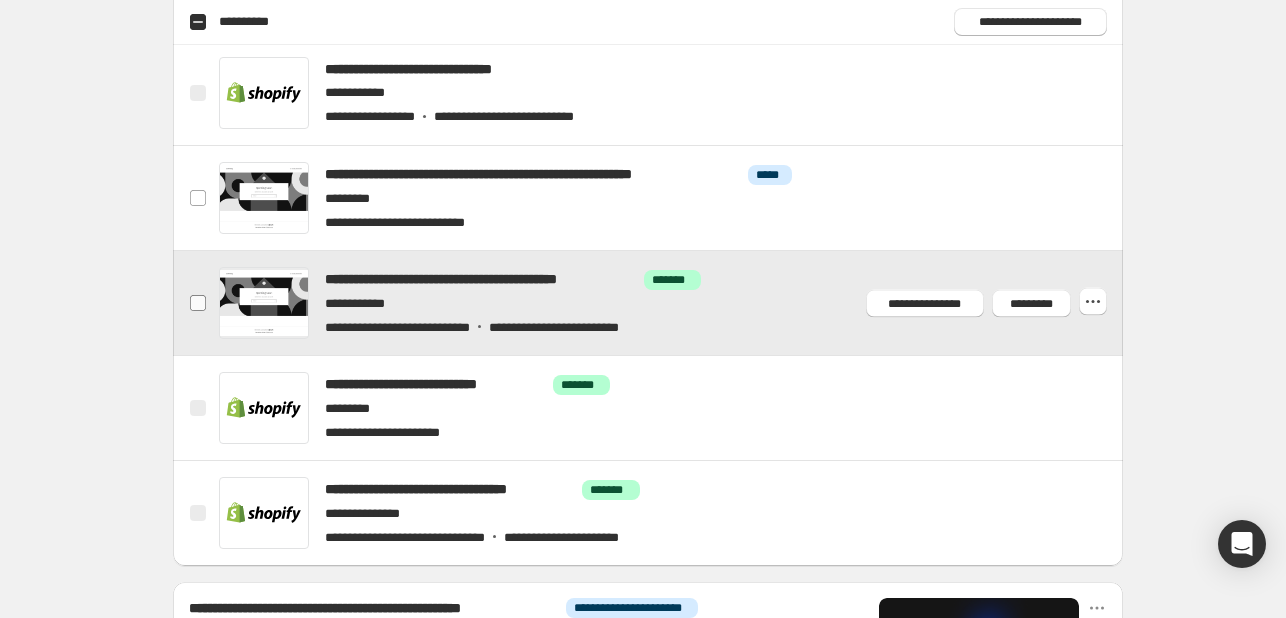 click at bounding box center (198, 303) 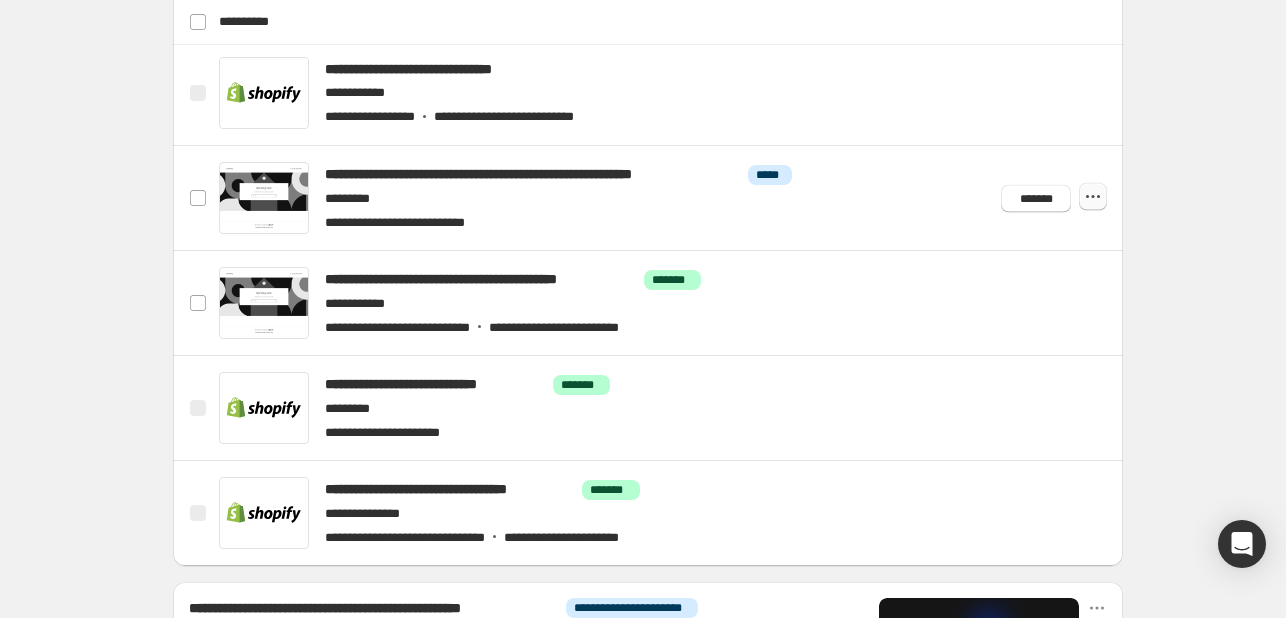 click 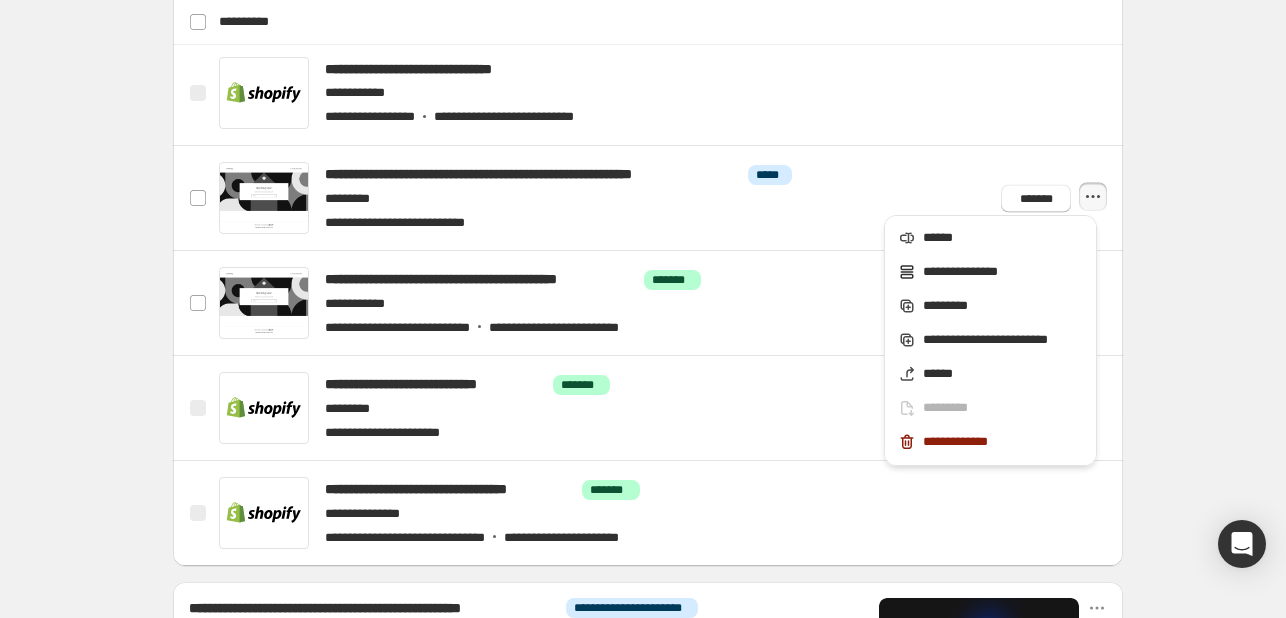 click on "**********" at bounding box center (648, 187) 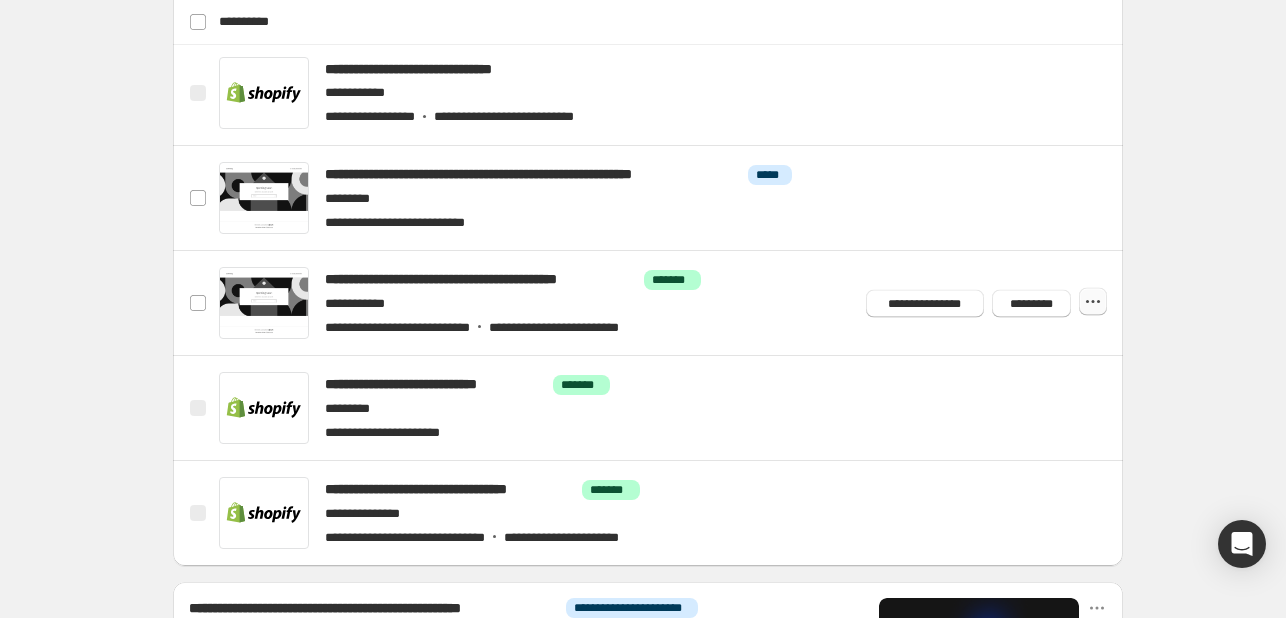 click 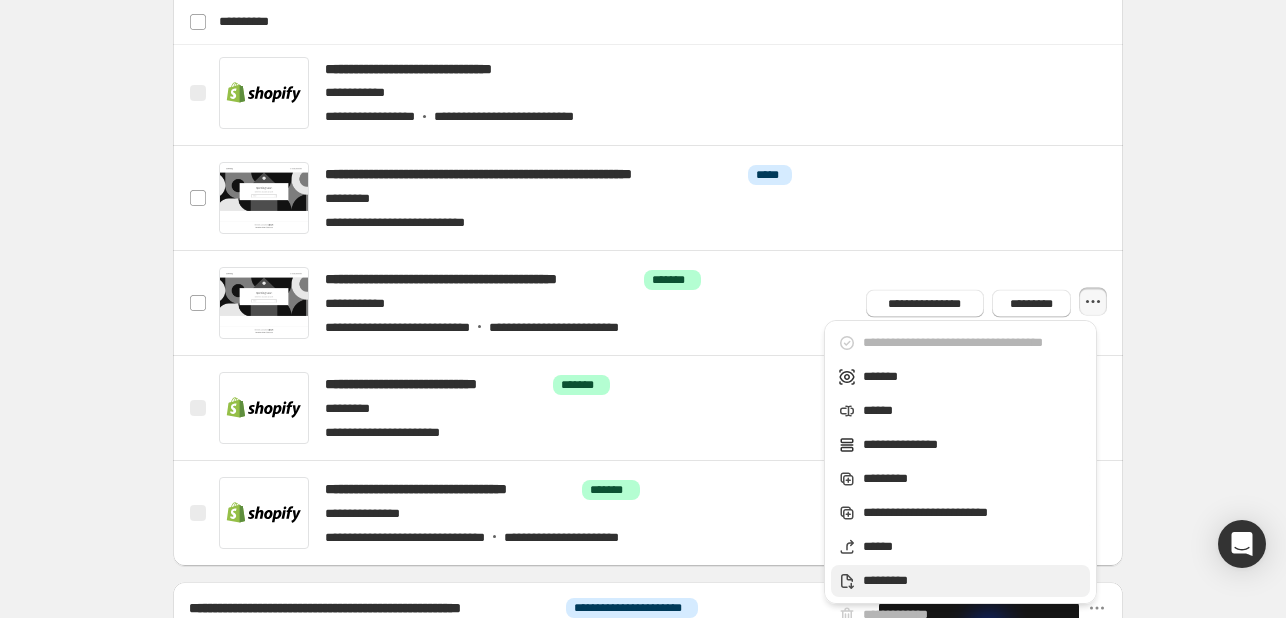 click on "*********" at bounding box center (973, 581) 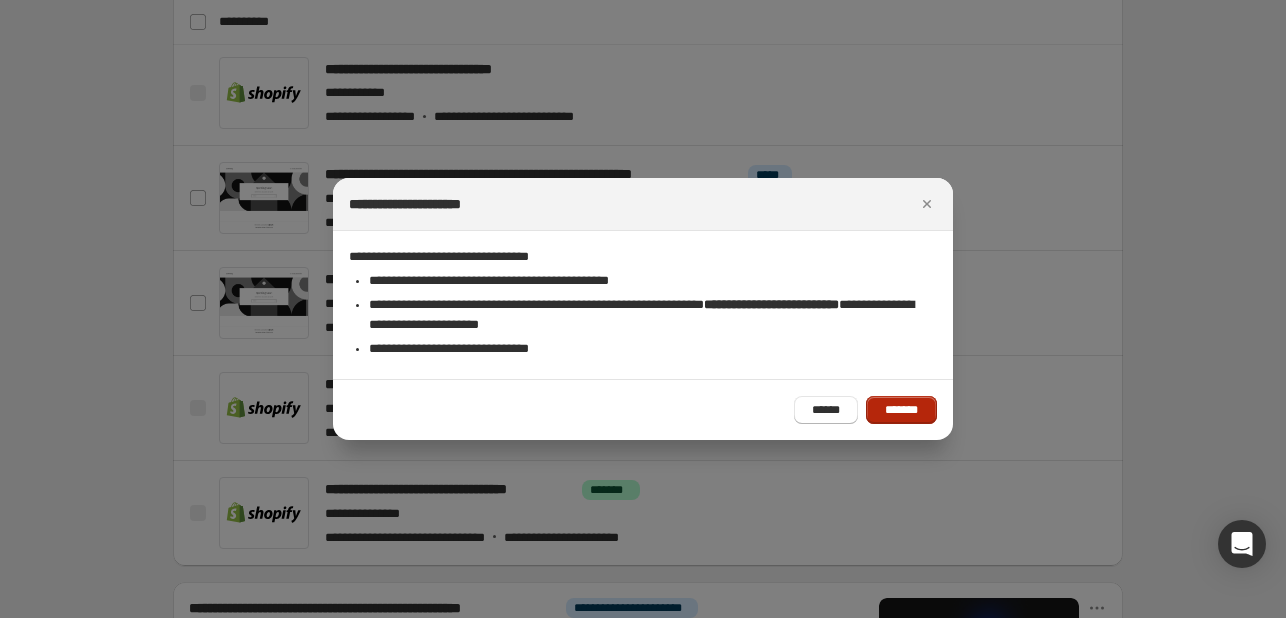 click on "*******" at bounding box center (901, 410) 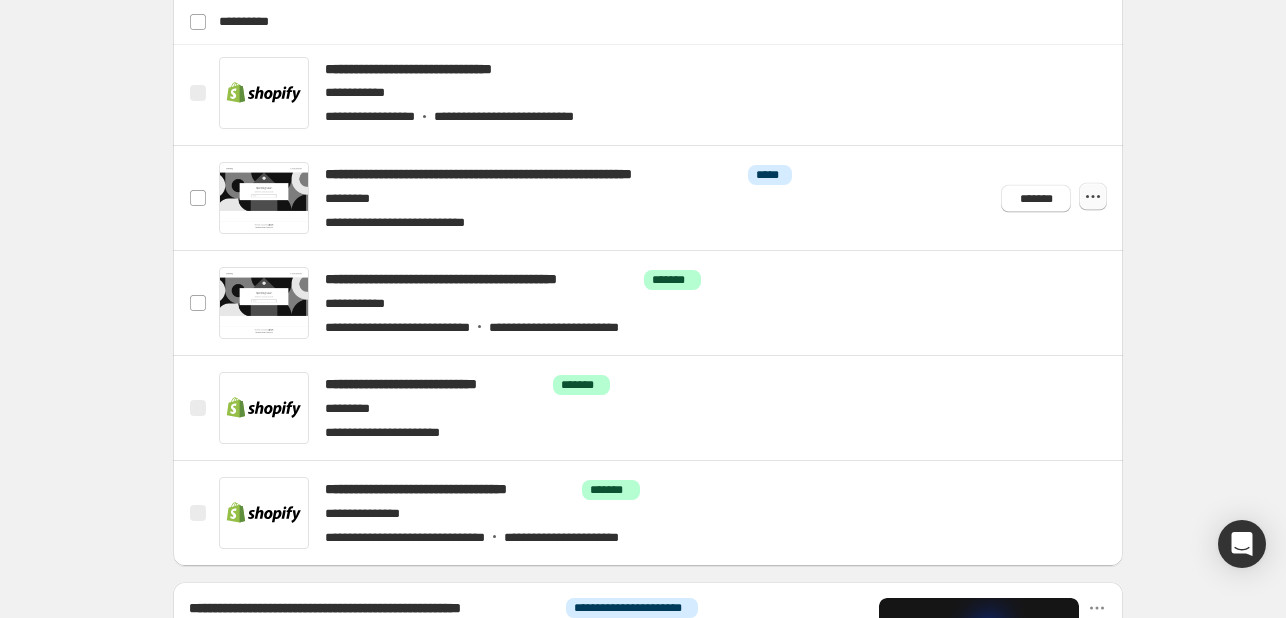 click 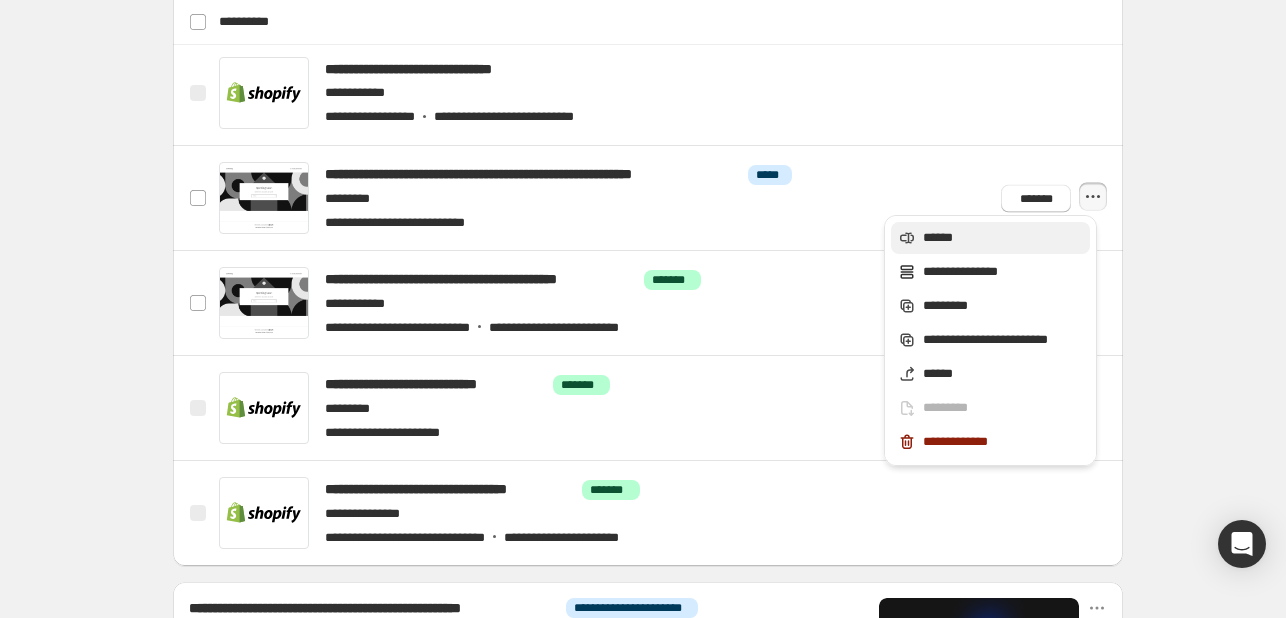 click on "******" at bounding box center (990, 238) 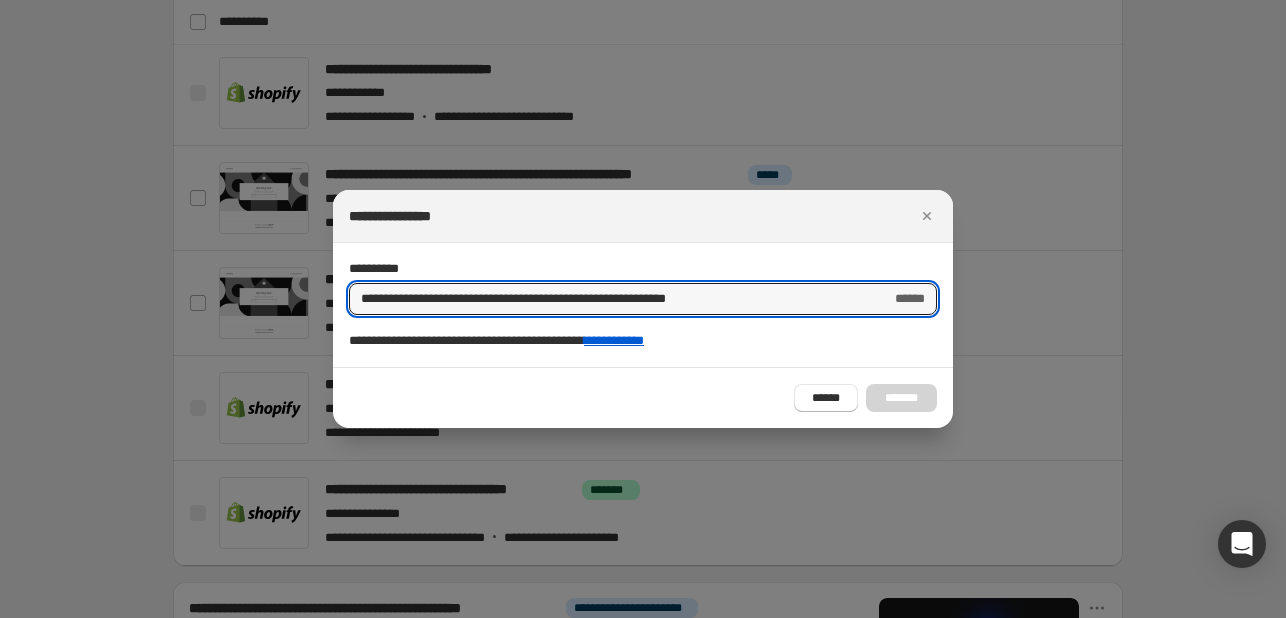 drag, startPoint x: 764, startPoint y: 307, endPoint x: 288, endPoint y: 283, distance: 476.60464 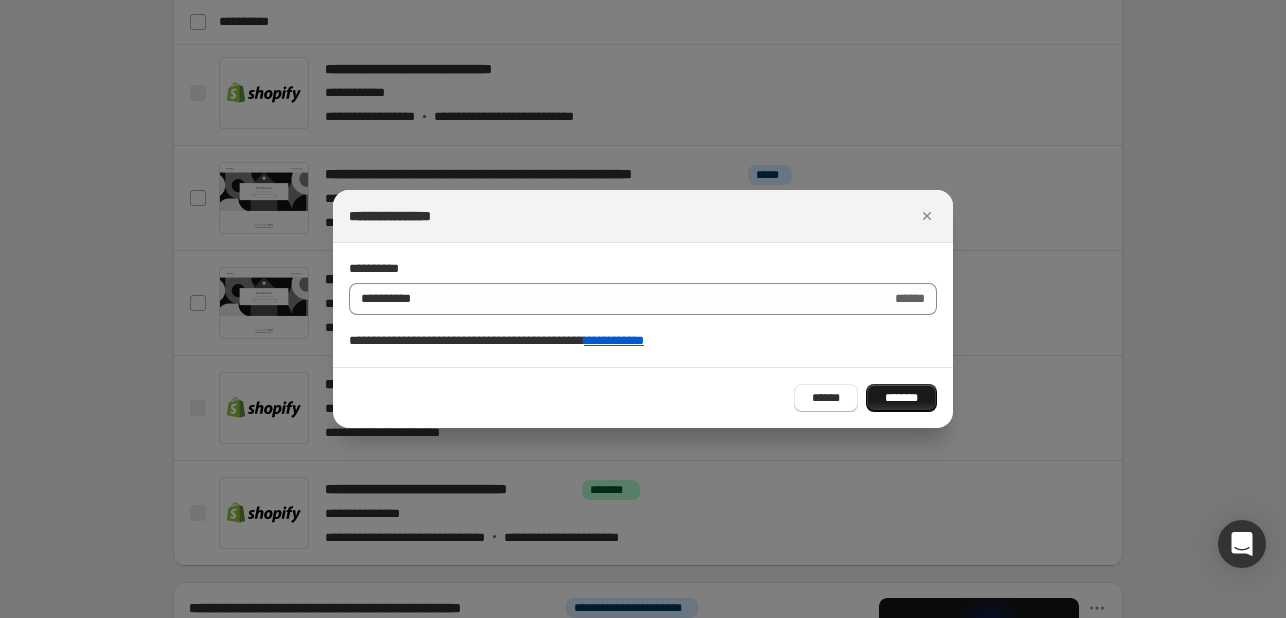 click on "*******" at bounding box center [901, 398] 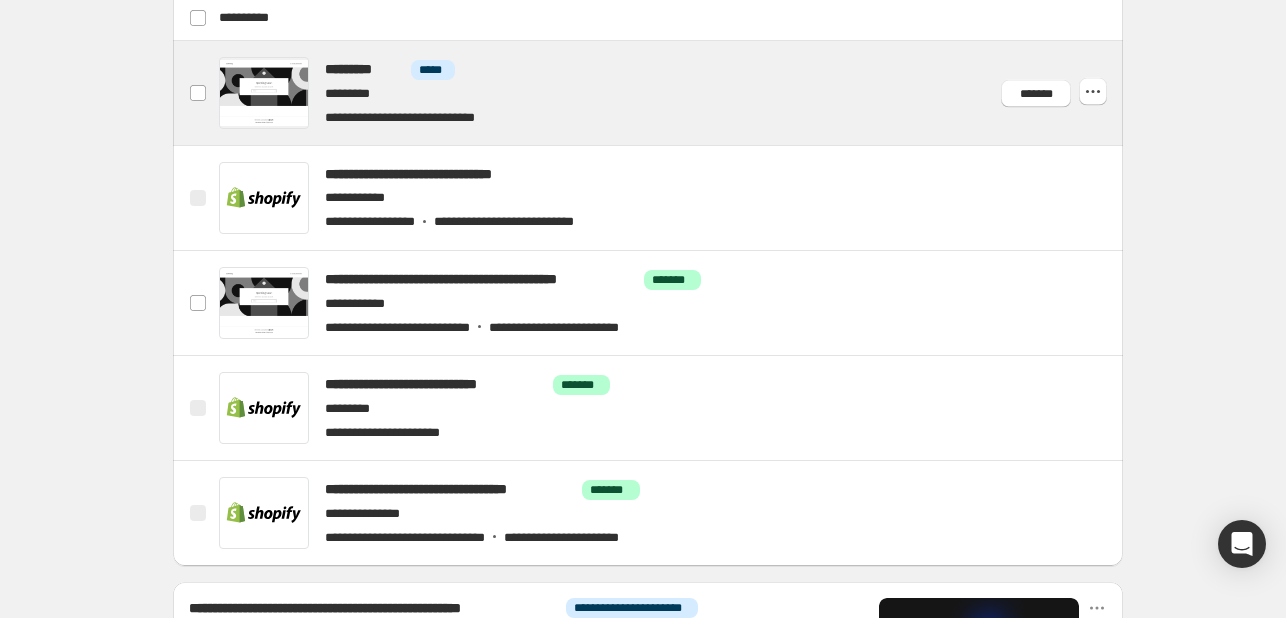click at bounding box center [672, 93] 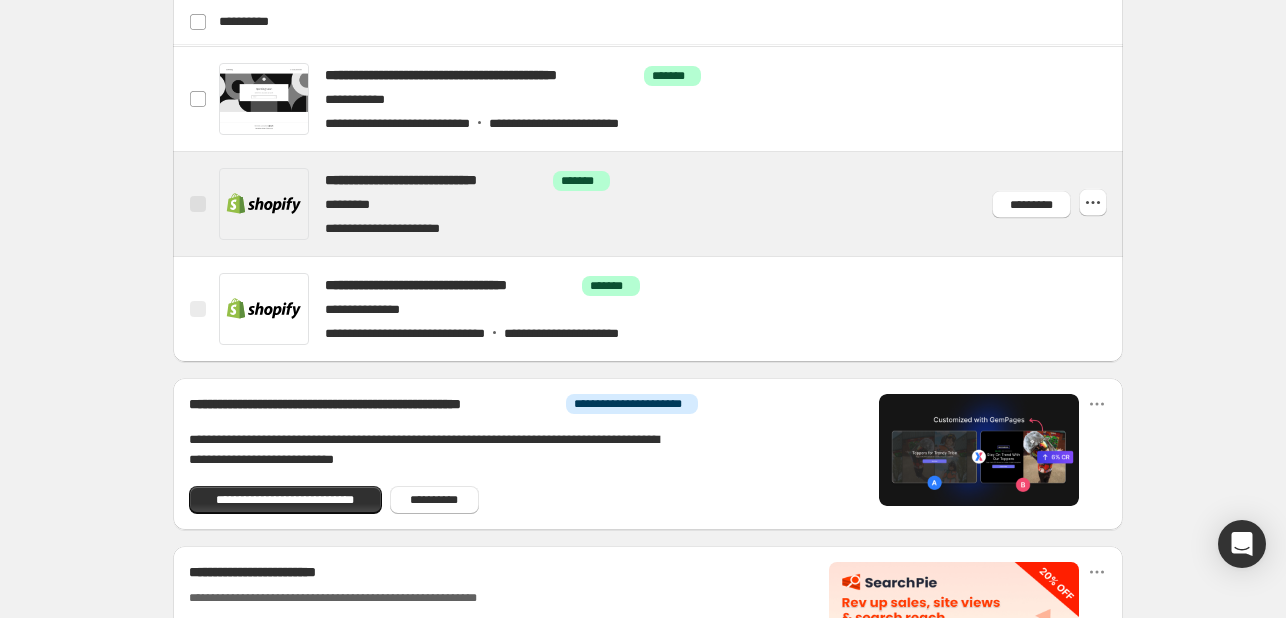 scroll, scrollTop: 560, scrollLeft: 0, axis: vertical 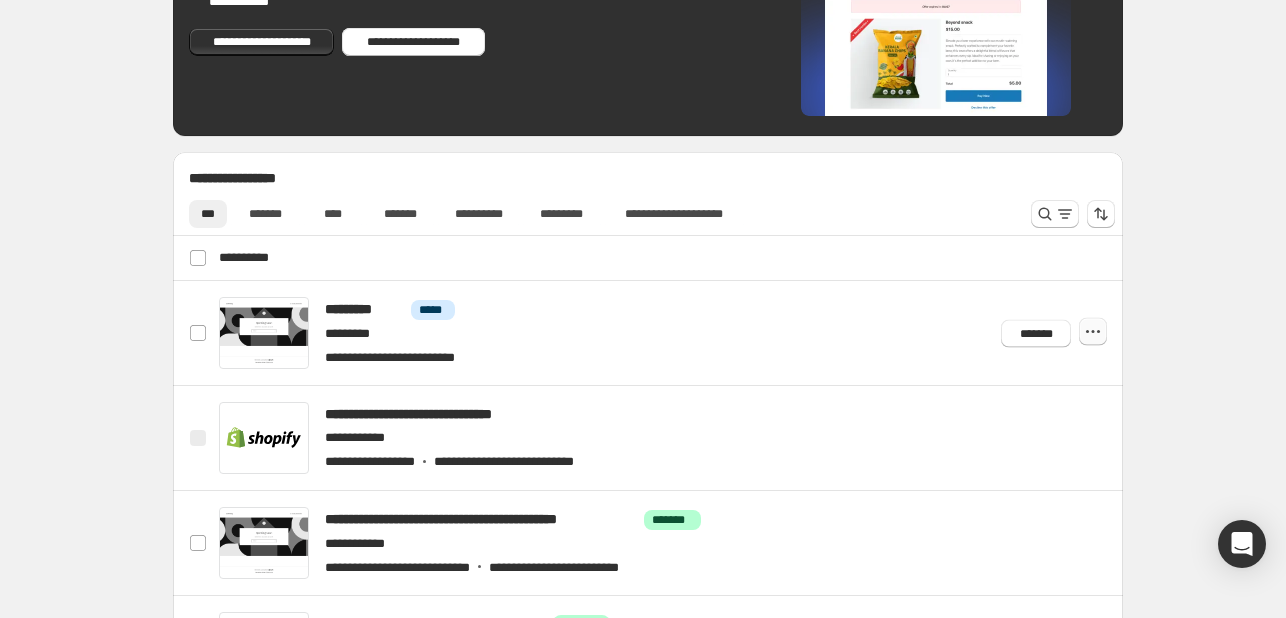 click 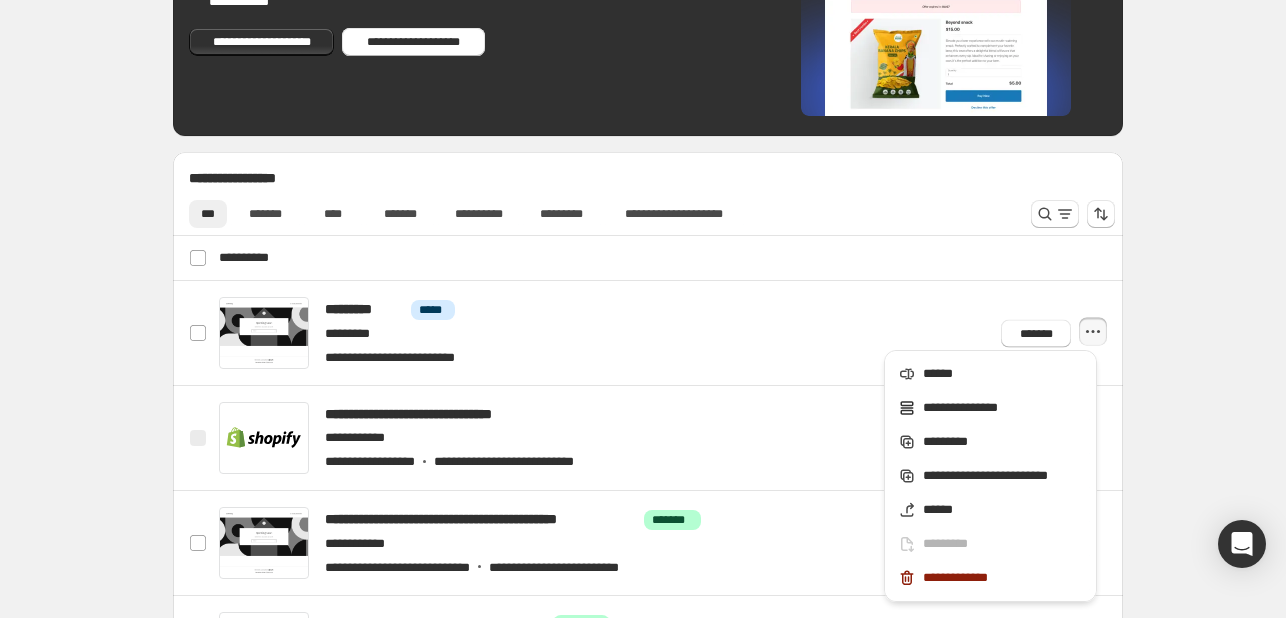 drag, startPoint x: 1199, startPoint y: 361, endPoint x: 1183, endPoint y: 389, distance: 32.24903 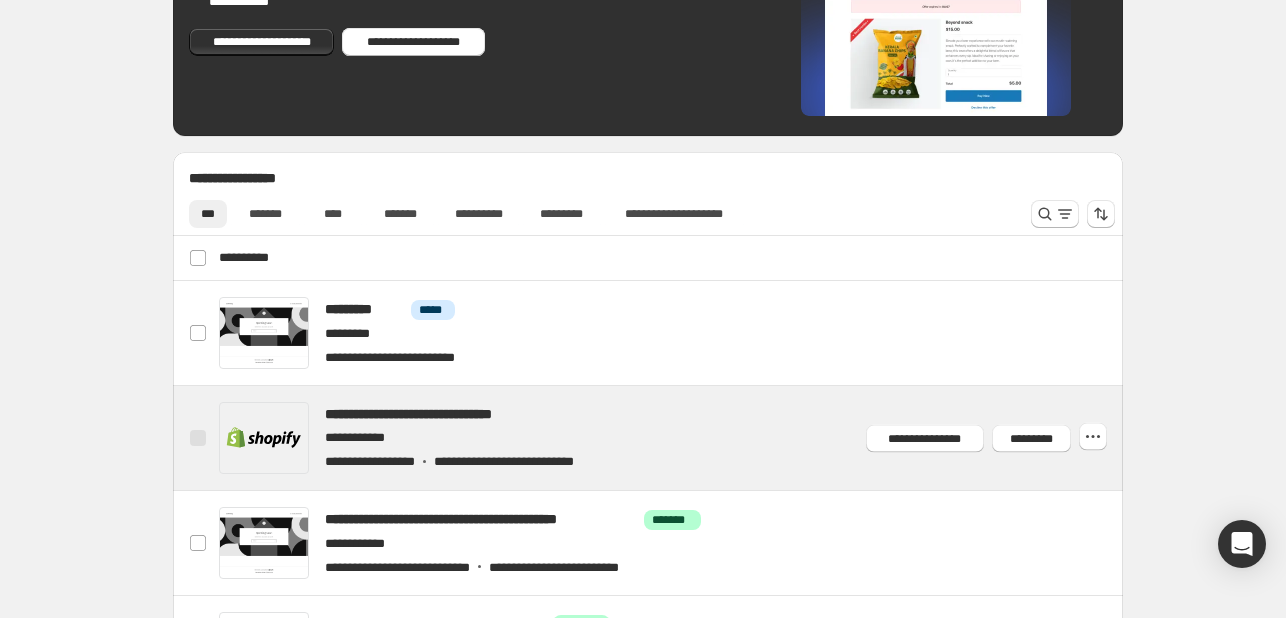 scroll, scrollTop: 860, scrollLeft: 0, axis: vertical 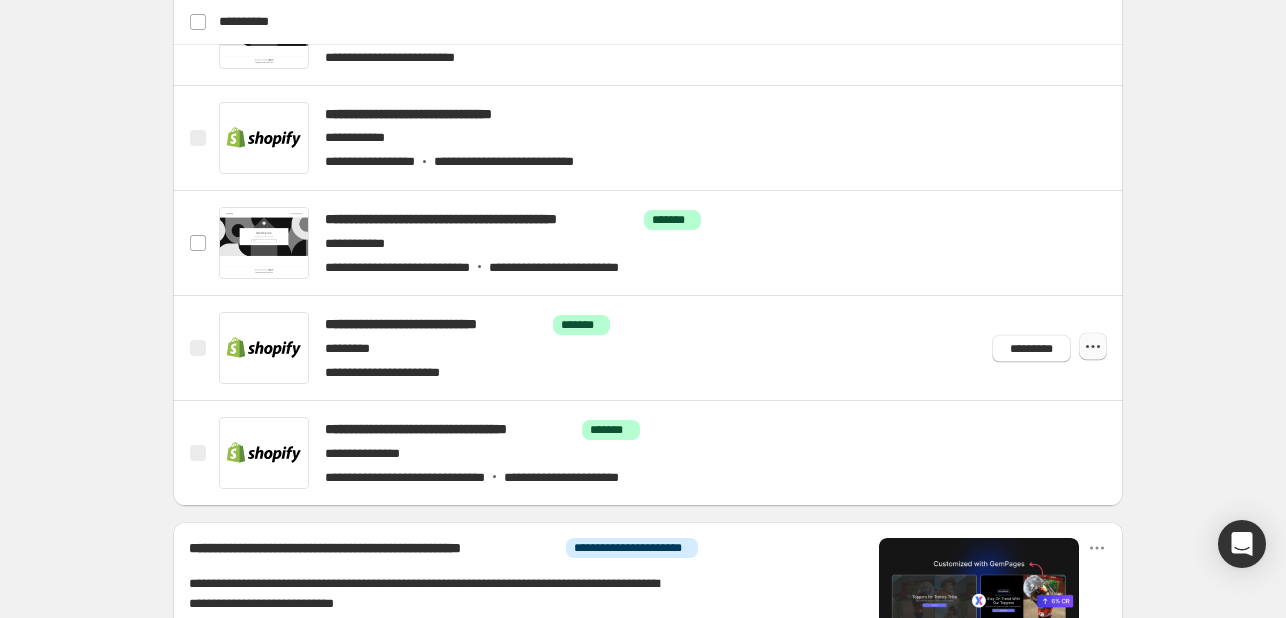 click 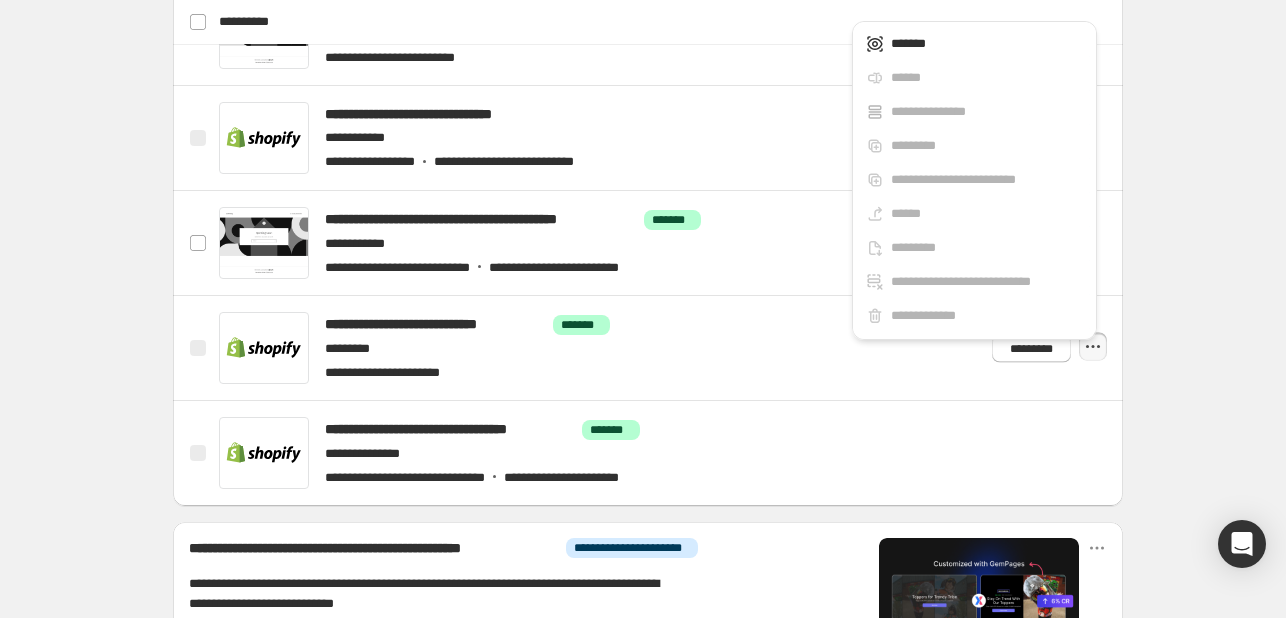 click on "**********" at bounding box center (648, 127) 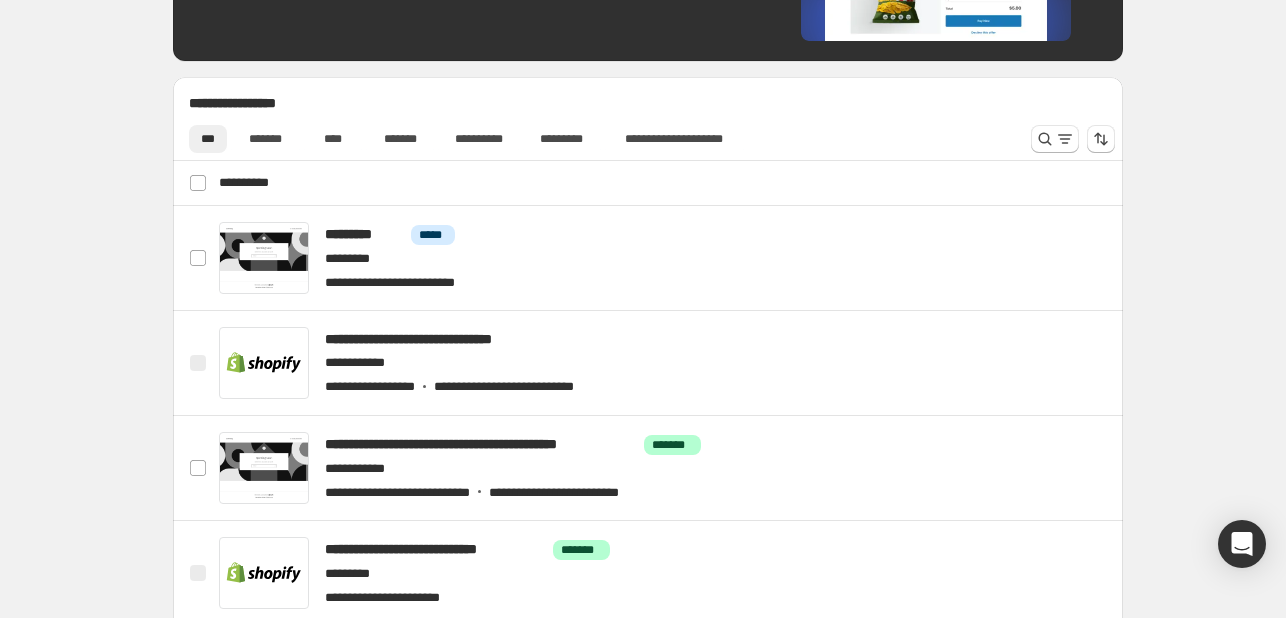 scroll, scrollTop: 760, scrollLeft: 0, axis: vertical 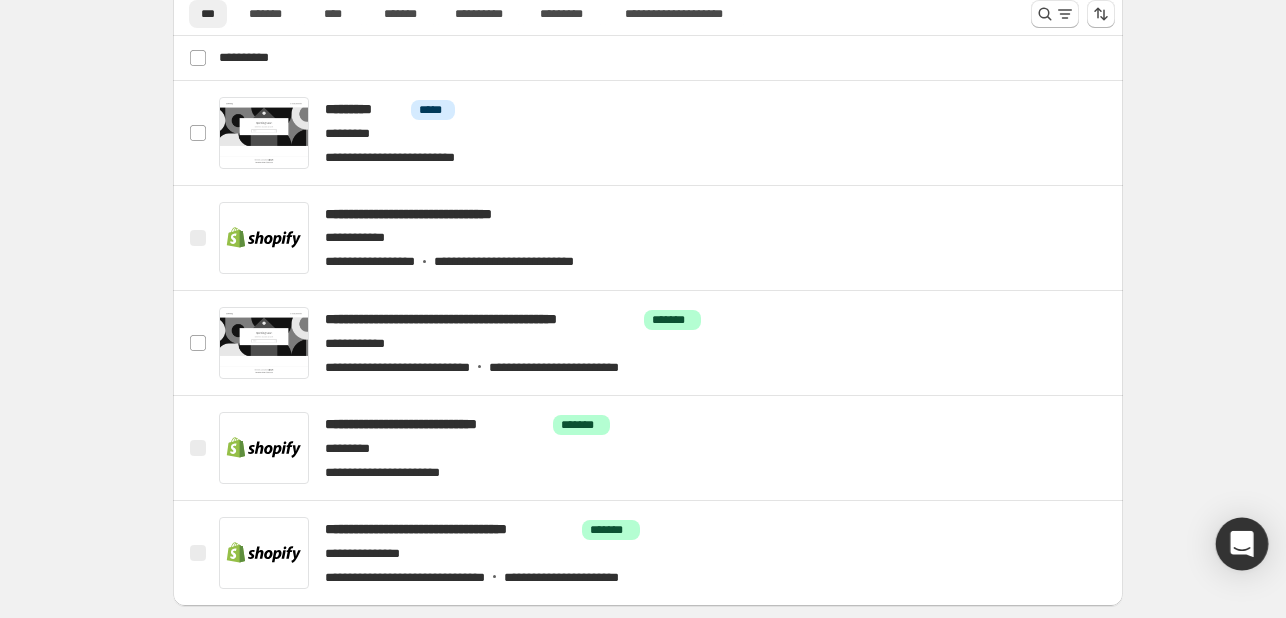 click 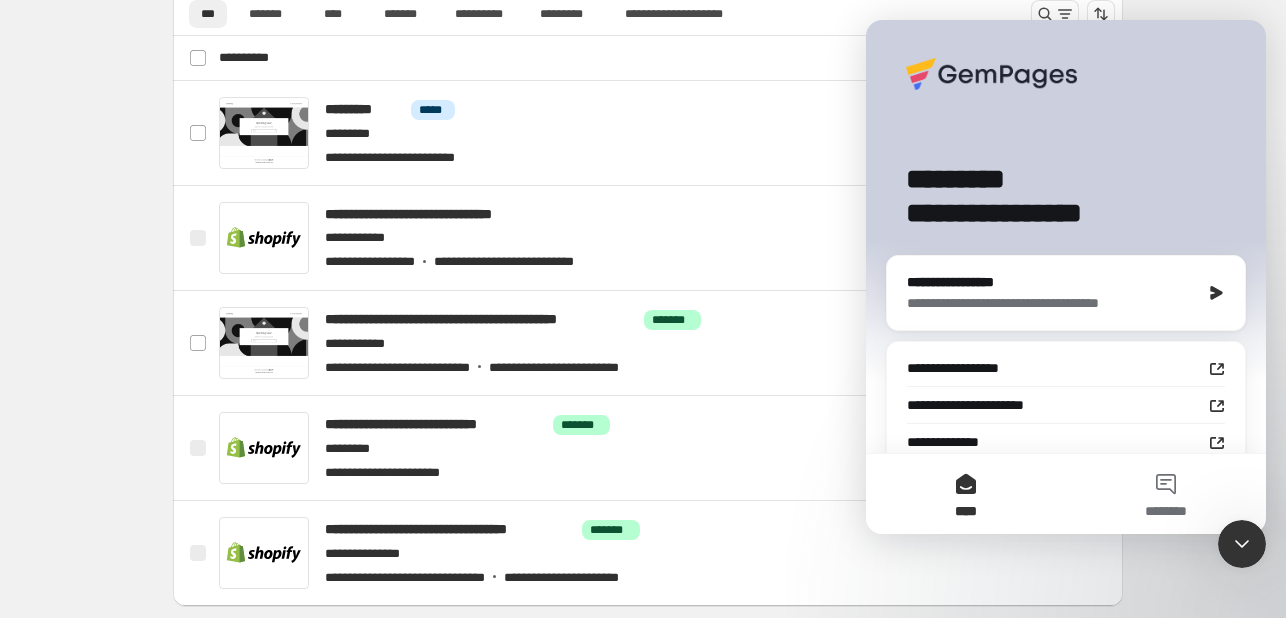 scroll, scrollTop: 0, scrollLeft: 0, axis: both 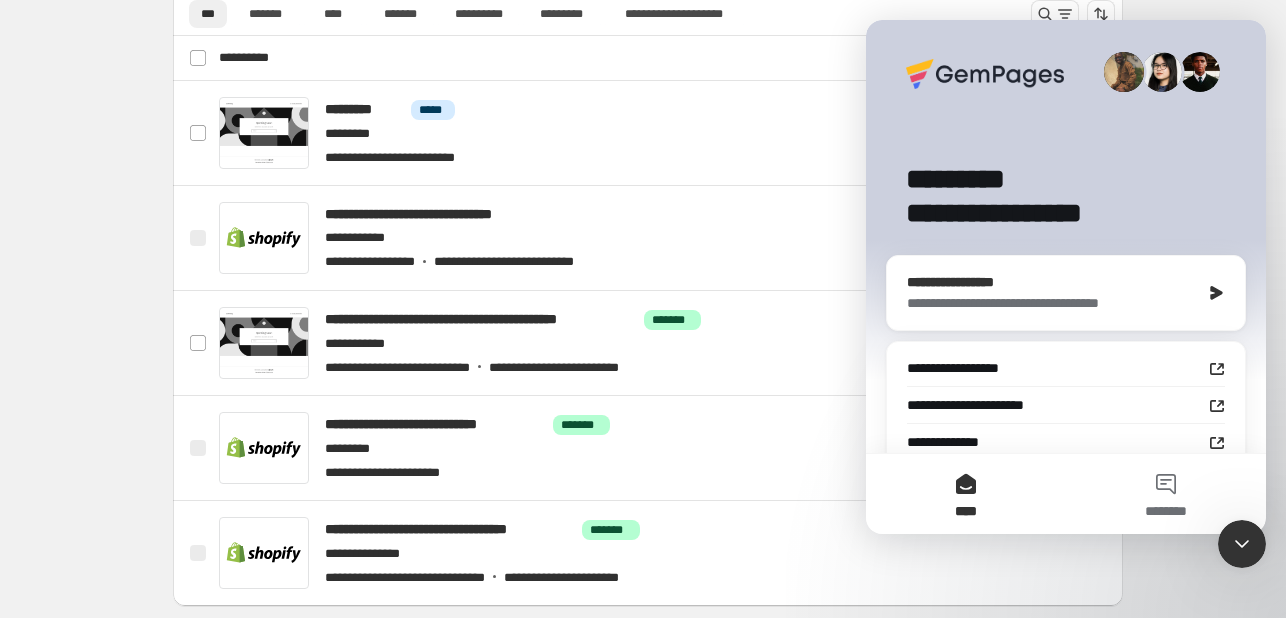 click on "**********" at bounding box center [1048, 303] 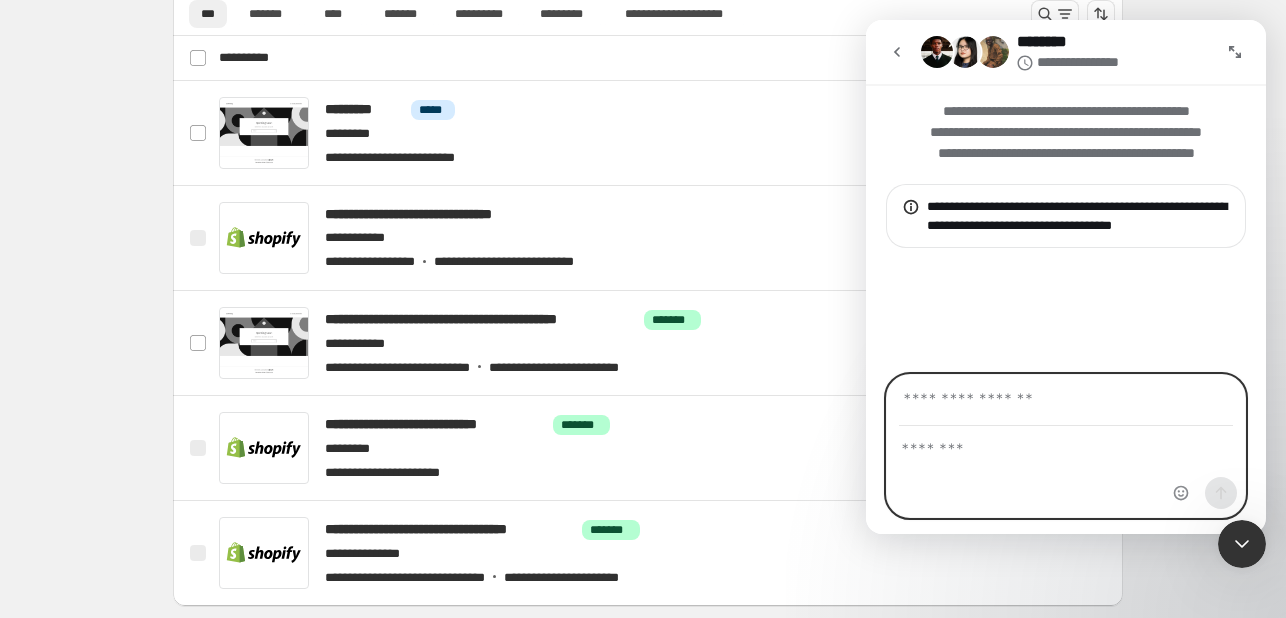 click at bounding box center [1066, 444] 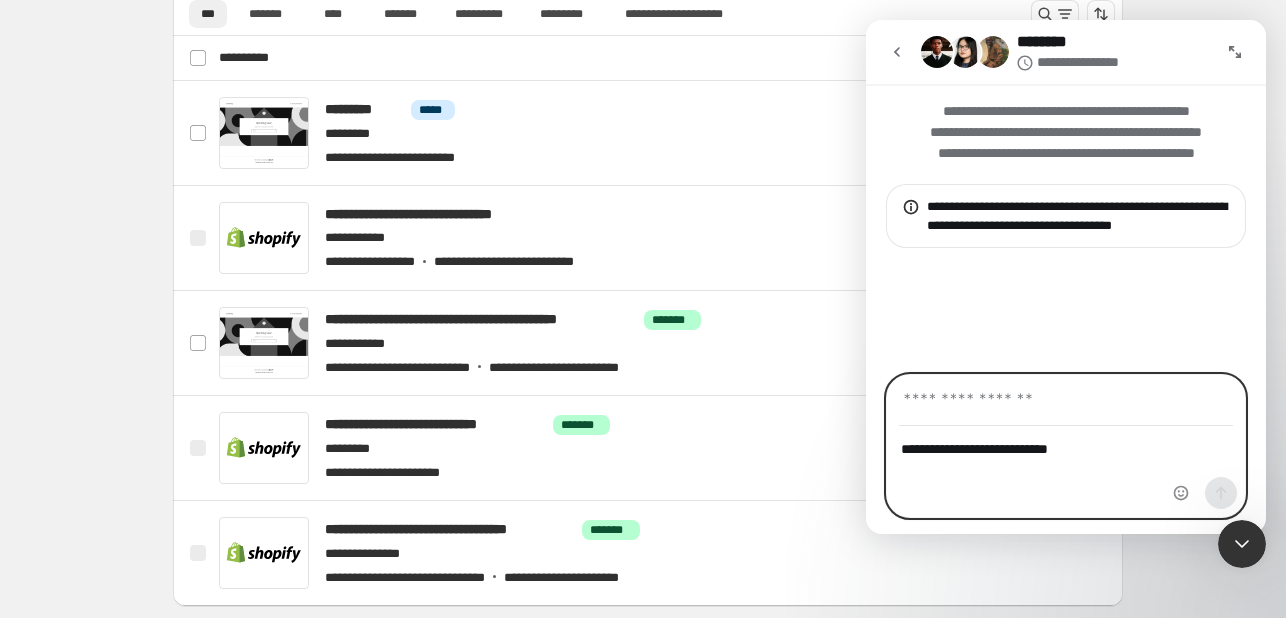 click on "**********" at bounding box center (1066, 444) 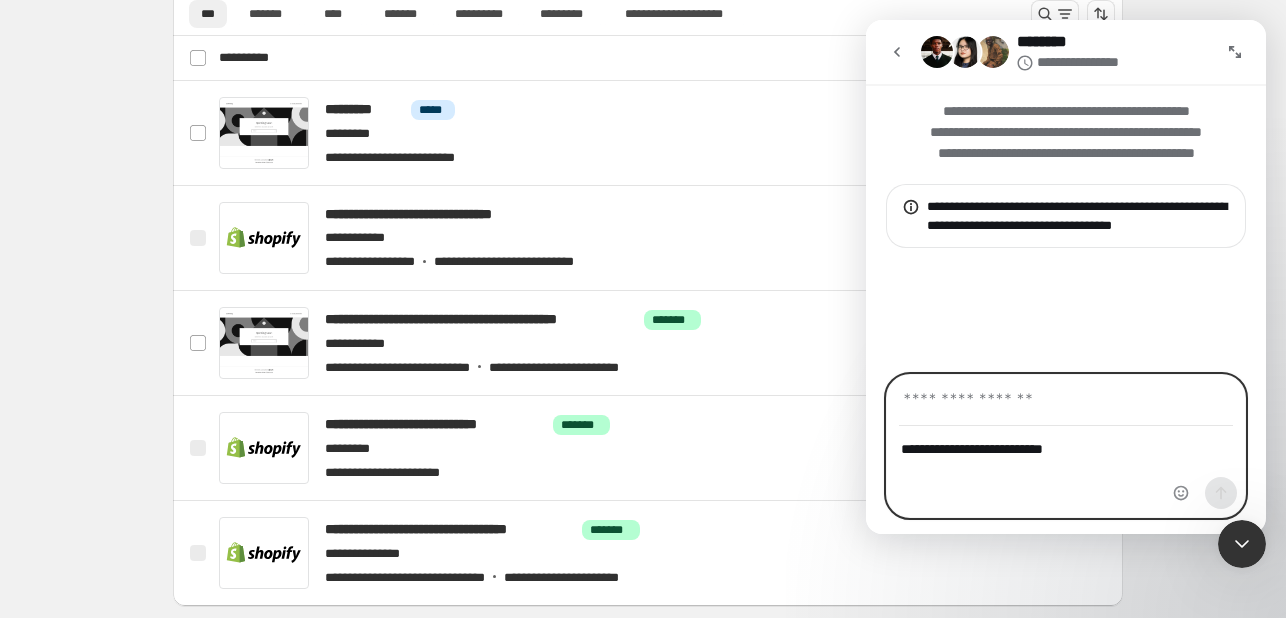 click on "**********" at bounding box center (1066, 444) 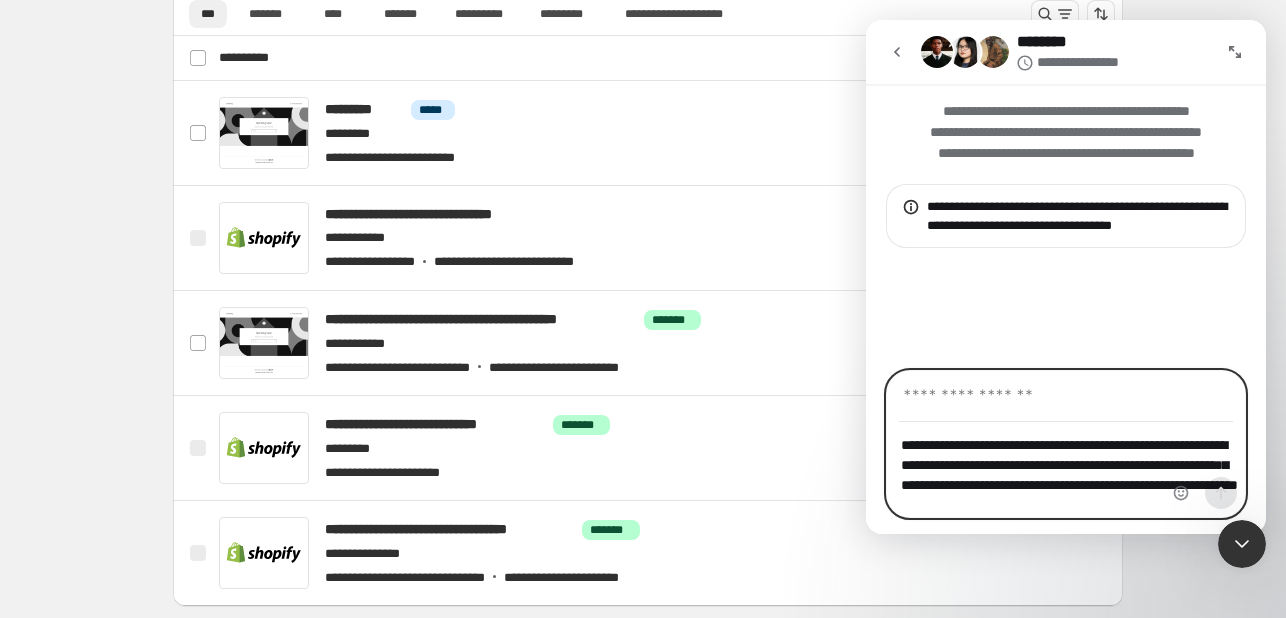 type on "**********" 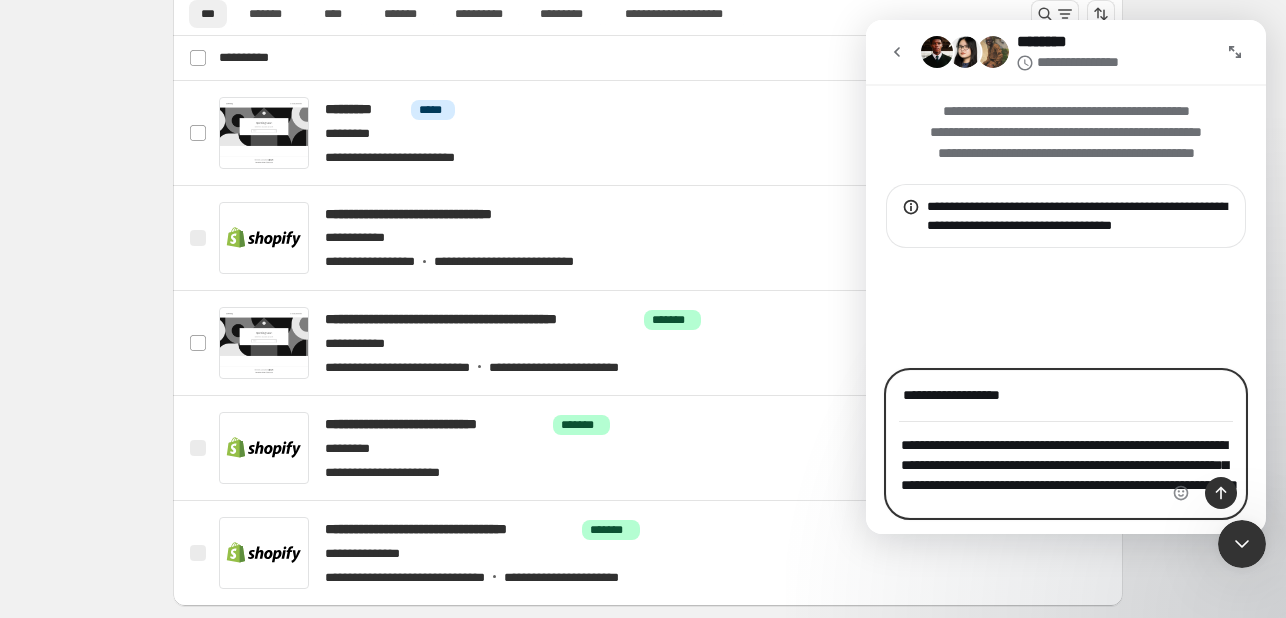 drag, startPoint x: 1083, startPoint y: 396, endPoint x: 809, endPoint y: 401, distance: 274.04562 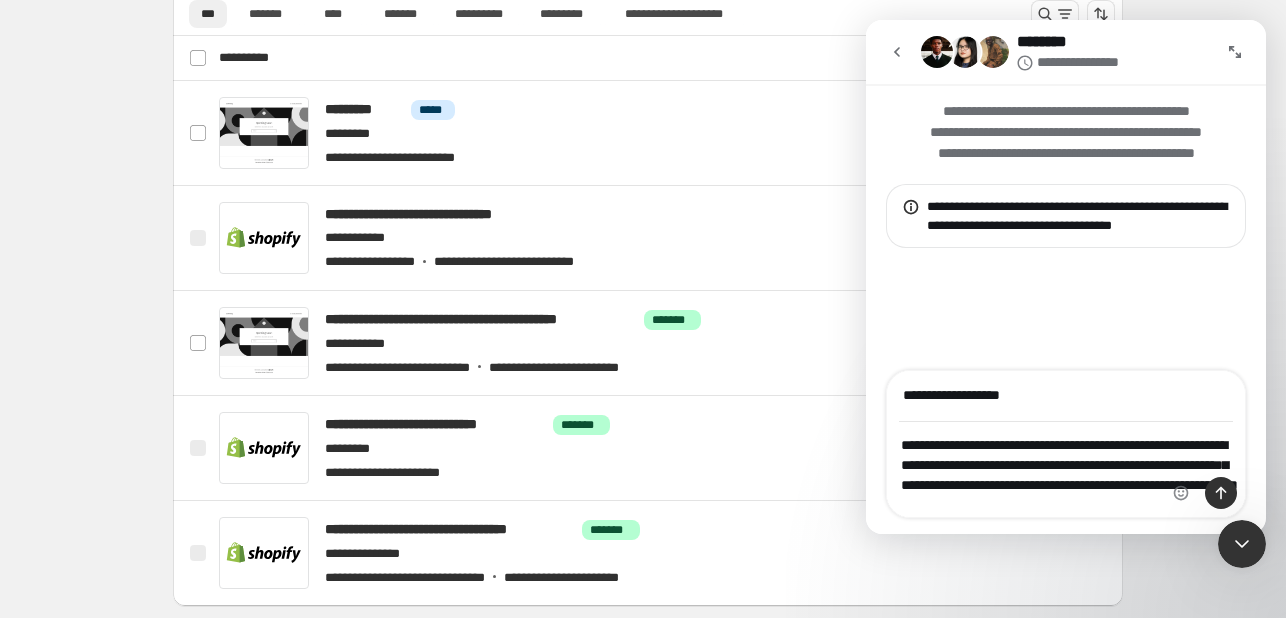 click at bounding box center (1066, 310) 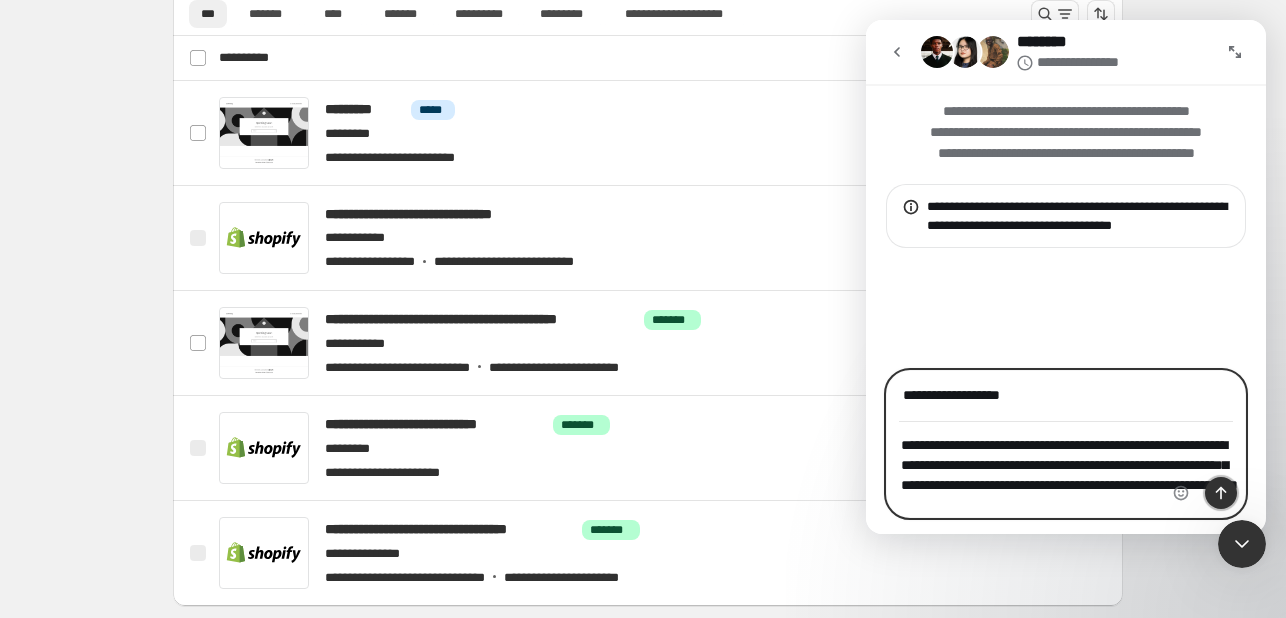 click at bounding box center [1221, 493] 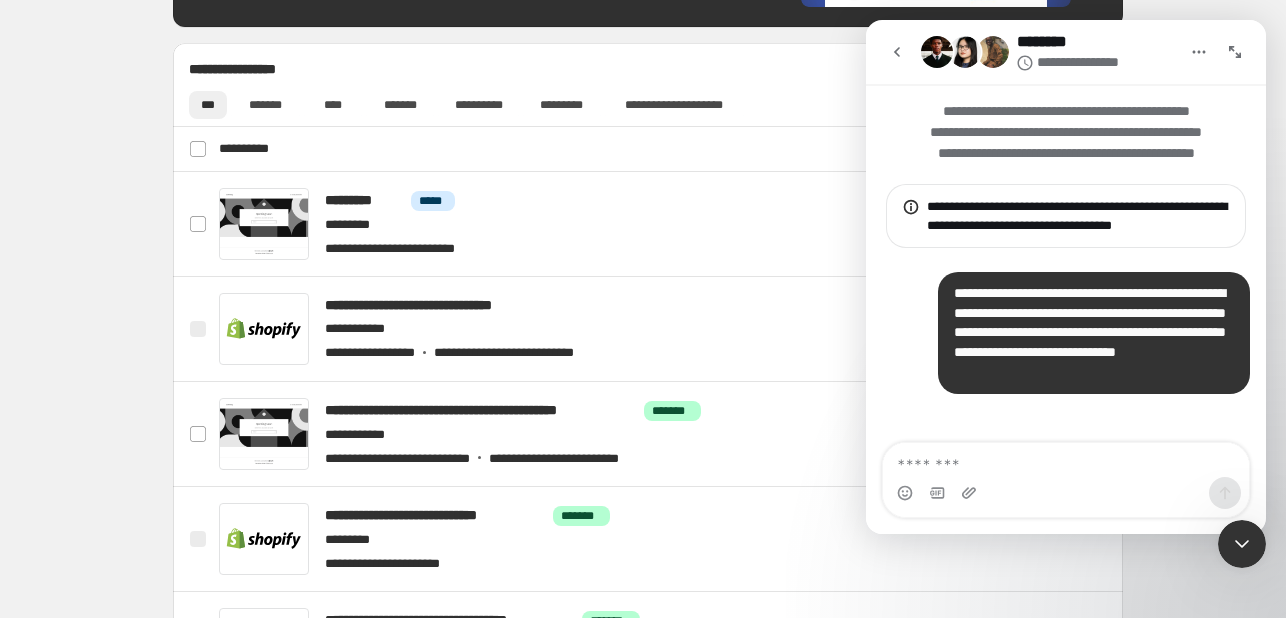 scroll, scrollTop: 767, scrollLeft: 0, axis: vertical 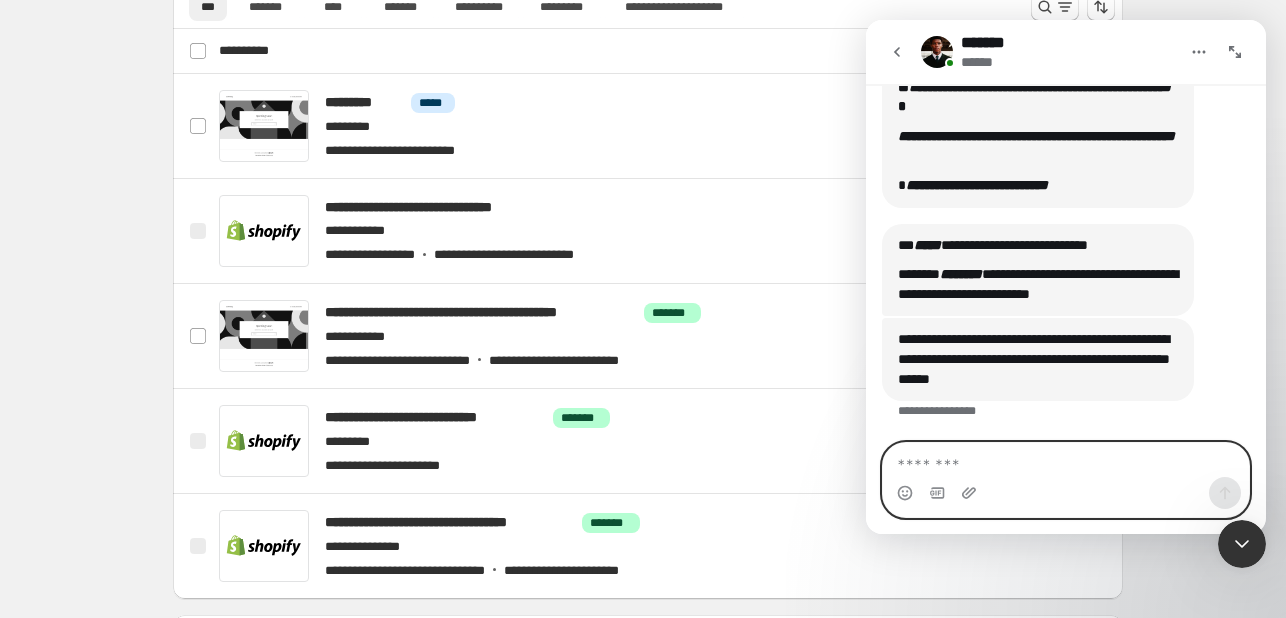 click at bounding box center (1066, 460) 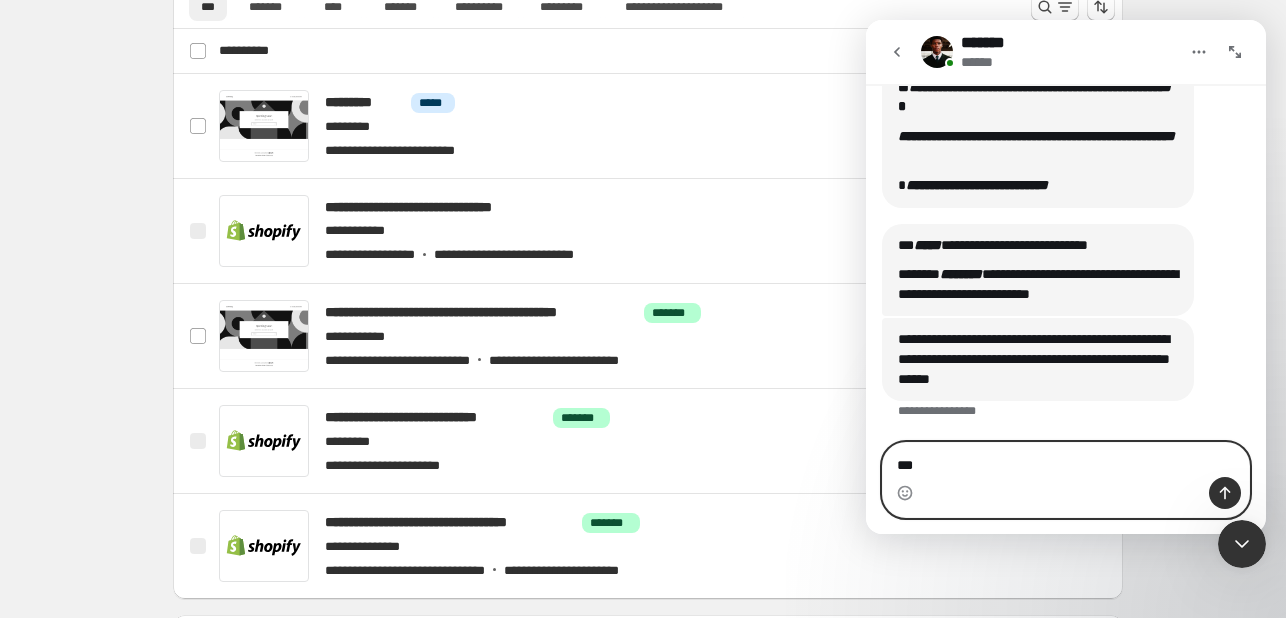 type on "****" 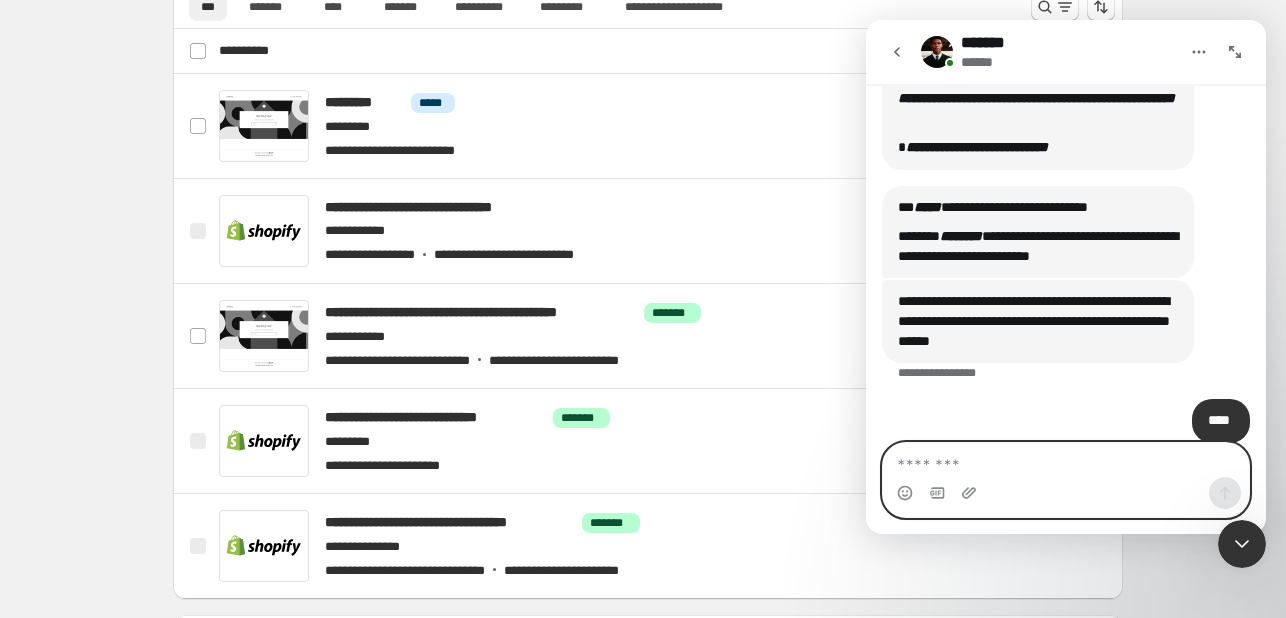 scroll, scrollTop: 724, scrollLeft: 0, axis: vertical 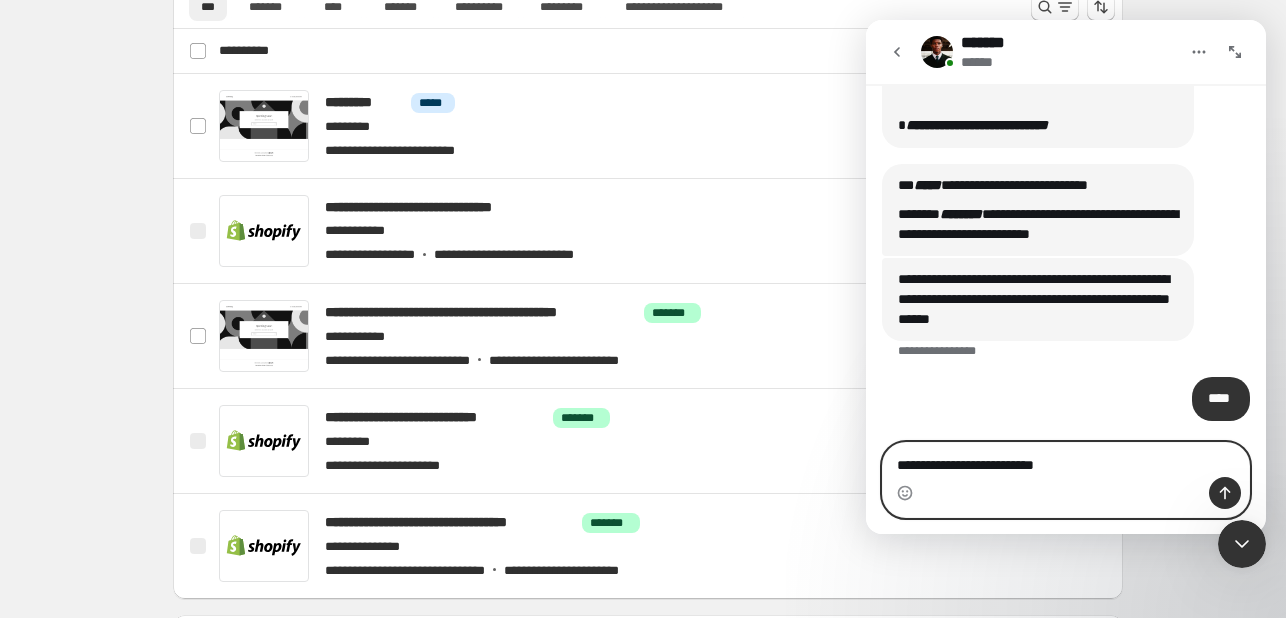 type on "**********" 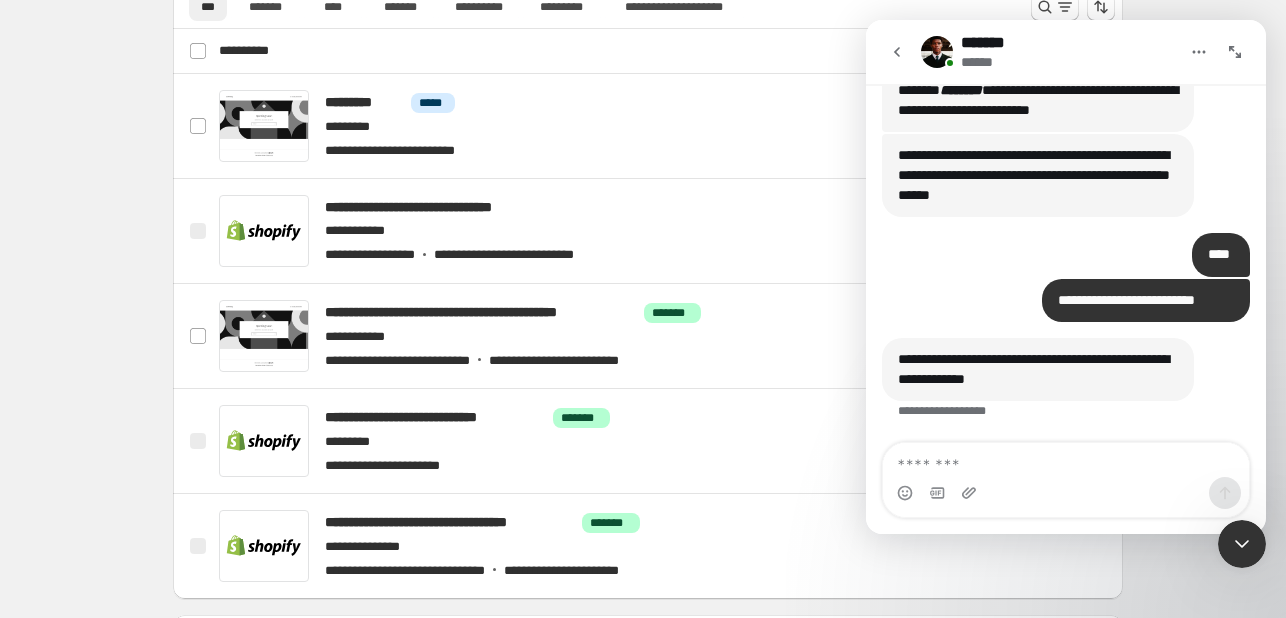 scroll, scrollTop: 848, scrollLeft: 0, axis: vertical 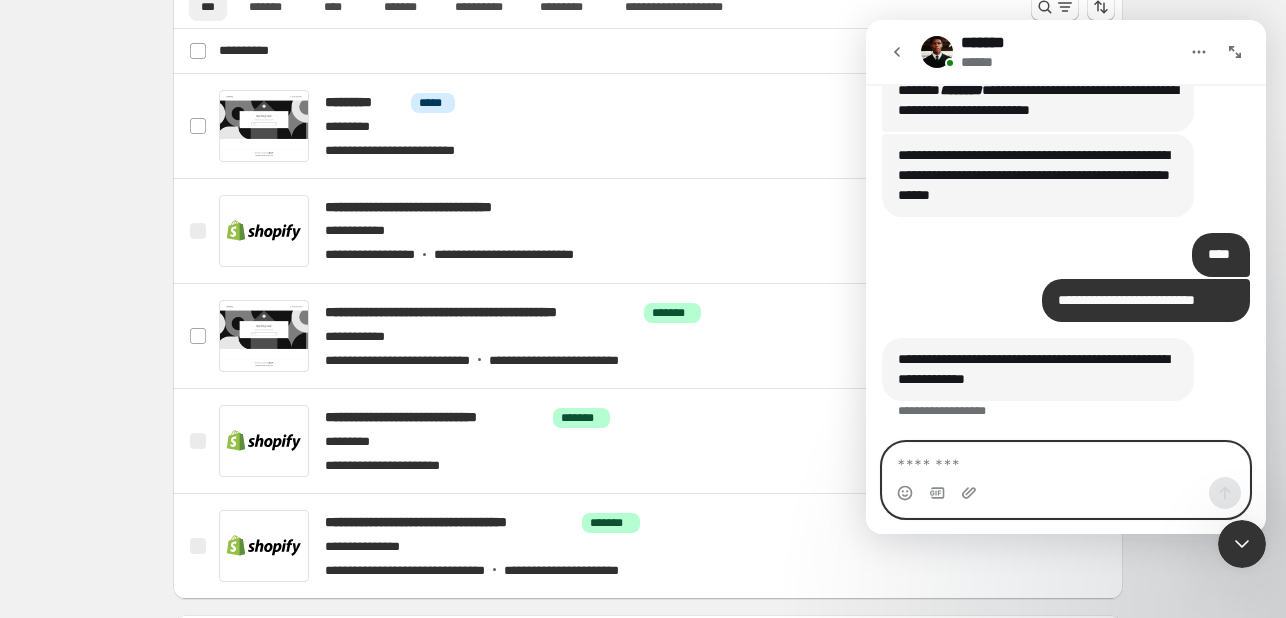 click at bounding box center [1066, 460] 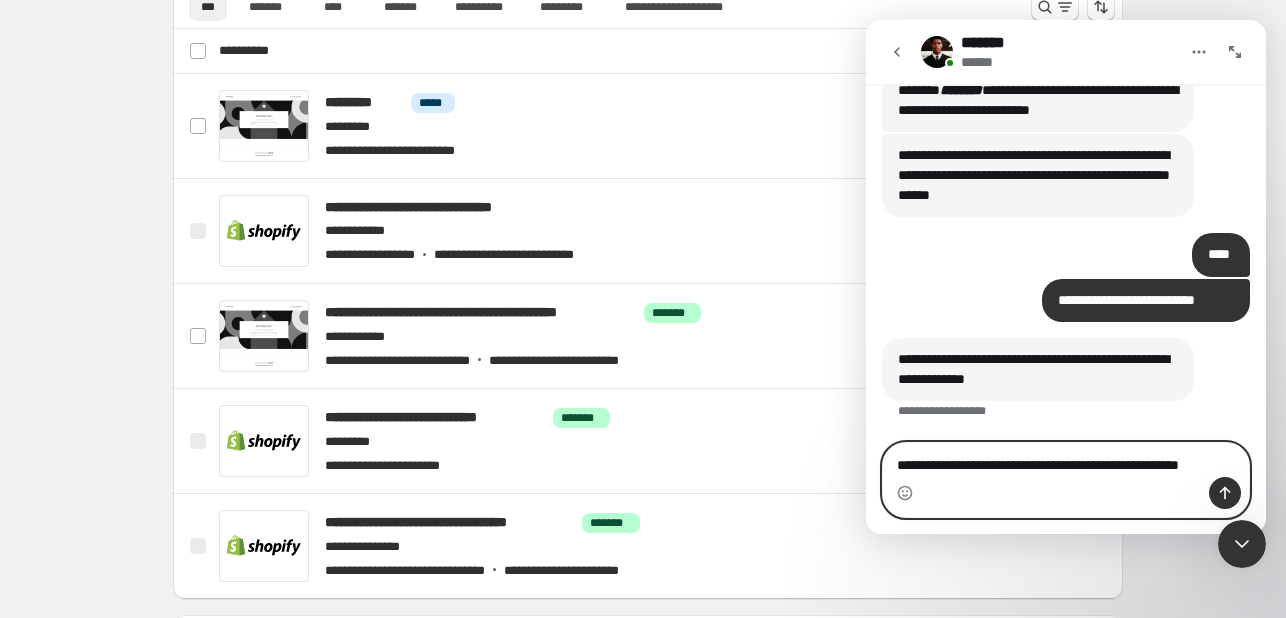 click on "**********" at bounding box center [1066, 460] 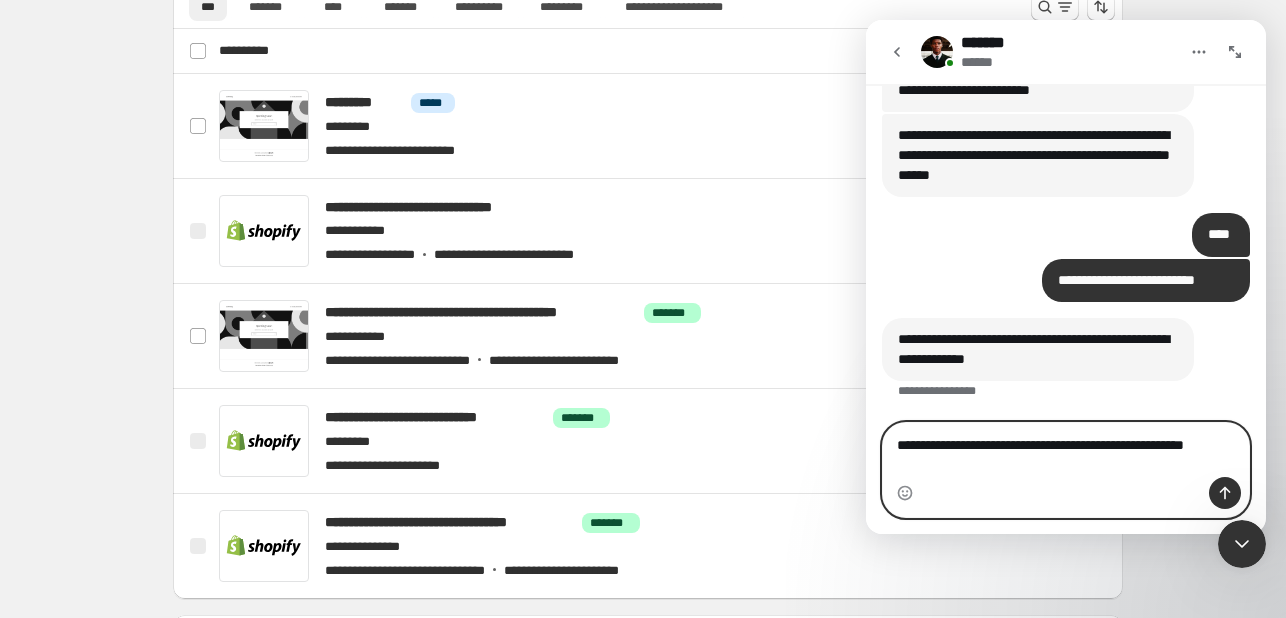 click on "**********" at bounding box center [1066, 450] 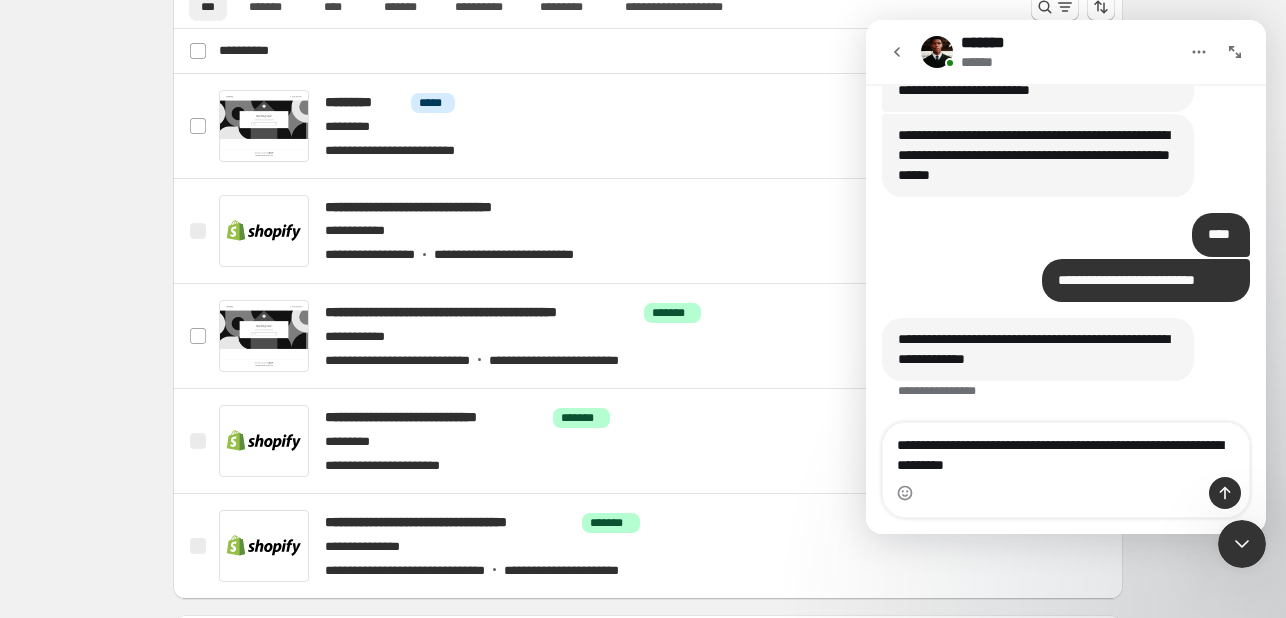 drag, startPoint x: 1018, startPoint y: 469, endPoint x: 954, endPoint y: 297, distance: 183.52112 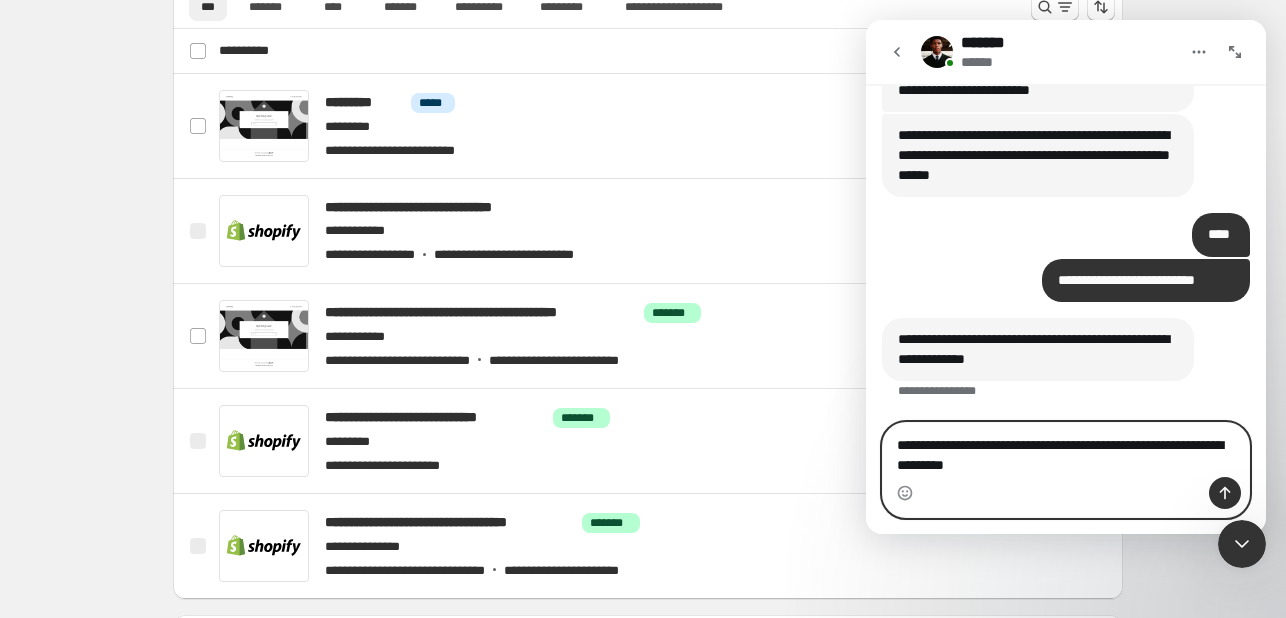 click on "**********" at bounding box center (1066, 450) 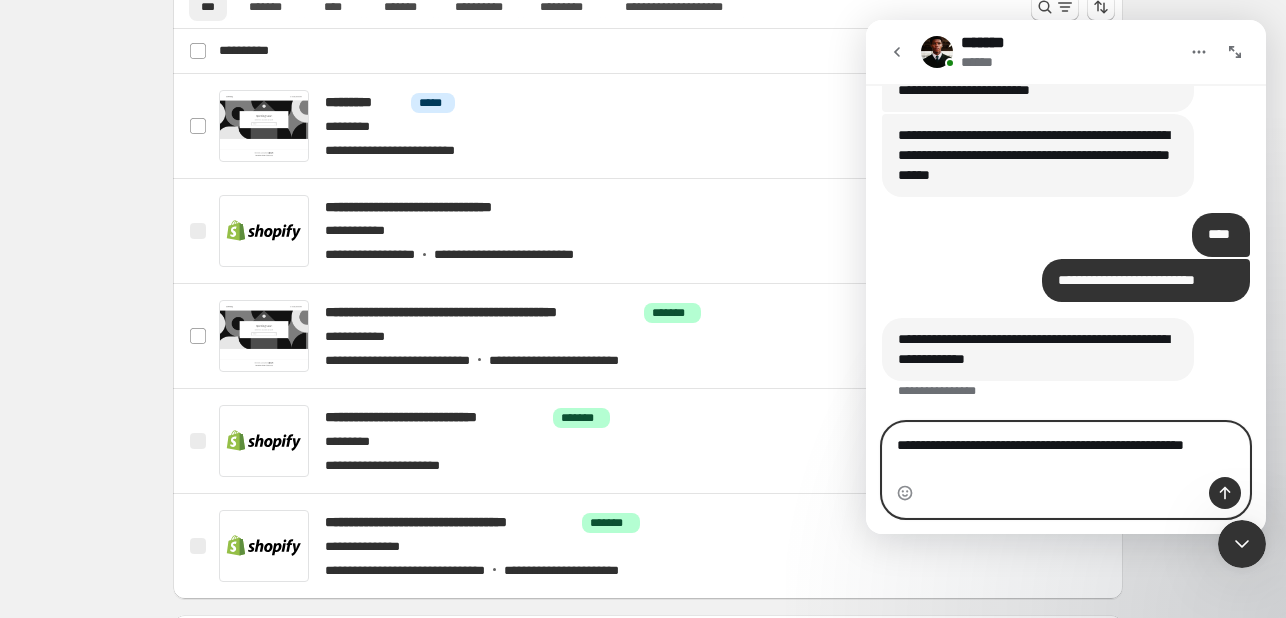 type on "**********" 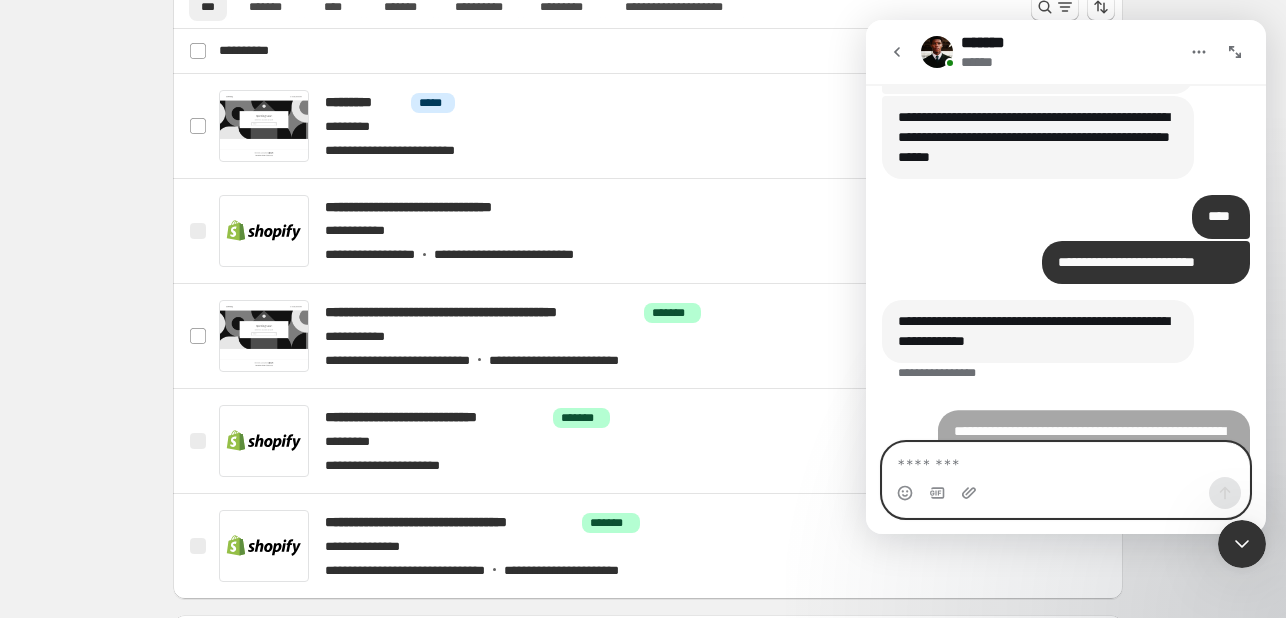 scroll, scrollTop: 928, scrollLeft: 0, axis: vertical 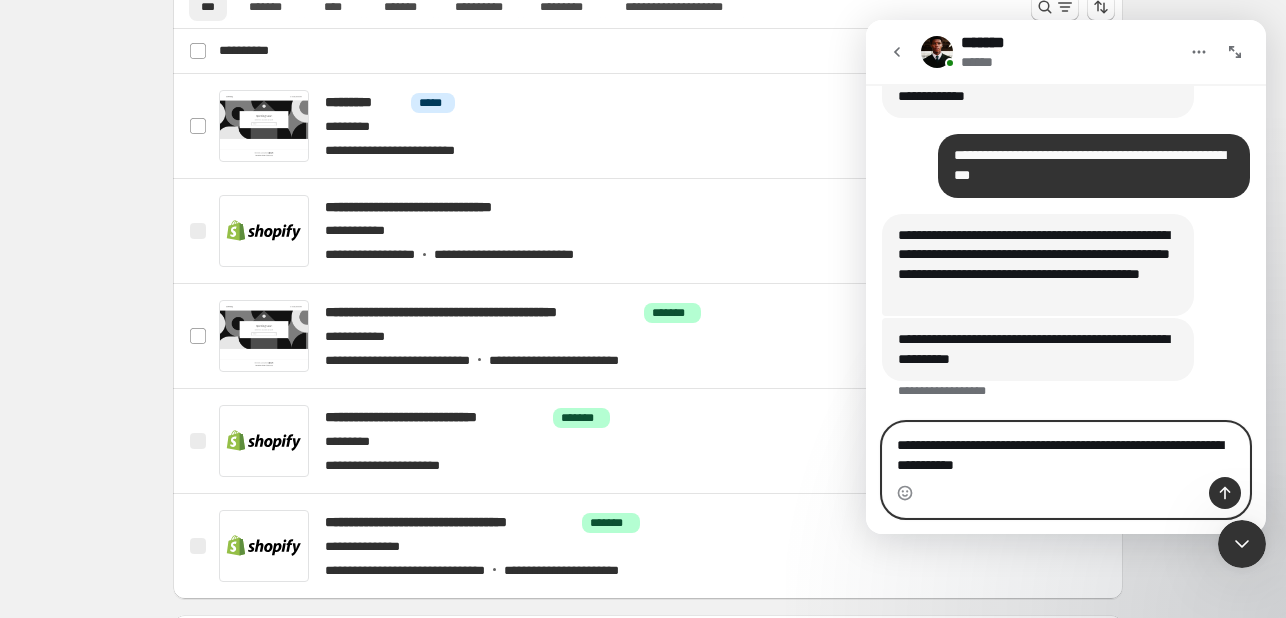 type on "**********" 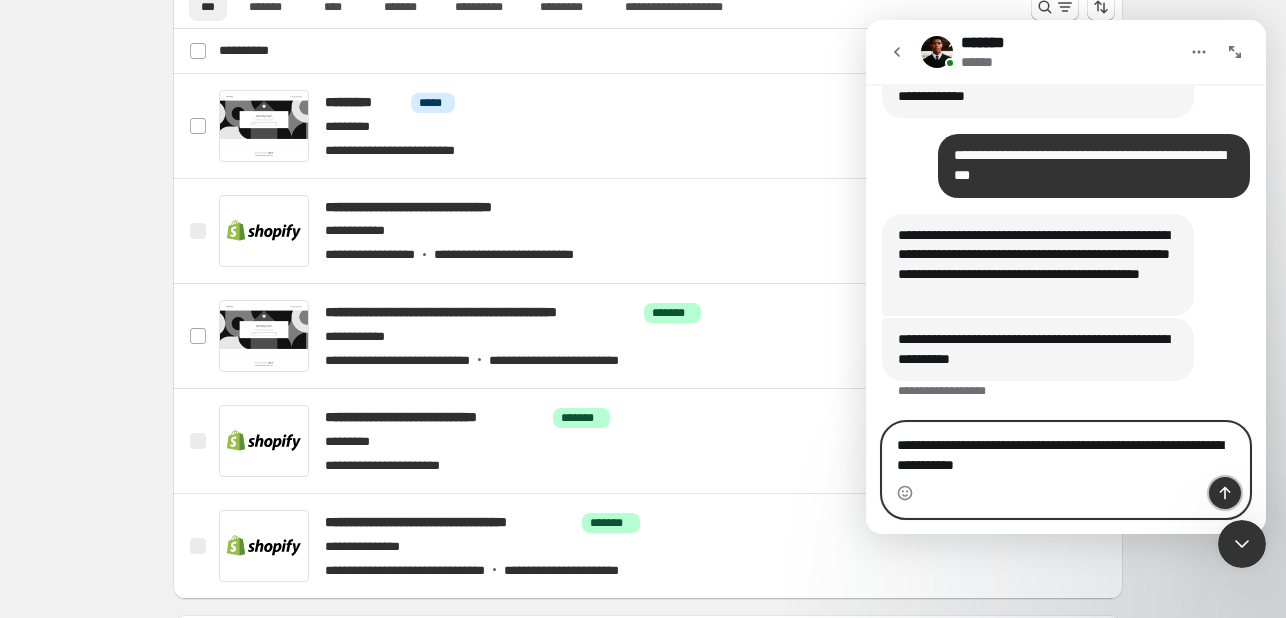 click 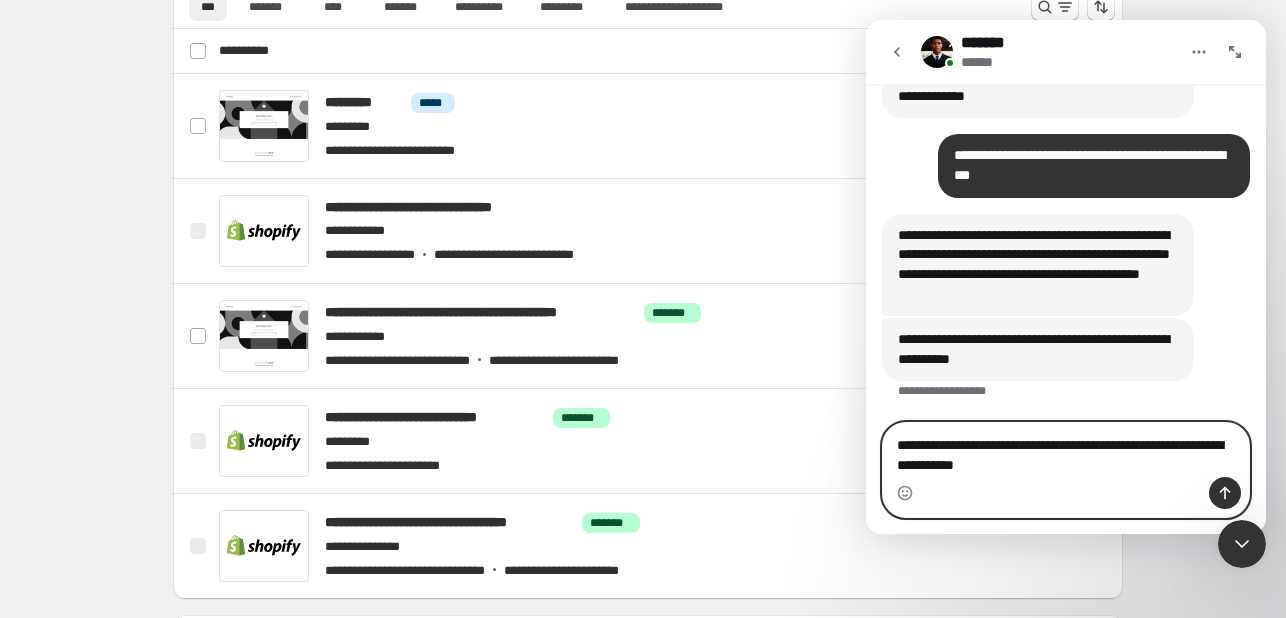 type 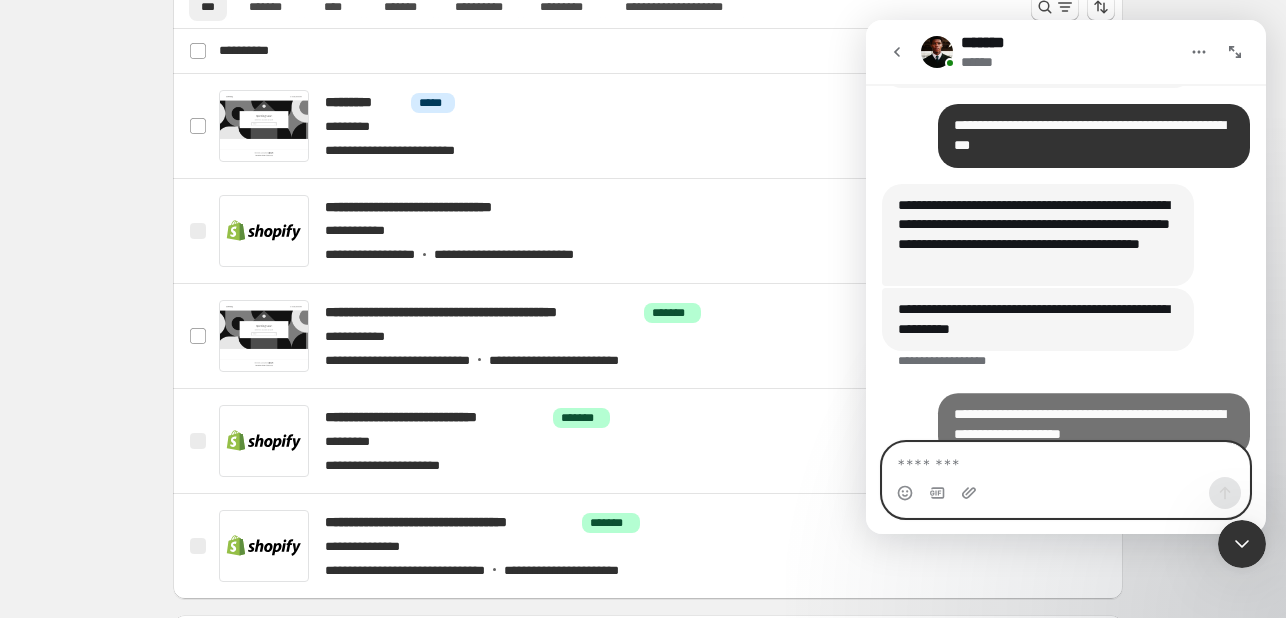 scroll, scrollTop: 1191, scrollLeft: 0, axis: vertical 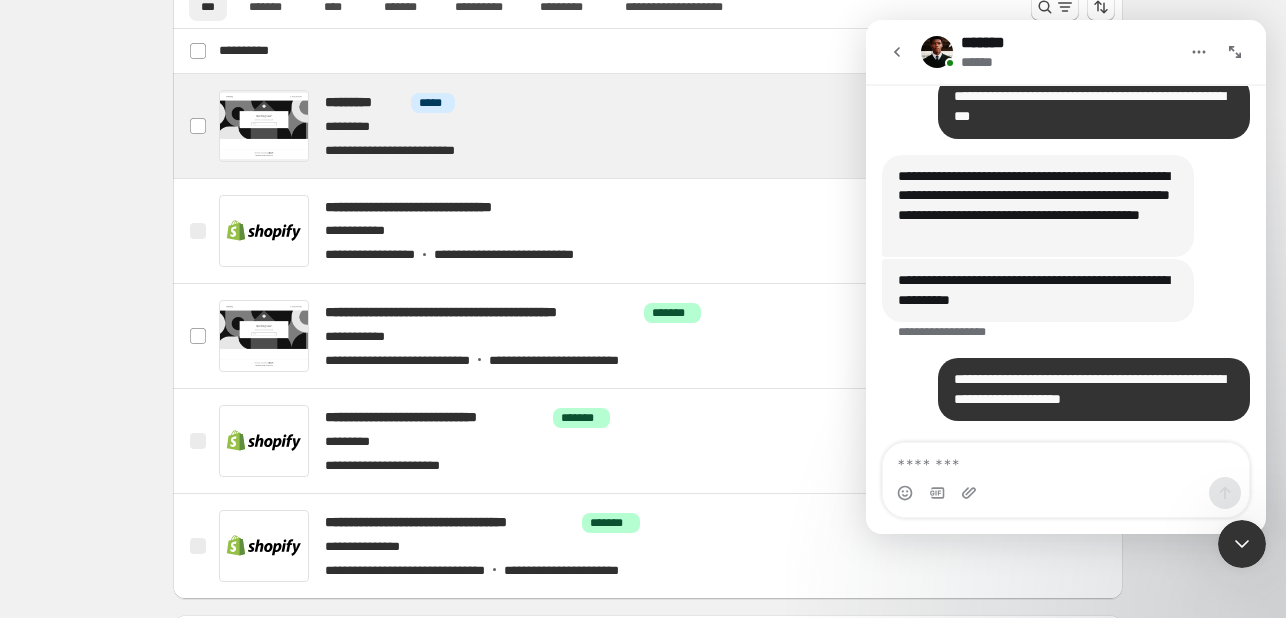 click at bounding box center (672, 126) 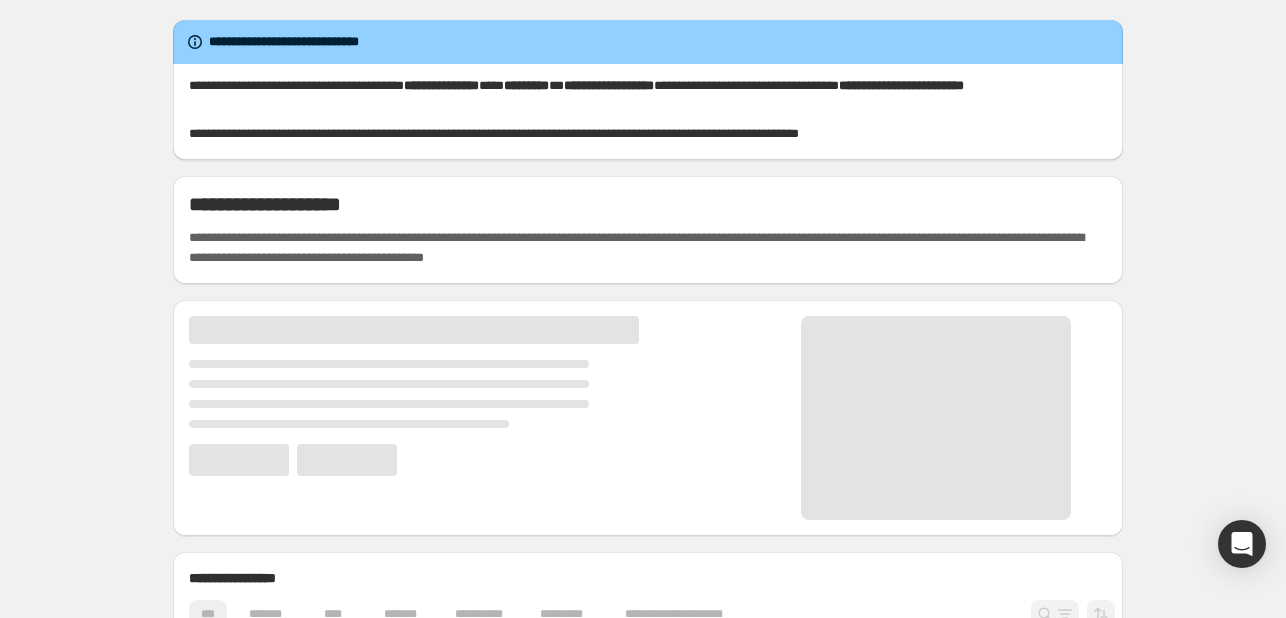 scroll, scrollTop: 0, scrollLeft: 0, axis: both 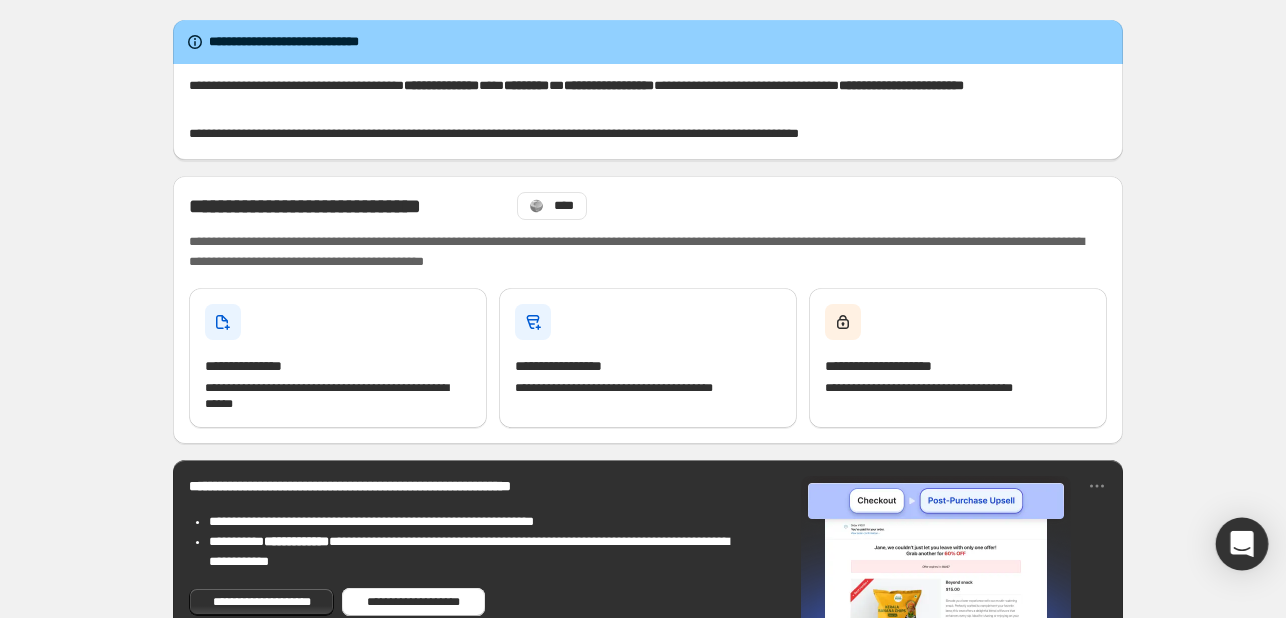 click at bounding box center [1242, 544] 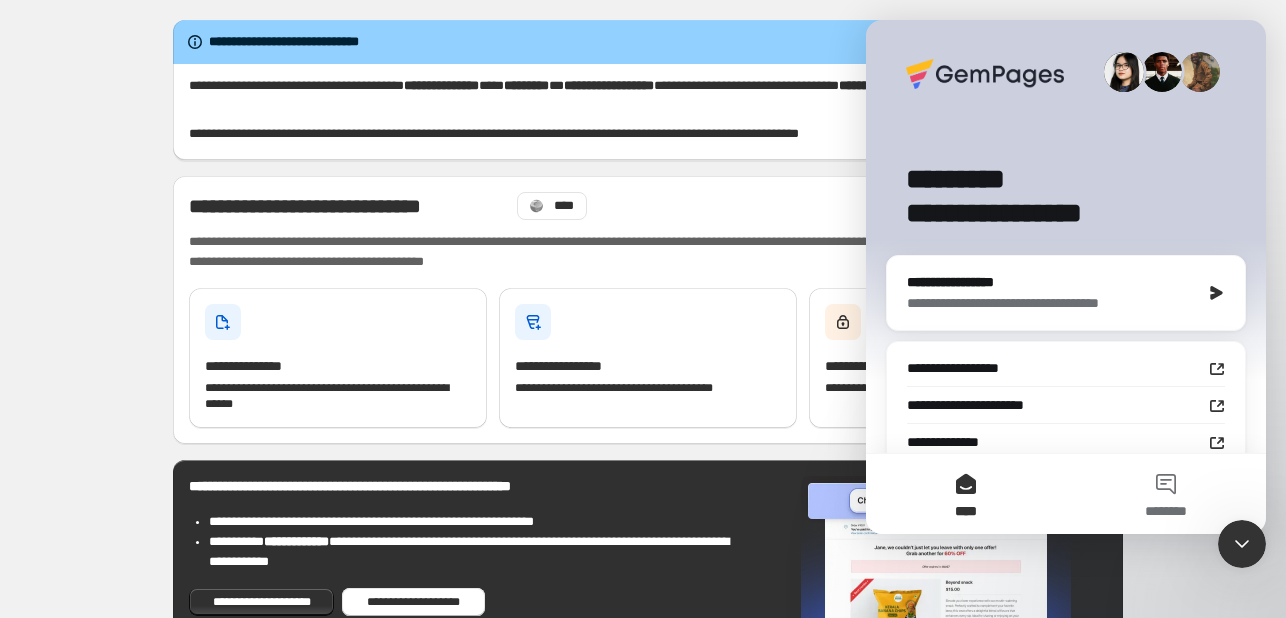 scroll, scrollTop: 0, scrollLeft: 0, axis: both 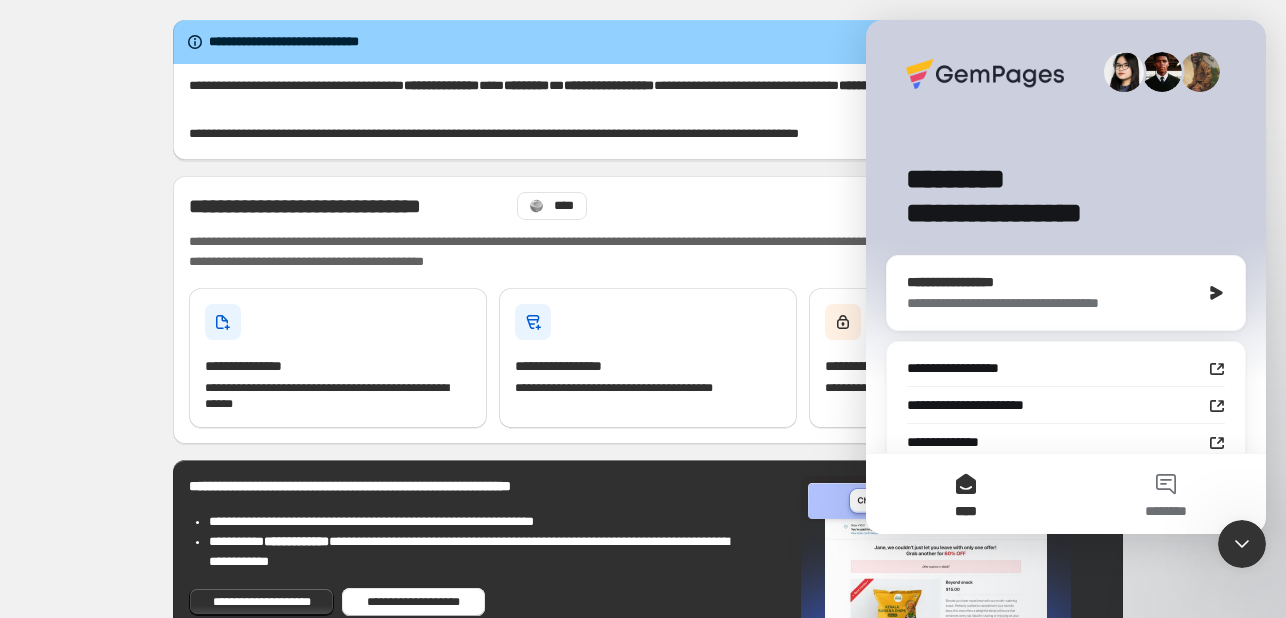 click on "**********" at bounding box center (1048, 282) 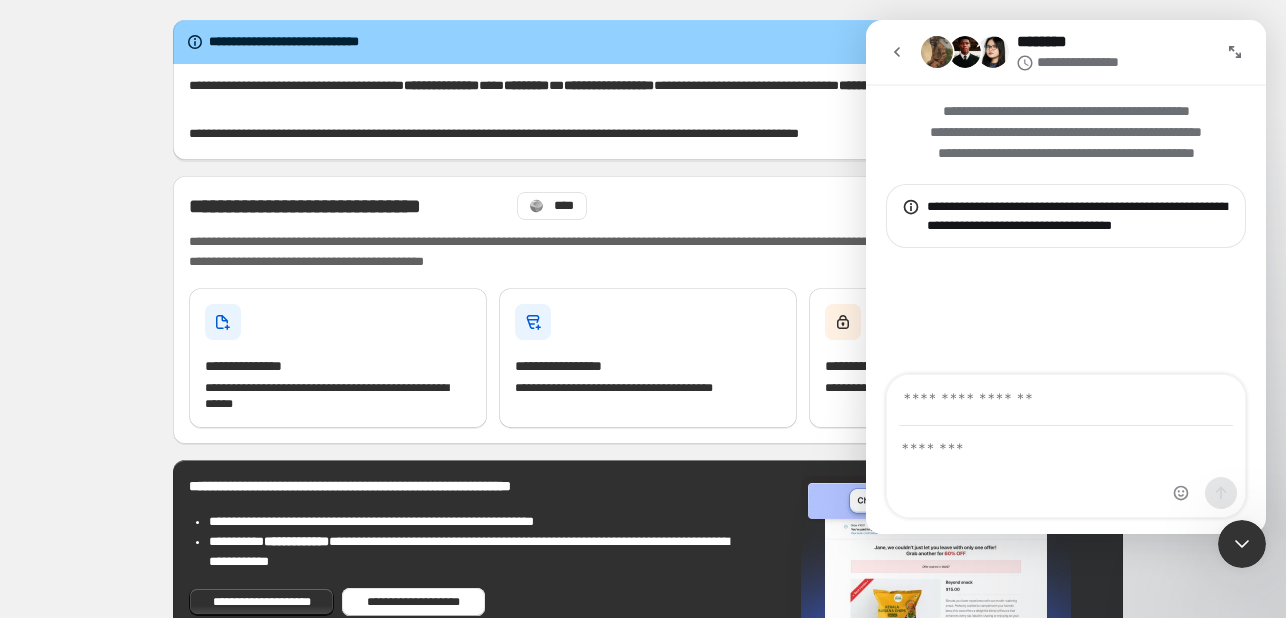 click at bounding box center (1066, 400) 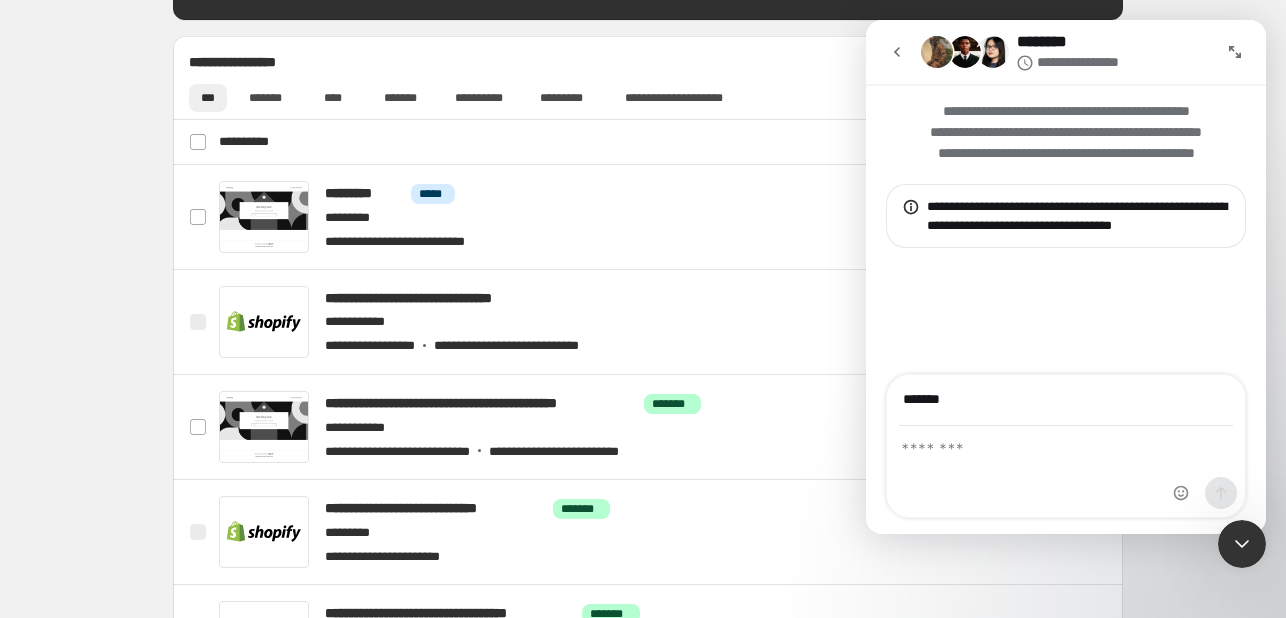 scroll, scrollTop: 700, scrollLeft: 0, axis: vertical 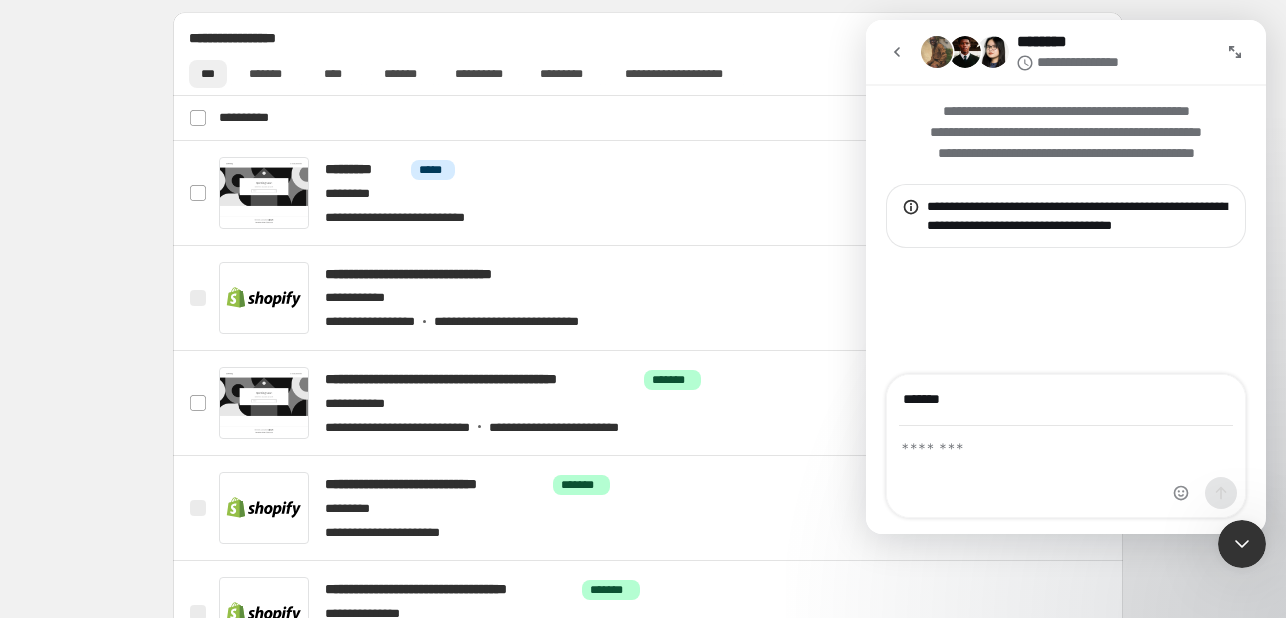 type on "*******" 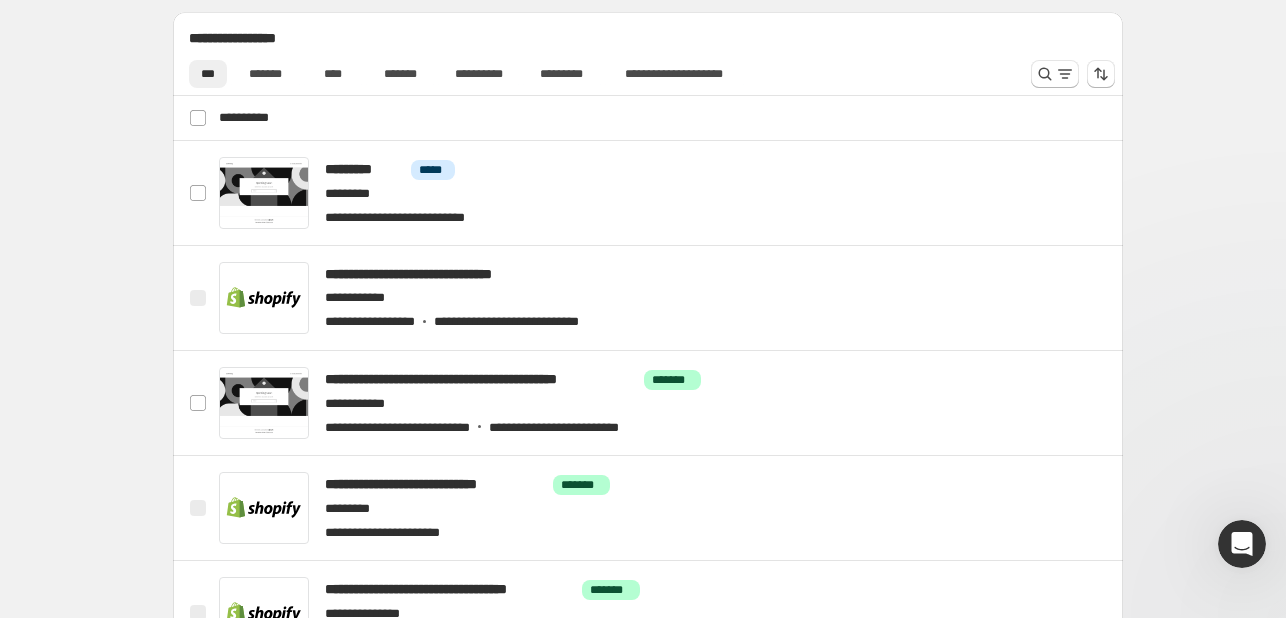 scroll, scrollTop: 0, scrollLeft: 0, axis: both 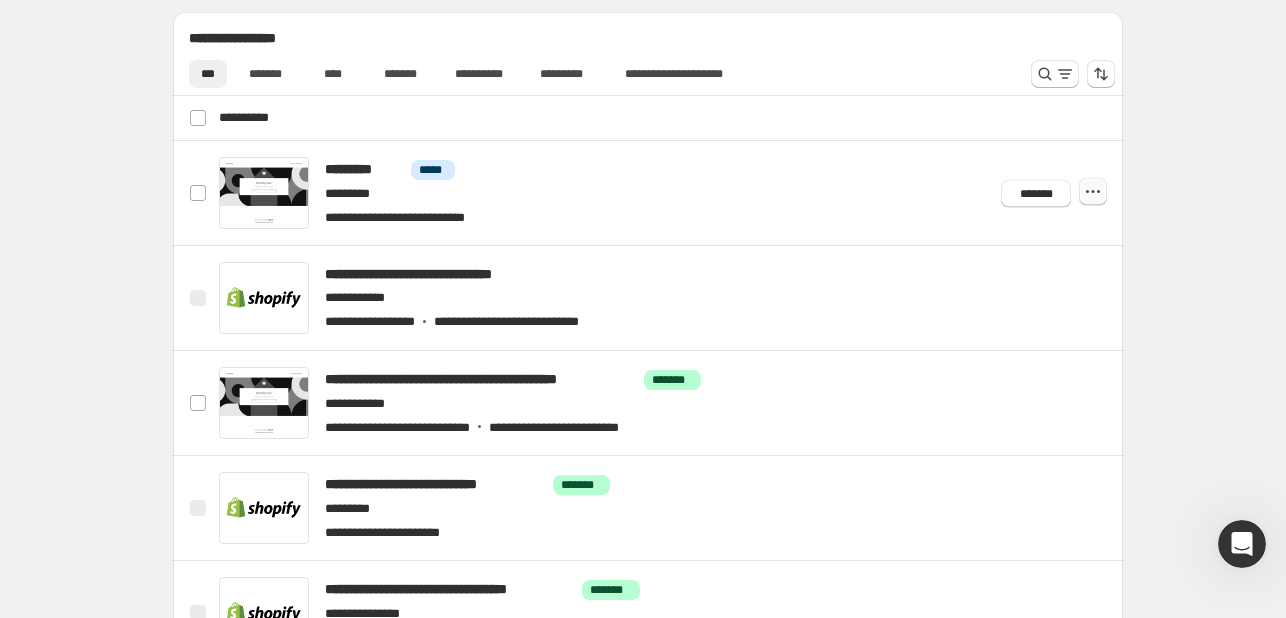 click 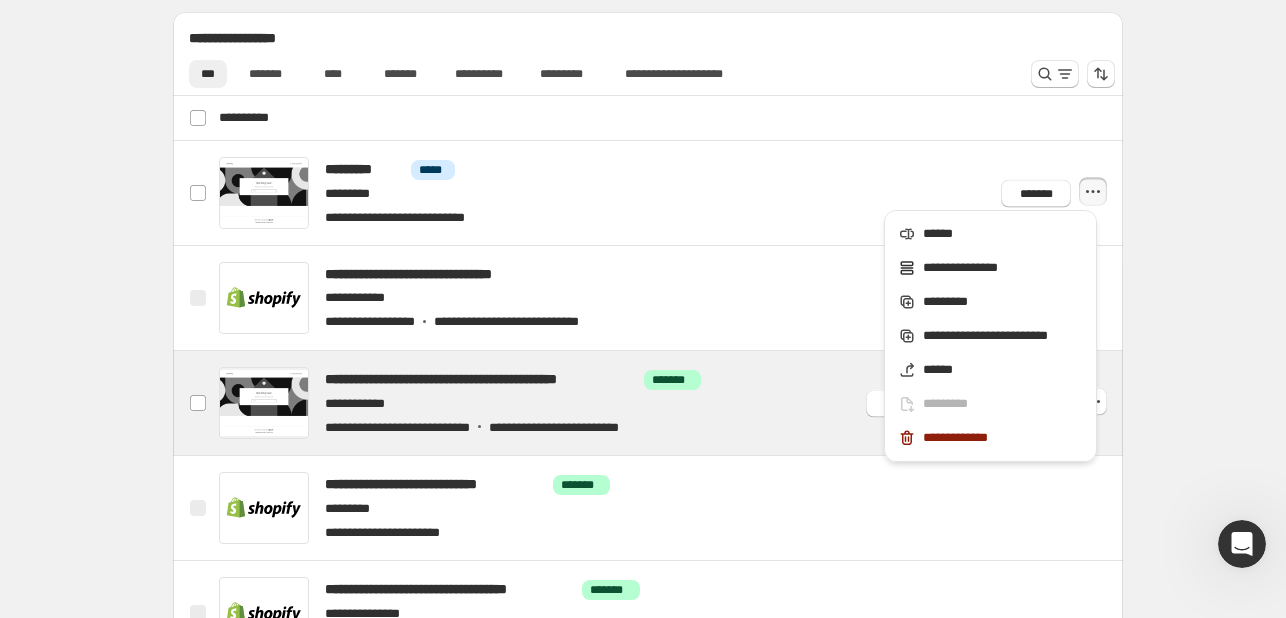click at bounding box center [672, 403] 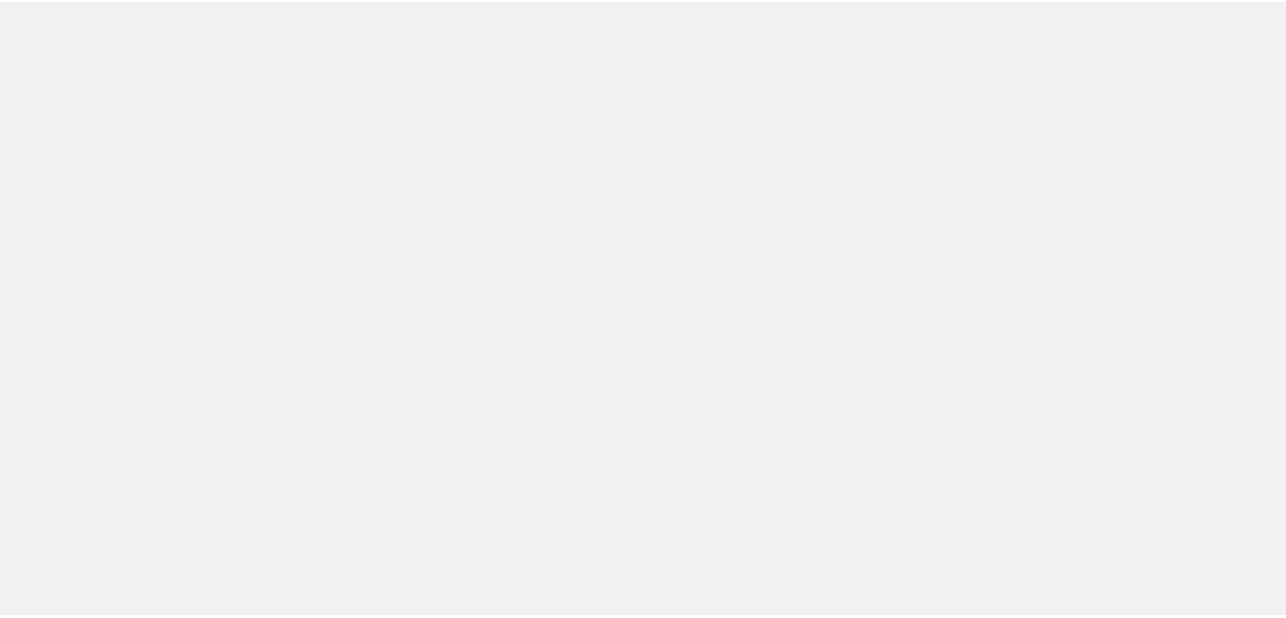scroll, scrollTop: 0, scrollLeft: 0, axis: both 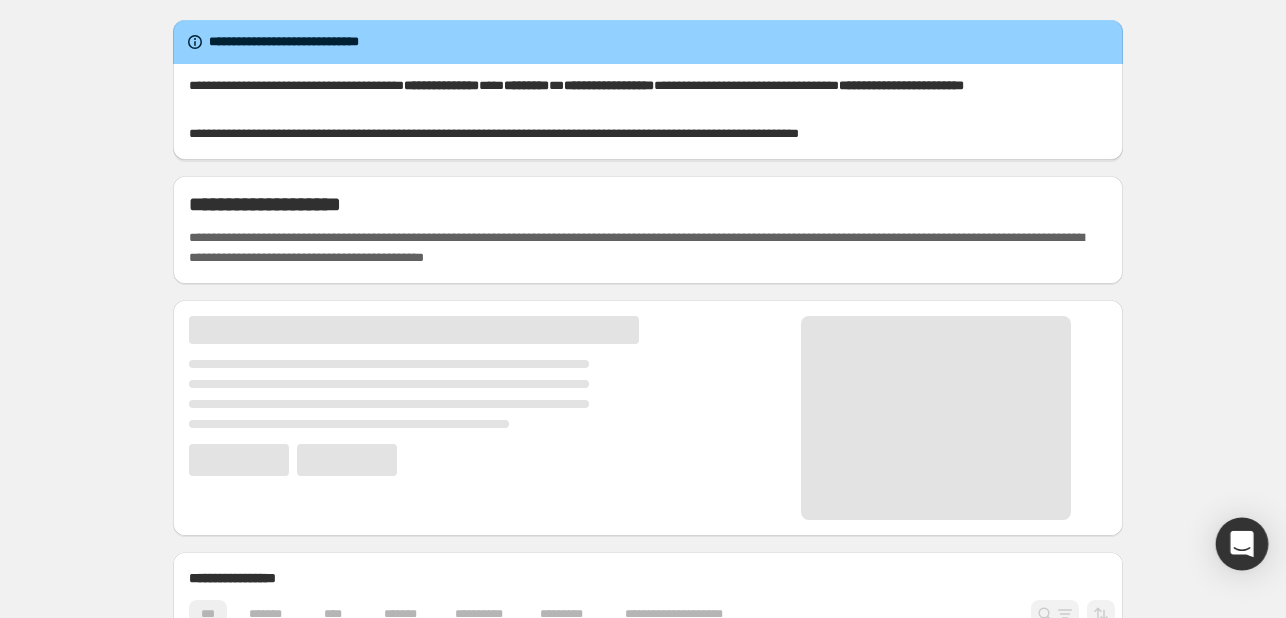 click 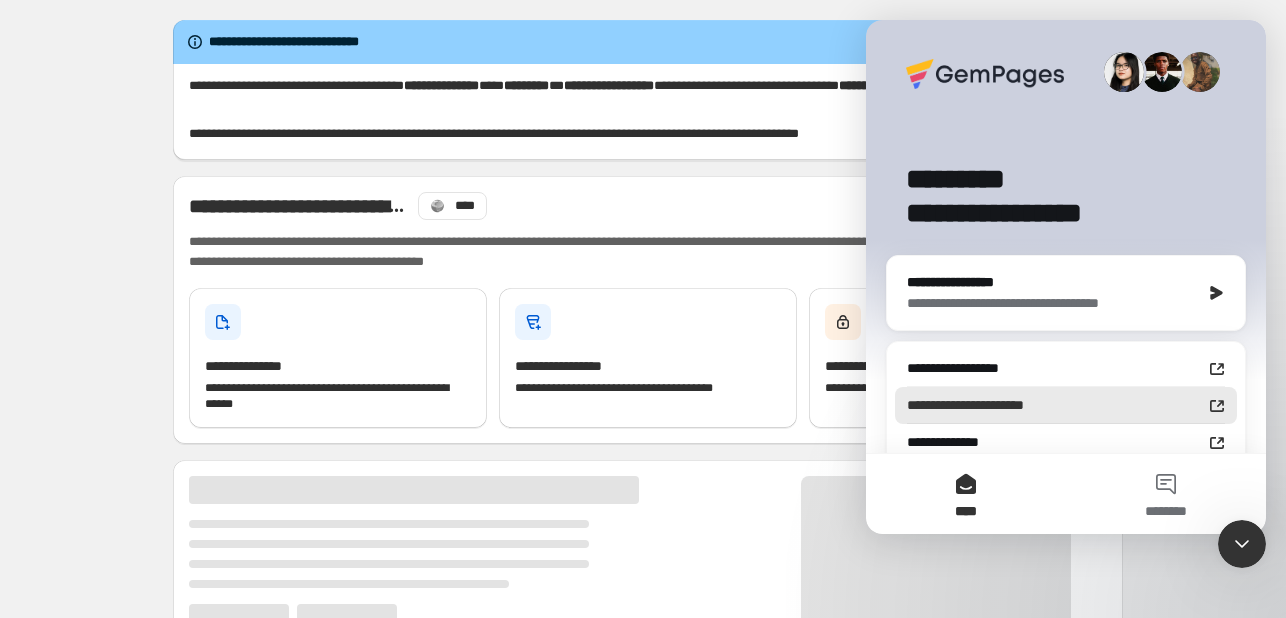 scroll, scrollTop: 0, scrollLeft: 0, axis: both 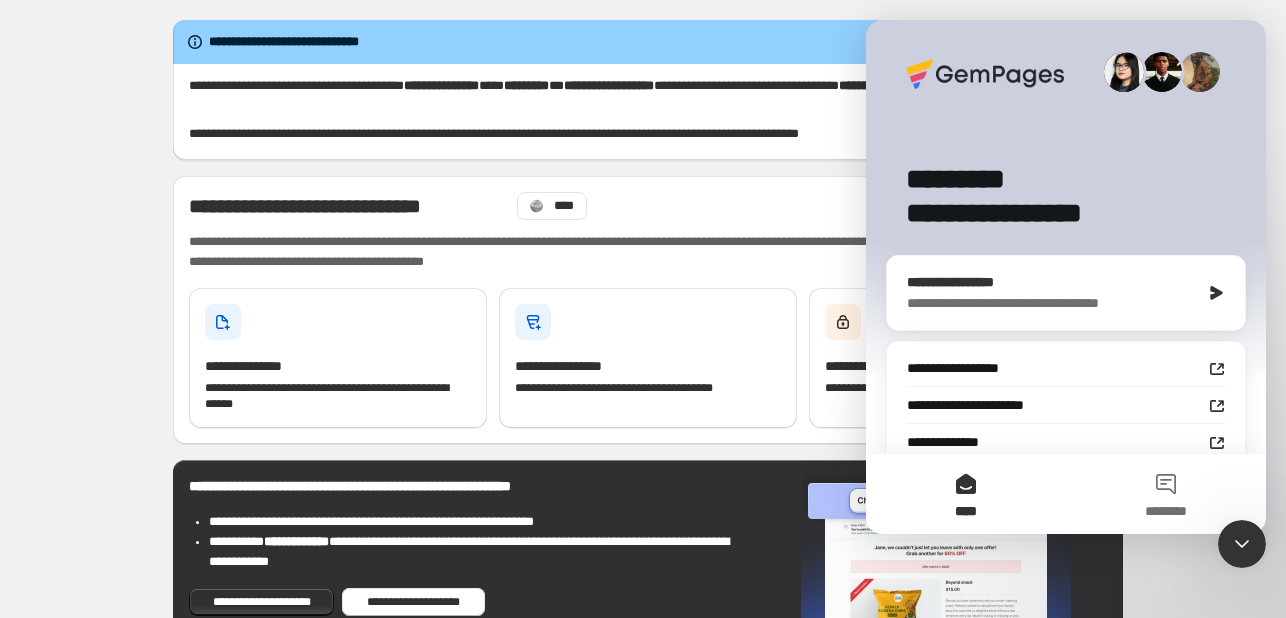 click on "**********" at bounding box center (1066, 293) 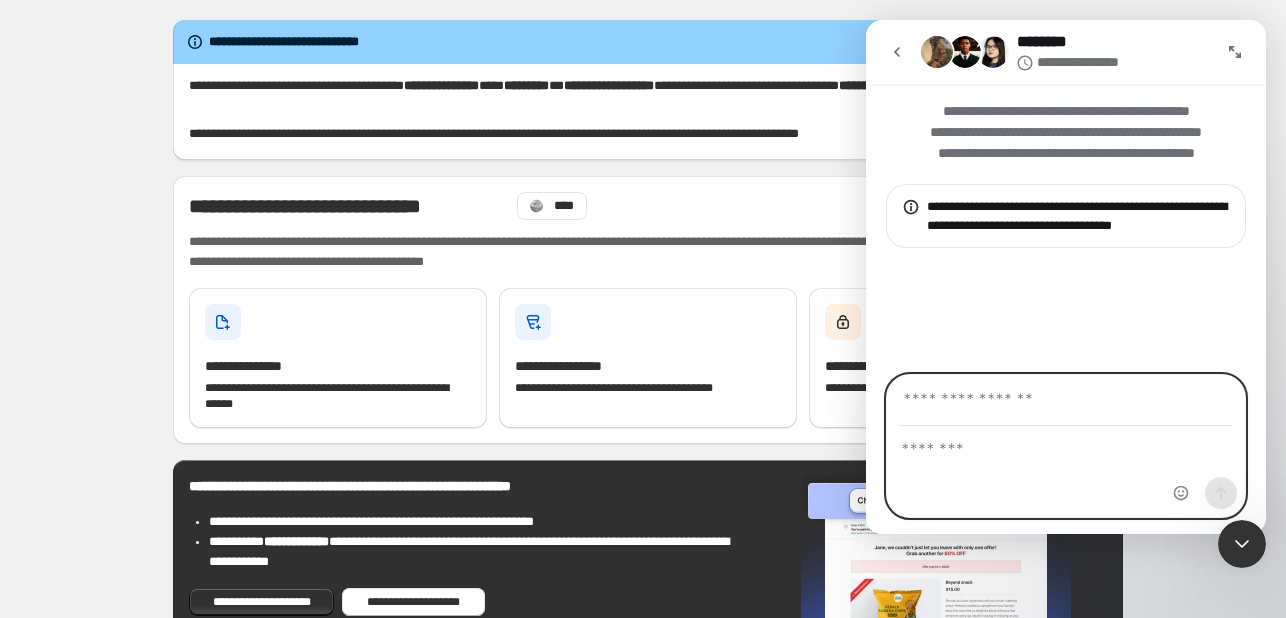 click at bounding box center (1066, 444) 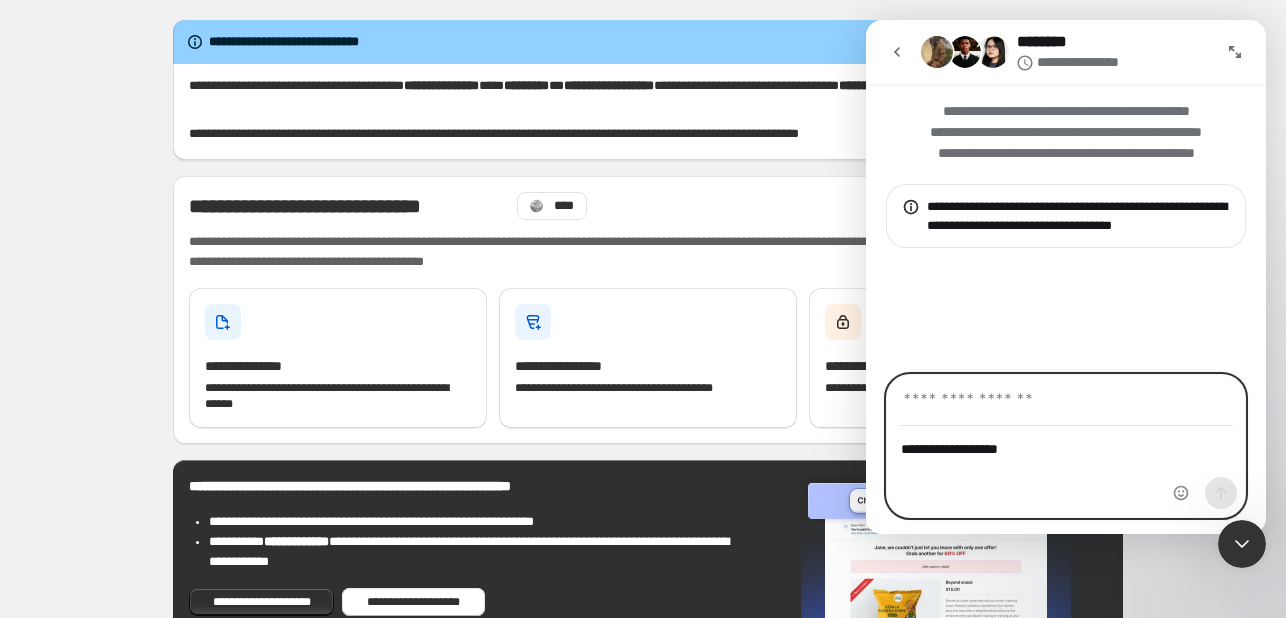 drag, startPoint x: 1026, startPoint y: 453, endPoint x: 791, endPoint y: 460, distance: 235.10423 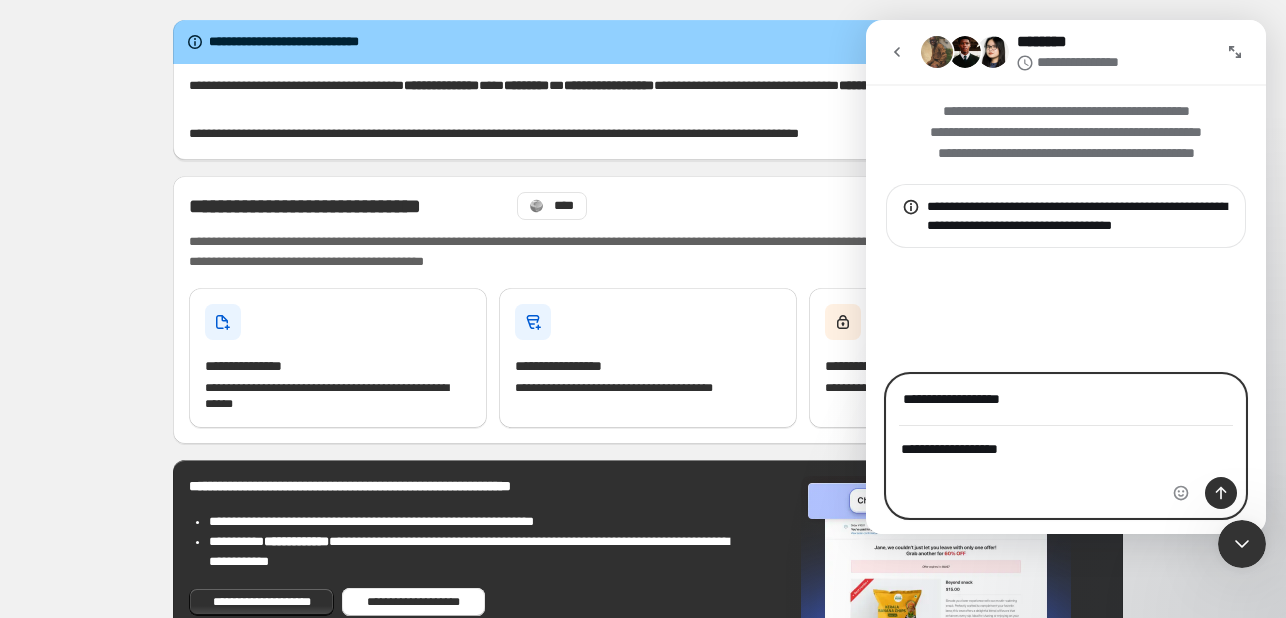 type on "**********" 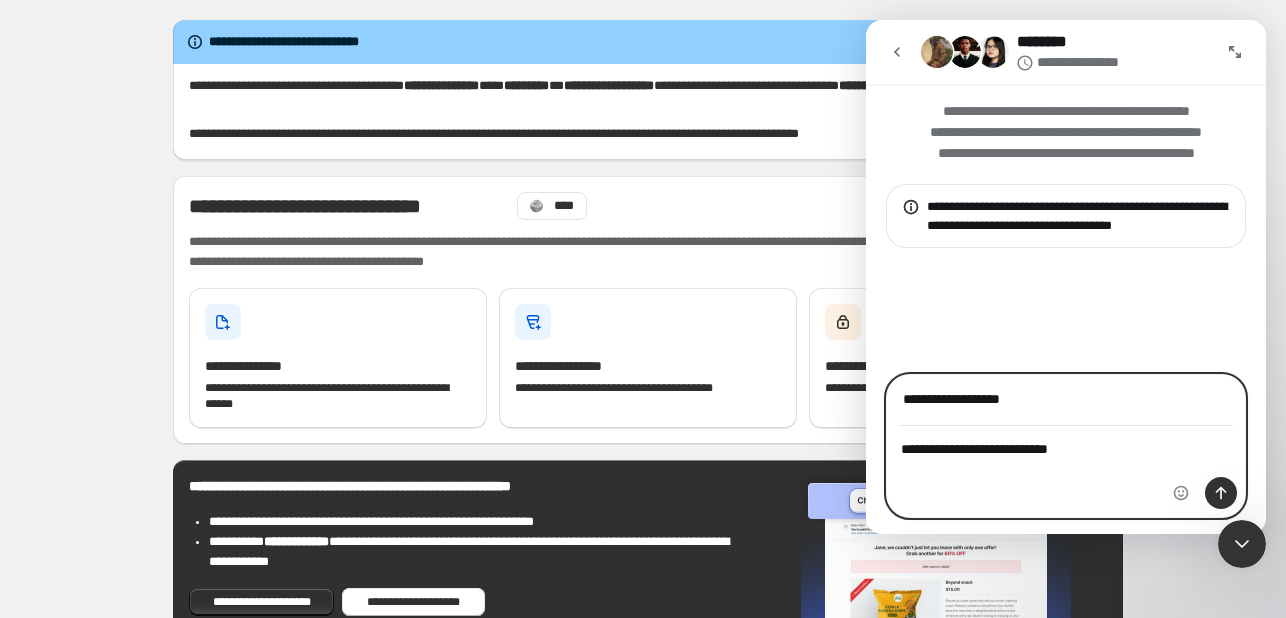 type on "**********" 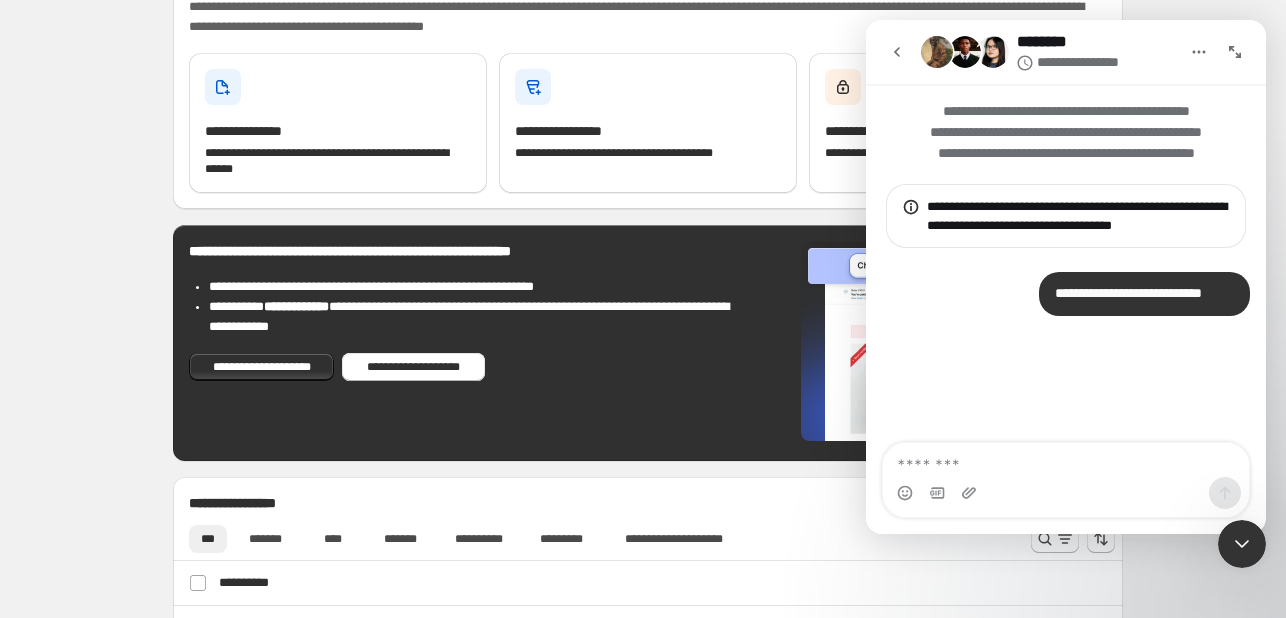 scroll, scrollTop: 400, scrollLeft: 0, axis: vertical 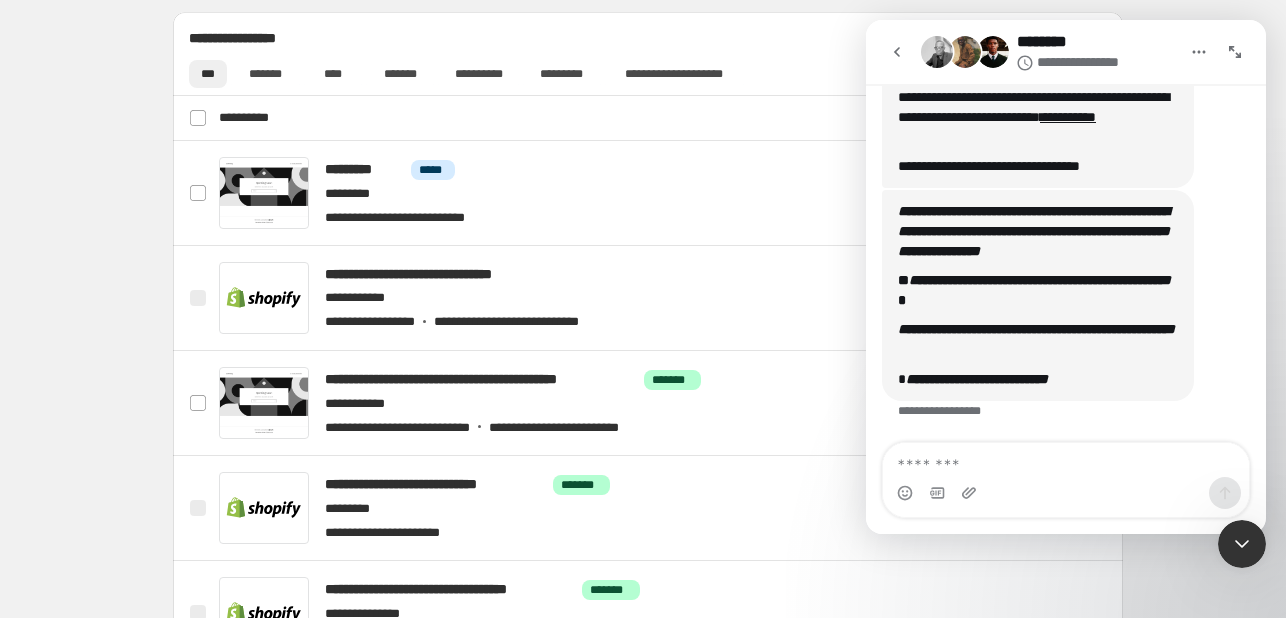 drag, startPoint x: 555, startPoint y: 376, endPoint x: 61, endPoint y: 365, distance: 494.12247 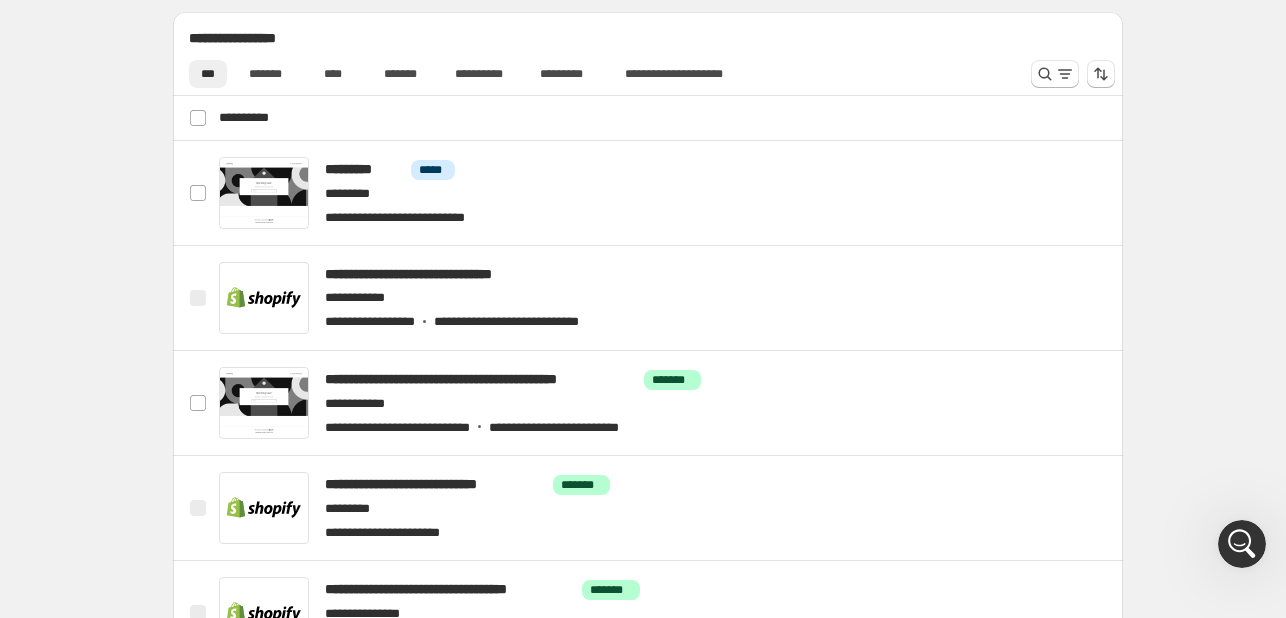 drag, startPoint x: 1234, startPoint y: 551, endPoint x: 1221, endPoint y: 551, distance: 13 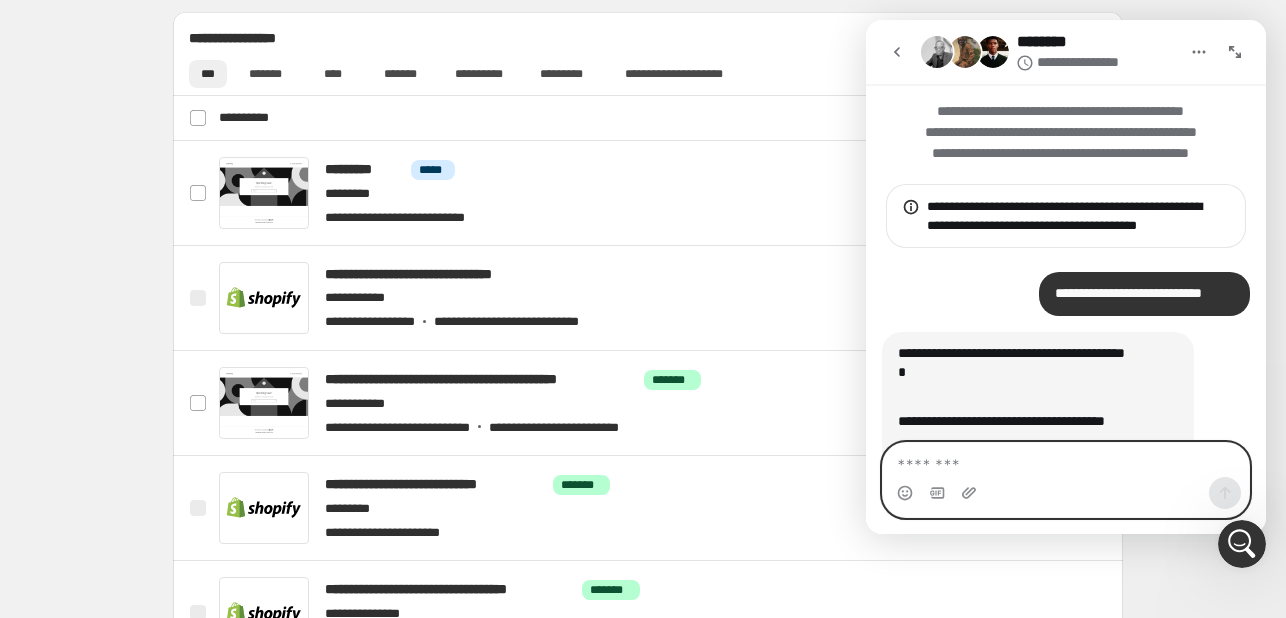 scroll, scrollTop: 0, scrollLeft: 0, axis: both 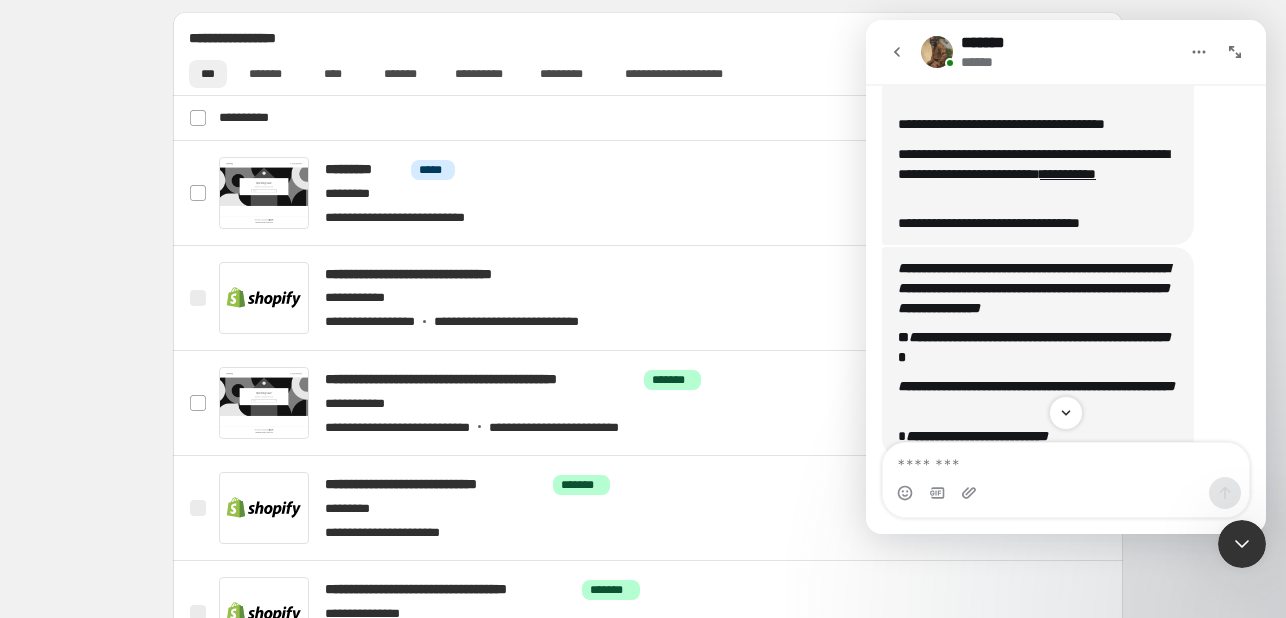 click at bounding box center (937, 52) 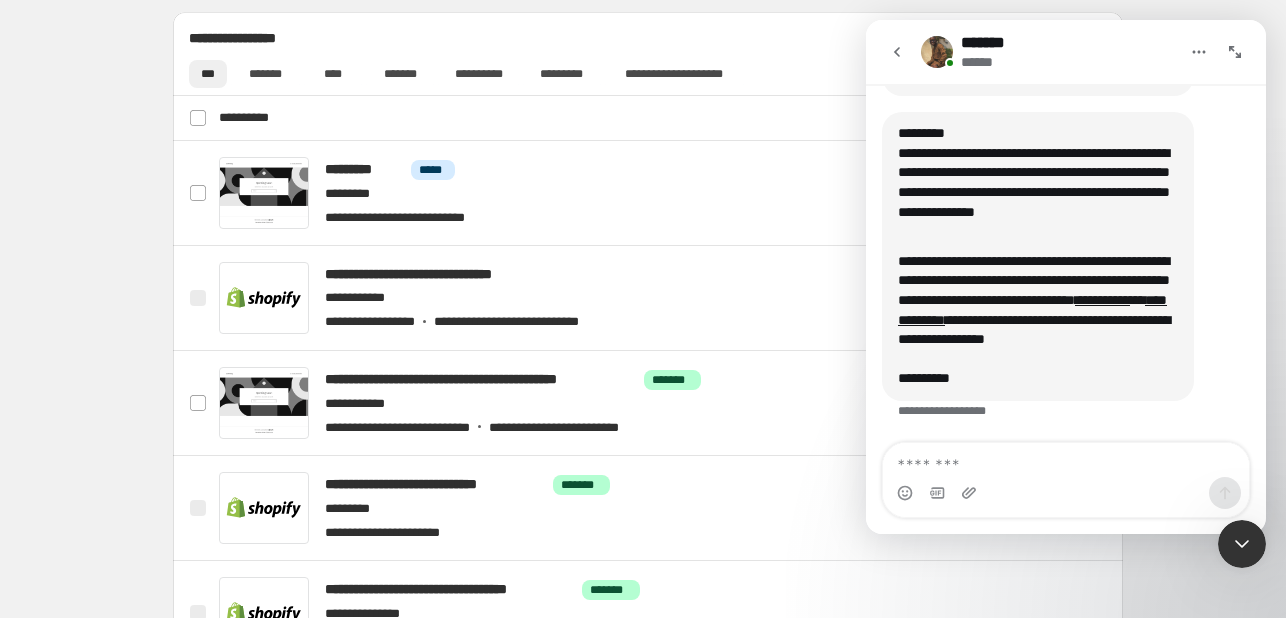click at bounding box center [1066, 493] 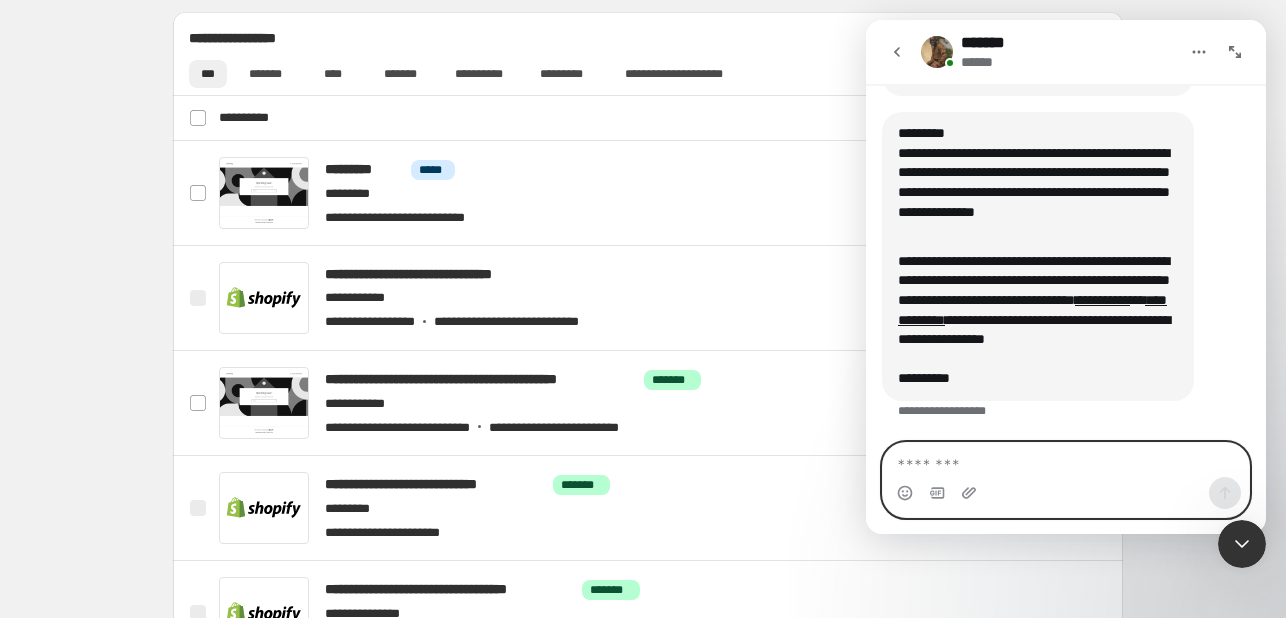 click at bounding box center [1066, 460] 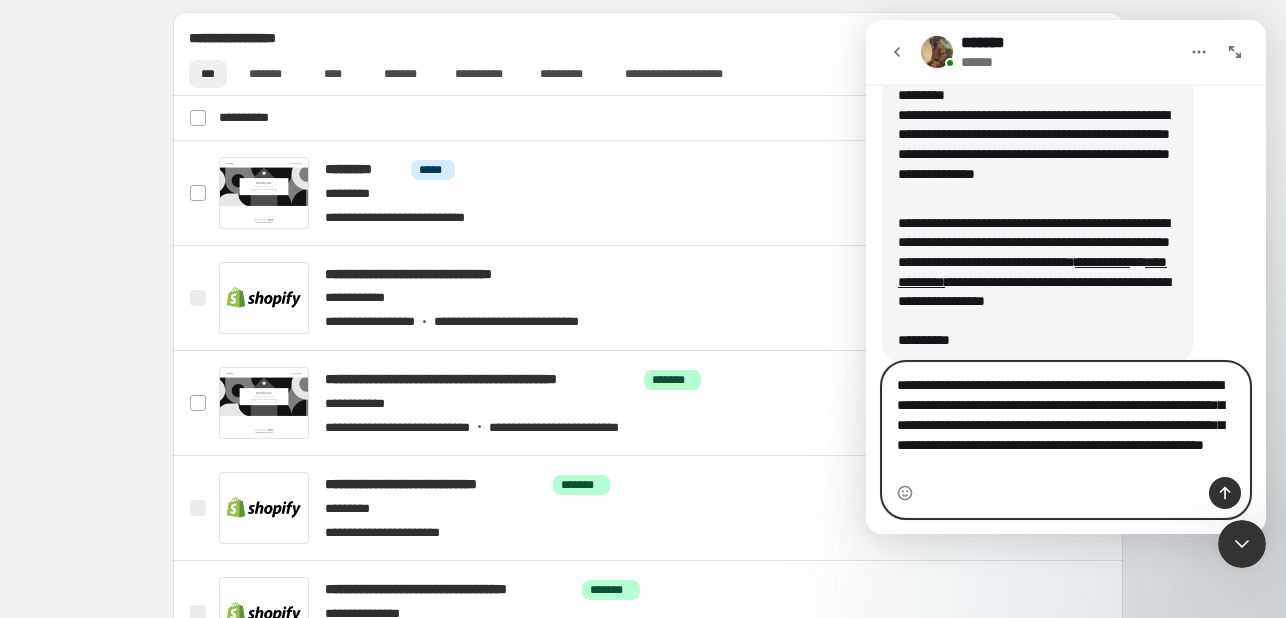 type on "**********" 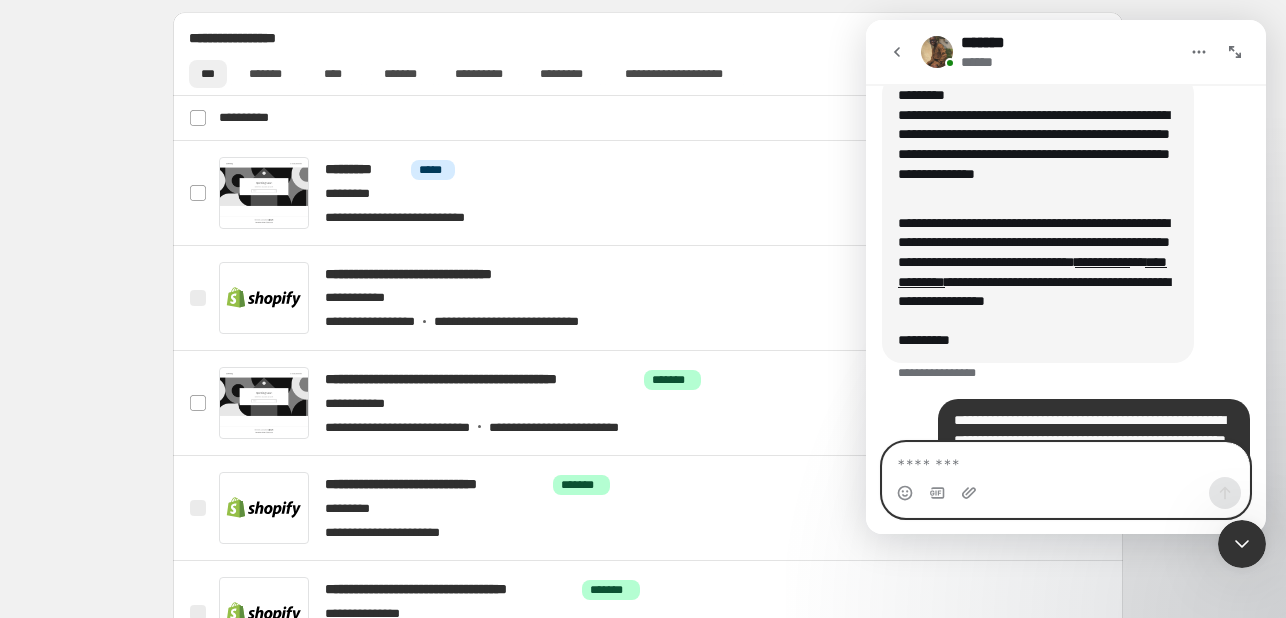 scroll, scrollTop: 855, scrollLeft: 0, axis: vertical 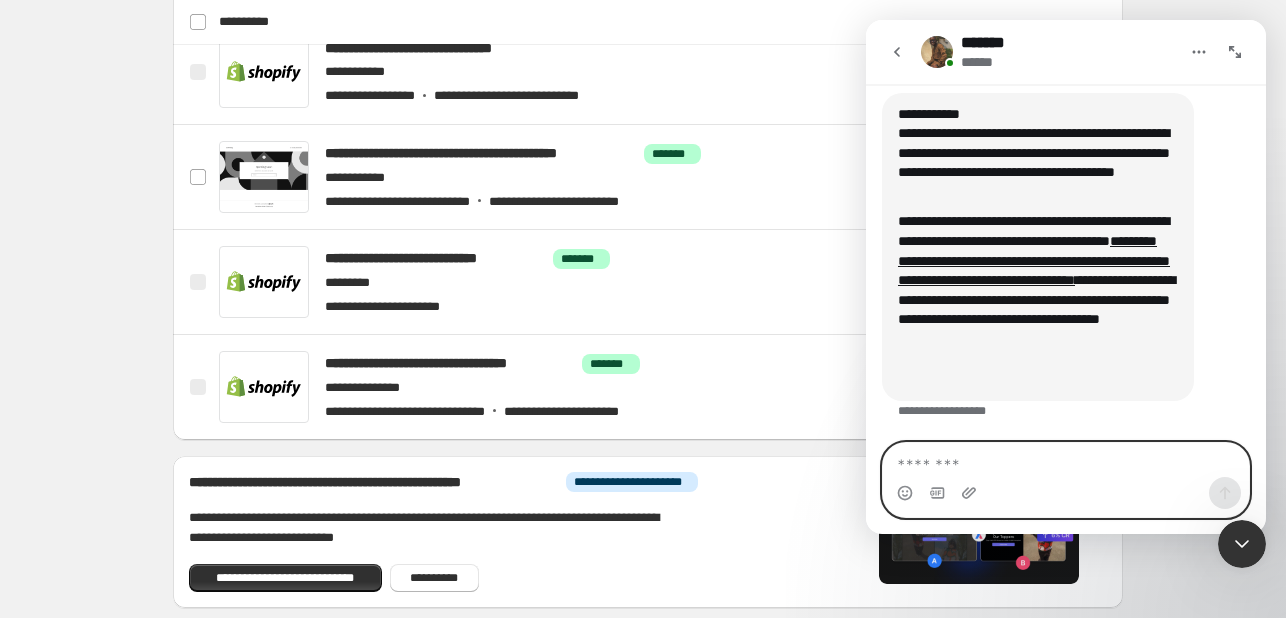 click at bounding box center (1066, 460) 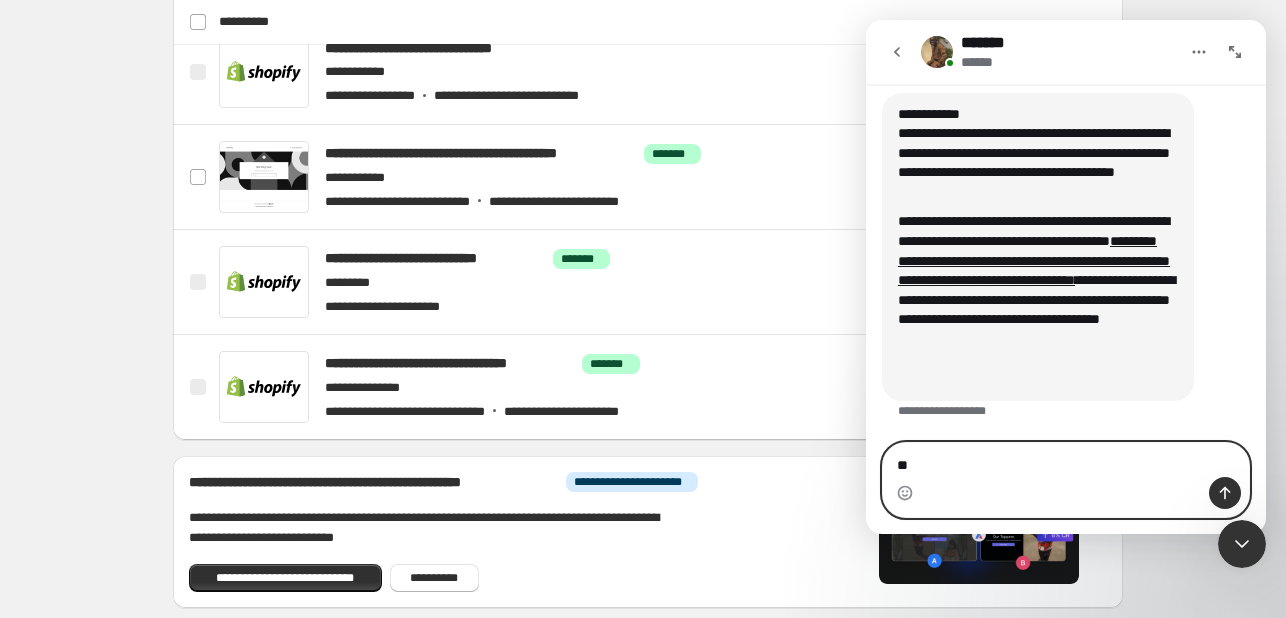type on "***" 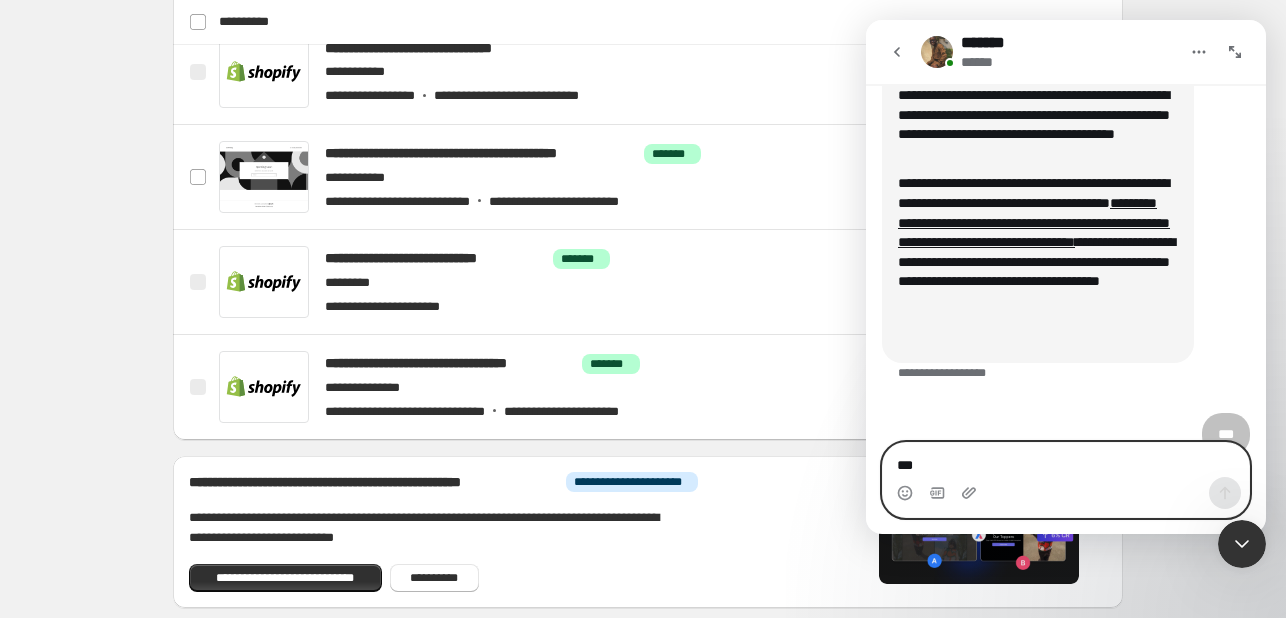 type 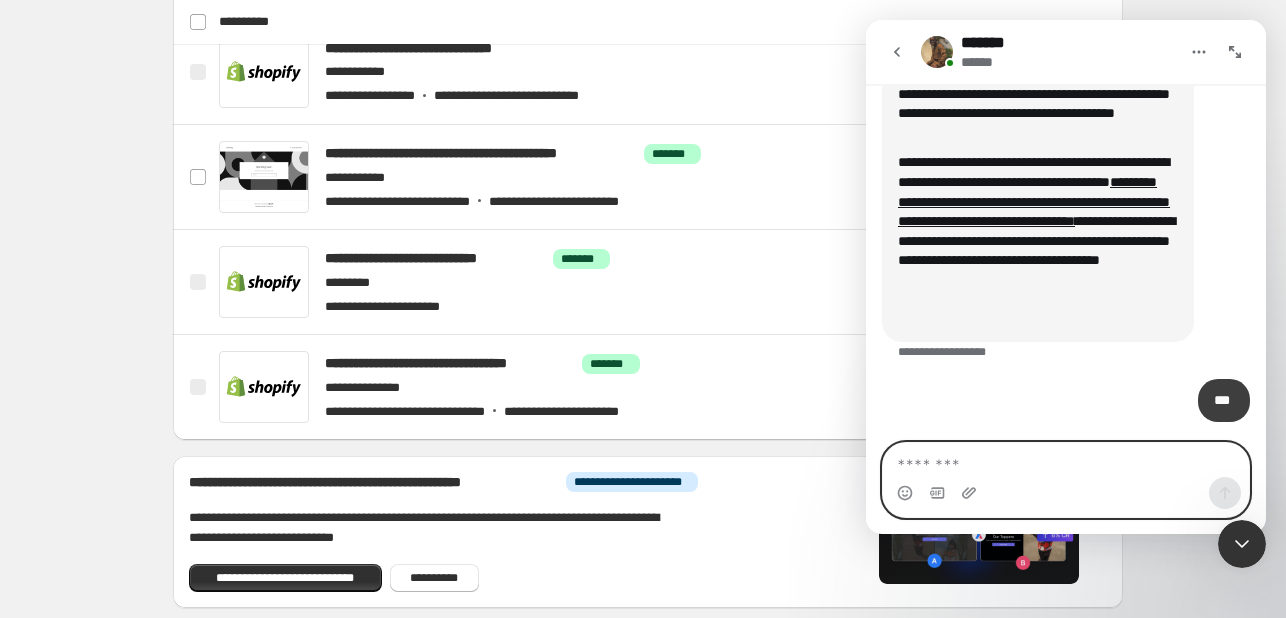 scroll, scrollTop: 1239, scrollLeft: 0, axis: vertical 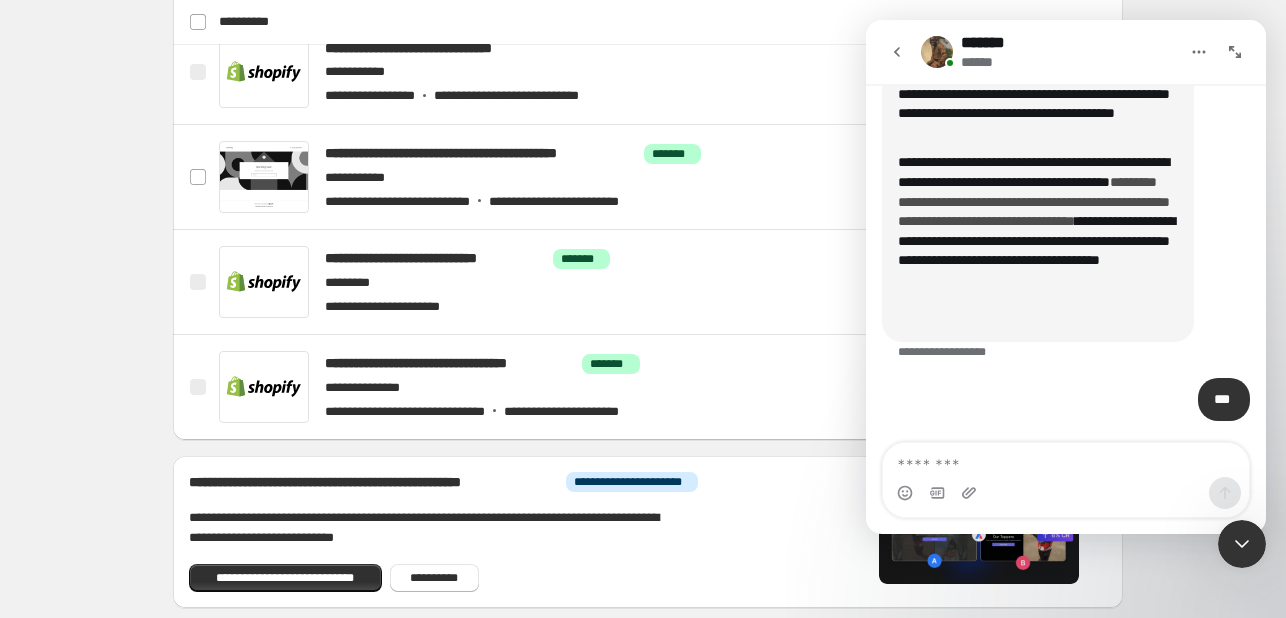 click on "**********" at bounding box center (1034, 201) 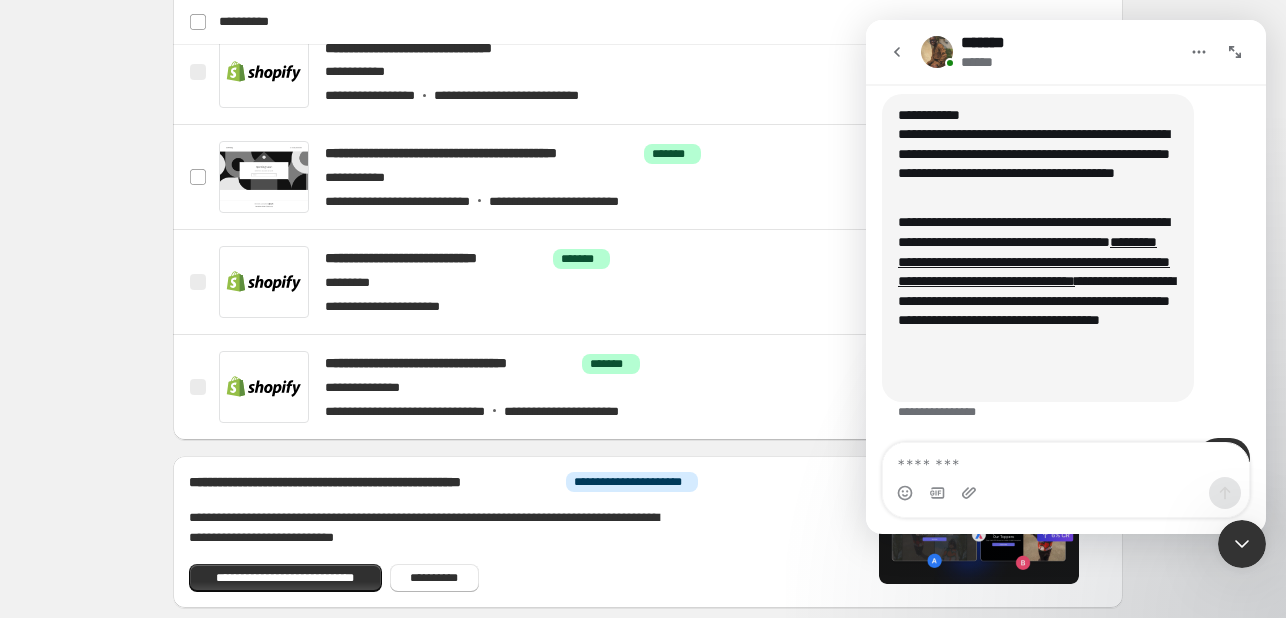 drag, startPoint x: 1038, startPoint y: 36, endPoint x: 1120, endPoint y: 82, distance: 94.02127 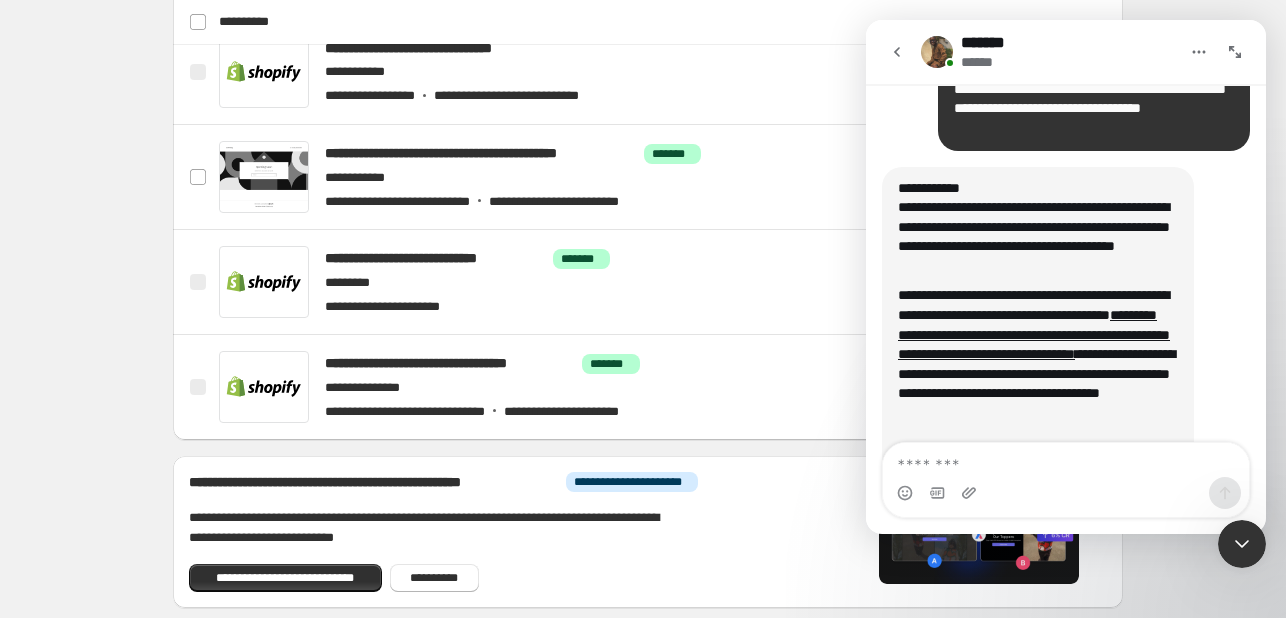 click 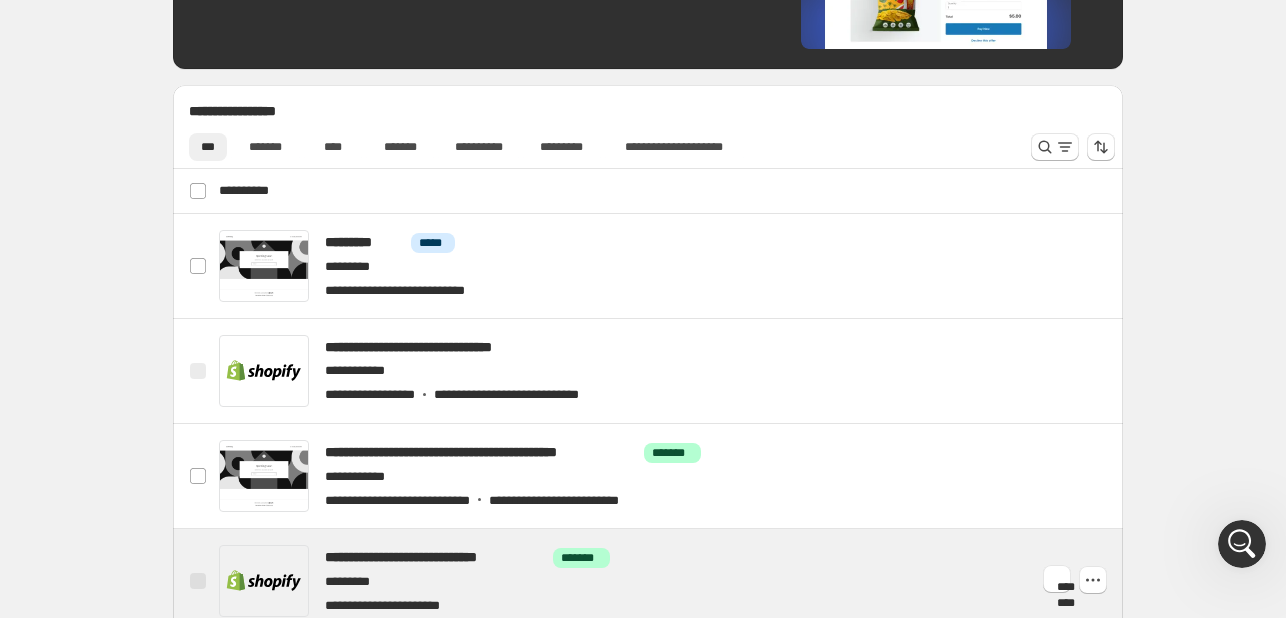 scroll, scrollTop: 626, scrollLeft: 0, axis: vertical 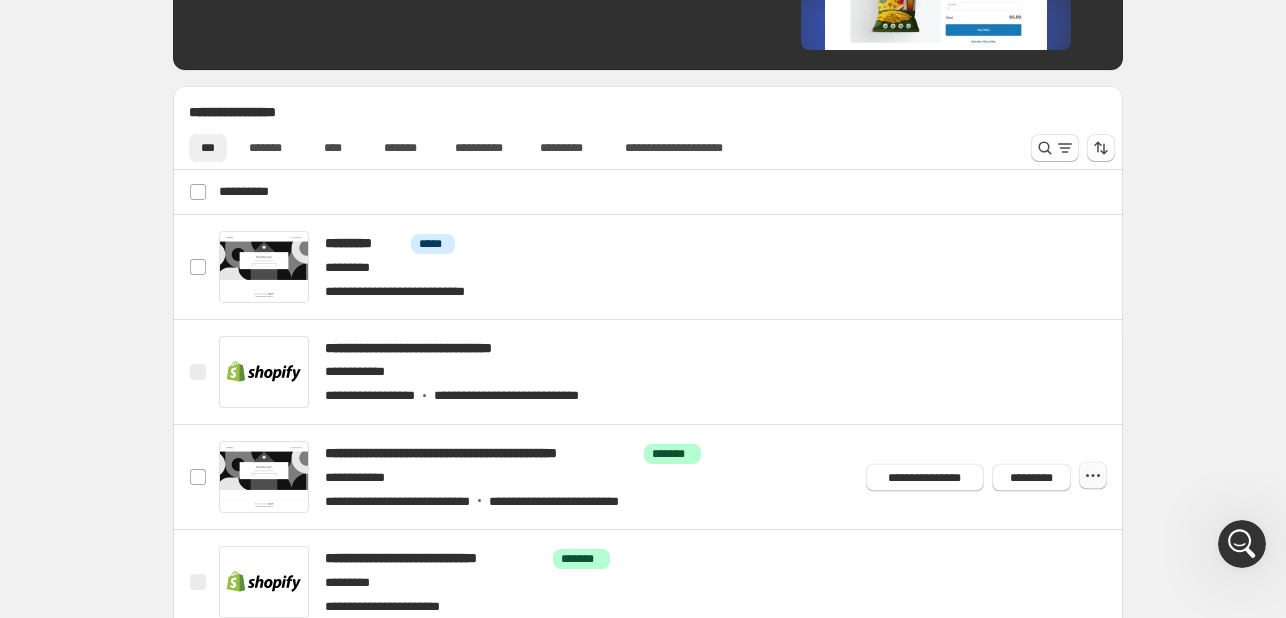 click 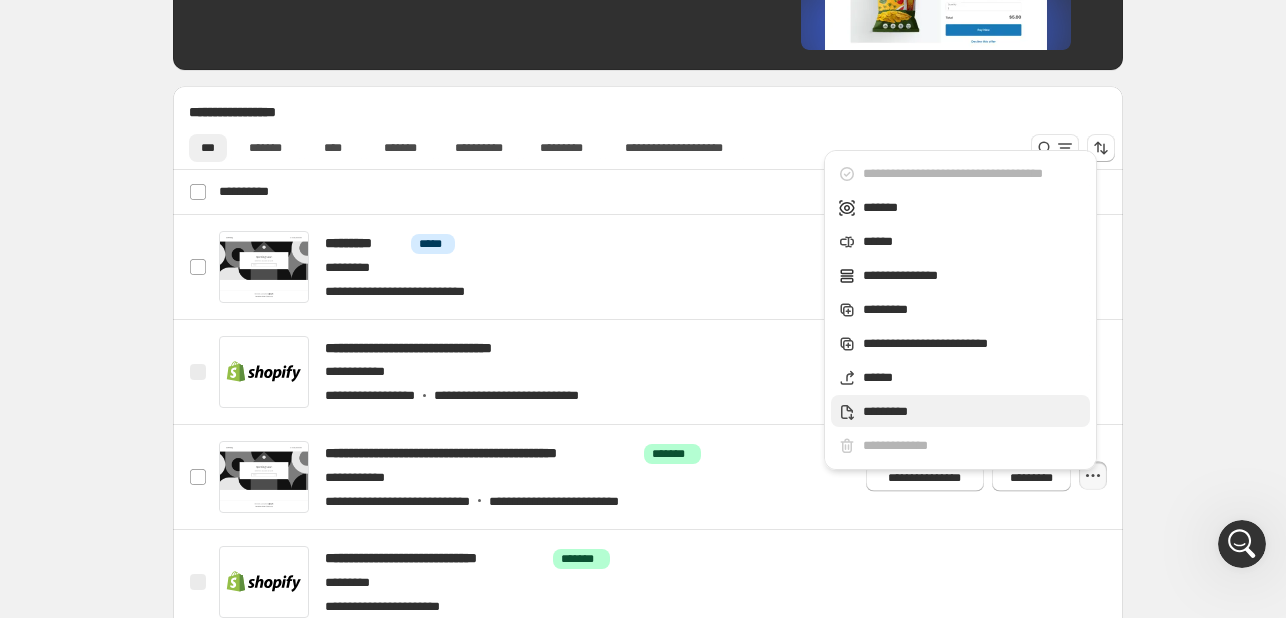 click on "*********" at bounding box center [973, 412] 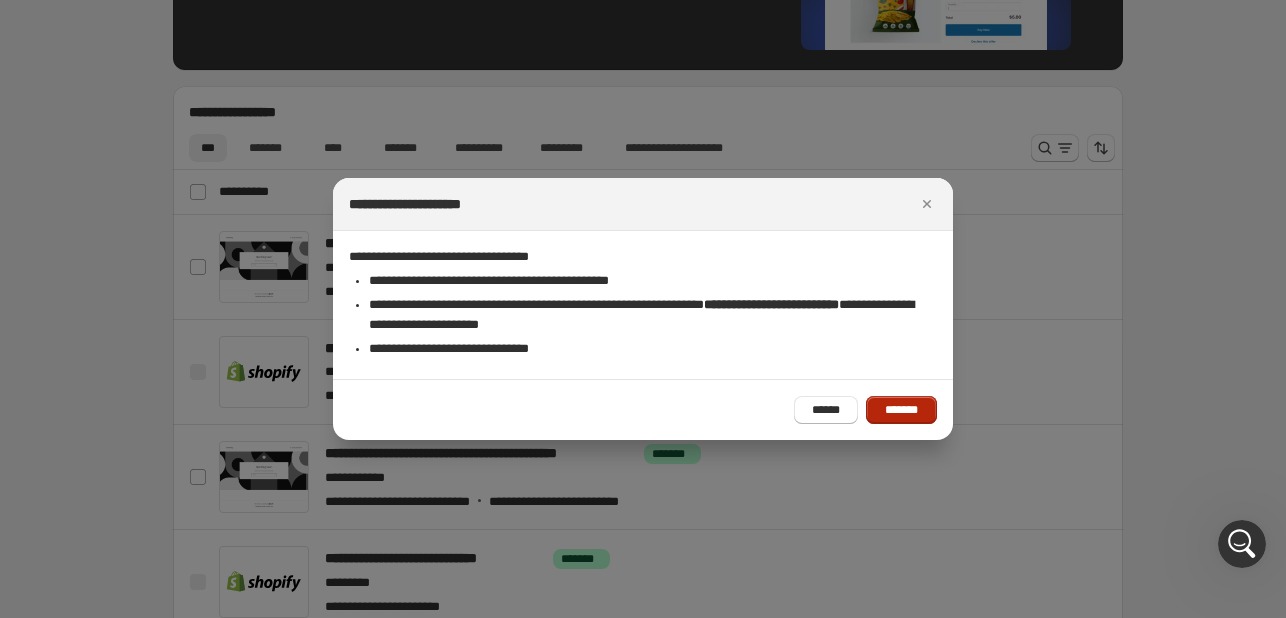 click on "*******" at bounding box center (901, 410) 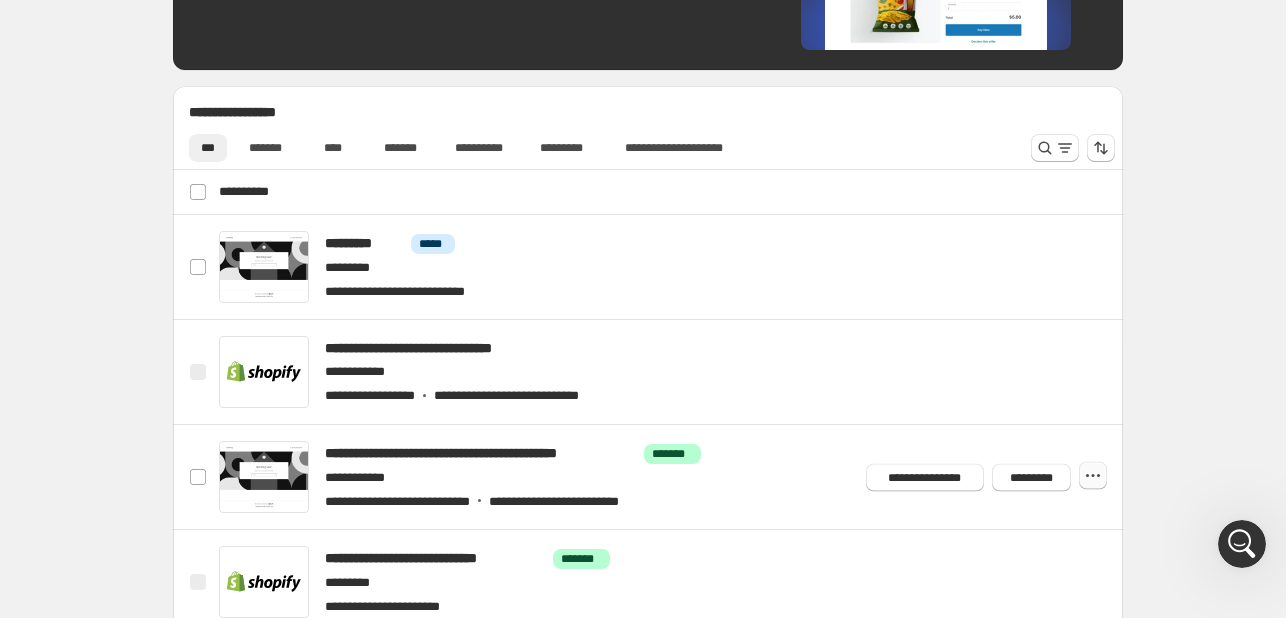 click 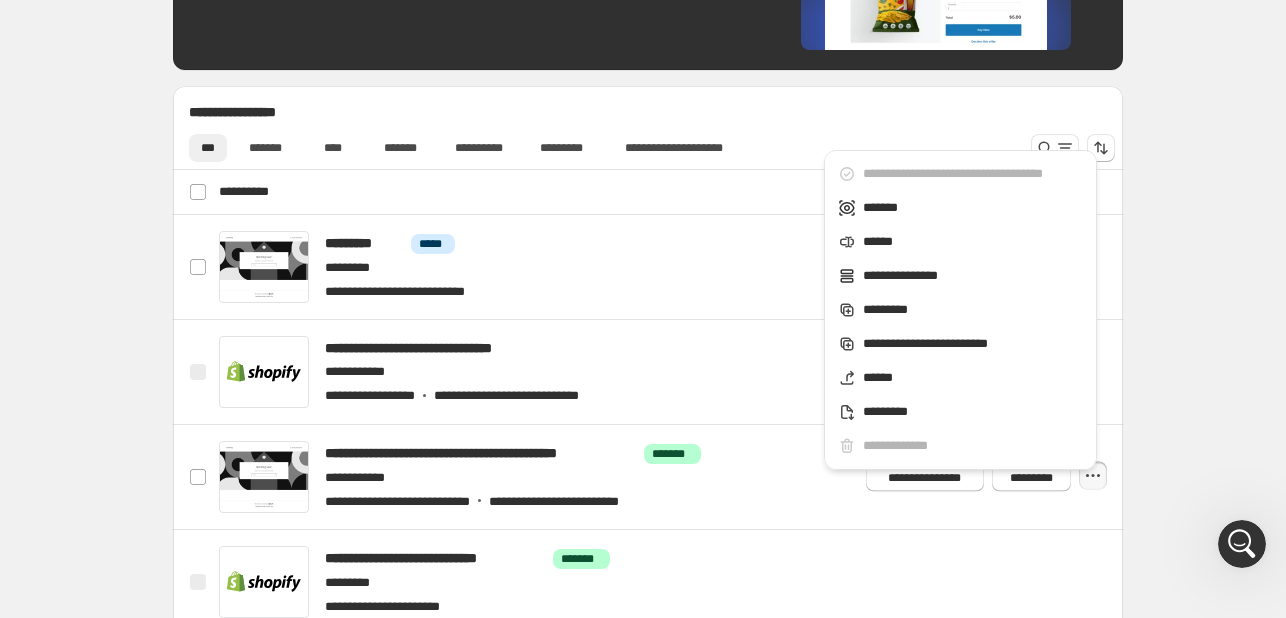 click on "**********" at bounding box center [648, 361] 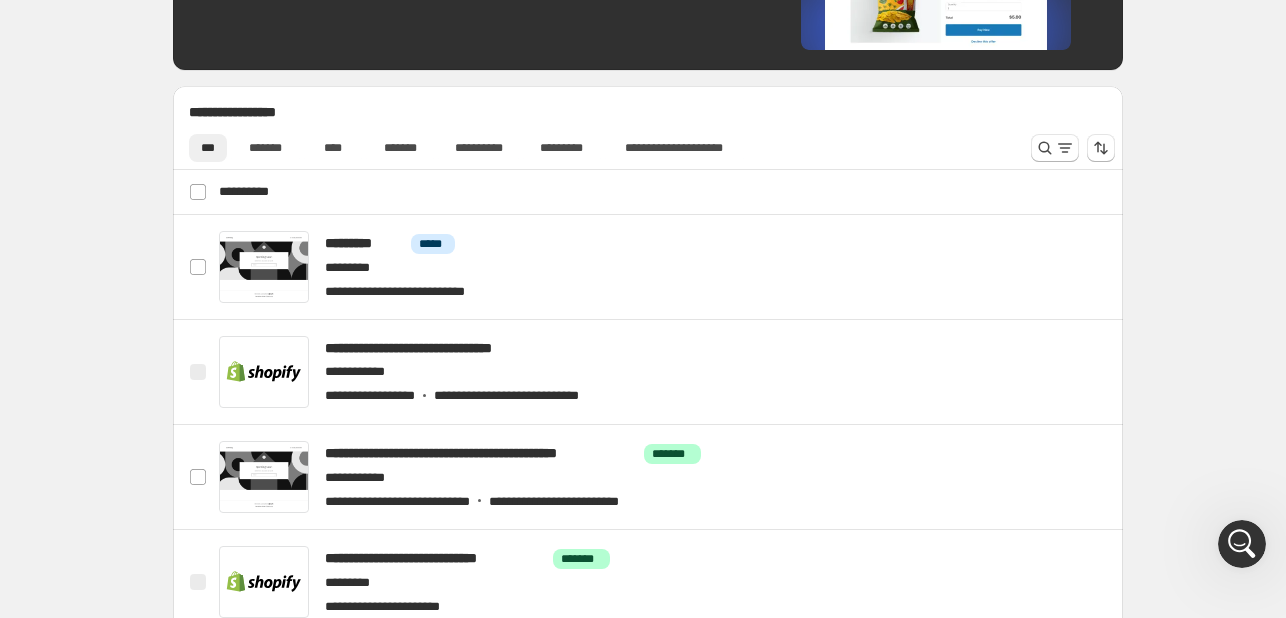 click 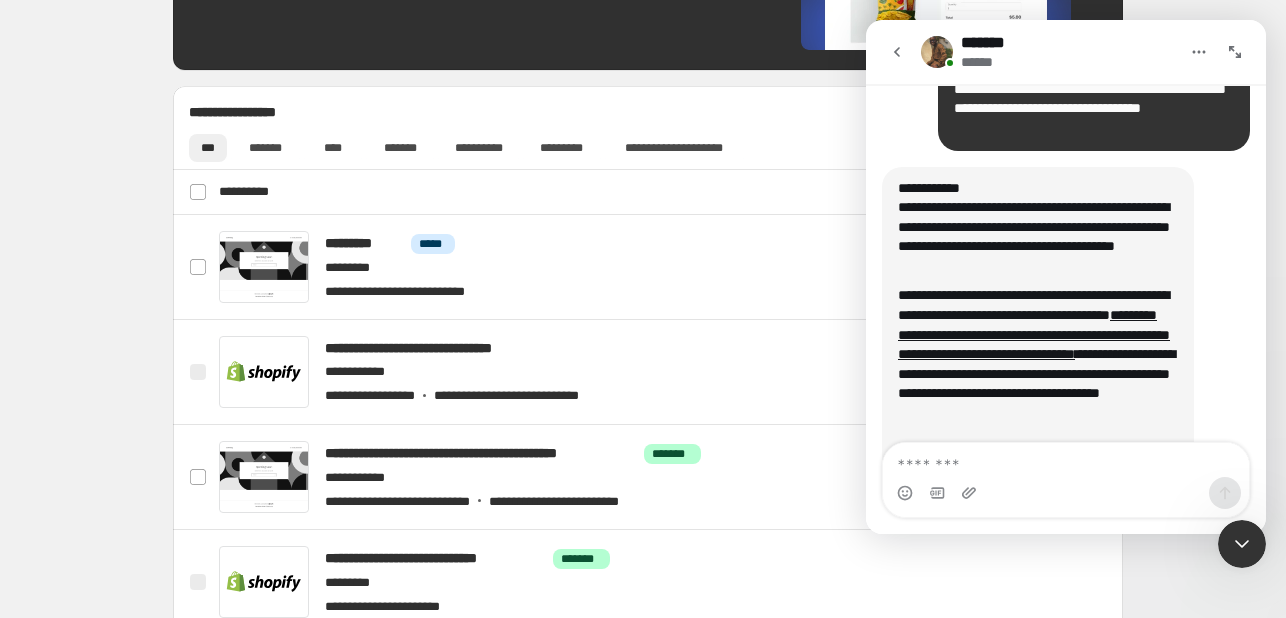 scroll, scrollTop: 1239, scrollLeft: 0, axis: vertical 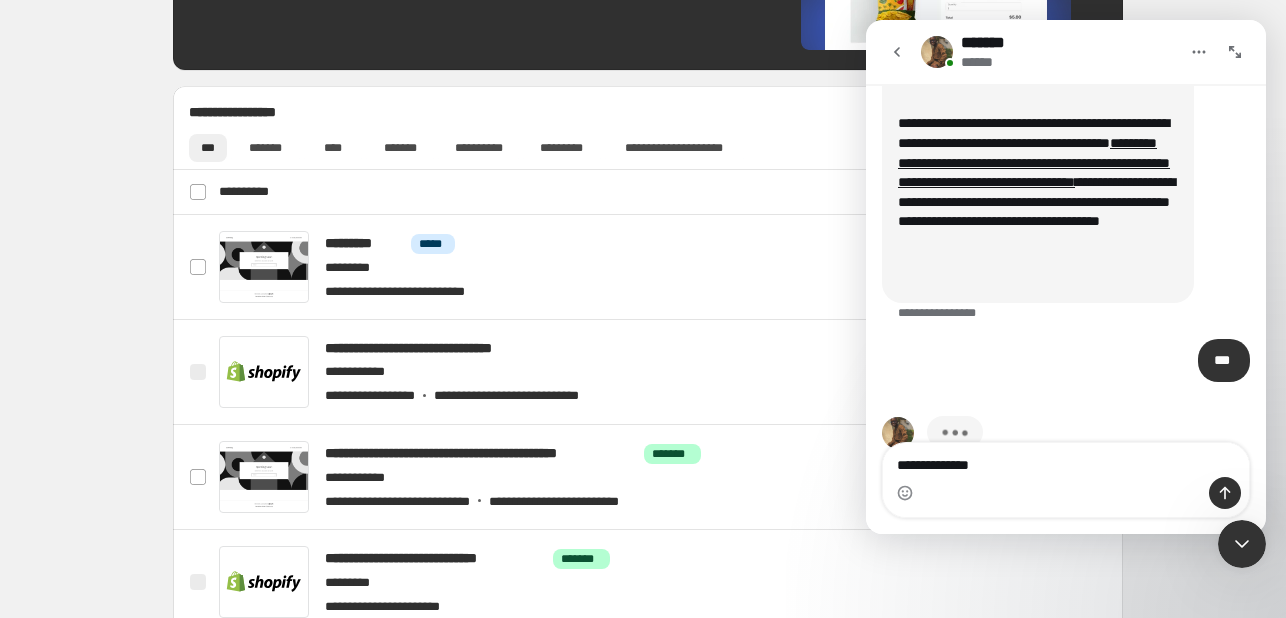 type on "**********" 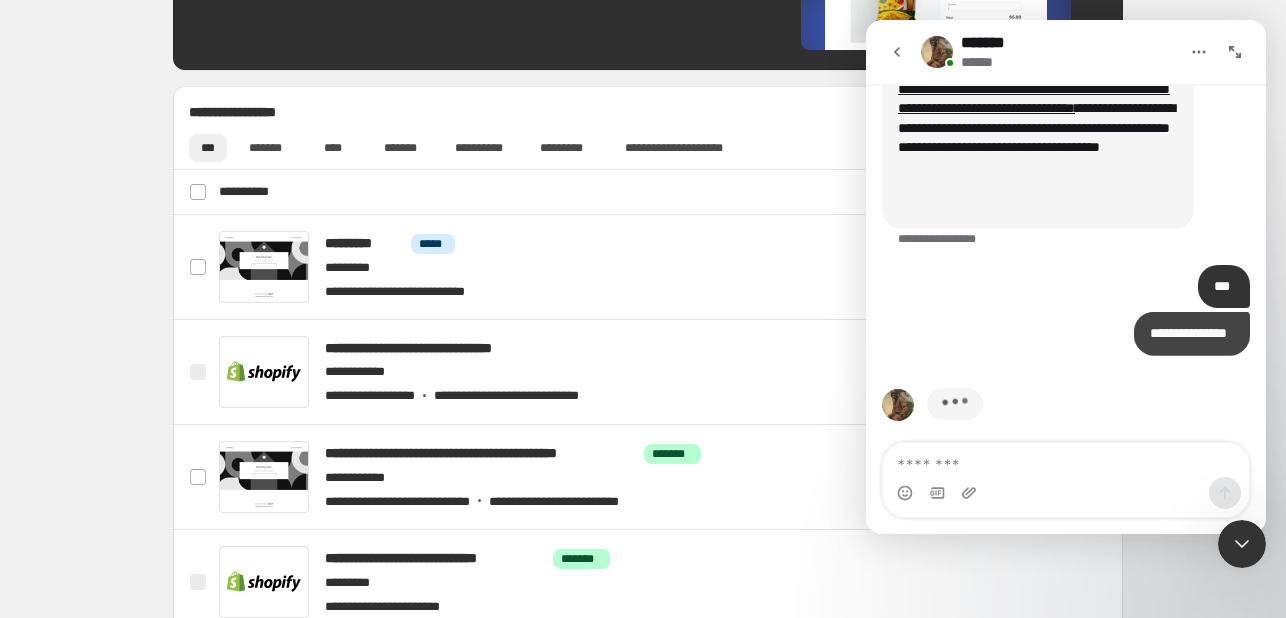 scroll, scrollTop: 1361, scrollLeft: 0, axis: vertical 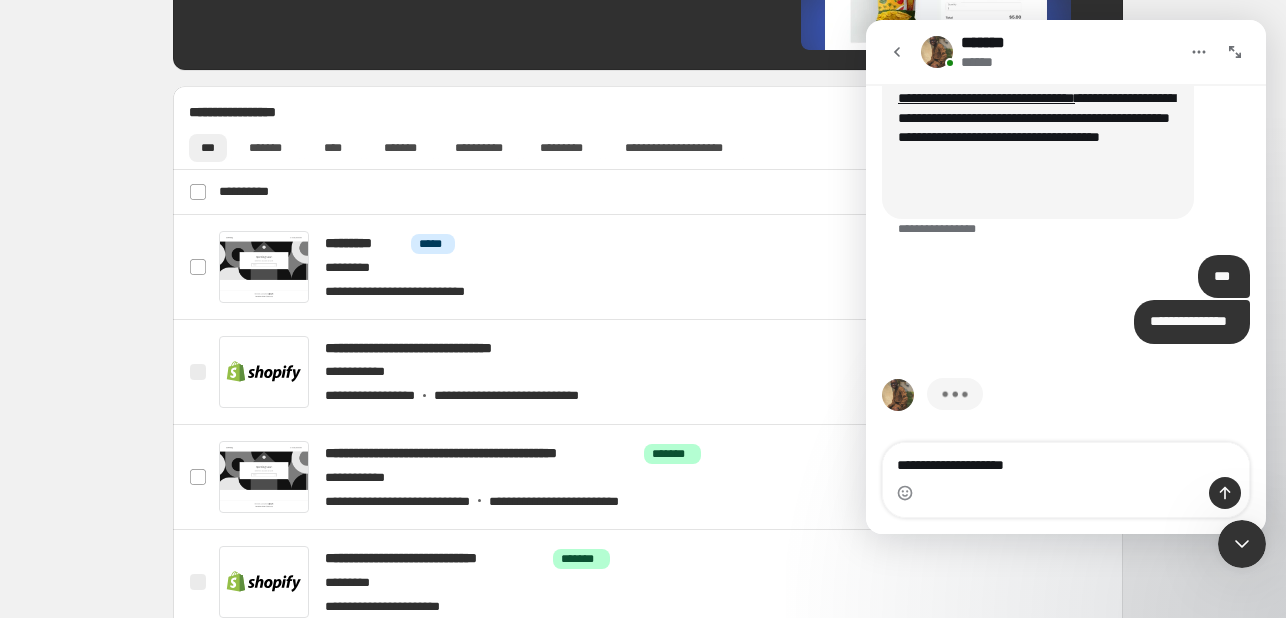 click on "**********" at bounding box center (1066, 460) 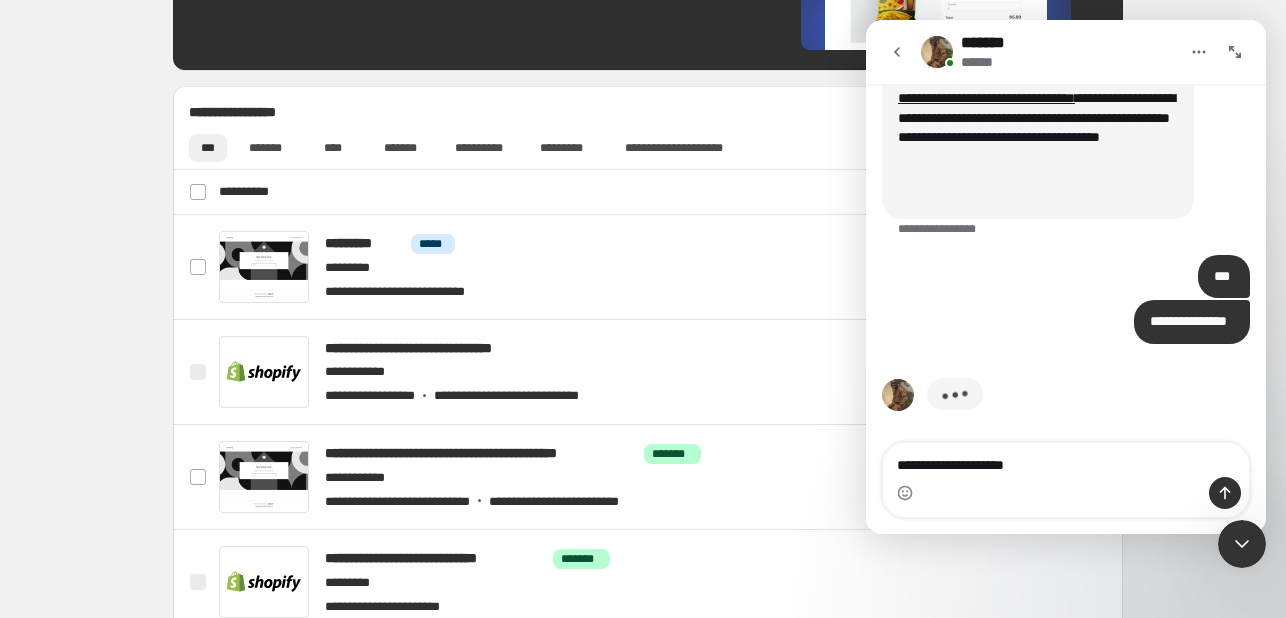 click on "**********" at bounding box center (1066, 460) 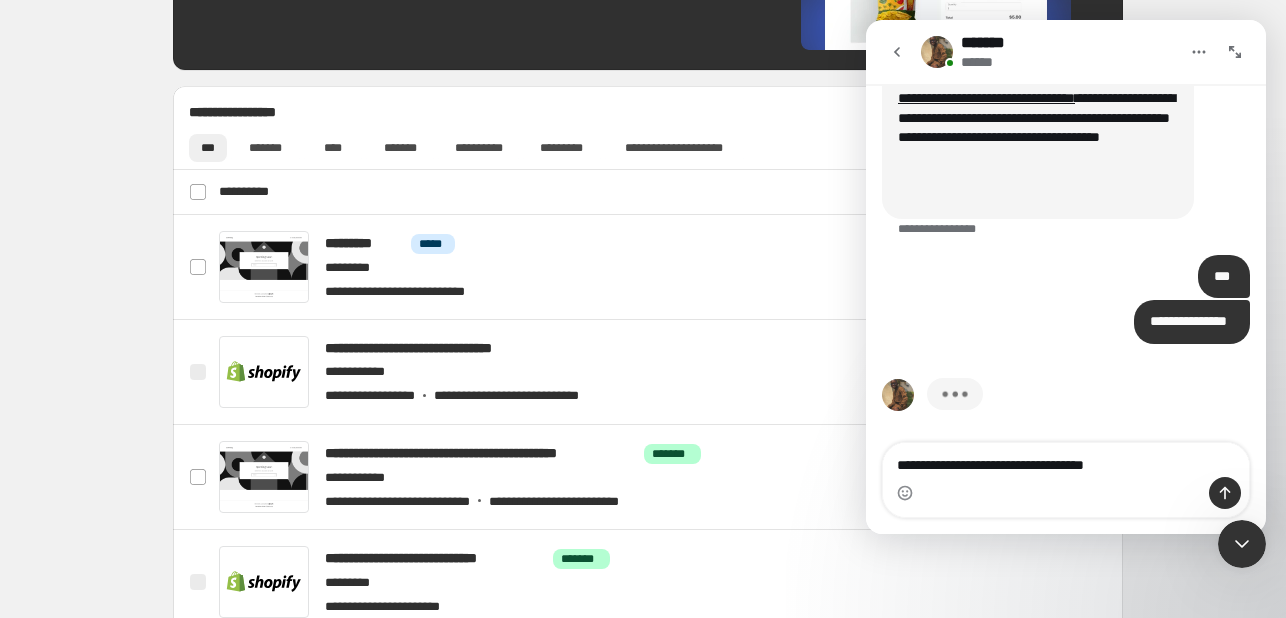 type on "**********" 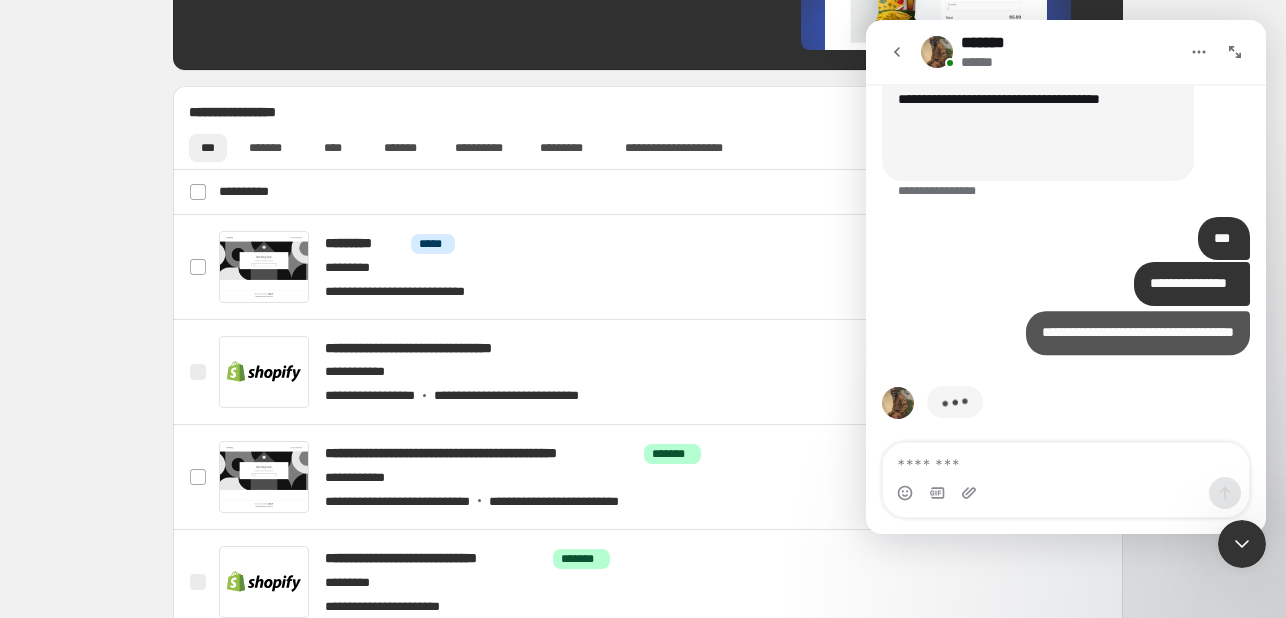scroll, scrollTop: 1407, scrollLeft: 0, axis: vertical 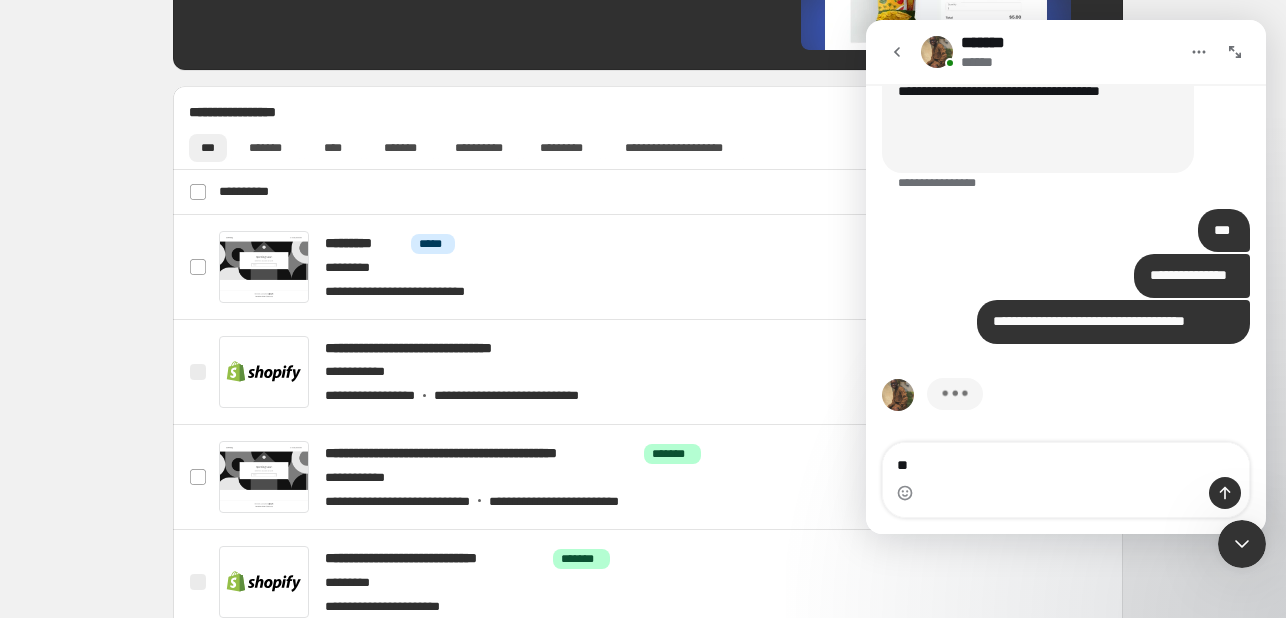 type on "*" 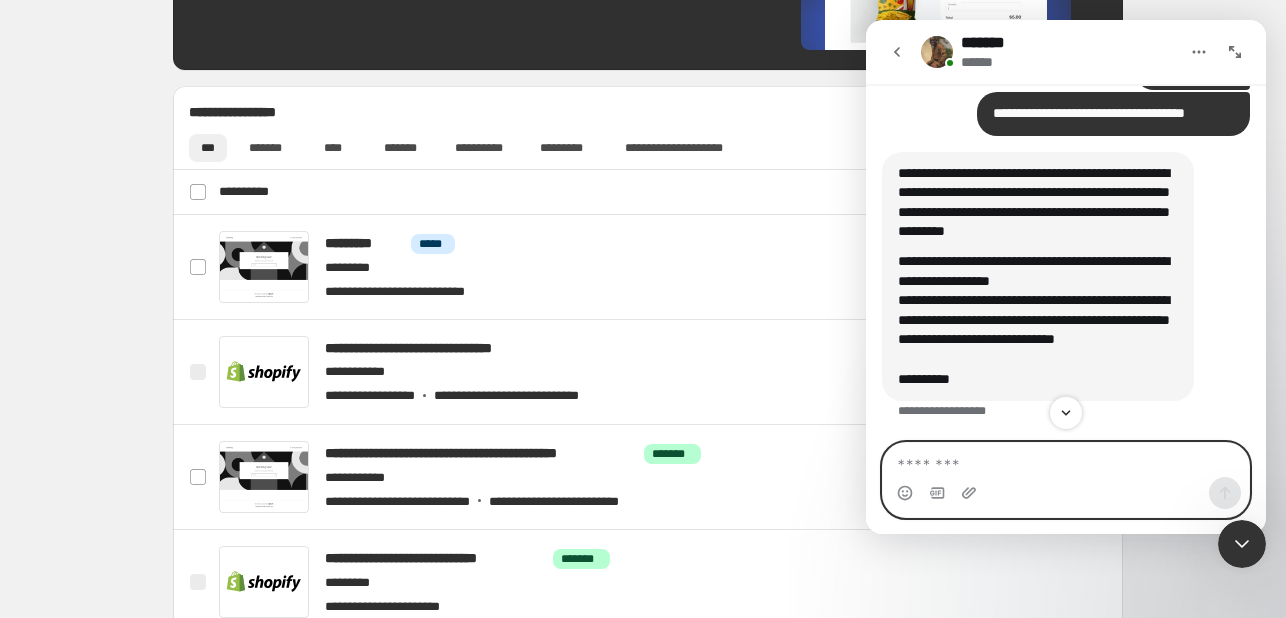 scroll, scrollTop: 1596, scrollLeft: 0, axis: vertical 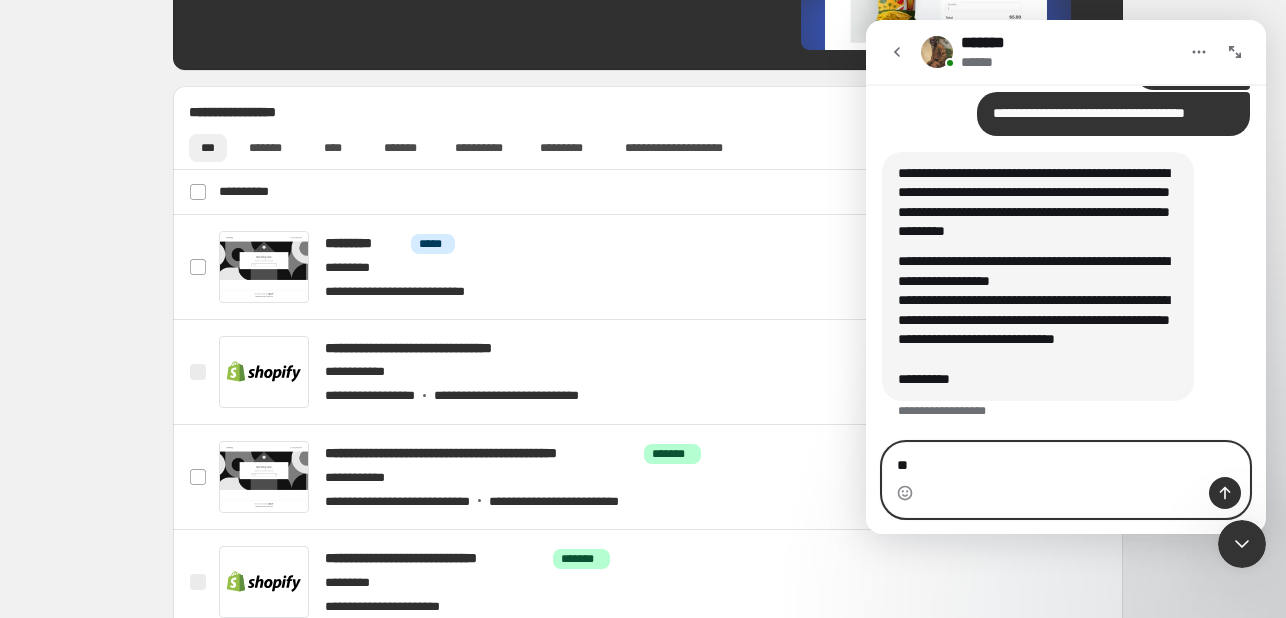 type on "***" 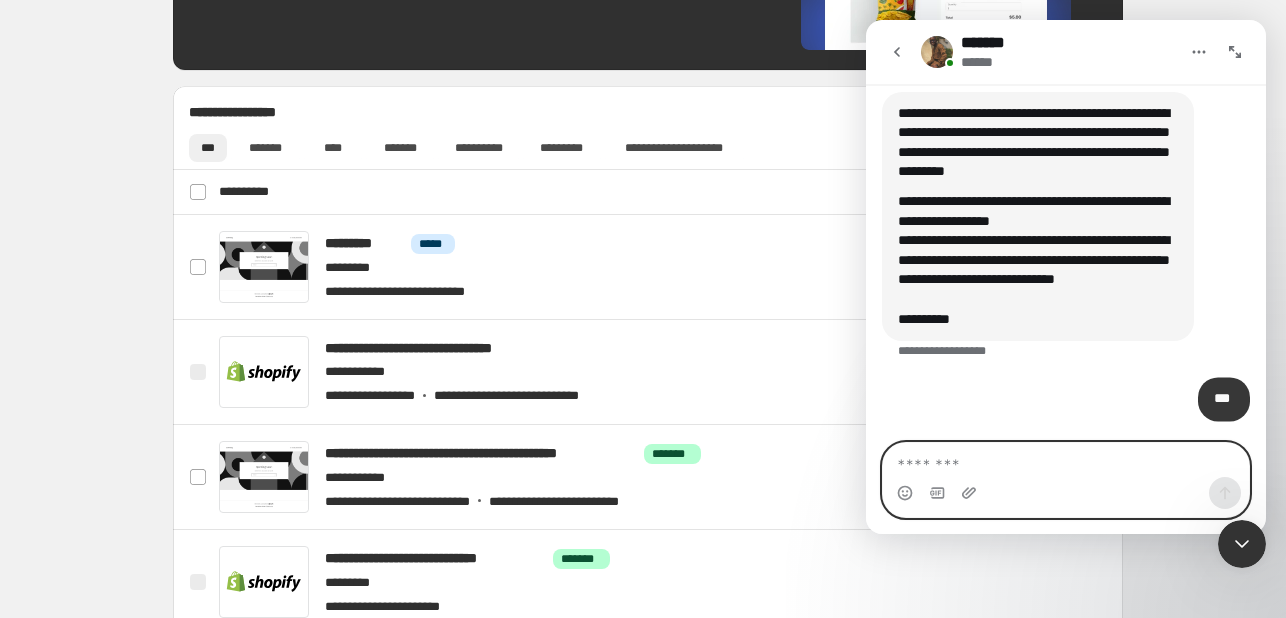 scroll, scrollTop: 1655, scrollLeft: 0, axis: vertical 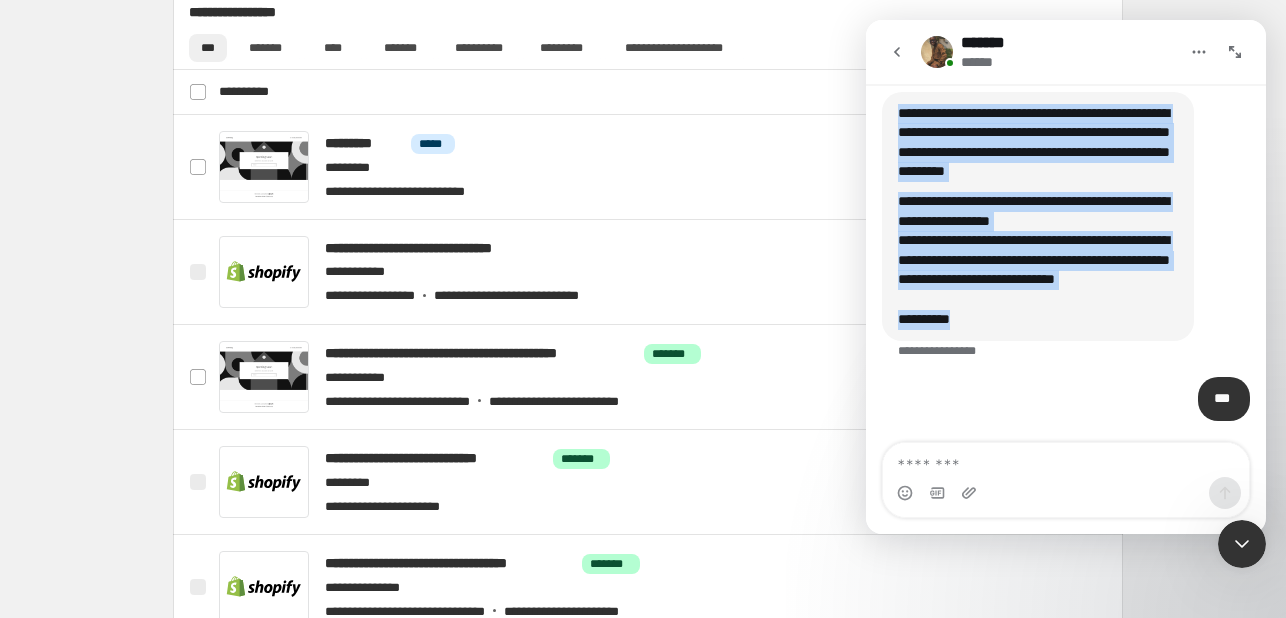drag, startPoint x: 895, startPoint y: 109, endPoint x: 1049, endPoint y: 326, distance: 266.0921 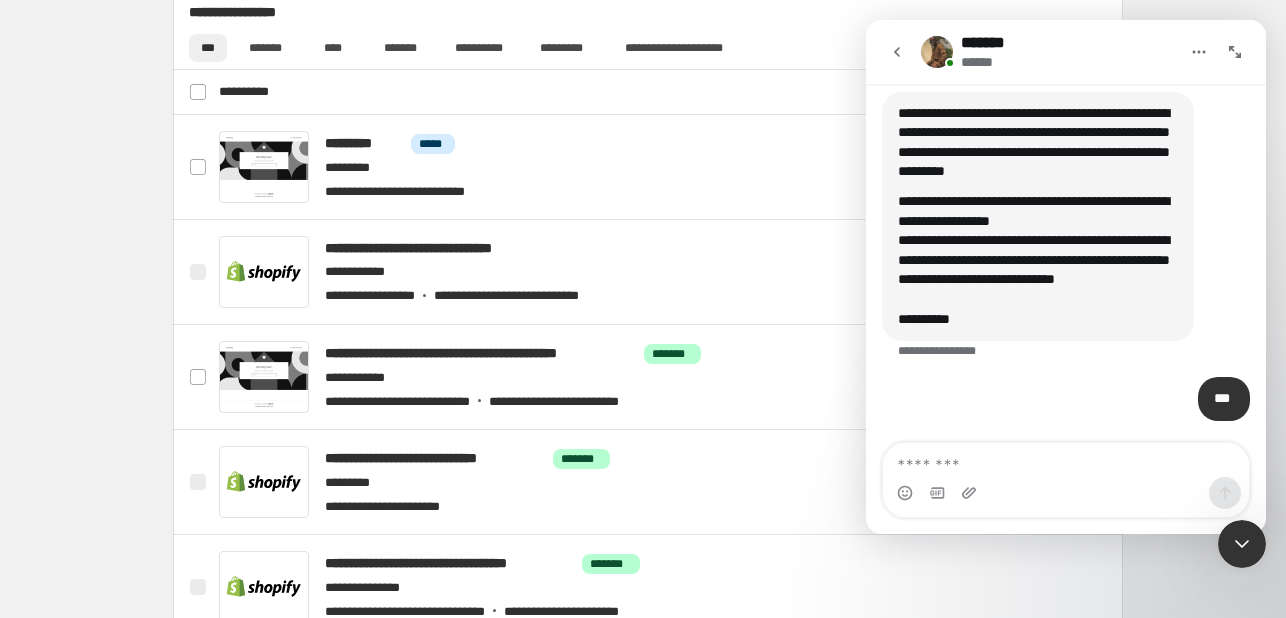 click on "***   *   ********" at bounding box center [1066, 411] 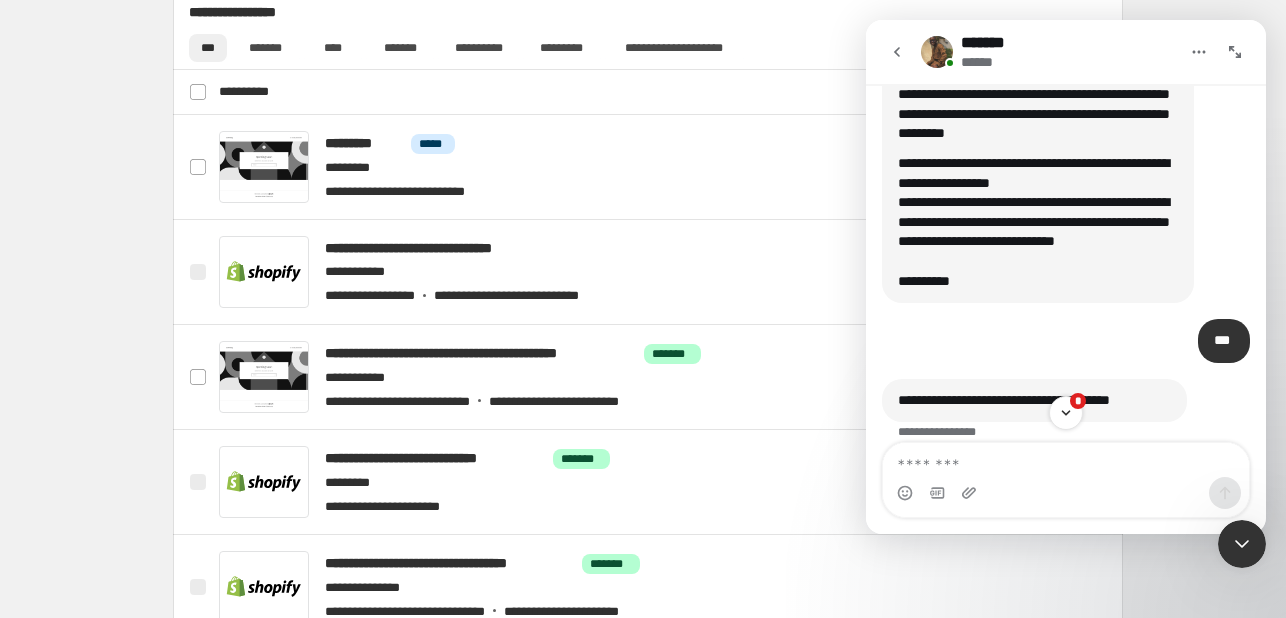scroll, scrollTop: 1715, scrollLeft: 0, axis: vertical 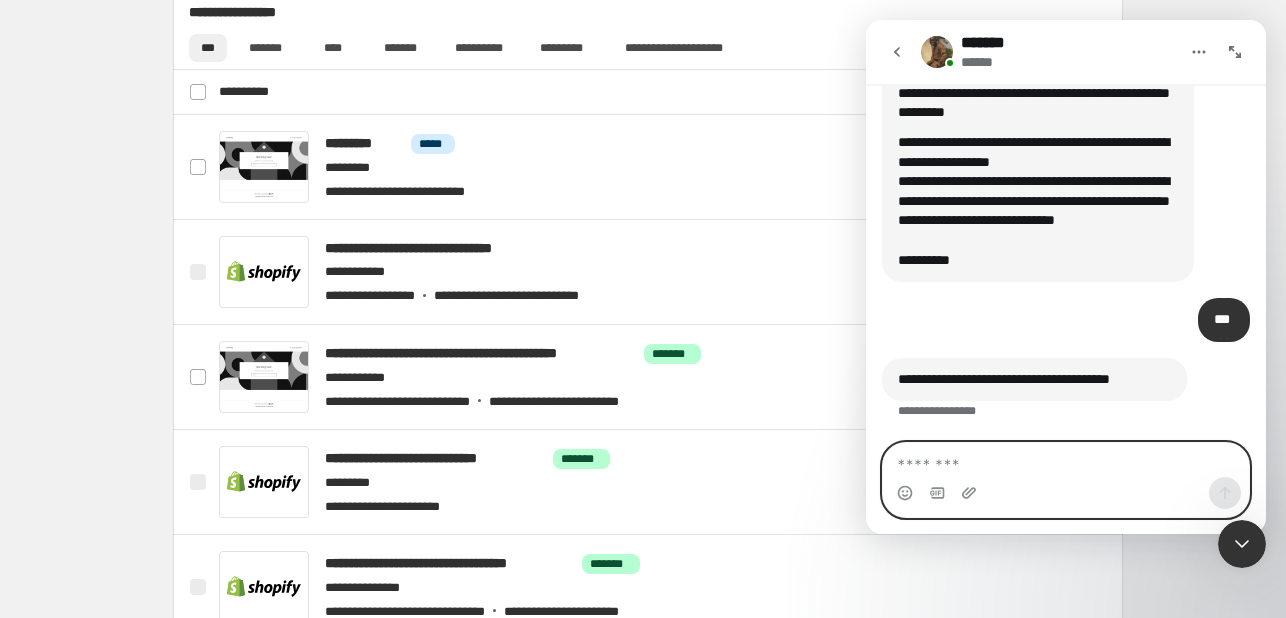 click at bounding box center [1066, 460] 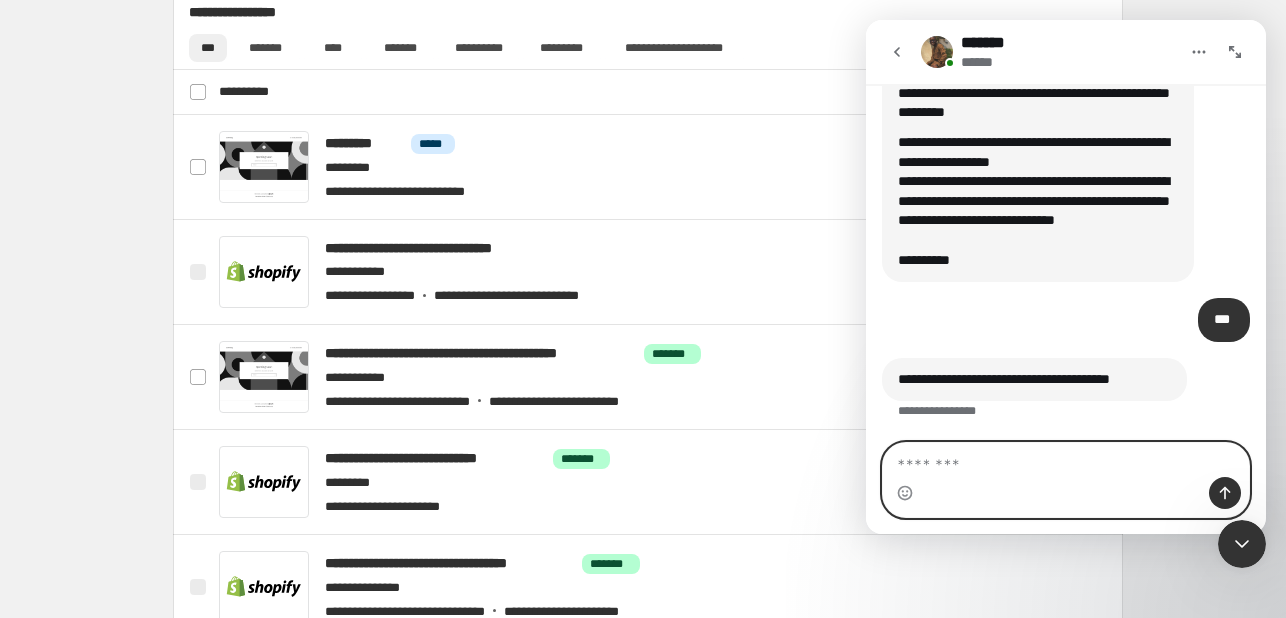 type on "**********" 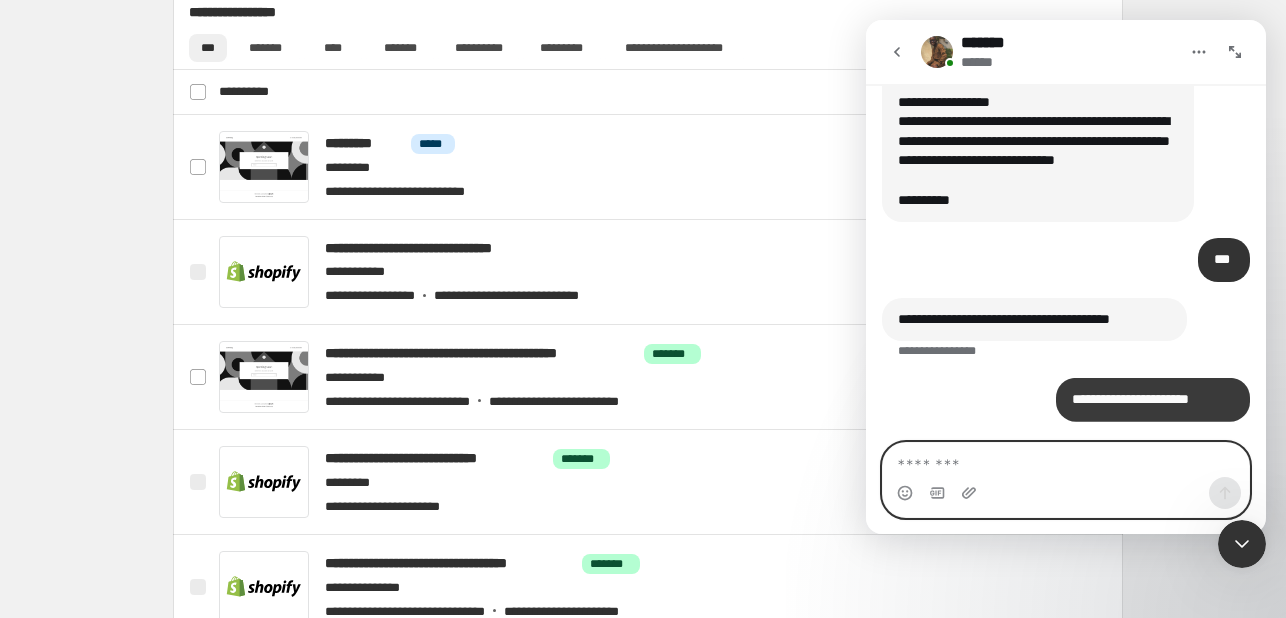 scroll, scrollTop: 1774, scrollLeft: 0, axis: vertical 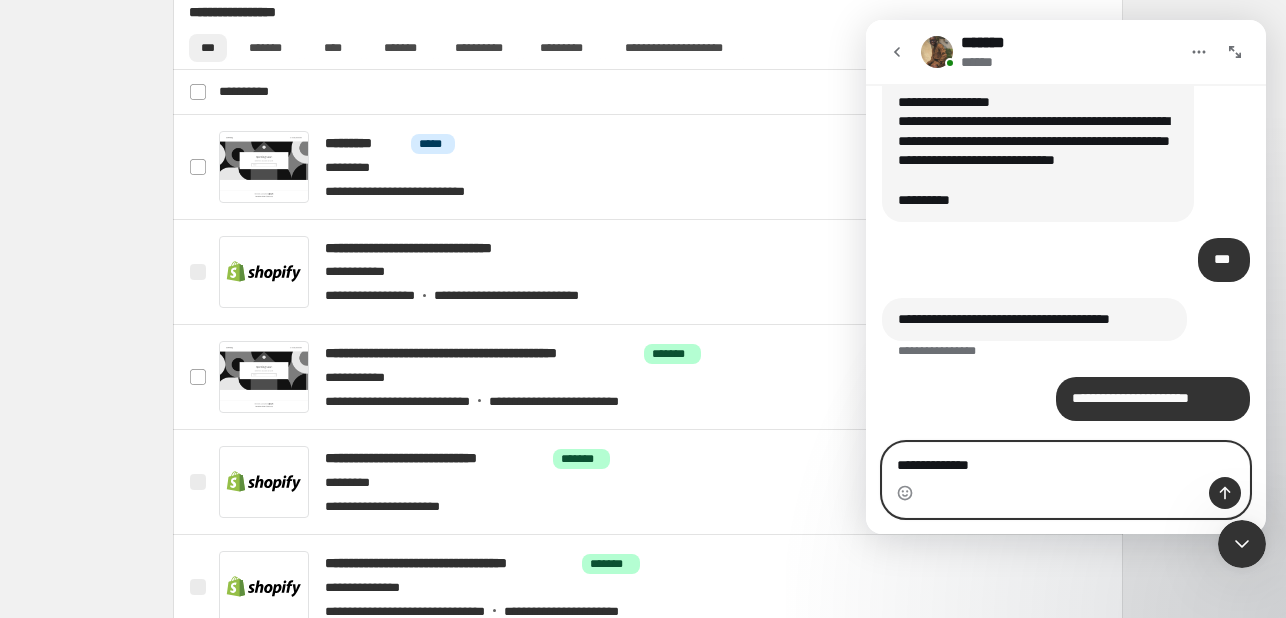 type on "**********" 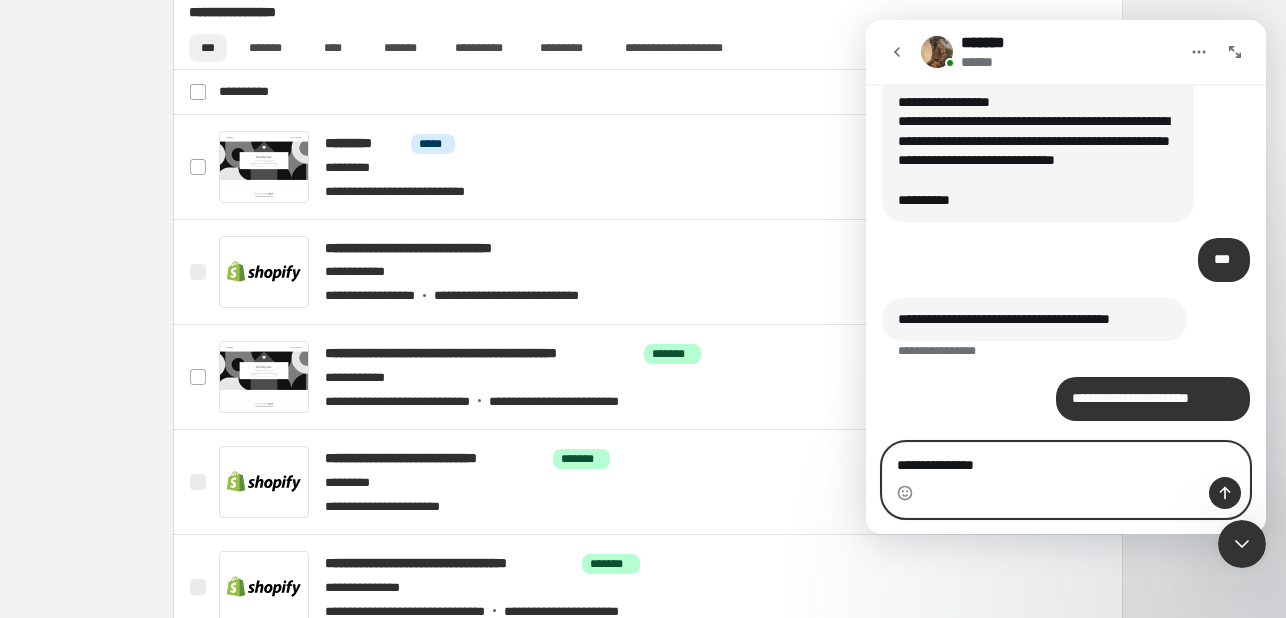 type 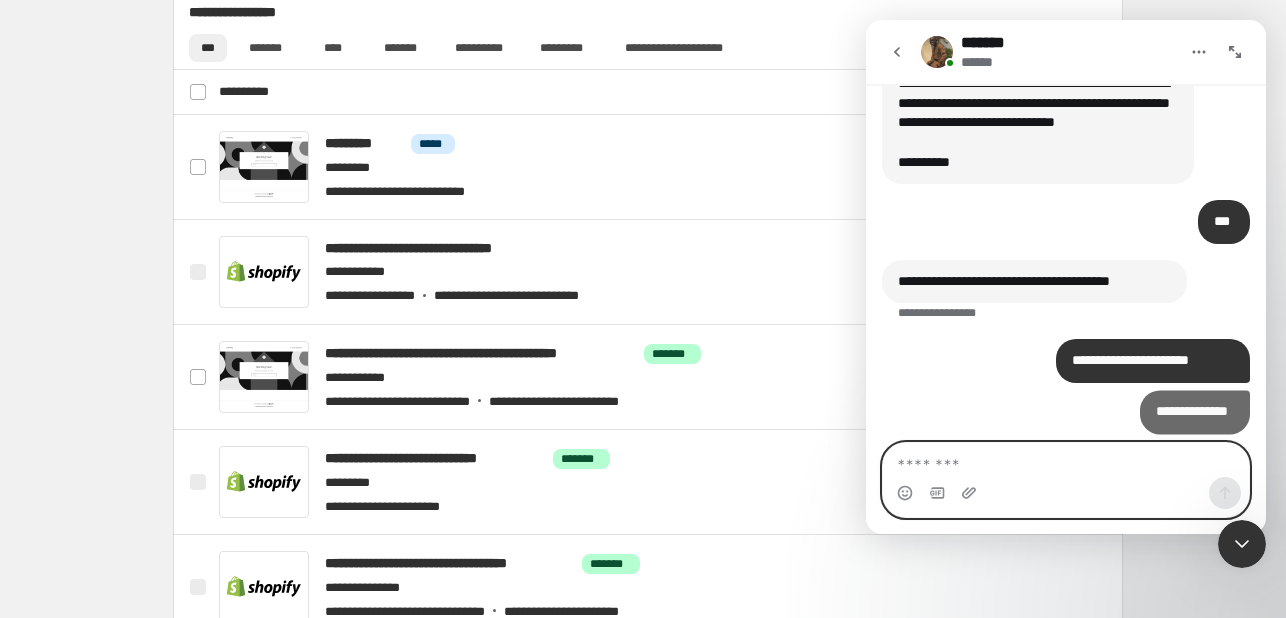 scroll, scrollTop: 1820, scrollLeft: 0, axis: vertical 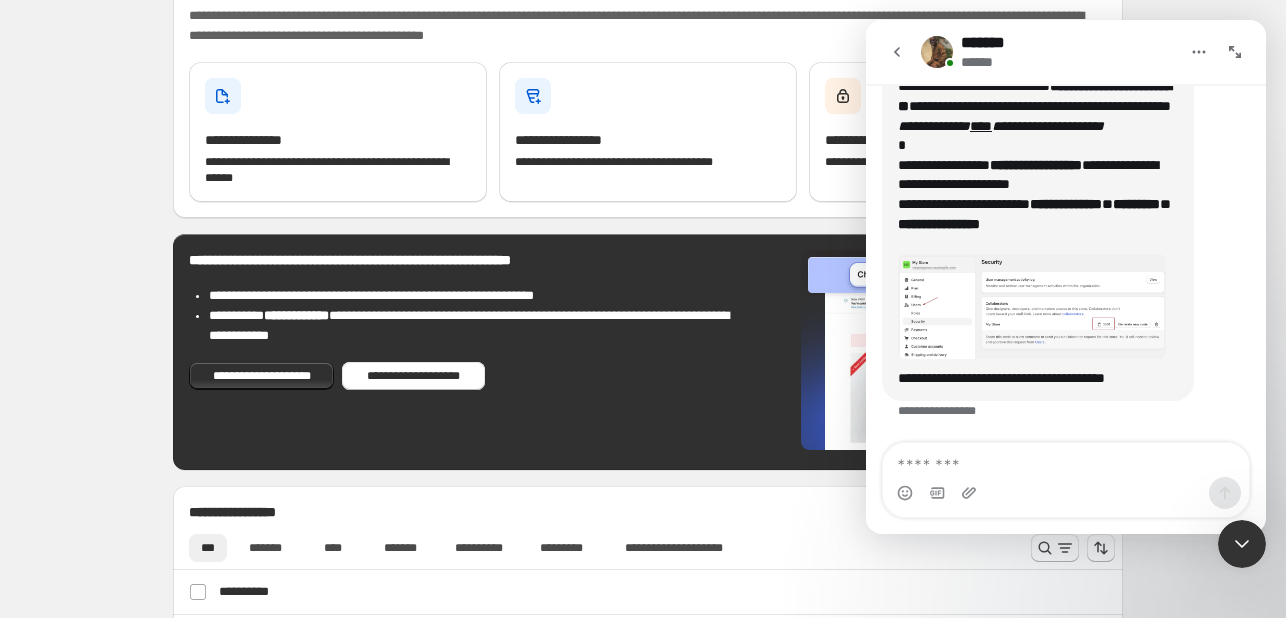click at bounding box center (1032, 307) 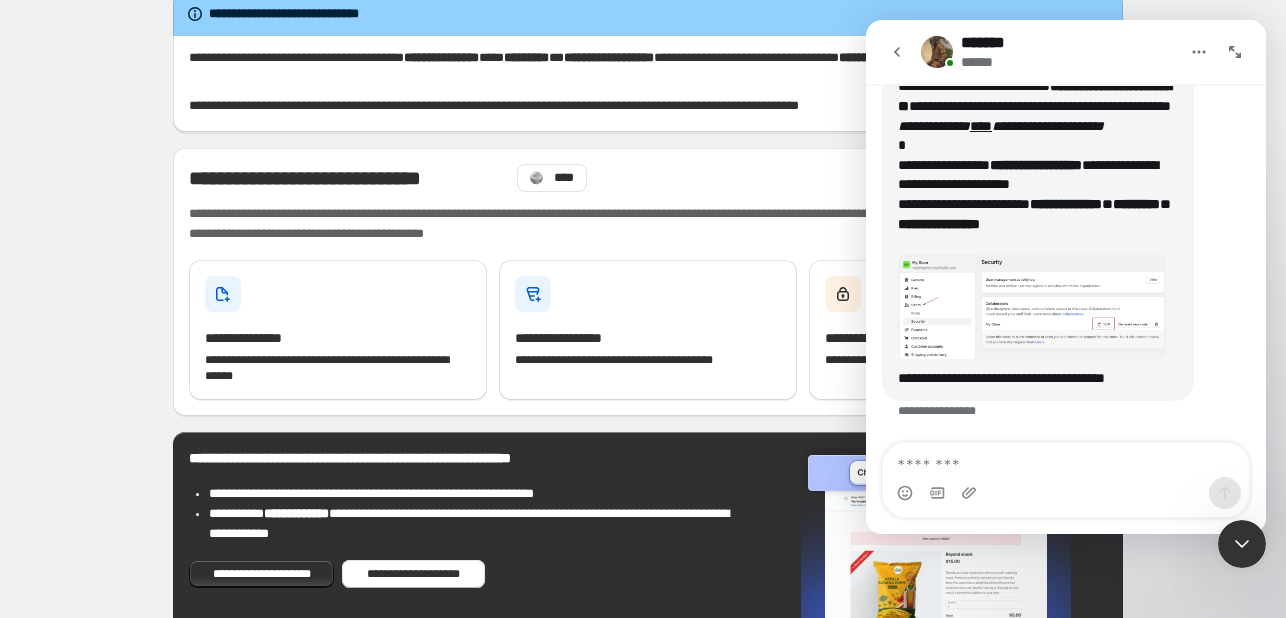 scroll, scrollTop: 226, scrollLeft: 0, axis: vertical 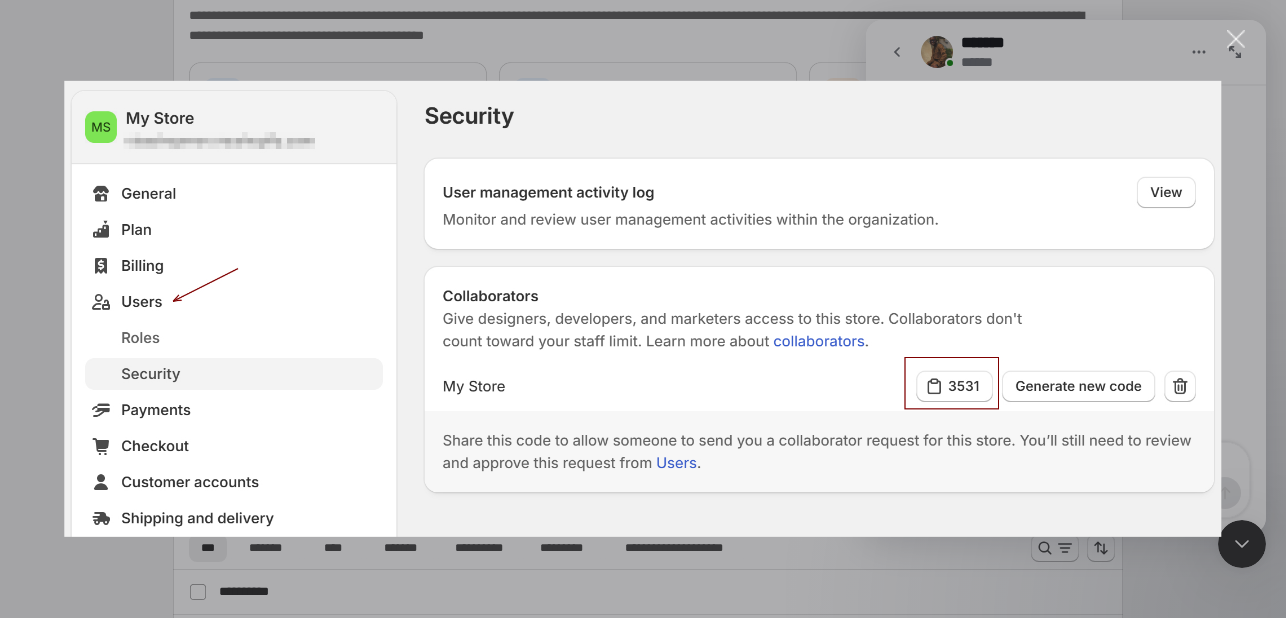 click at bounding box center [1236, 39] 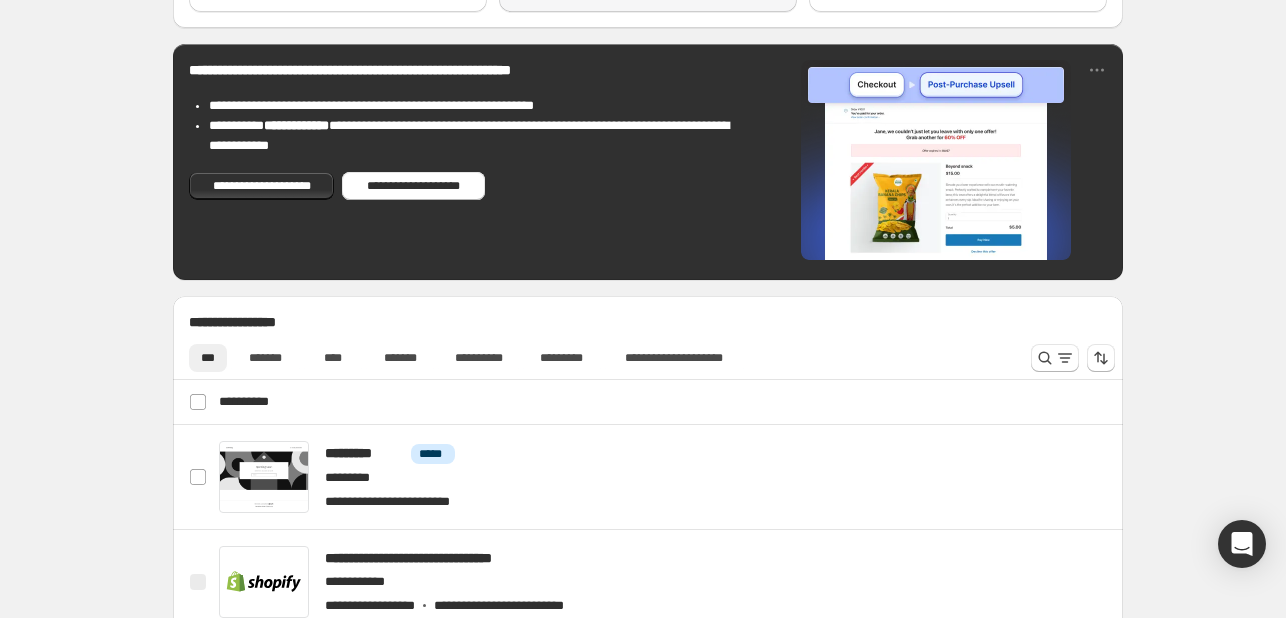 scroll, scrollTop: 300, scrollLeft: 0, axis: vertical 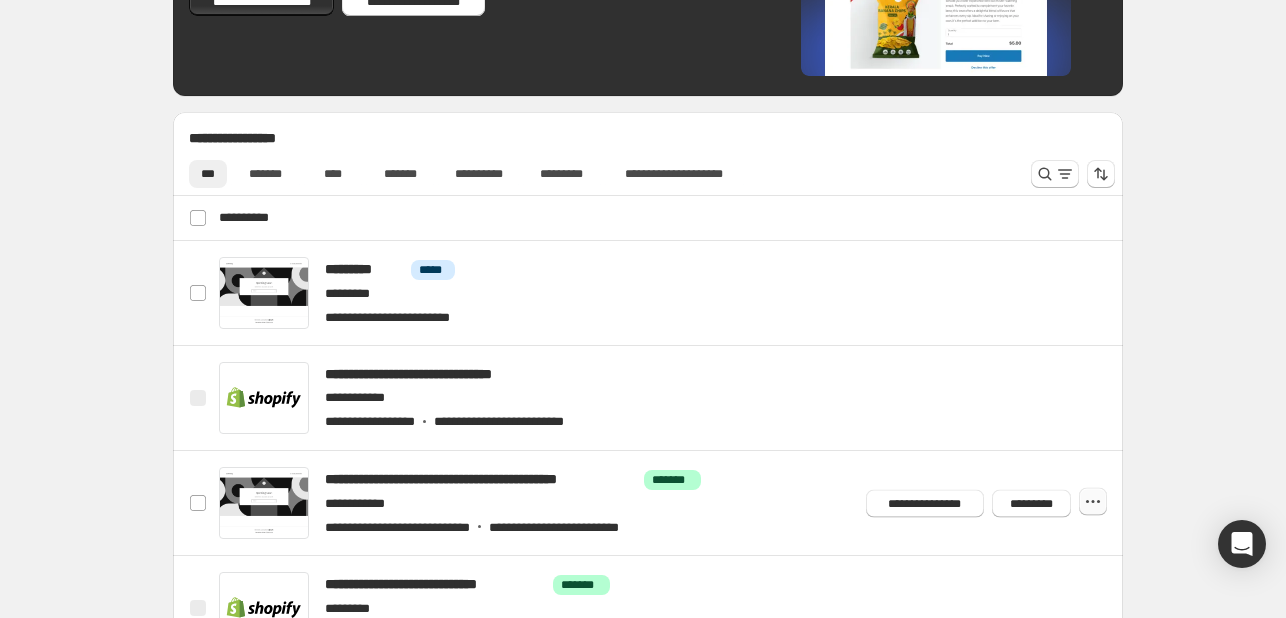 click 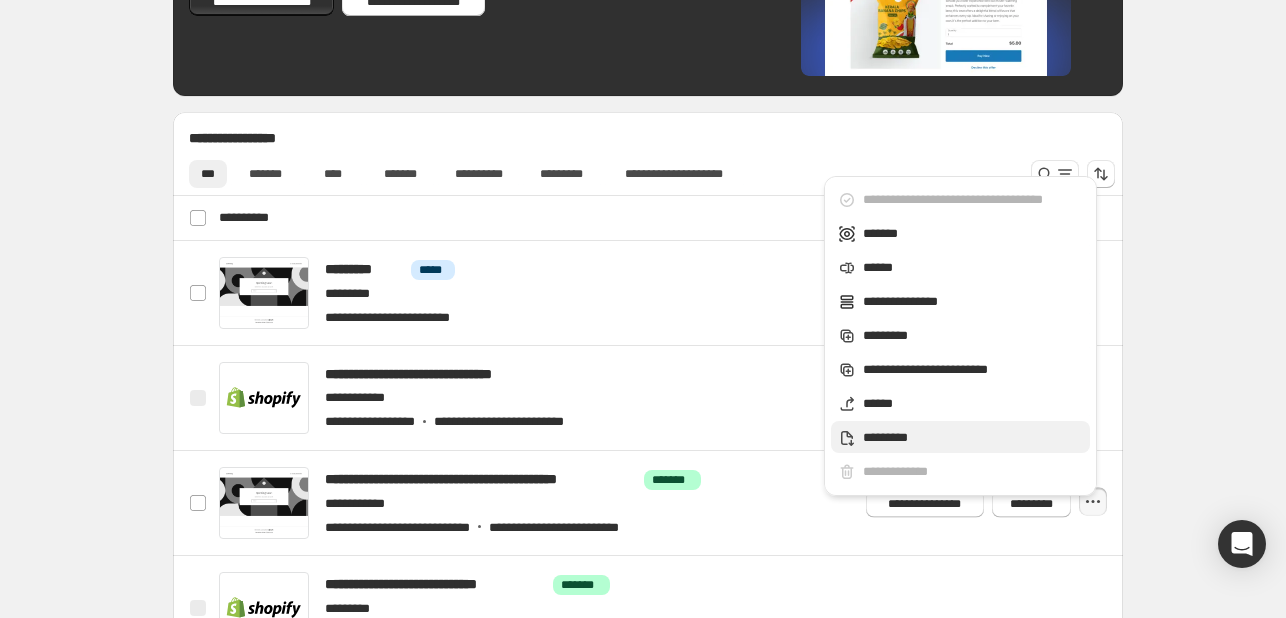 click on "*********" at bounding box center (973, 438) 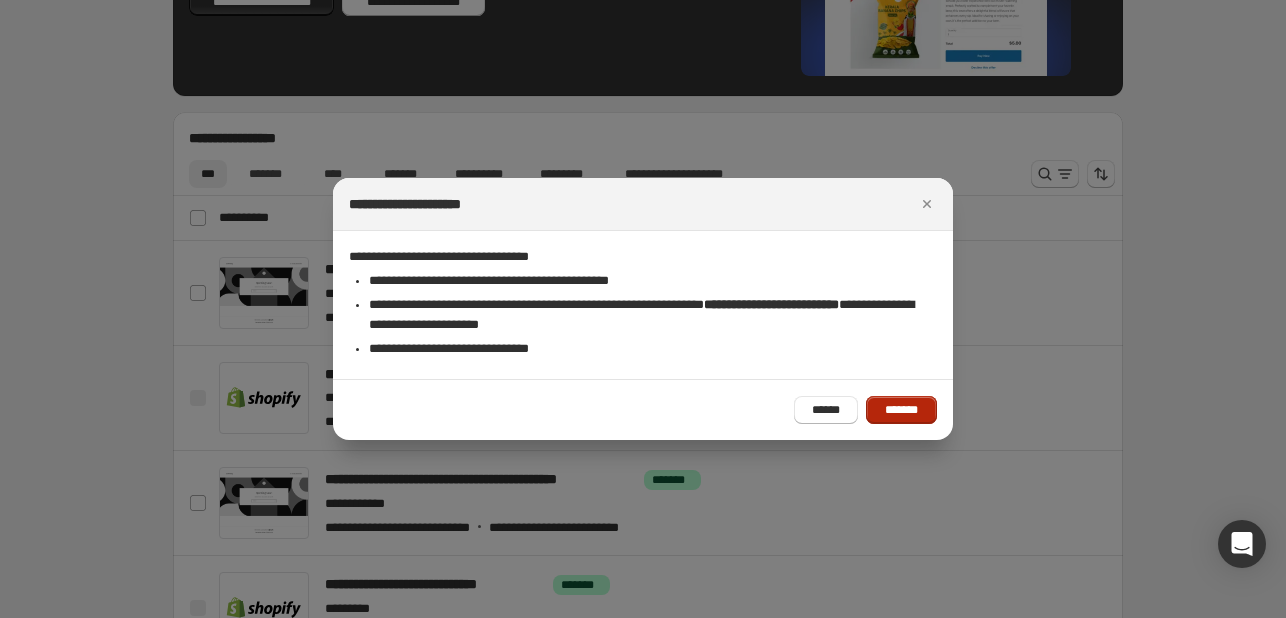 click on "*******" at bounding box center [901, 410] 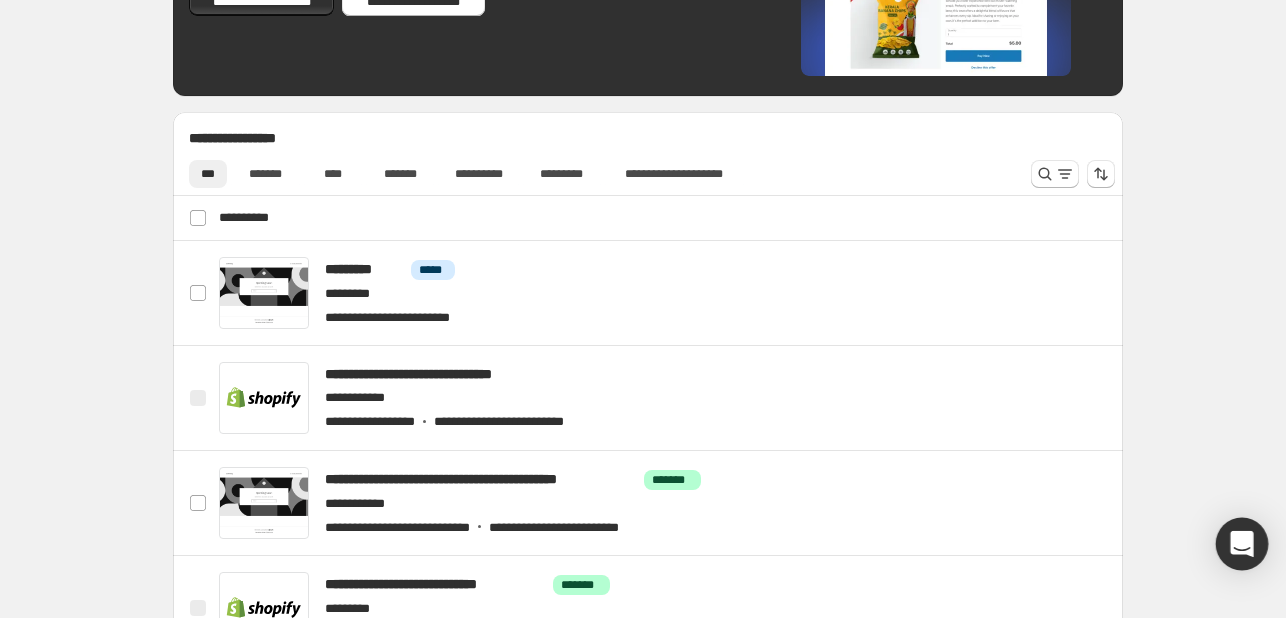 click at bounding box center [1242, 544] 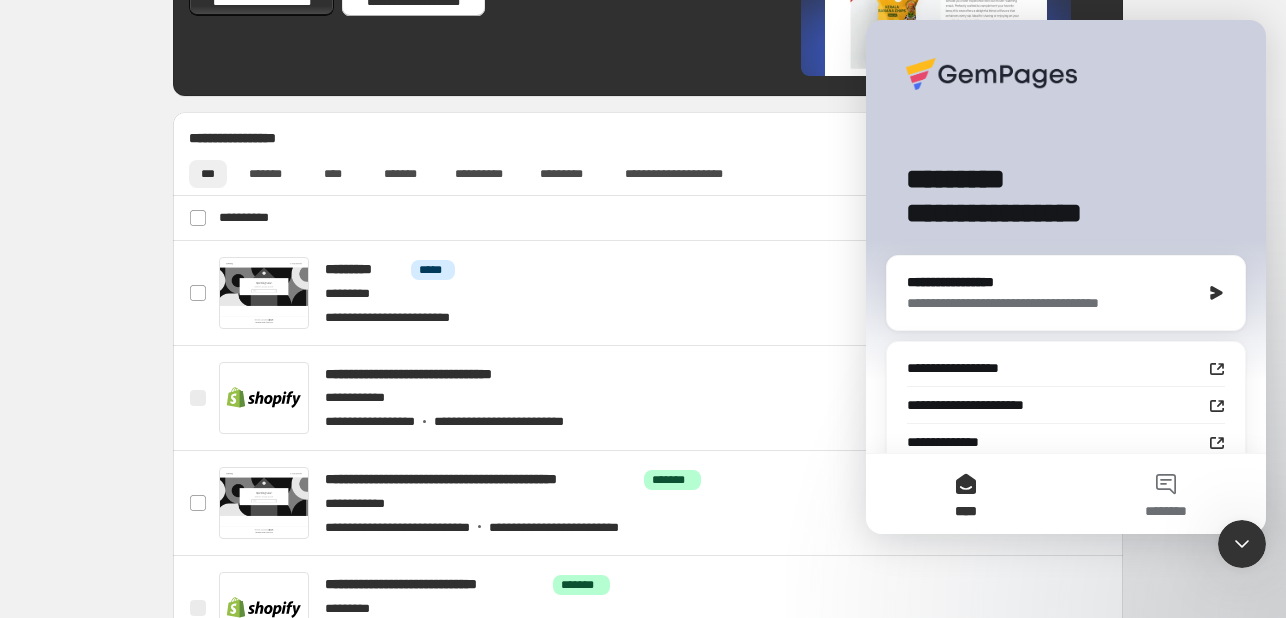 scroll, scrollTop: 0, scrollLeft: 0, axis: both 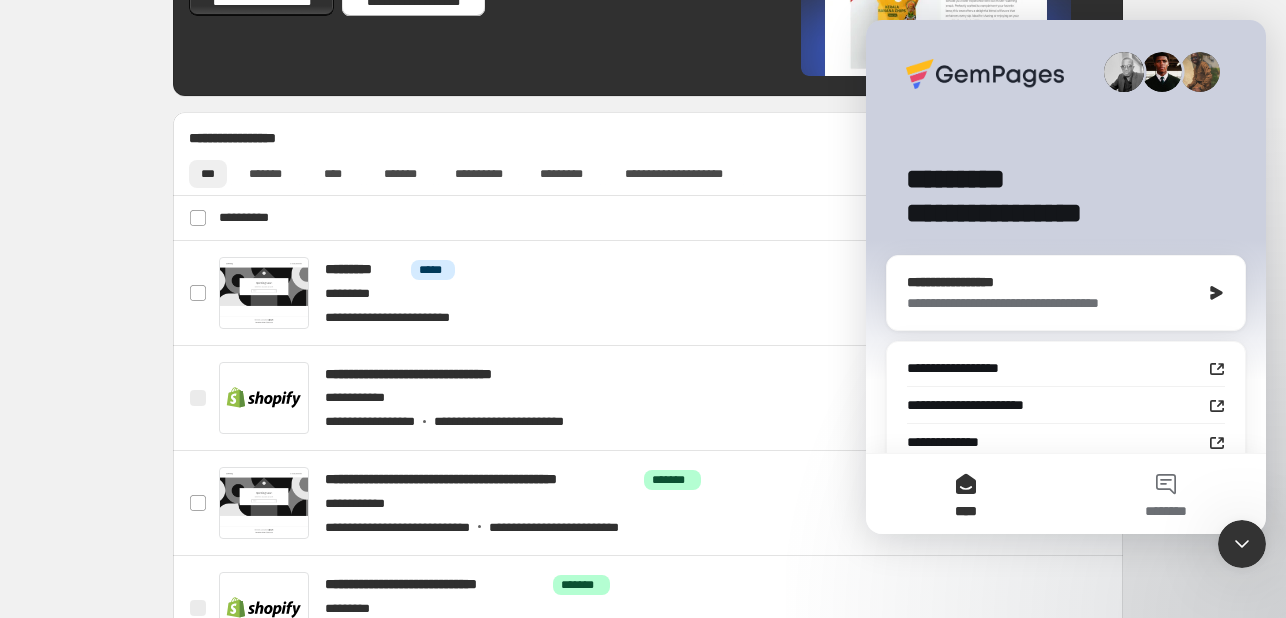 click on "**********" at bounding box center (1066, 293) 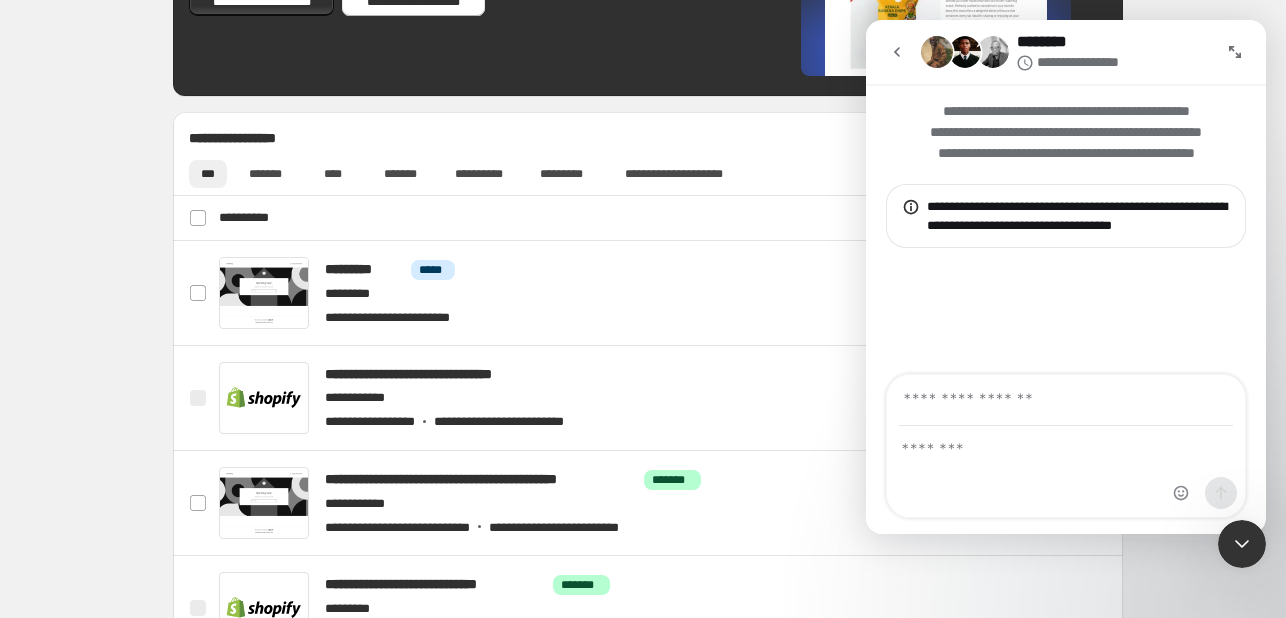 click at bounding box center (1066, 472) 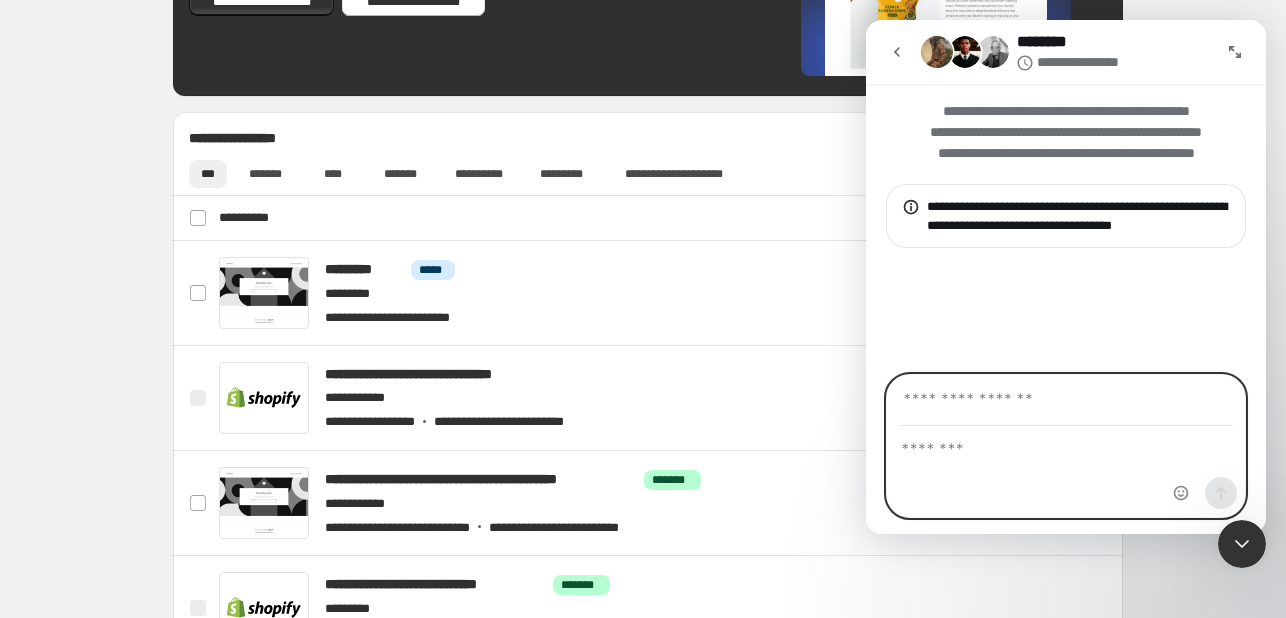 click at bounding box center [1066, 400] 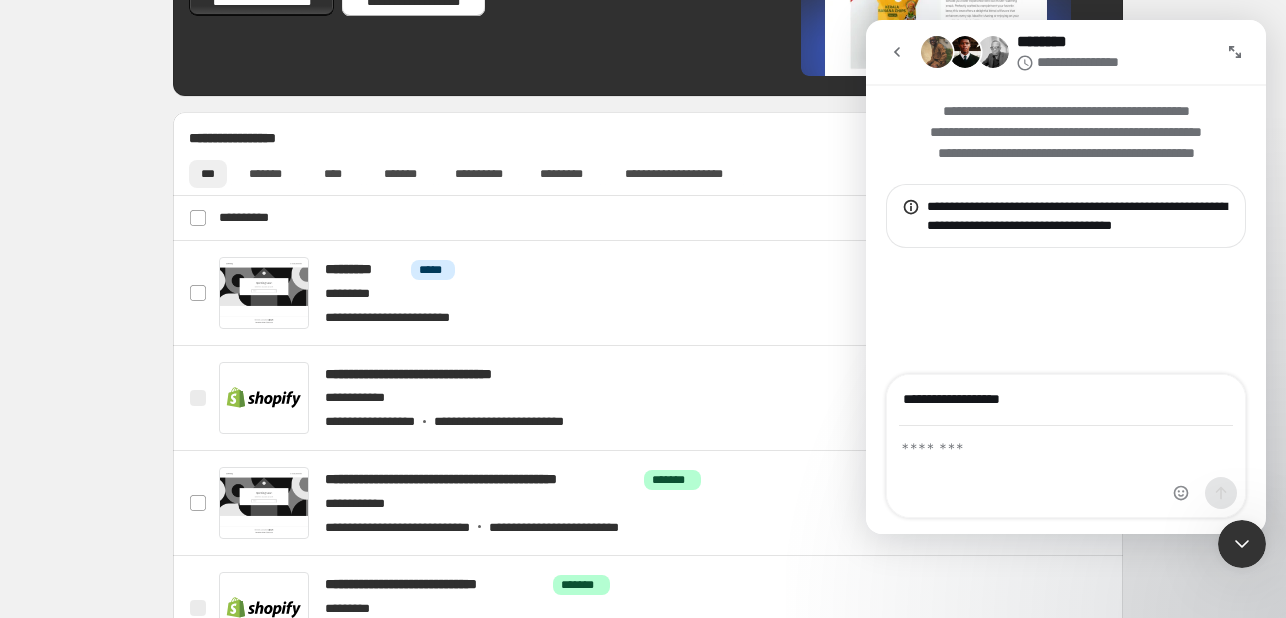 click at bounding box center (1066, 472) 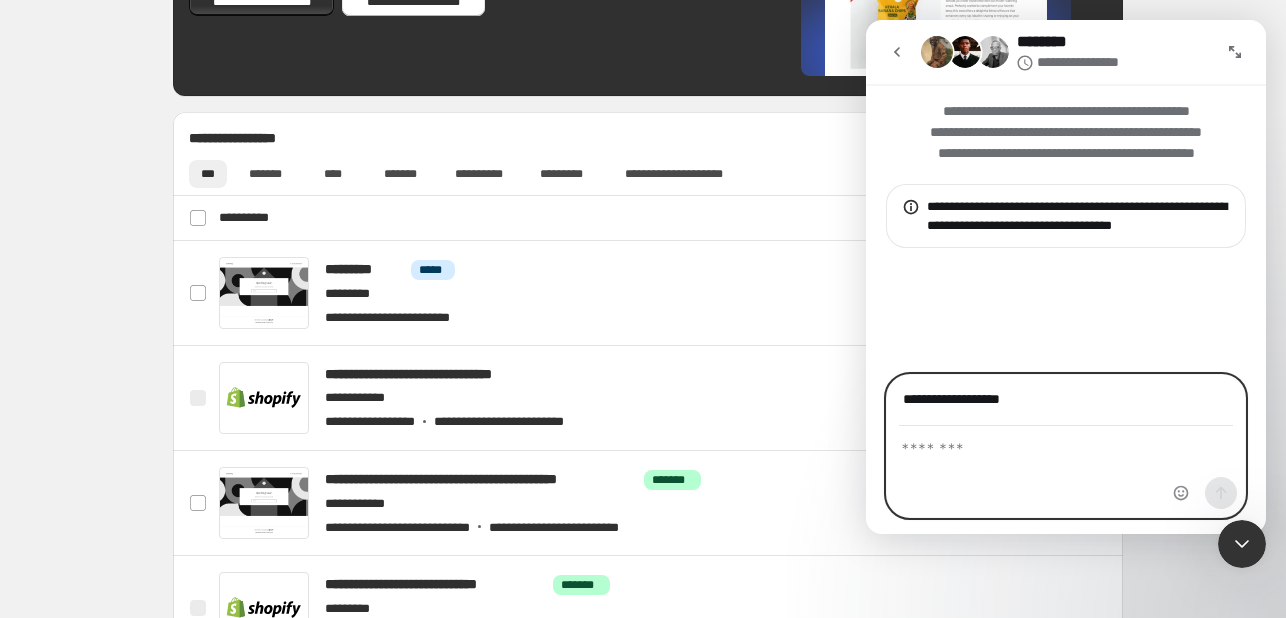 click at bounding box center [1066, 444] 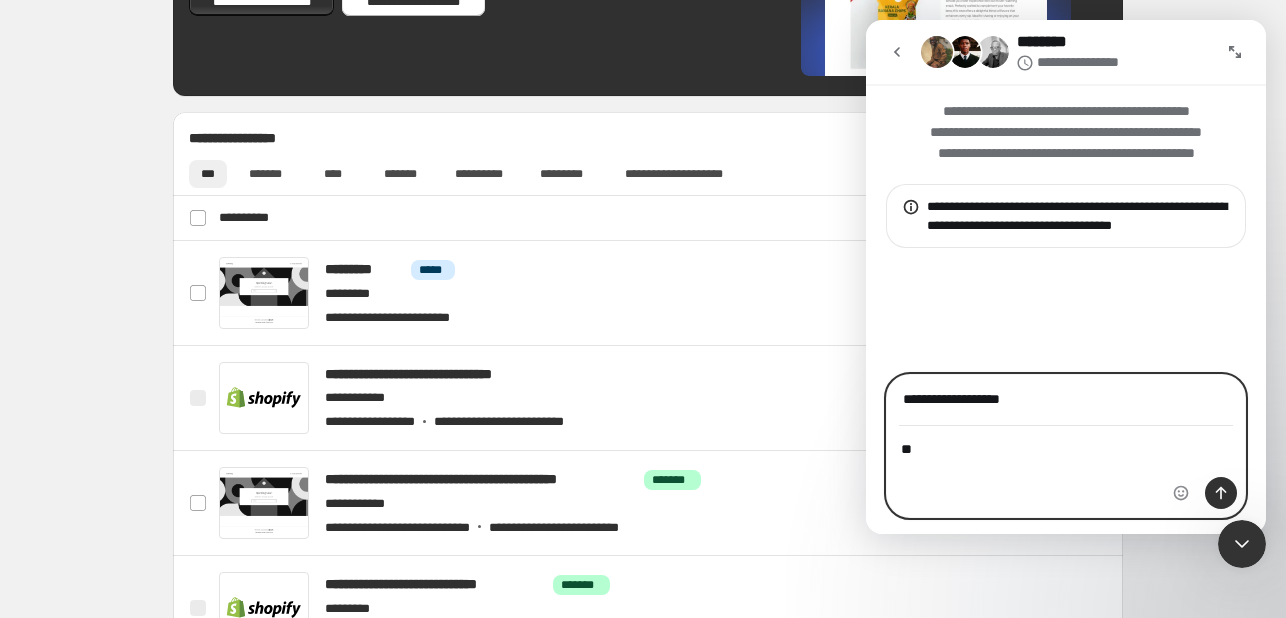 type on "*" 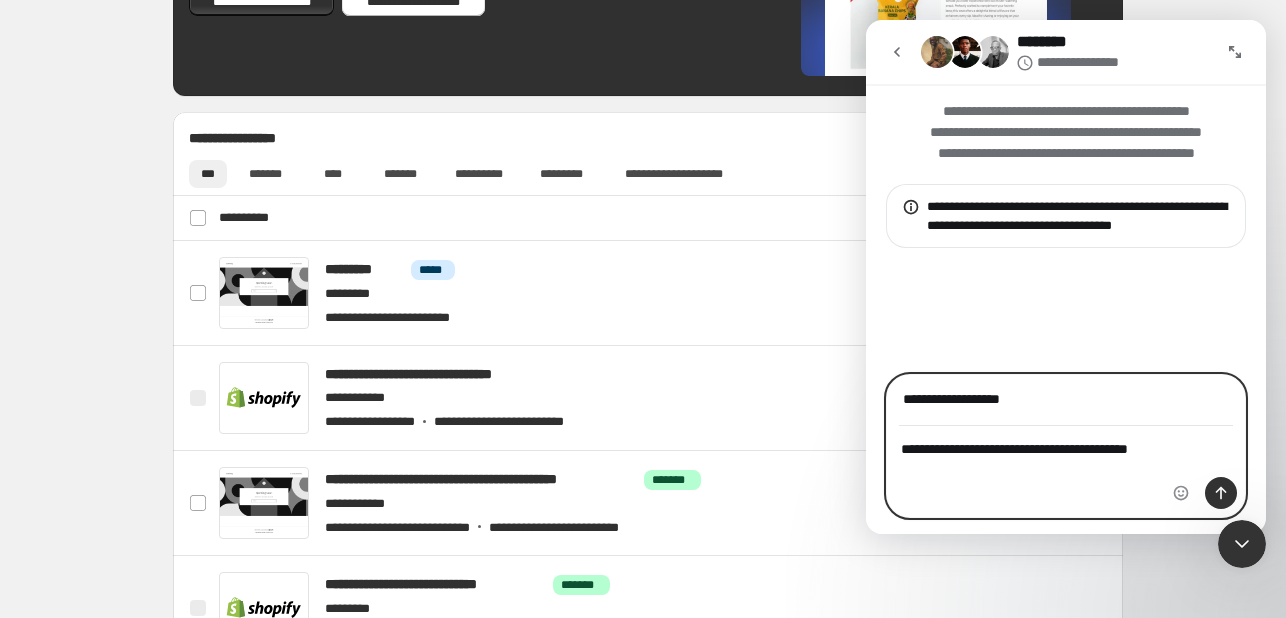 type on "**********" 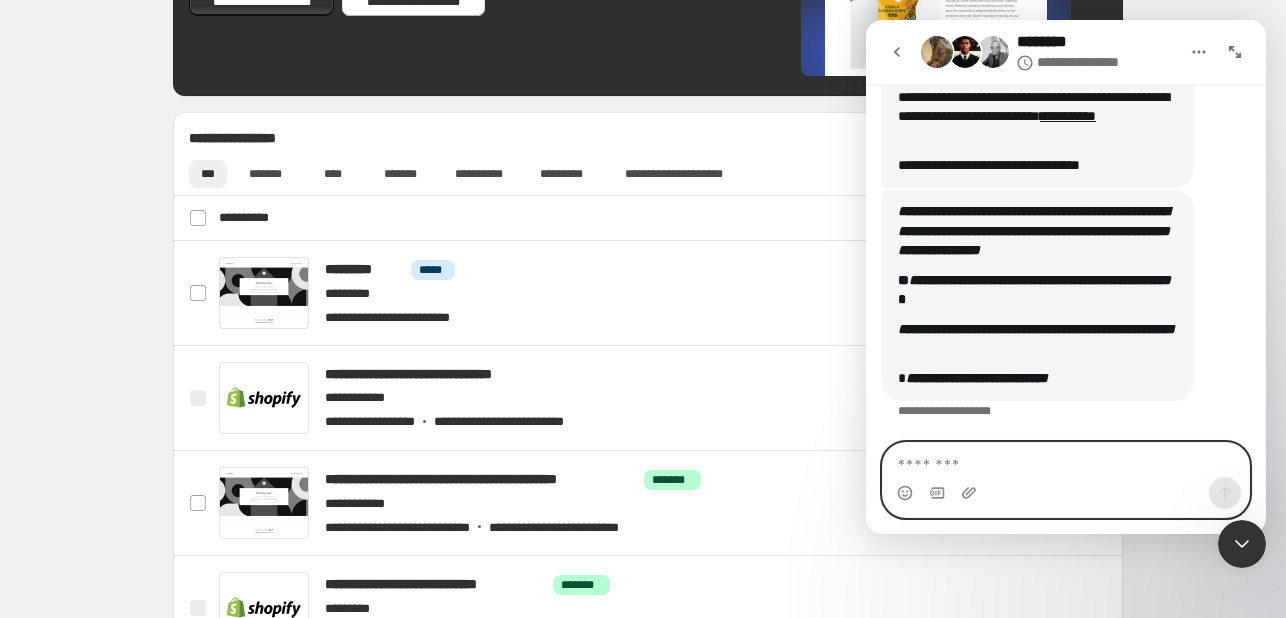 scroll, scrollTop: 412, scrollLeft: 0, axis: vertical 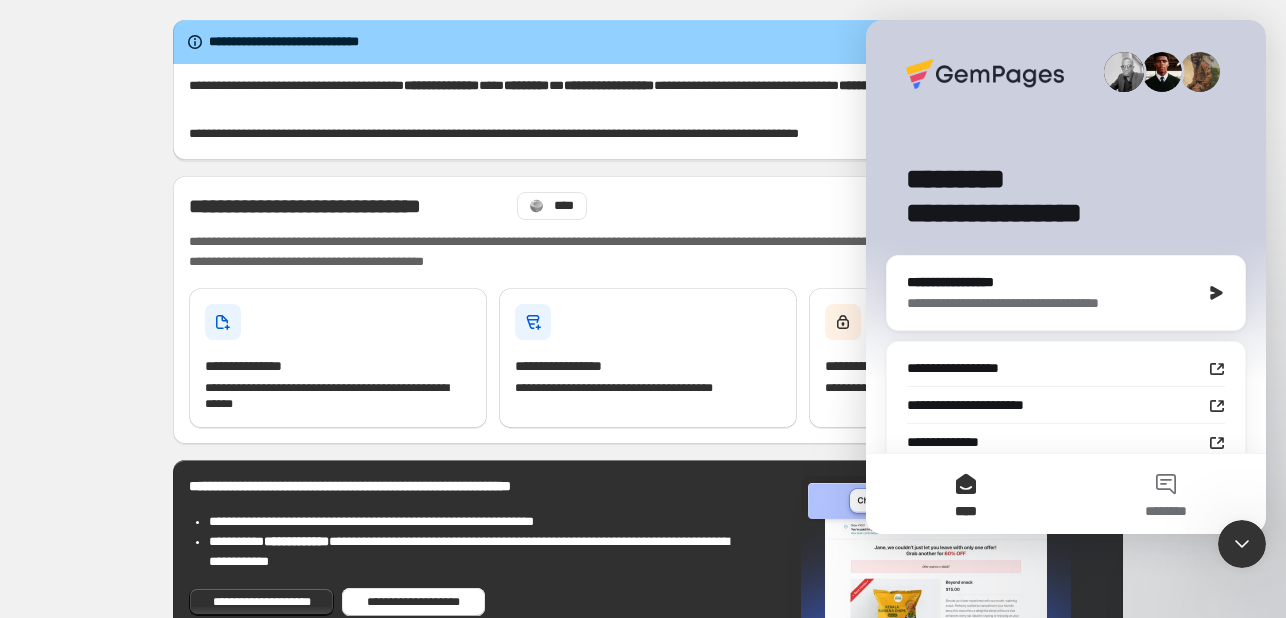 click 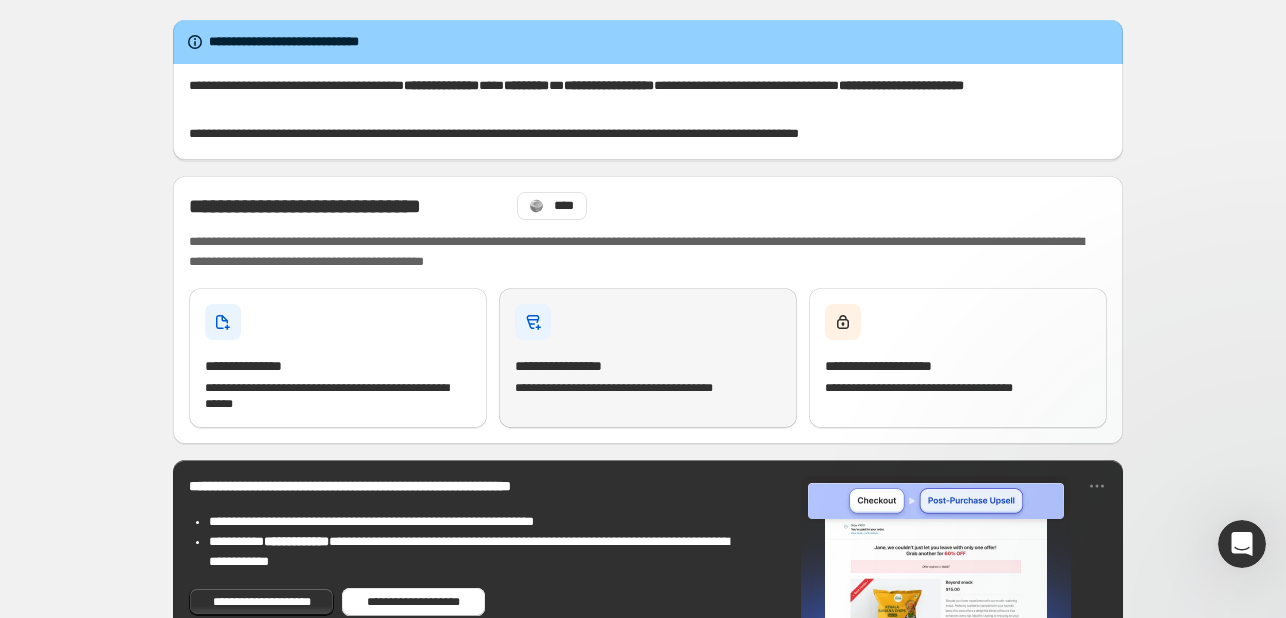 scroll, scrollTop: 0, scrollLeft: 0, axis: both 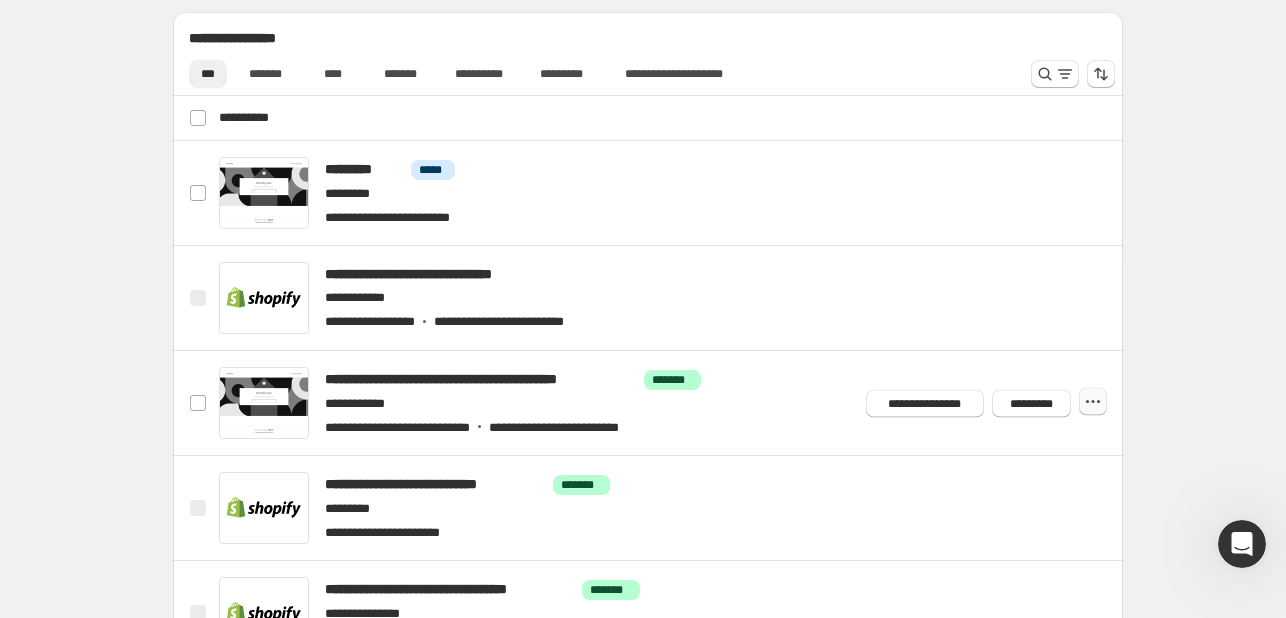 click 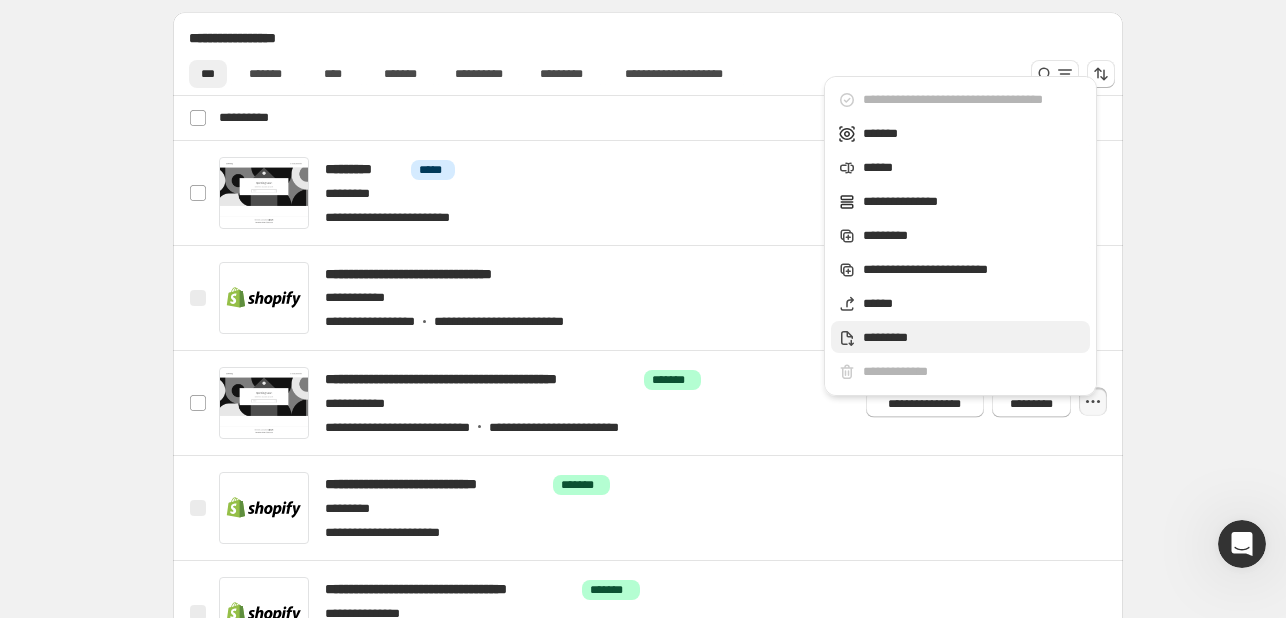click on "*********" at bounding box center [960, 337] 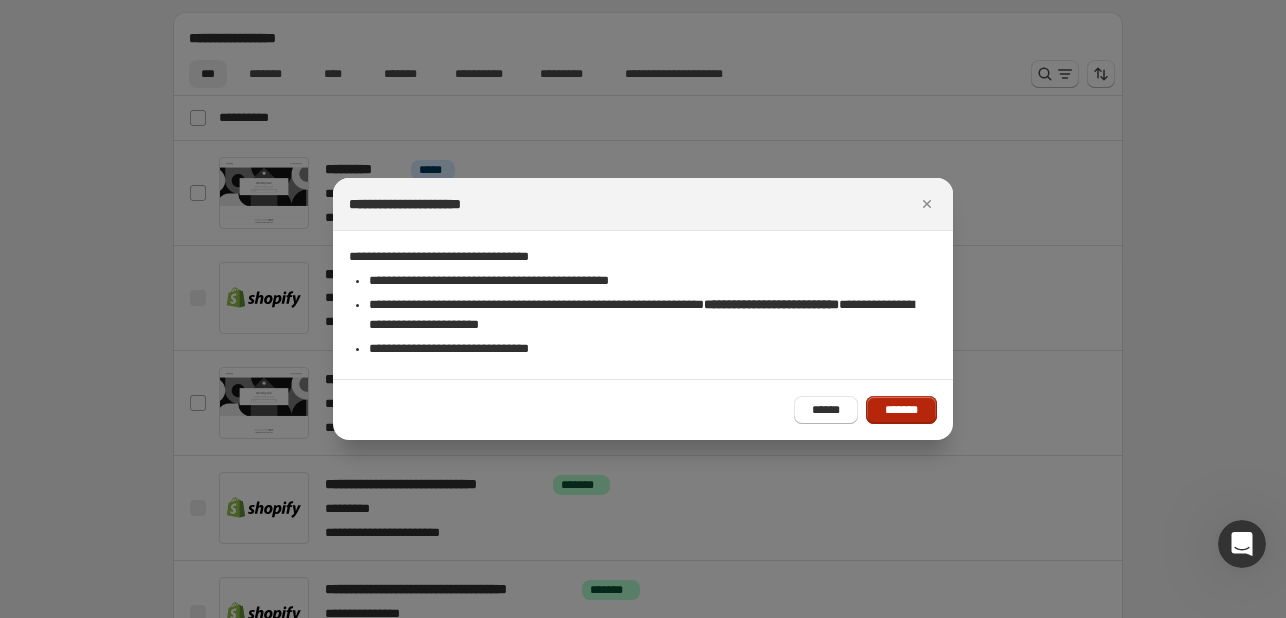 click on "*******" at bounding box center (901, 410) 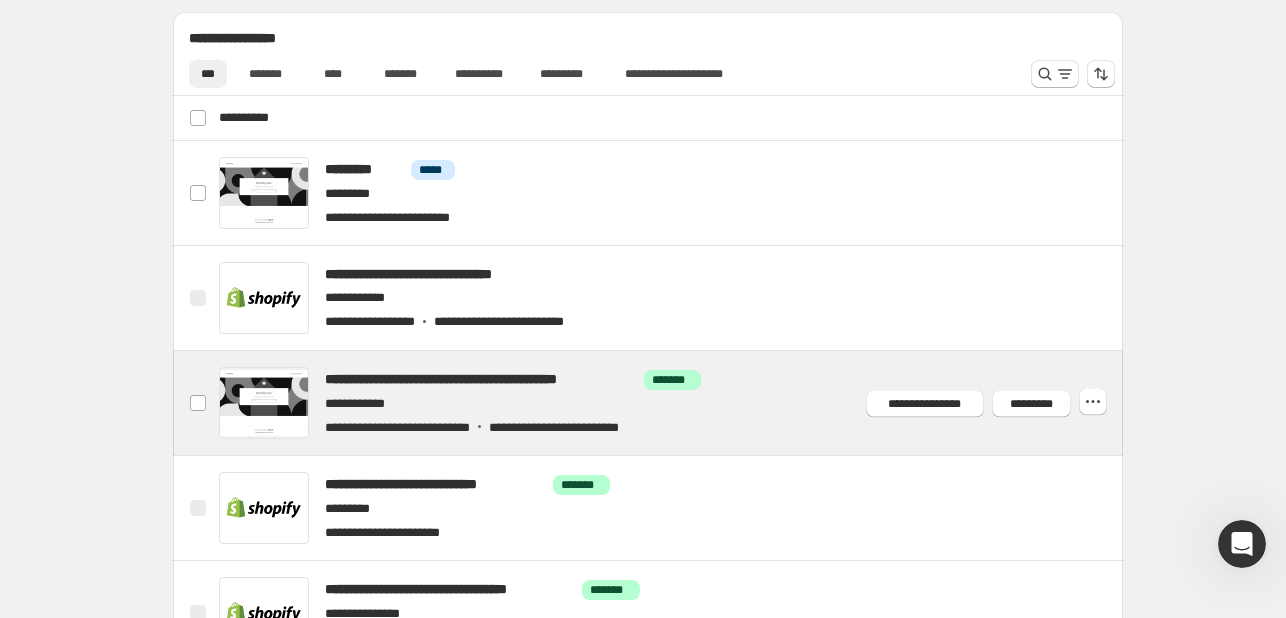 click at bounding box center (672, 403) 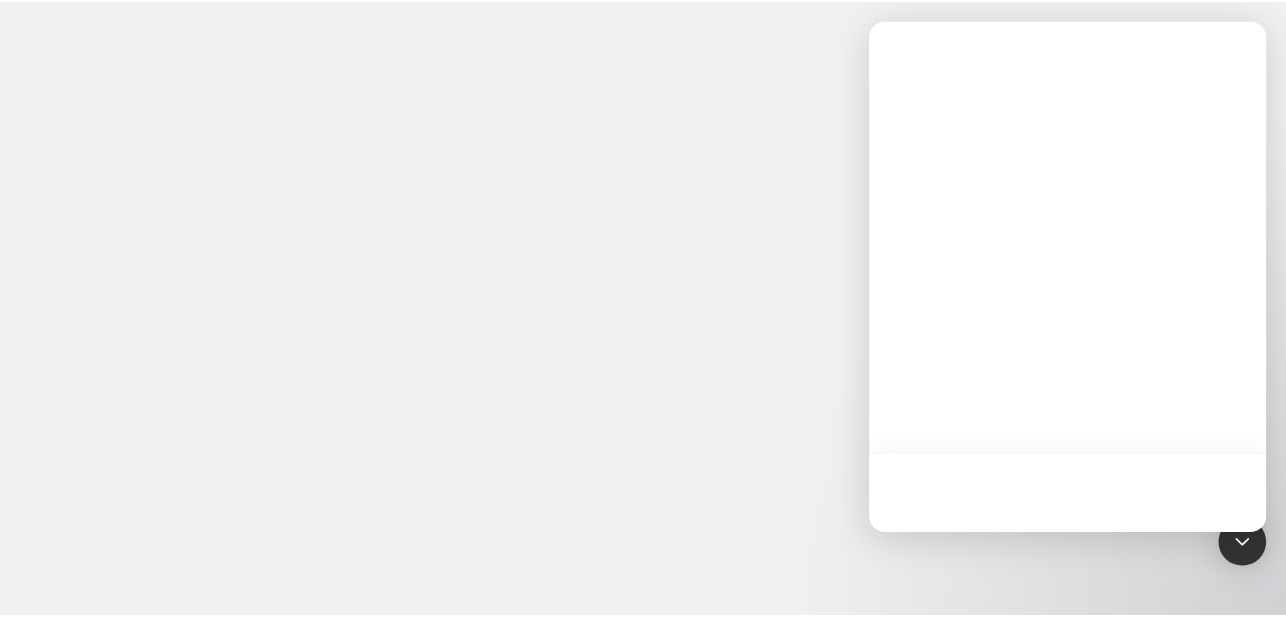 scroll, scrollTop: 0, scrollLeft: 0, axis: both 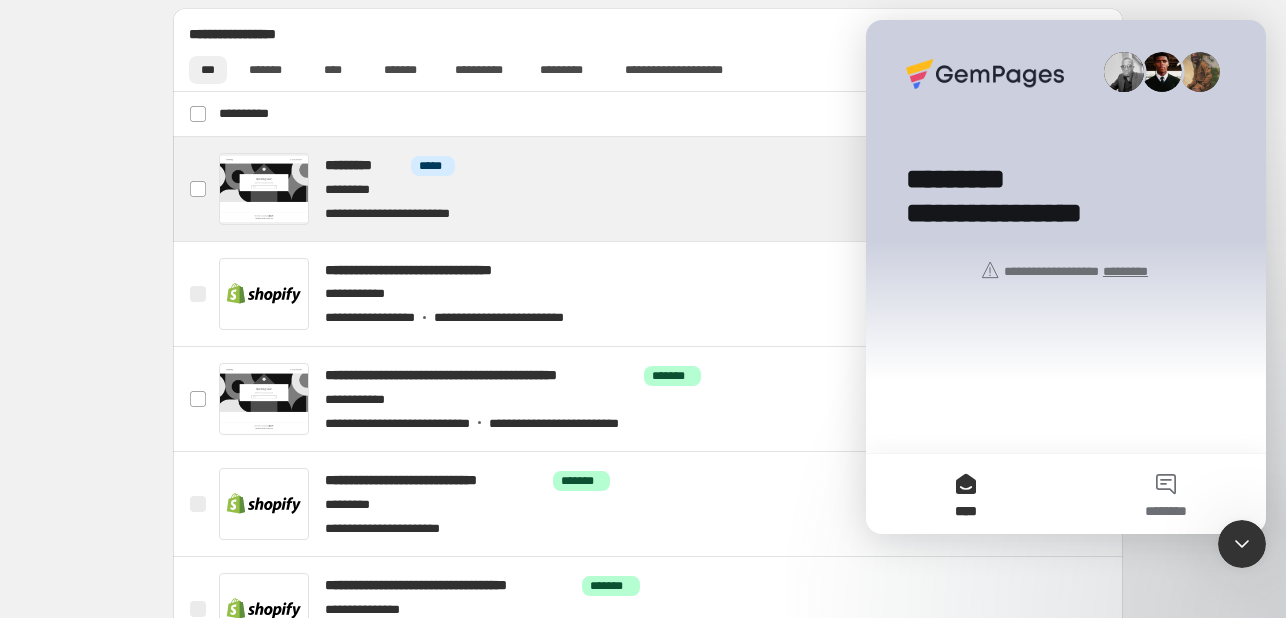 click at bounding box center [672, 189] 